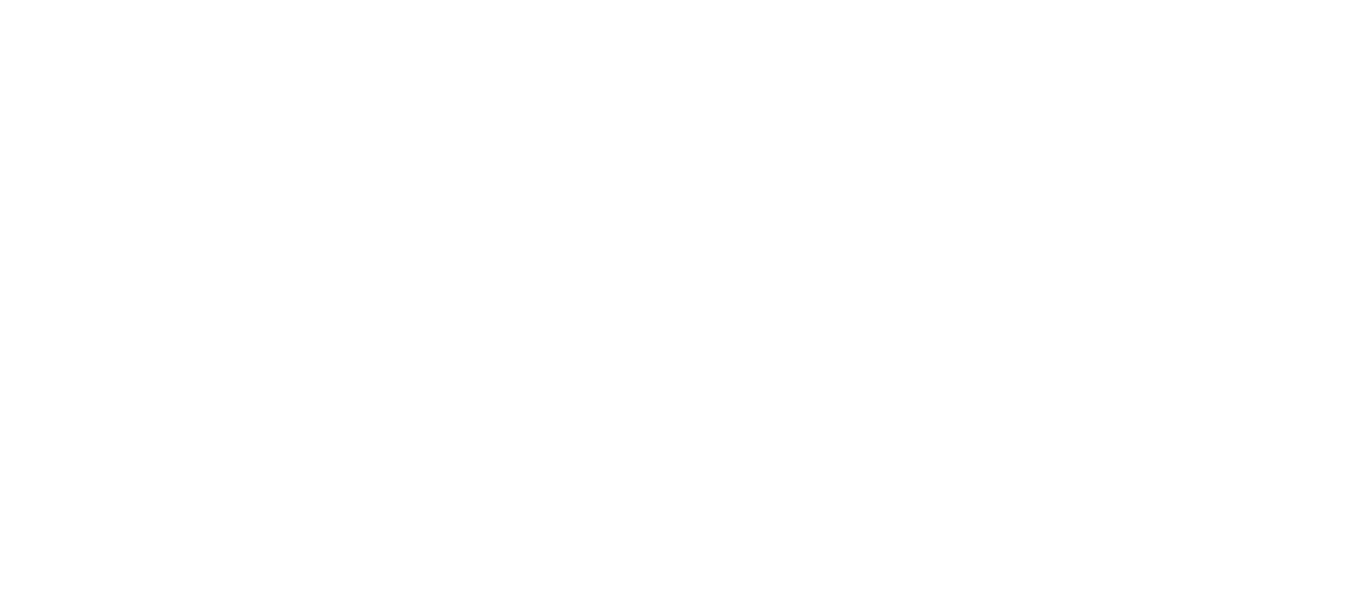 scroll, scrollTop: 0, scrollLeft: 0, axis: both 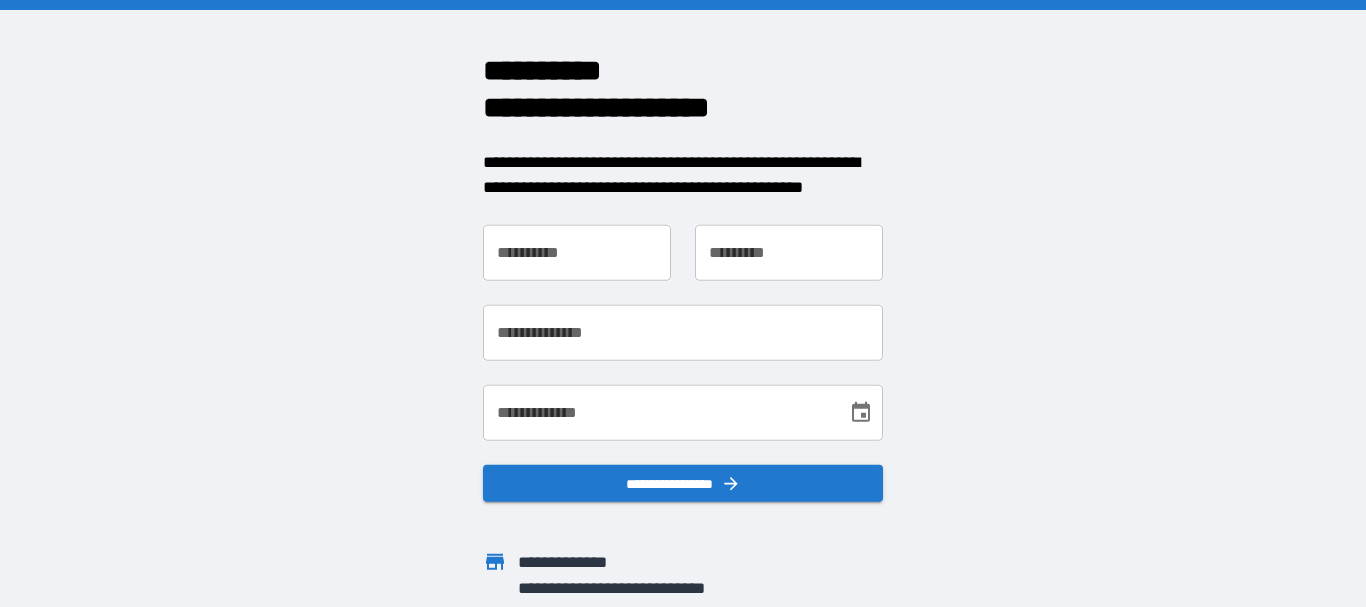 click on "**********" at bounding box center [577, 252] 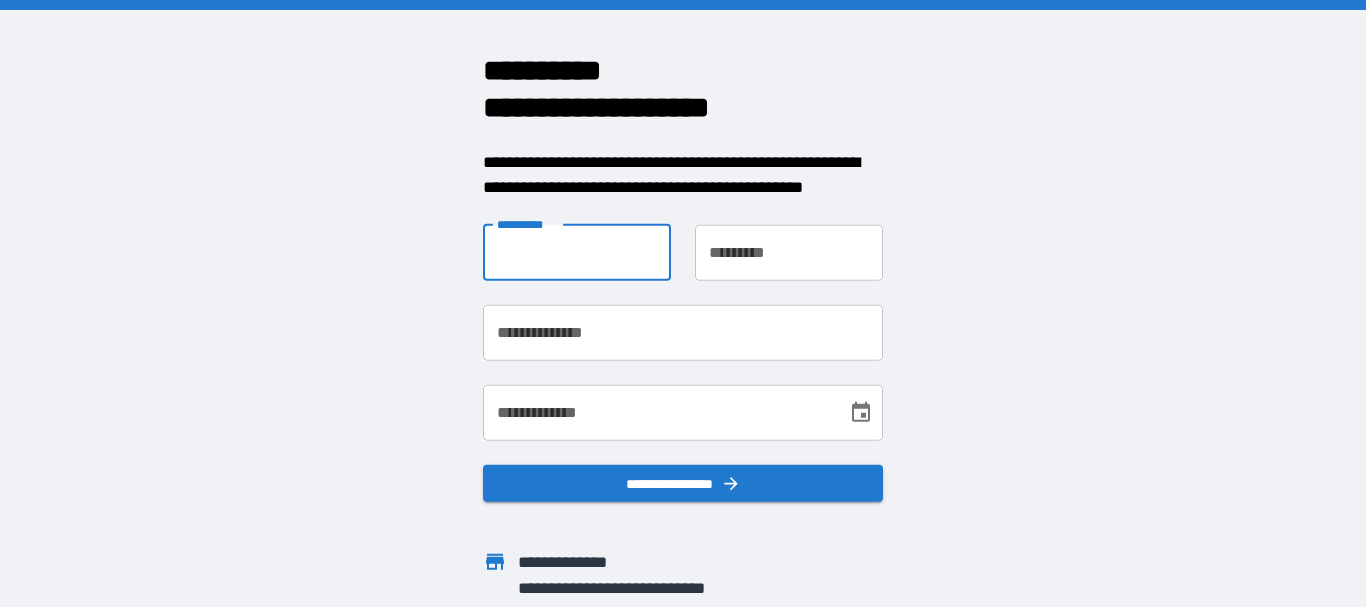 type on "*****" 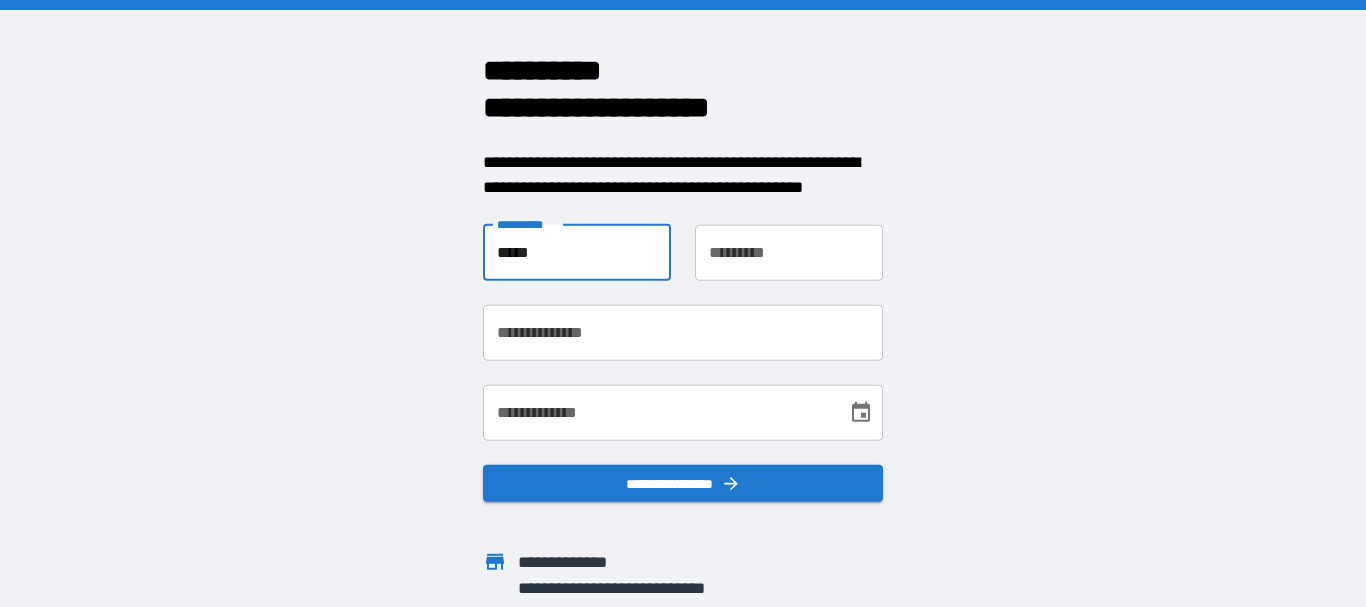 type on "****" 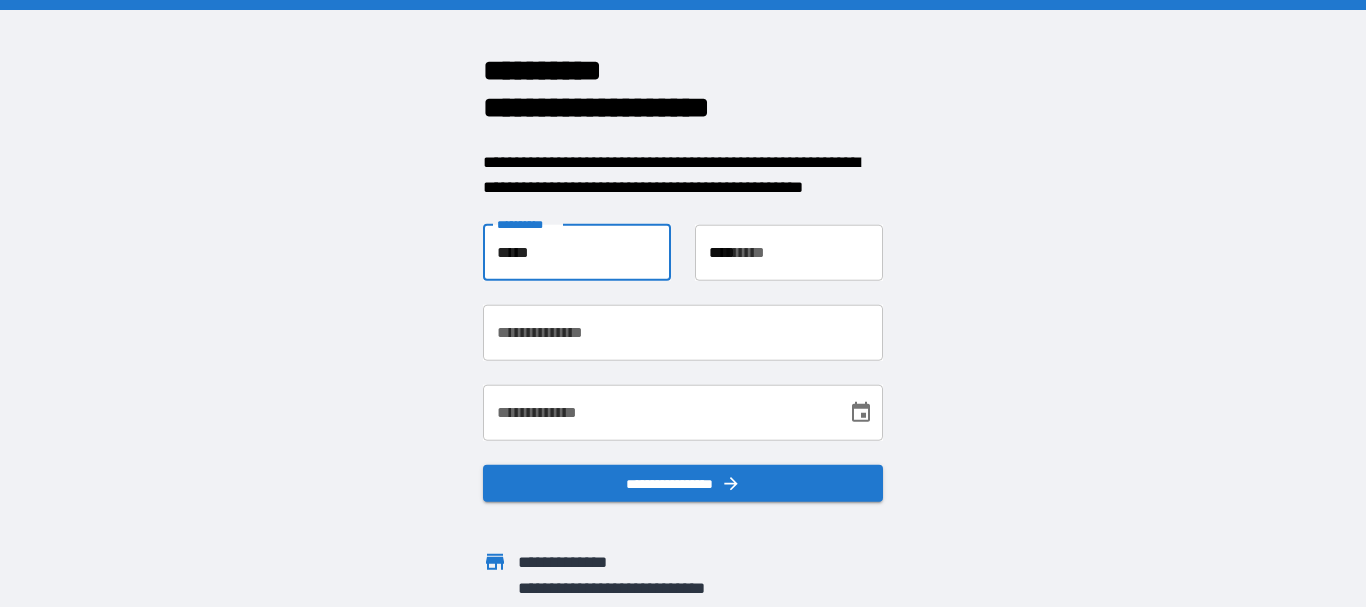 type on "**********" 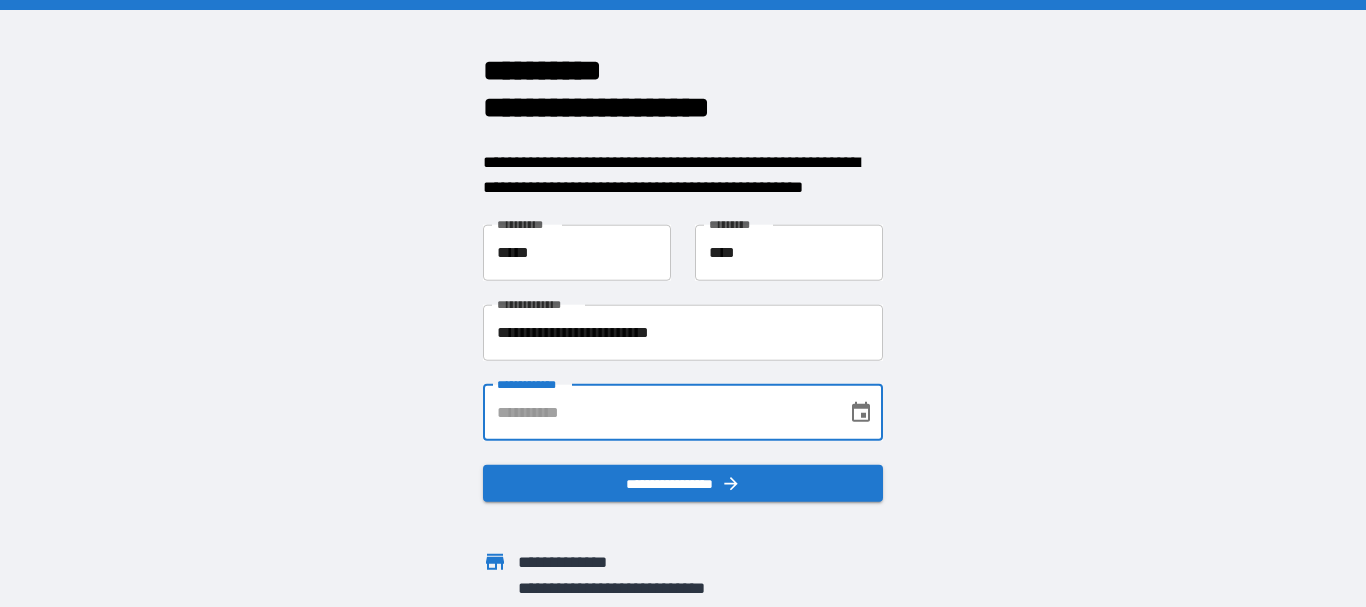 click on "**********" at bounding box center [658, 412] 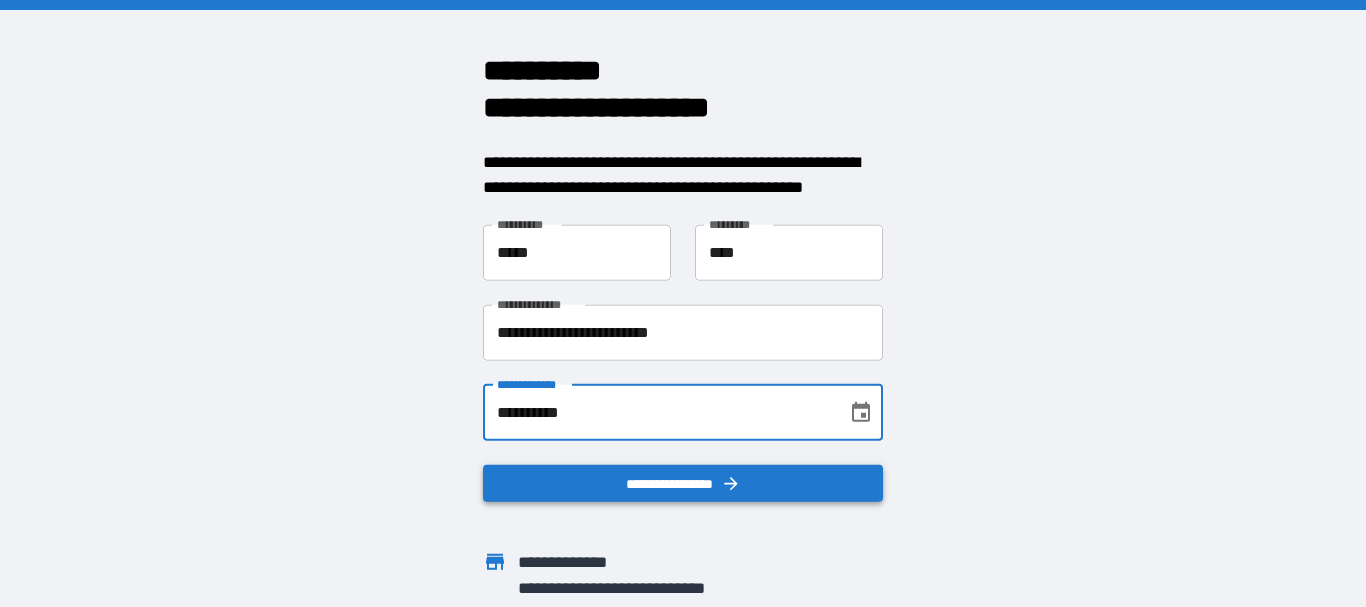 scroll, scrollTop: 45, scrollLeft: 0, axis: vertical 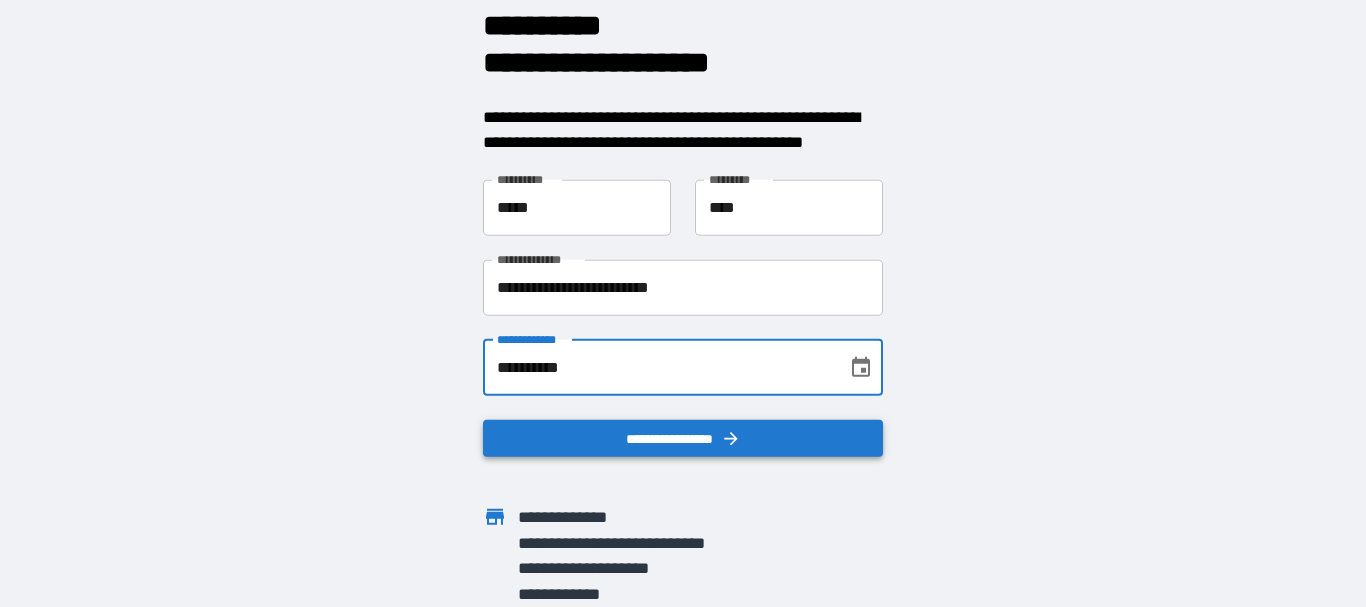 type on "**********" 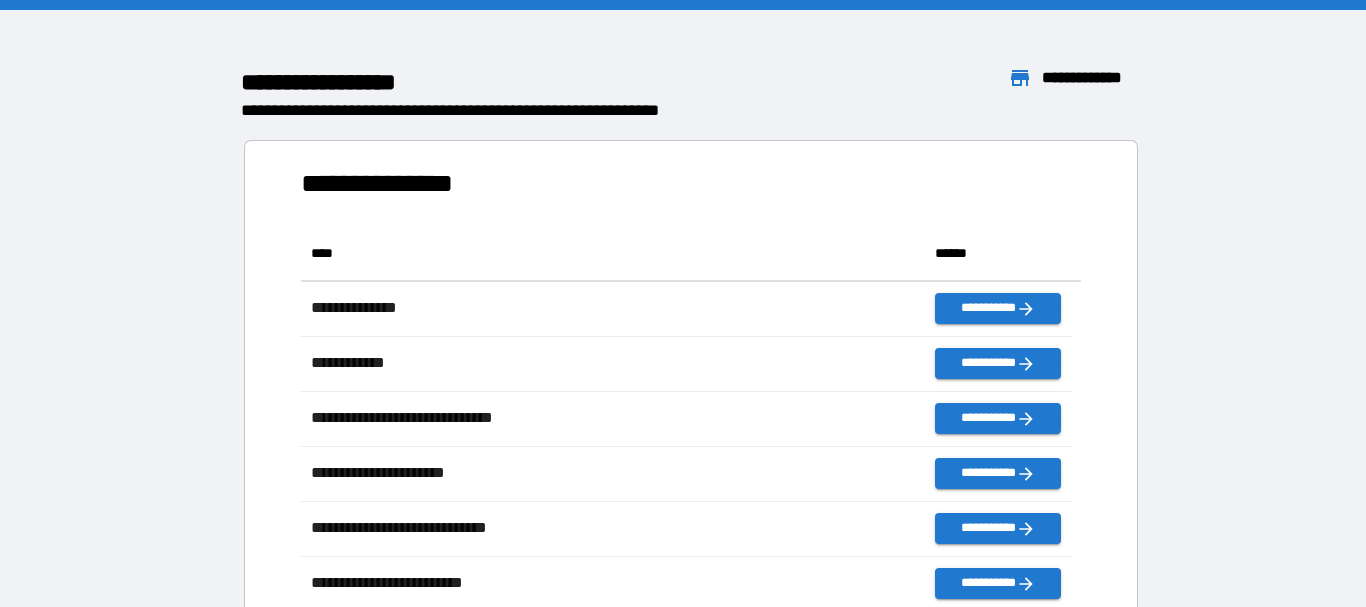 scroll, scrollTop: 16, scrollLeft: 16, axis: both 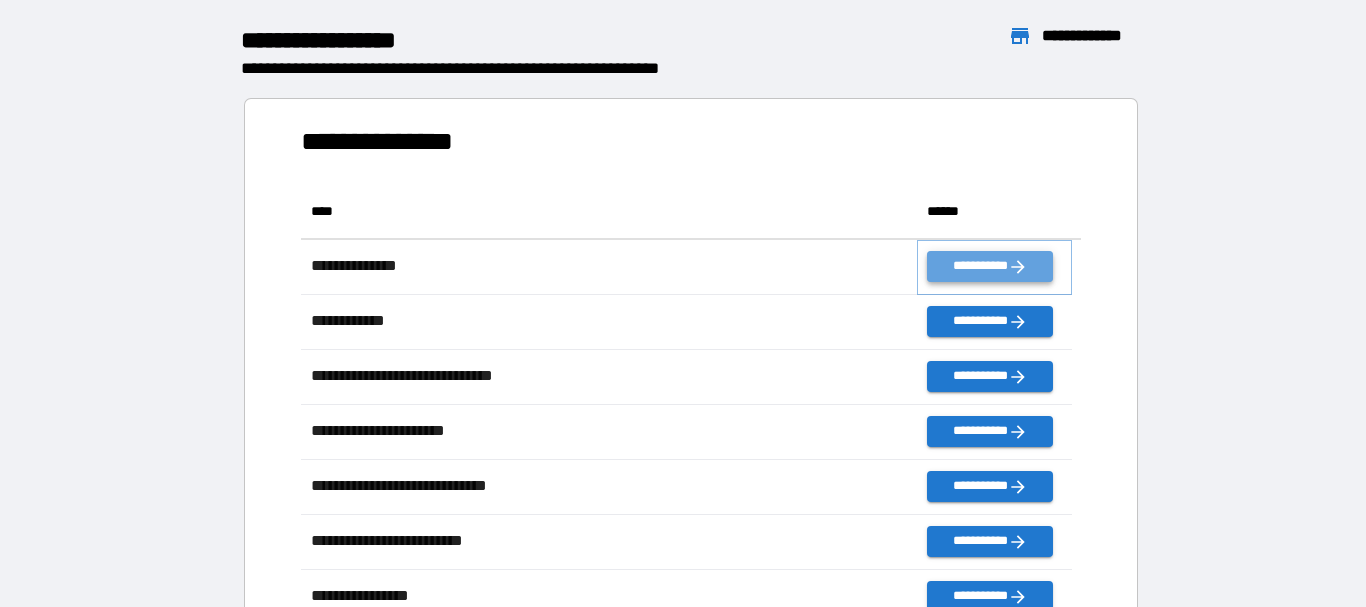 click on "**********" at bounding box center (989, 266) 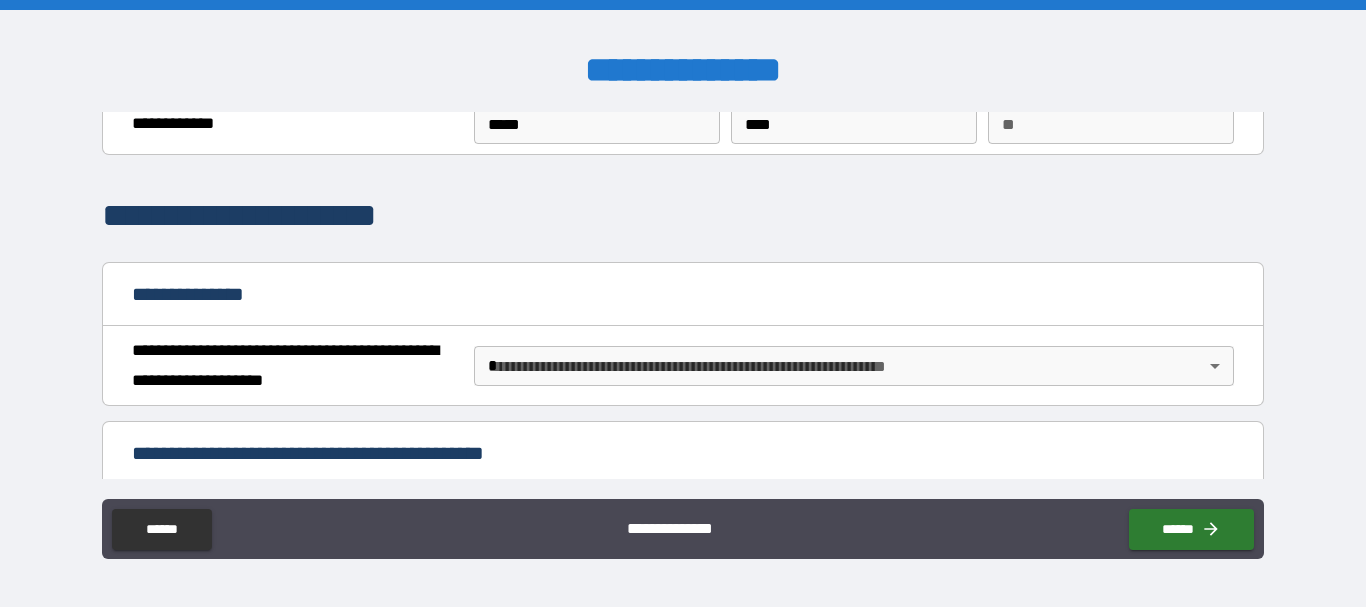 scroll, scrollTop: 84, scrollLeft: 0, axis: vertical 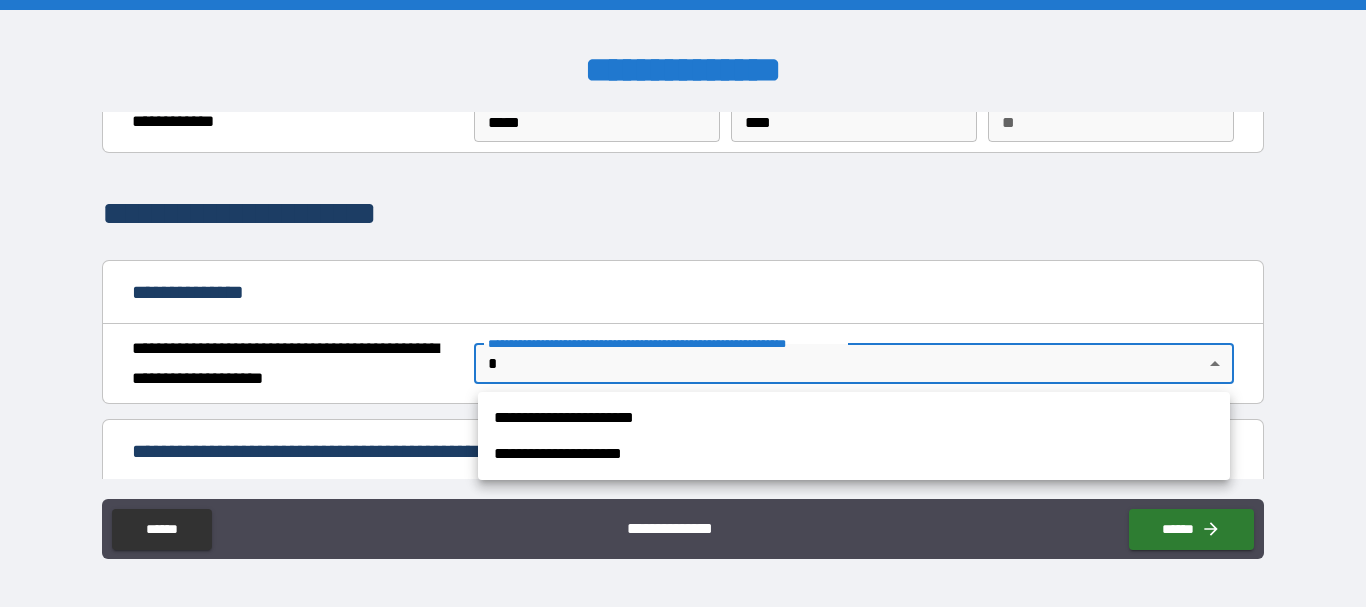 click on "**********" at bounding box center [683, 303] 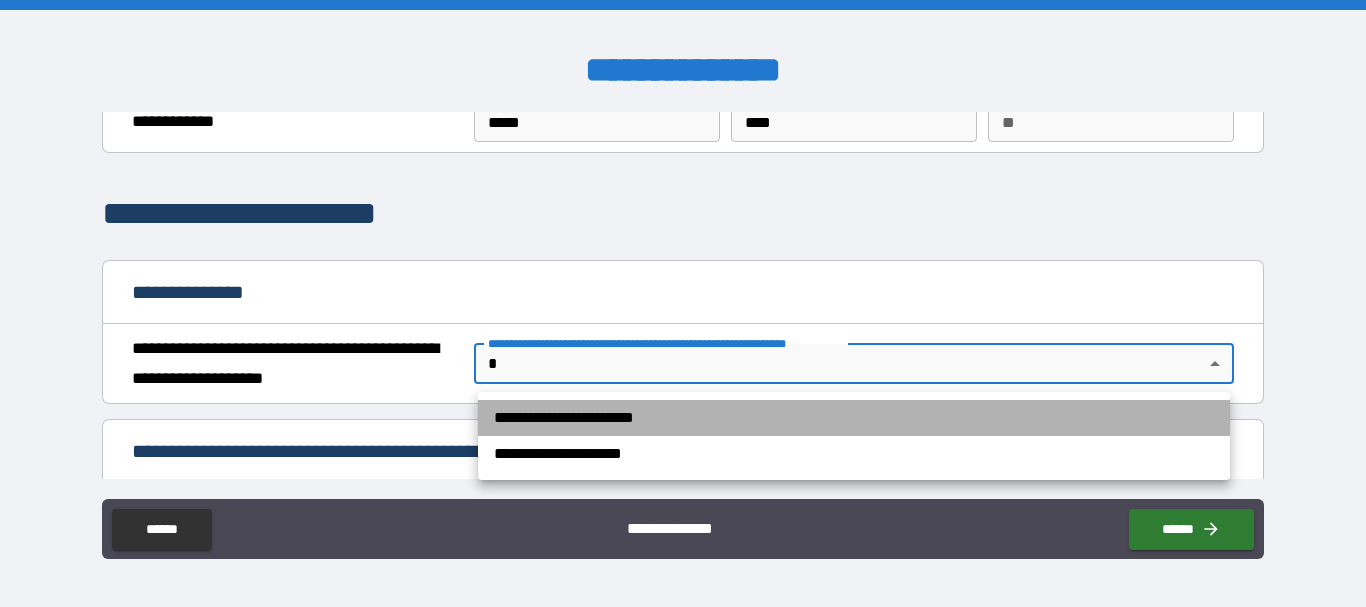 click on "**********" at bounding box center [854, 418] 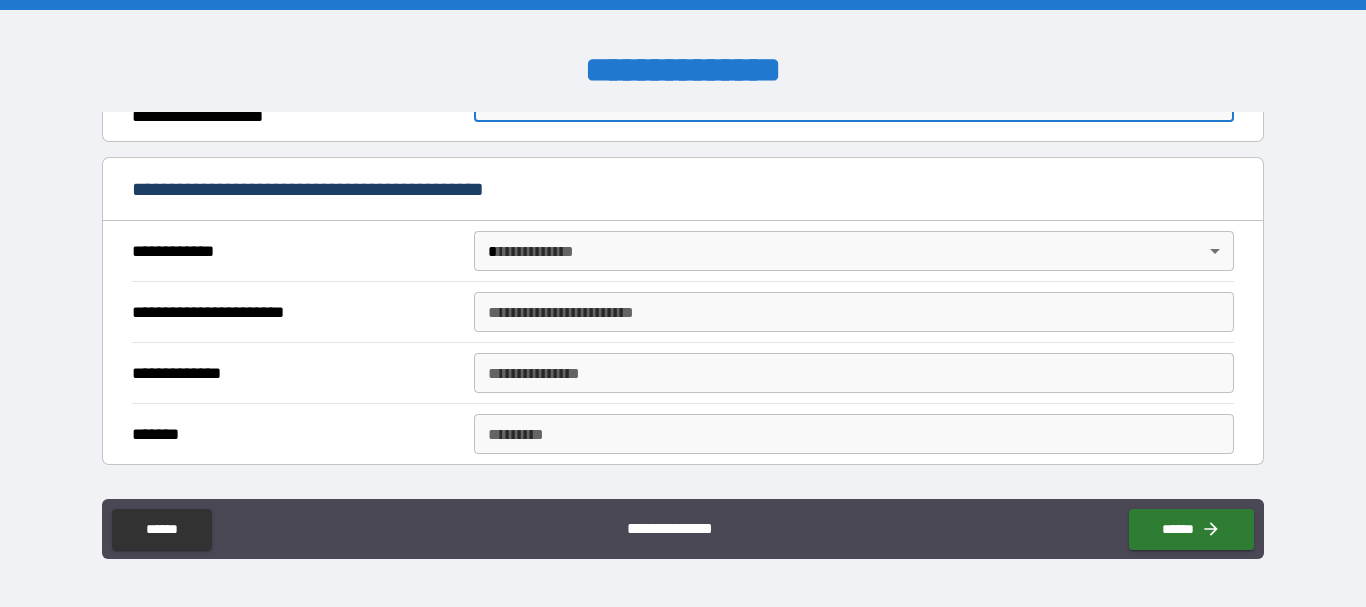 scroll, scrollTop: 347, scrollLeft: 0, axis: vertical 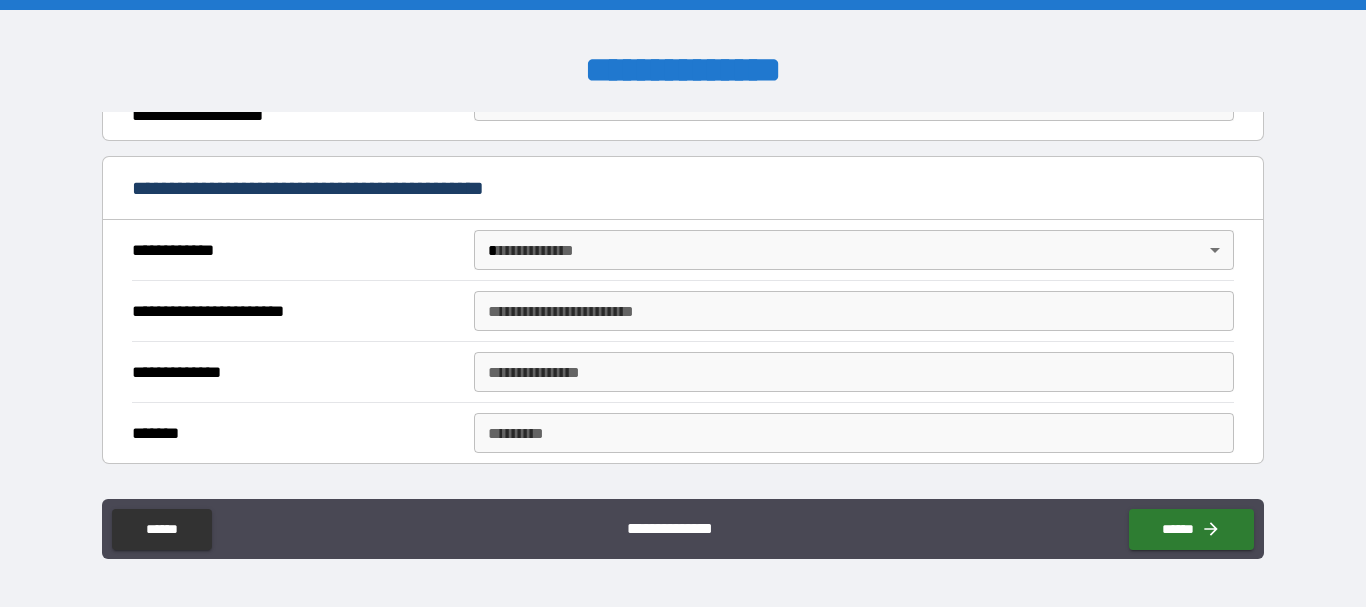 click on "**********" at bounding box center [682, 190] 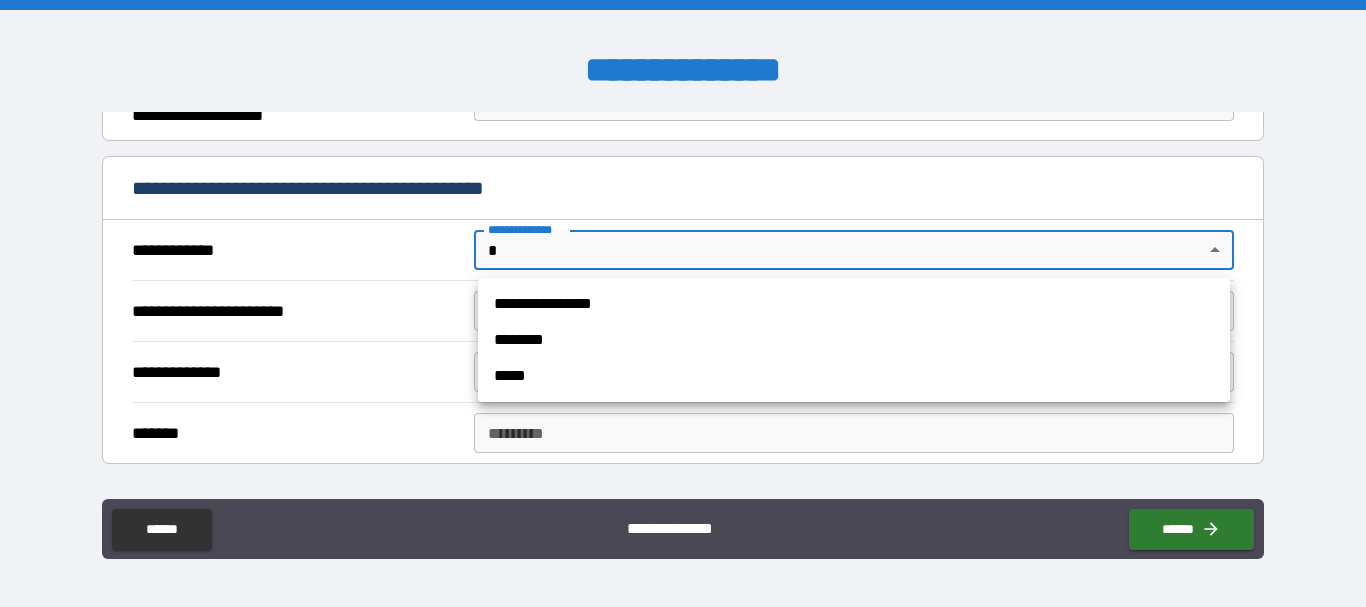 click on "**********" at bounding box center [854, 304] 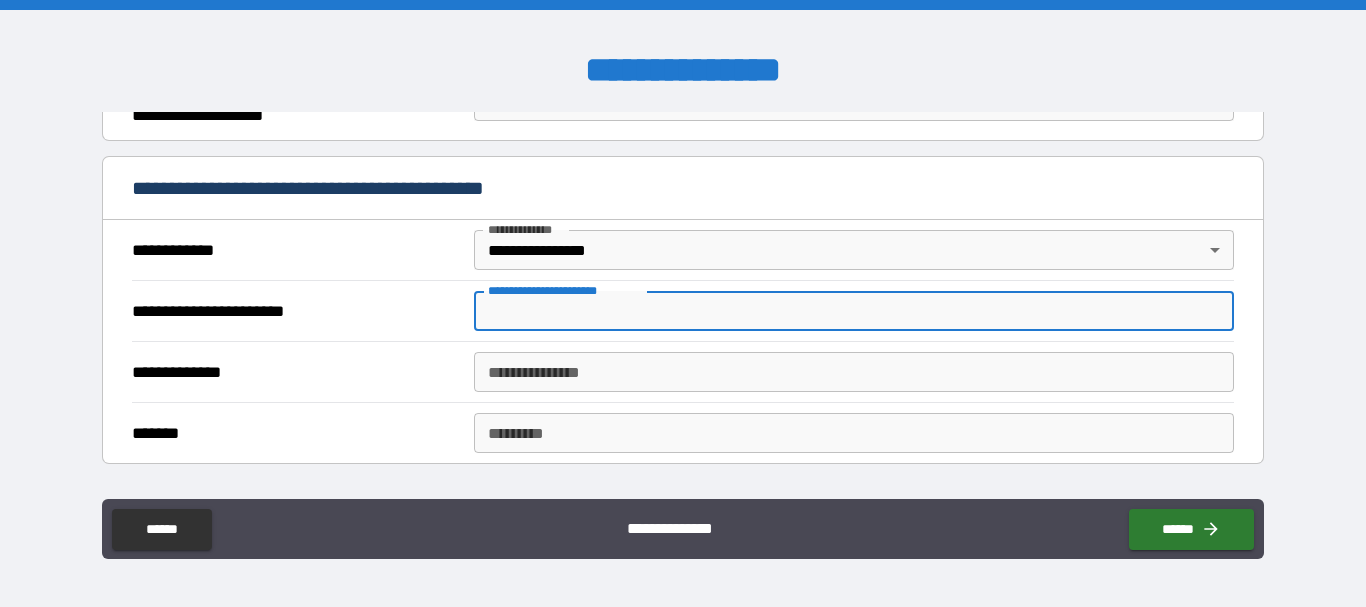 click on "**********" at bounding box center (854, 311) 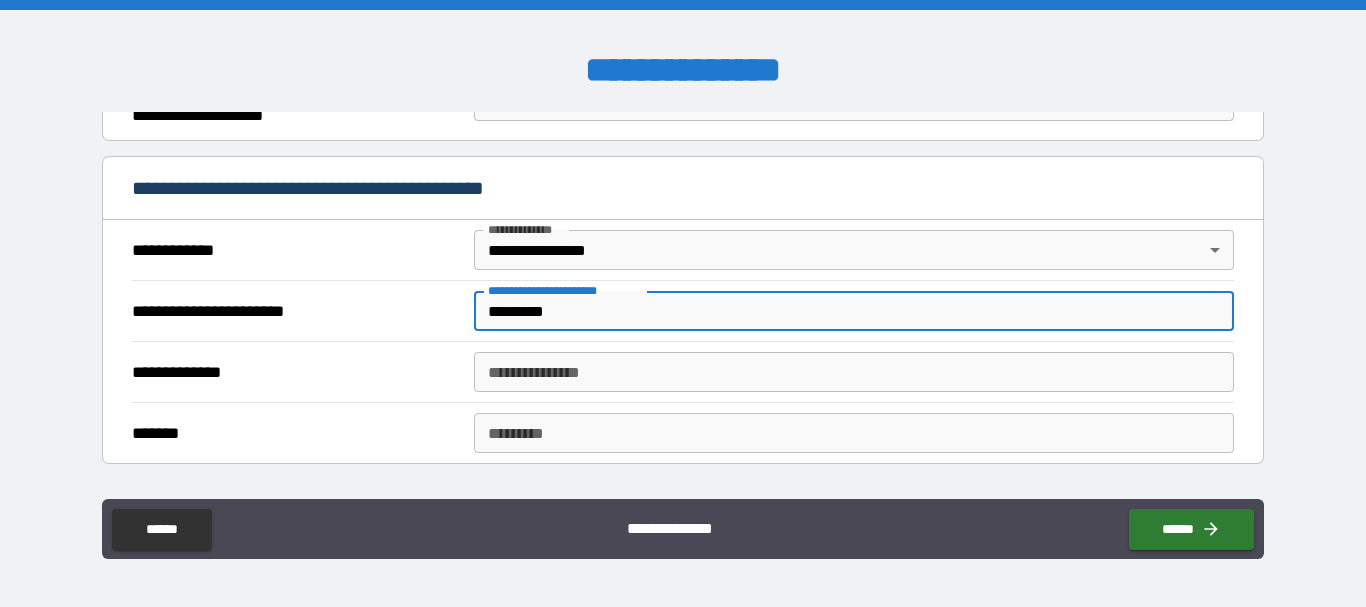 type on "*********" 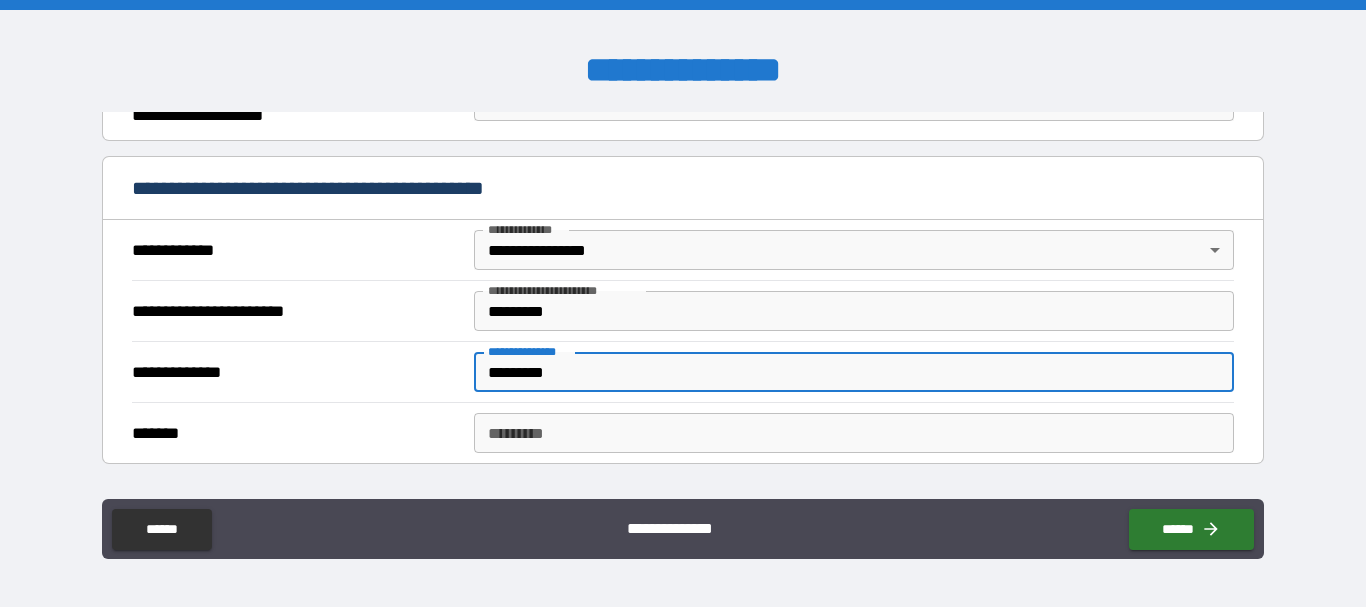 type on "*********" 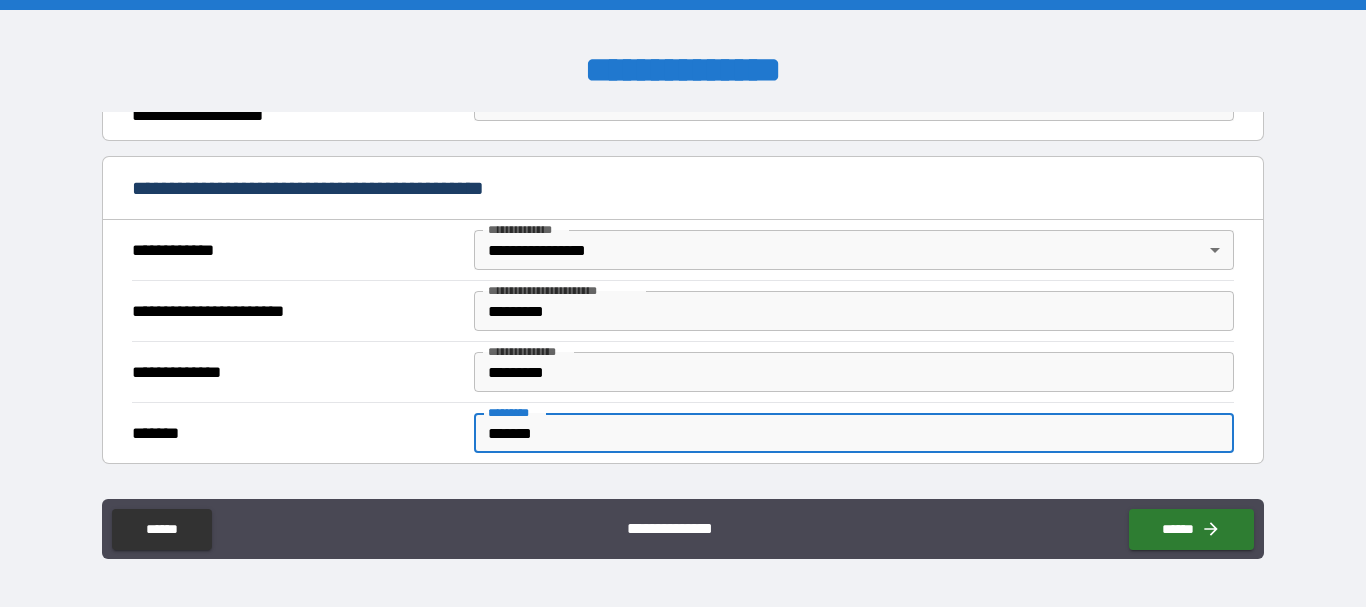type on "*******" 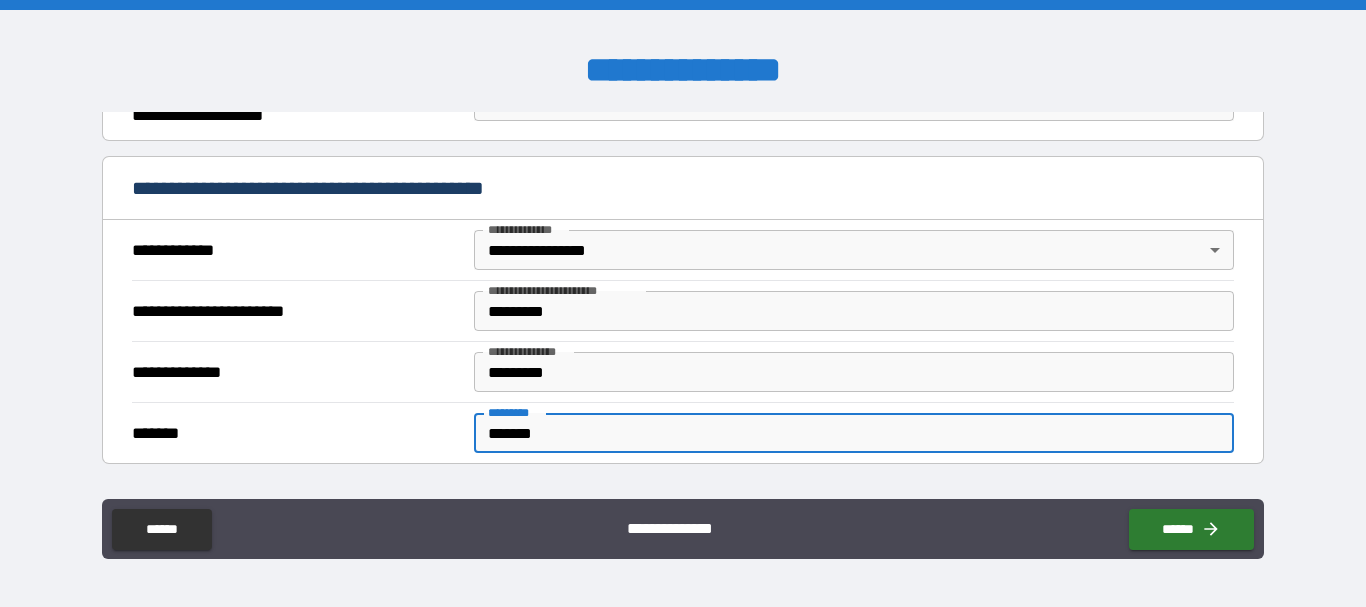 drag, startPoint x: 601, startPoint y: 428, endPoint x: 398, endPoint y: 423, distance: 203.06157 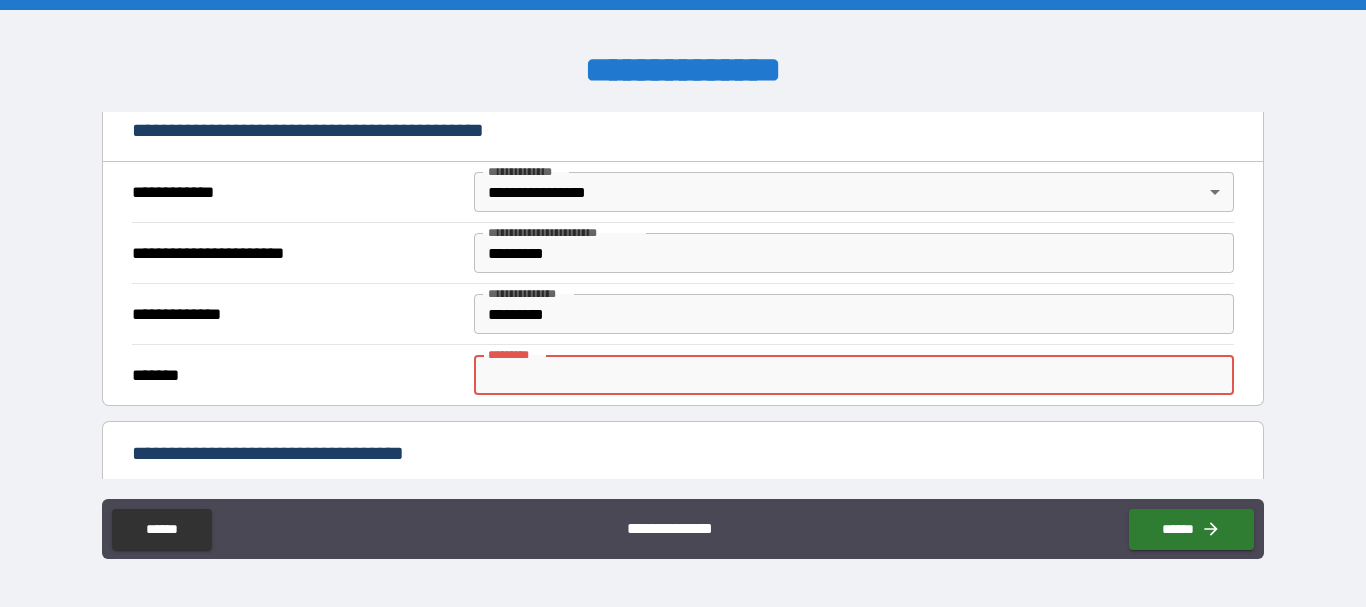scroll, scrollTop: 403, scrollLeft: 0, axis: vertical 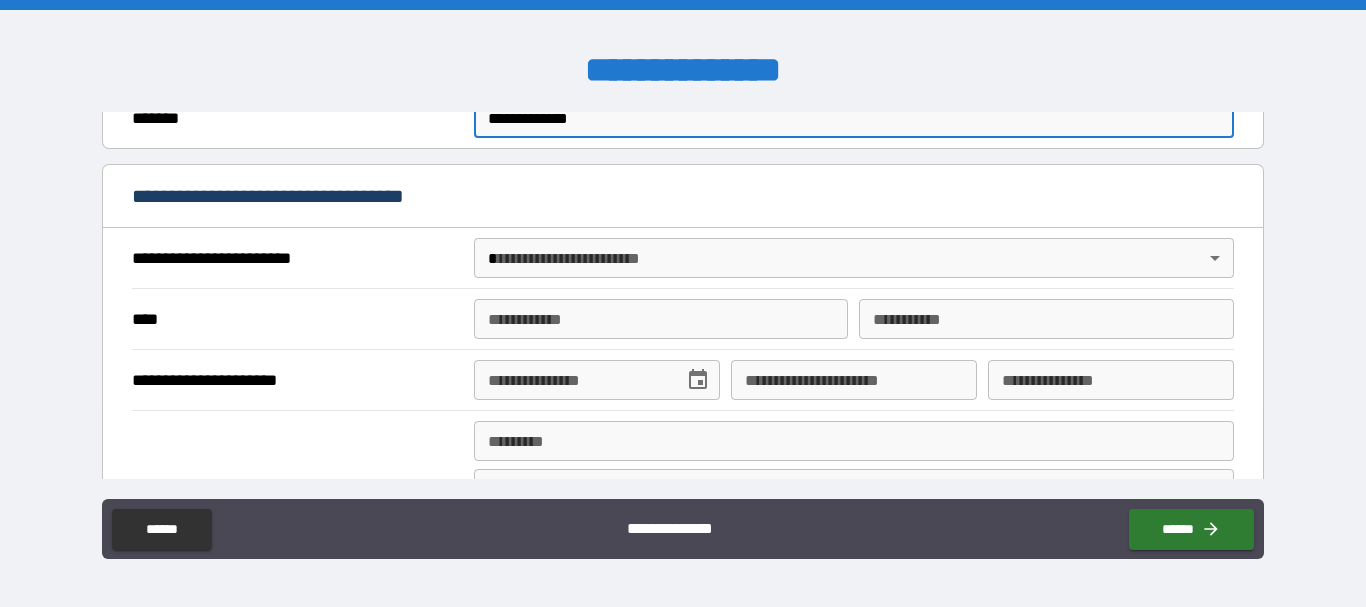 type on "**********" 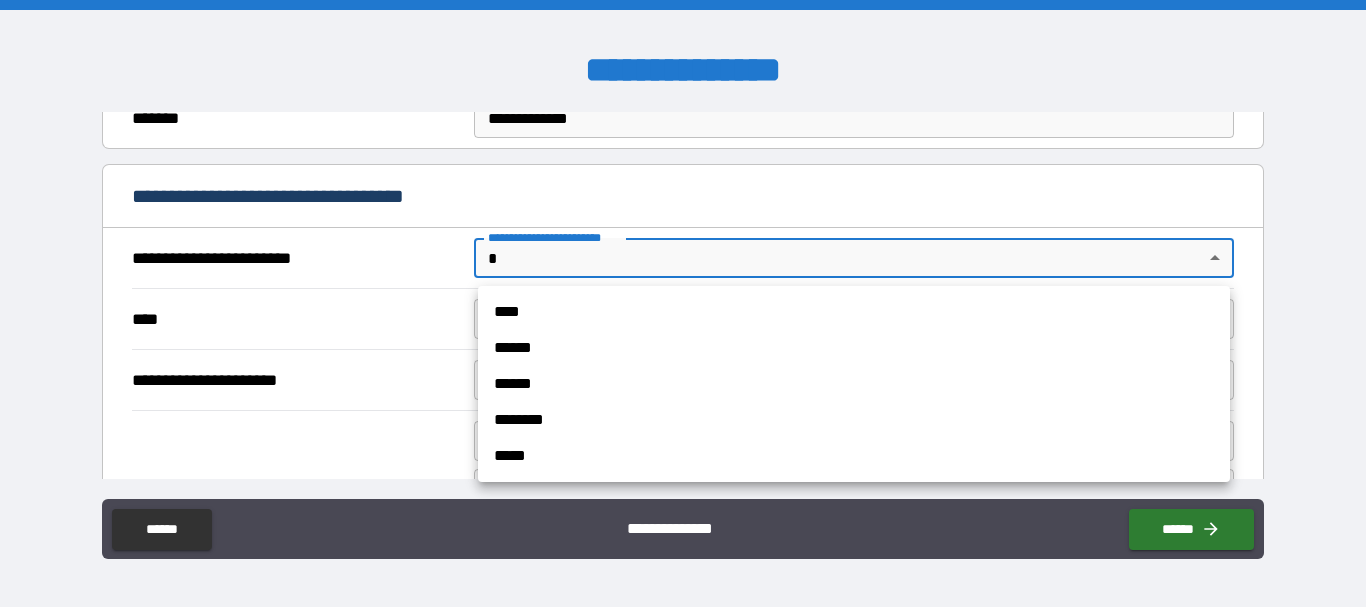 click at bounding box center [683, 303] 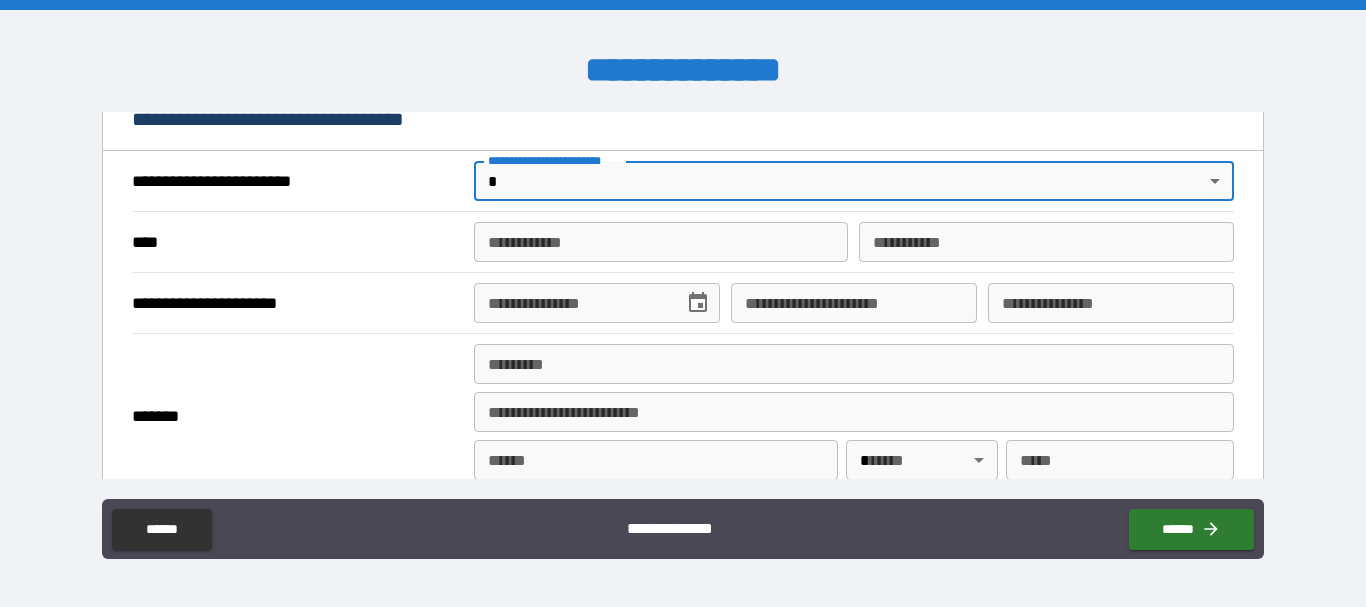 scroll, scrollTop: 728, scrollLeft: 0, axis: vertical 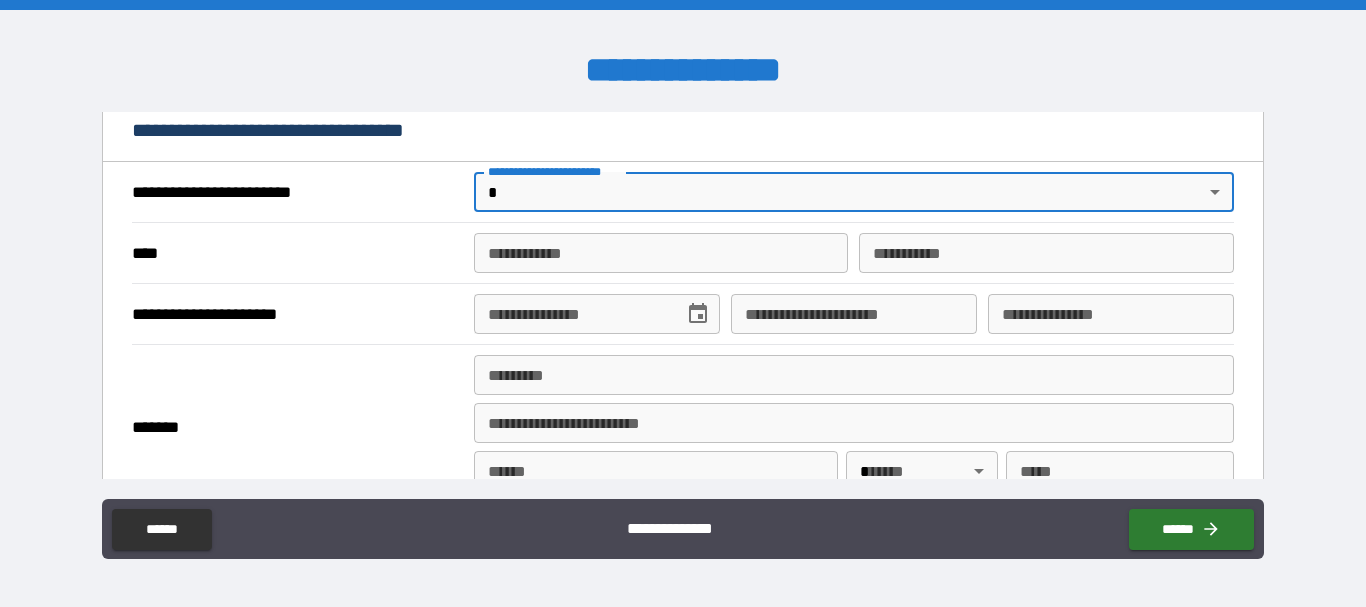 click on "**********" at bounding box center [683, 303] 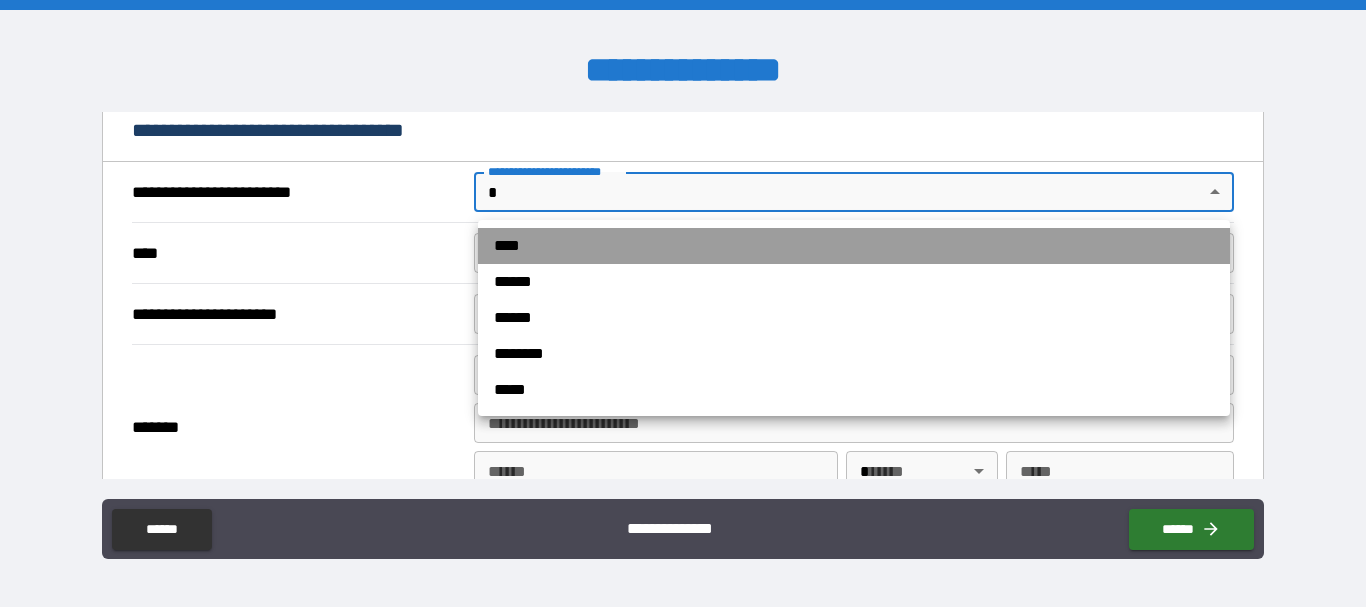 click on "****" at bounding box center (854, 246) 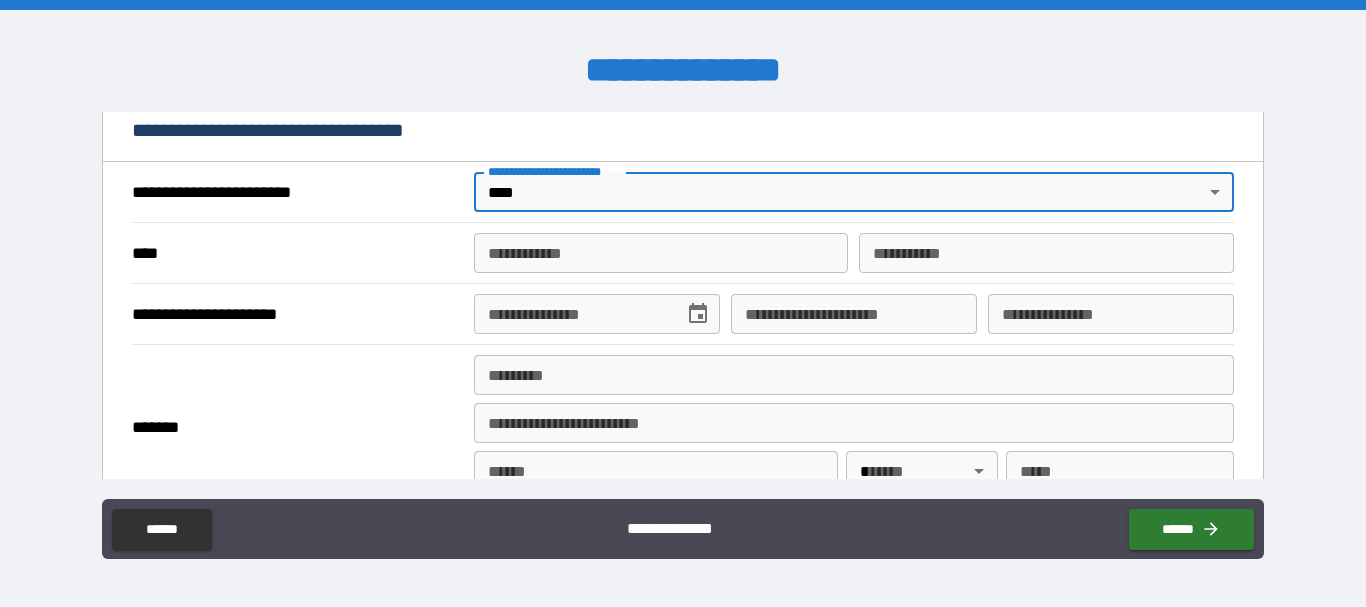 click on "**********" at bounding box center [661, 253] 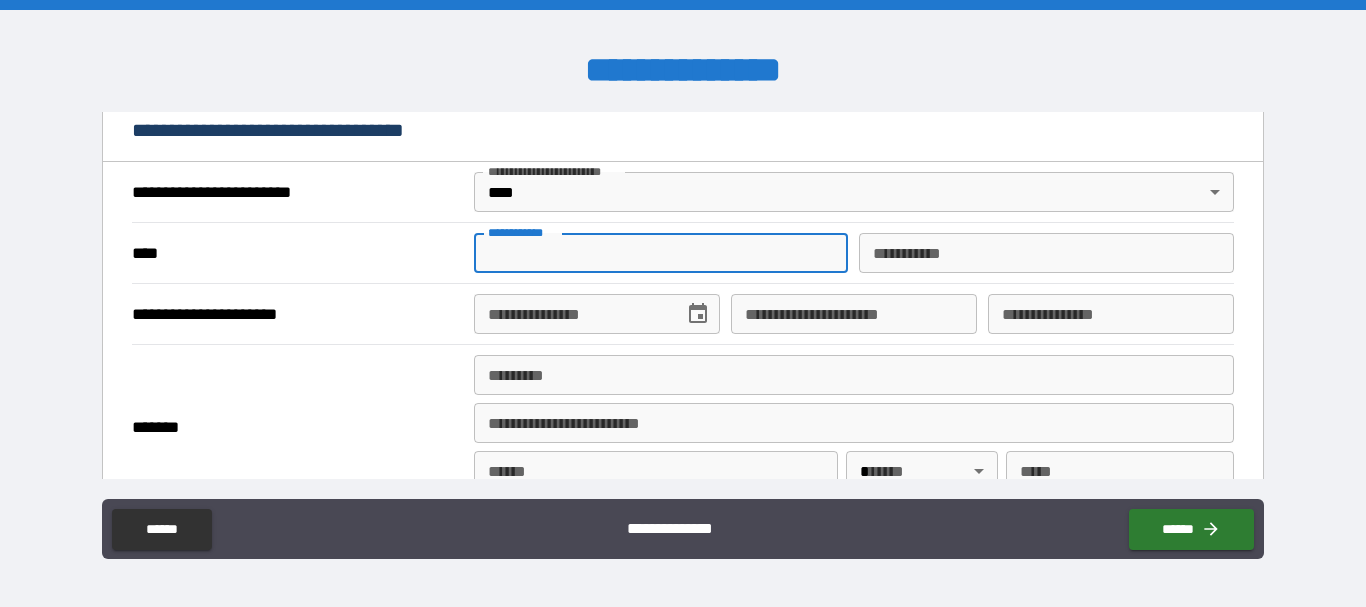 type on "*****" 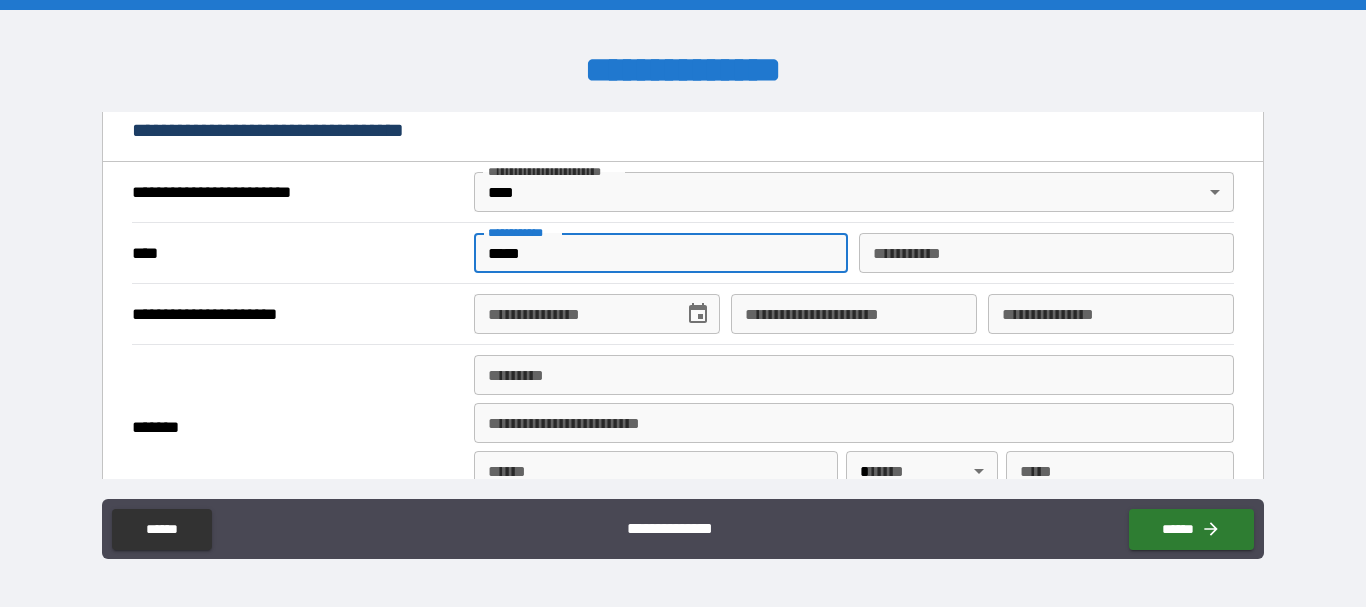type on "****" 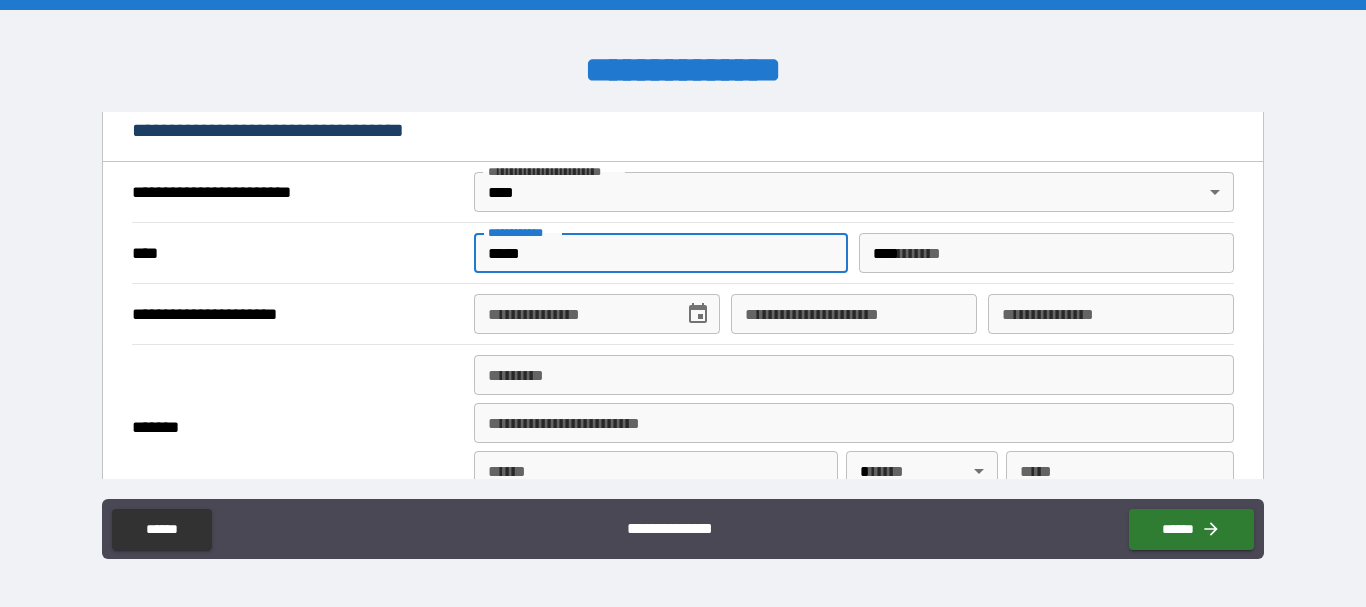 type on "**********" 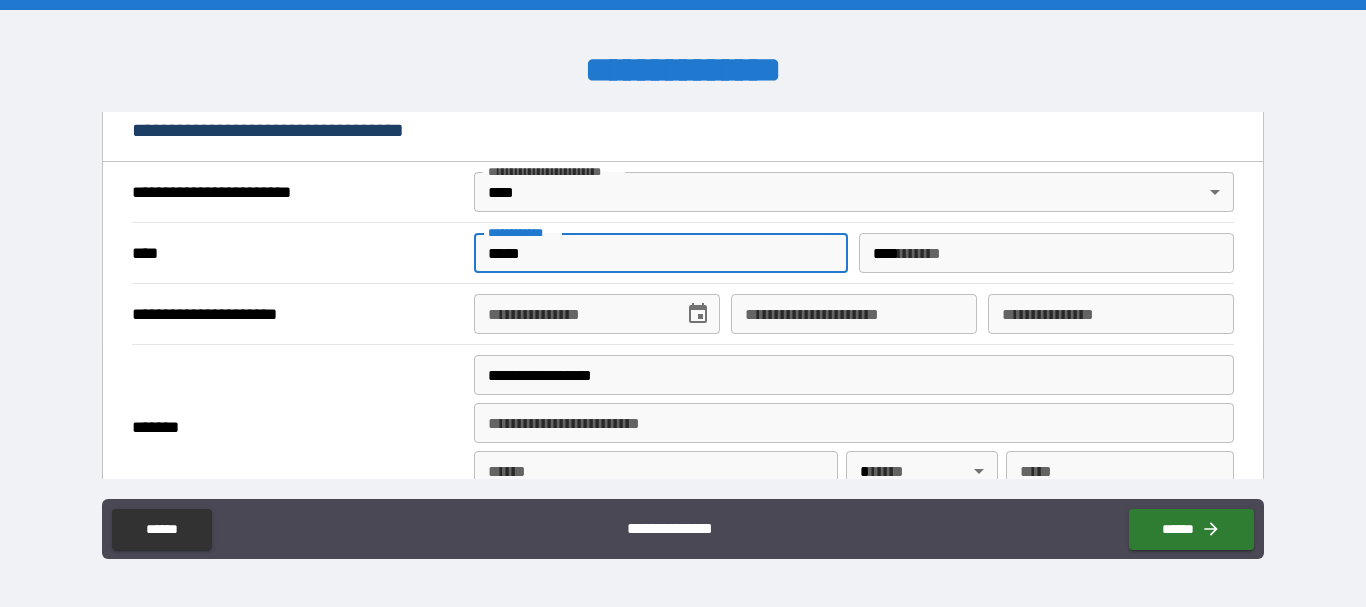type on "*********" 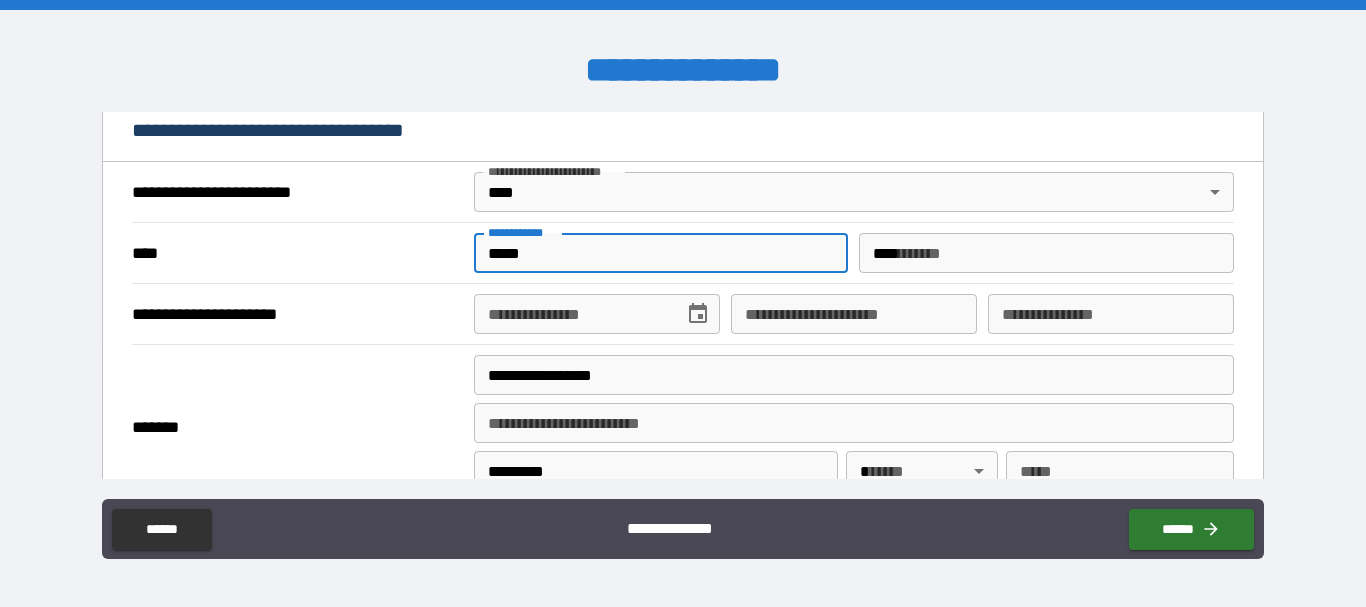 type on "**" 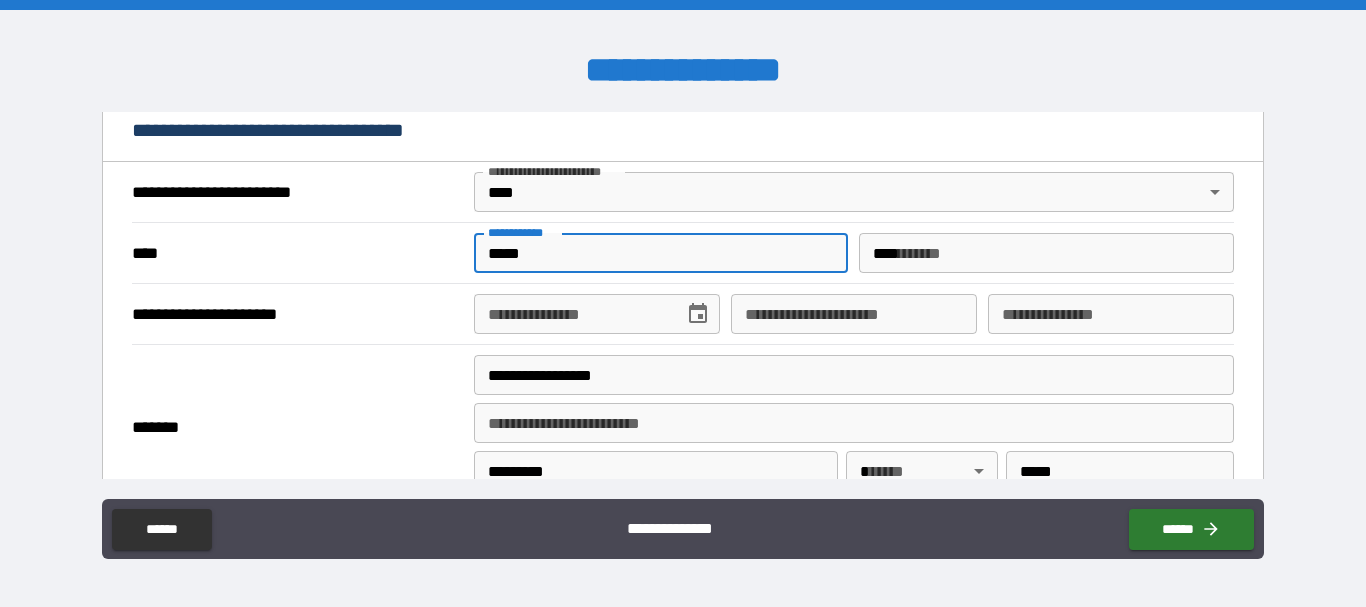 type on "**********" 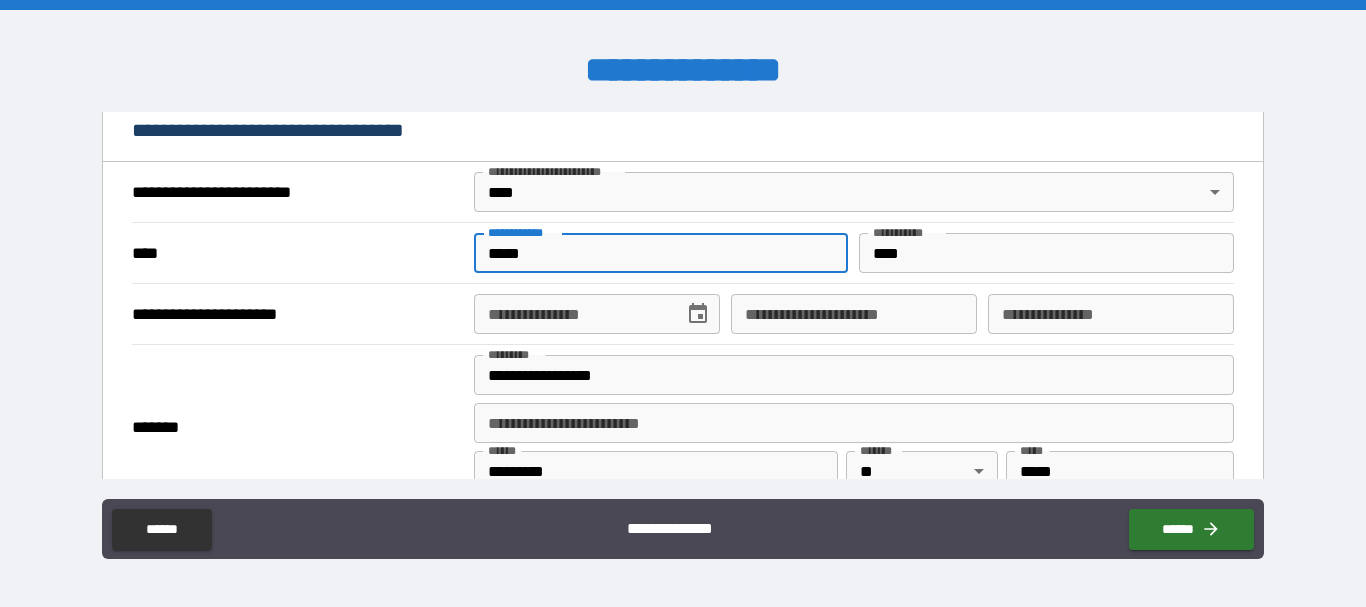 click on "**********" at bounding box center (572, 314) 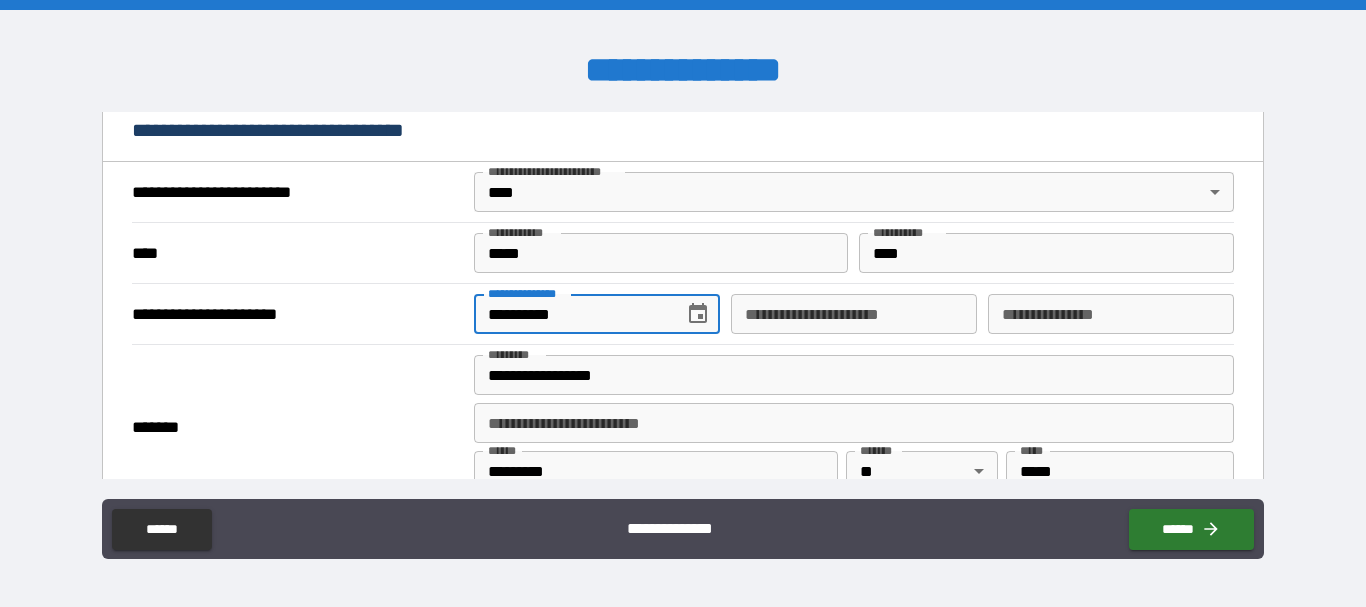type on "**********" 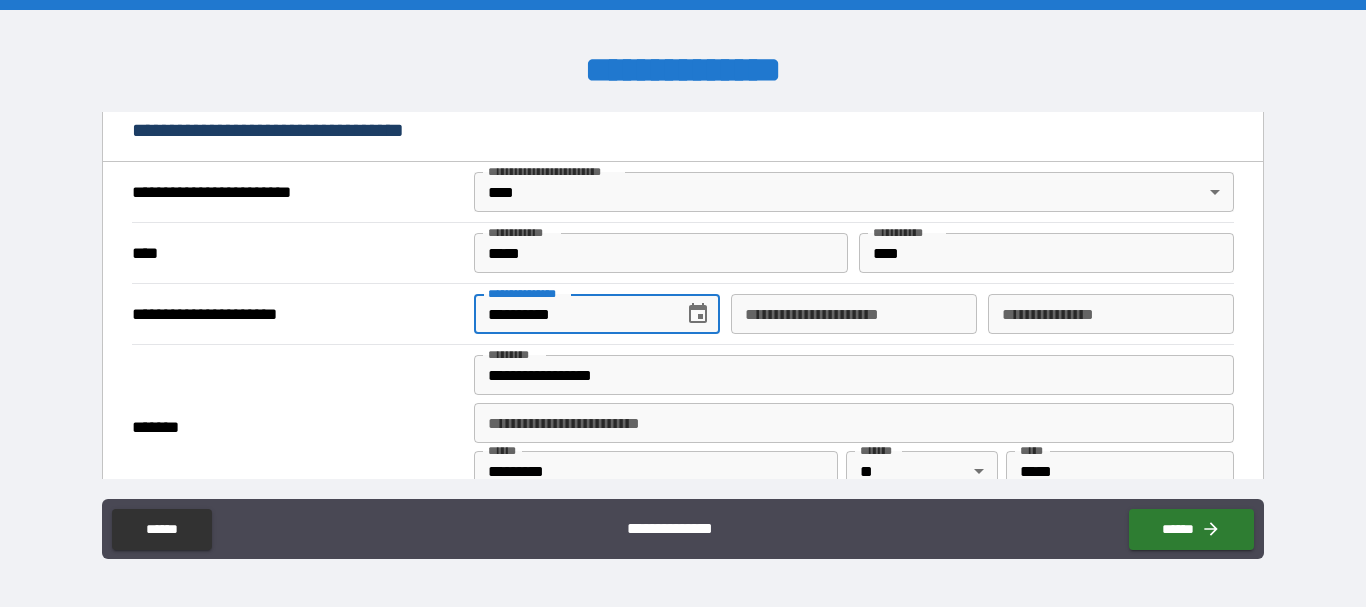 type 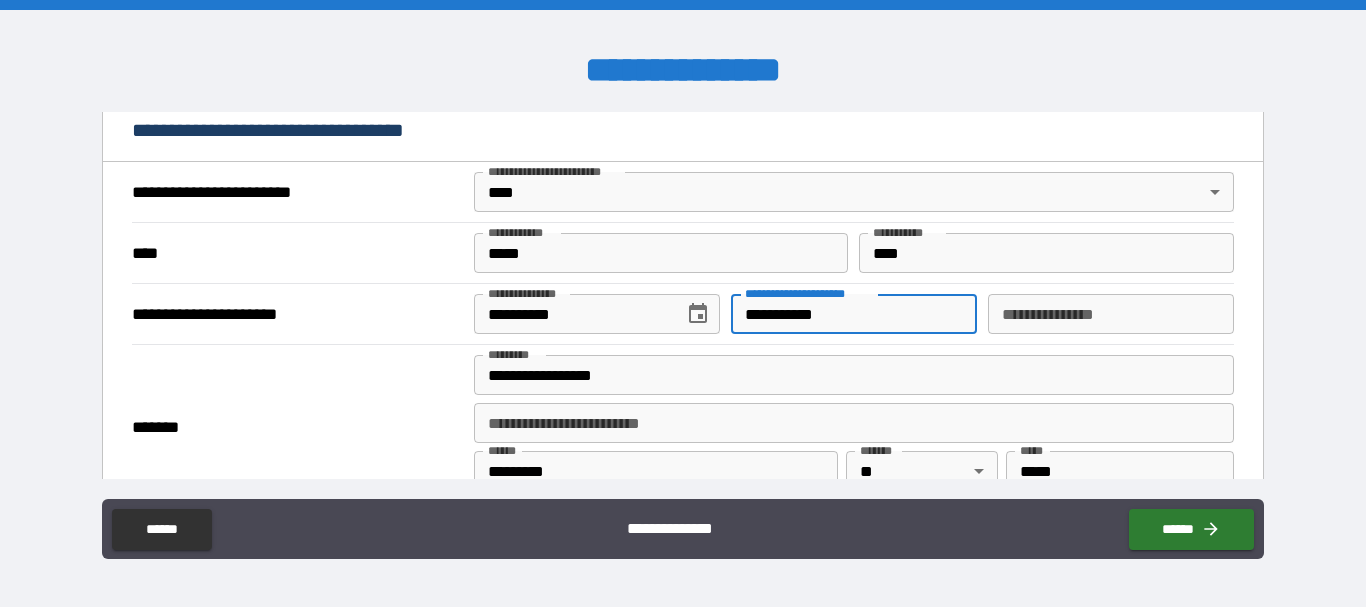 type on "**********" 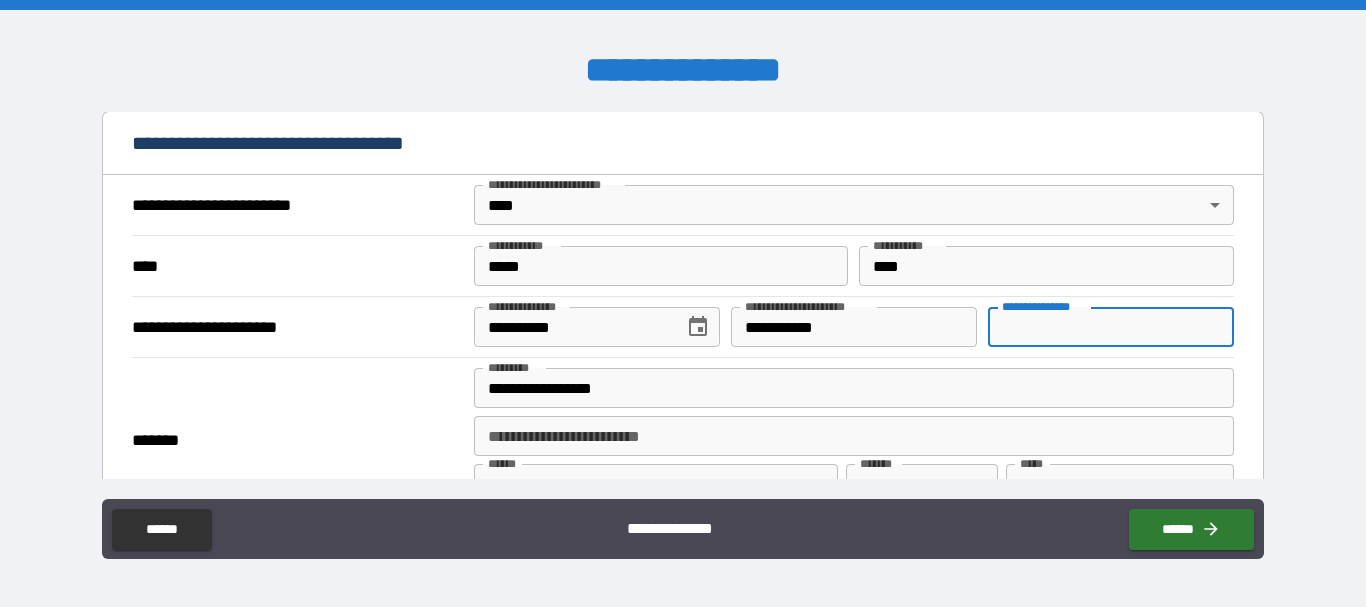 scroll, scrollTop: 716, scrollLeft: 0, axis: vertical 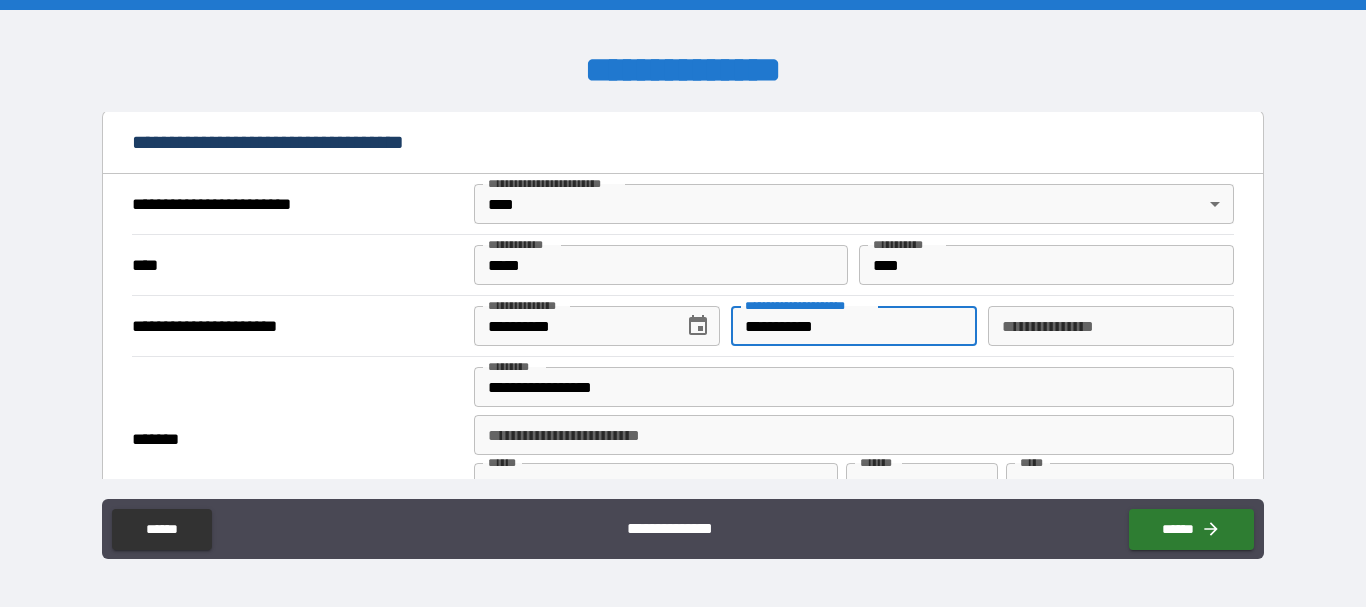 drag, startPoint x: 869, startPoint y: 317, endPoint x: 626, endPoint y: 351, distance: 245.36707 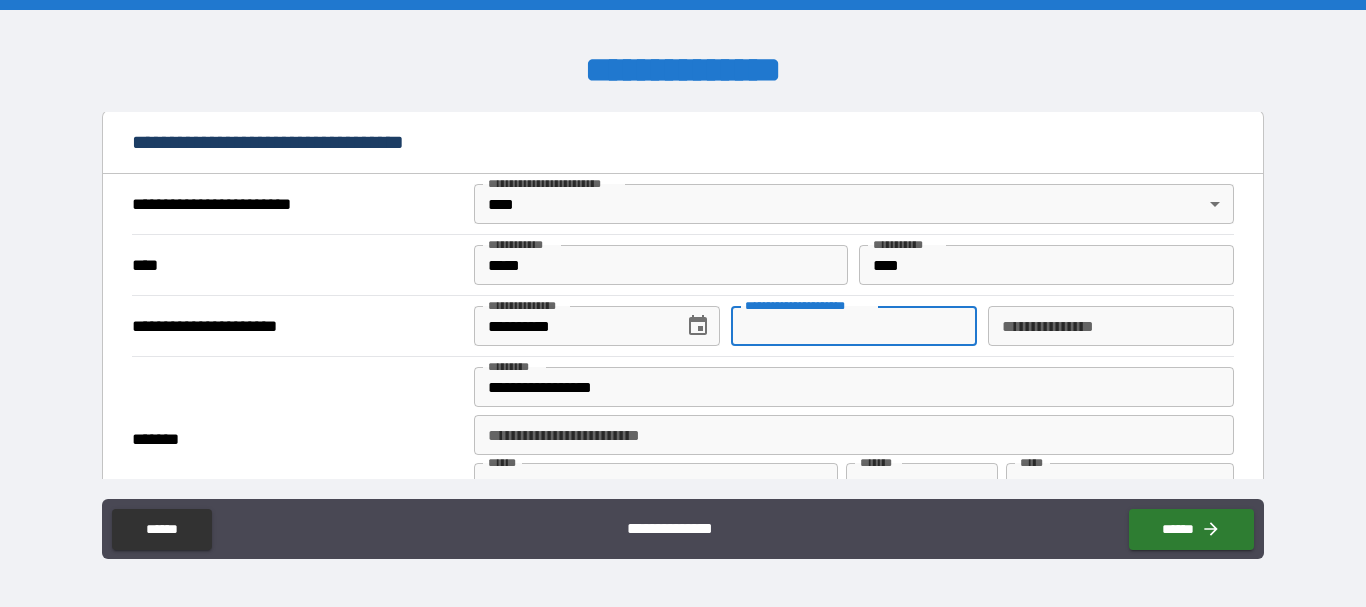 type 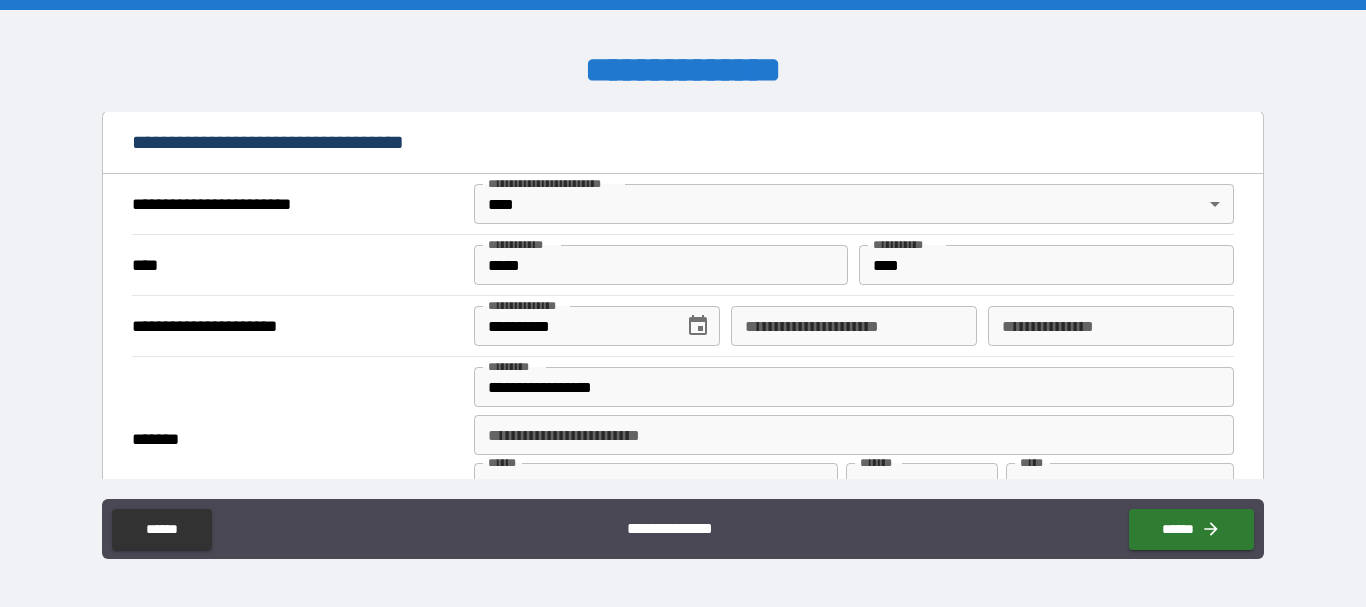 click on "**********" at bounding box center [682, 325] 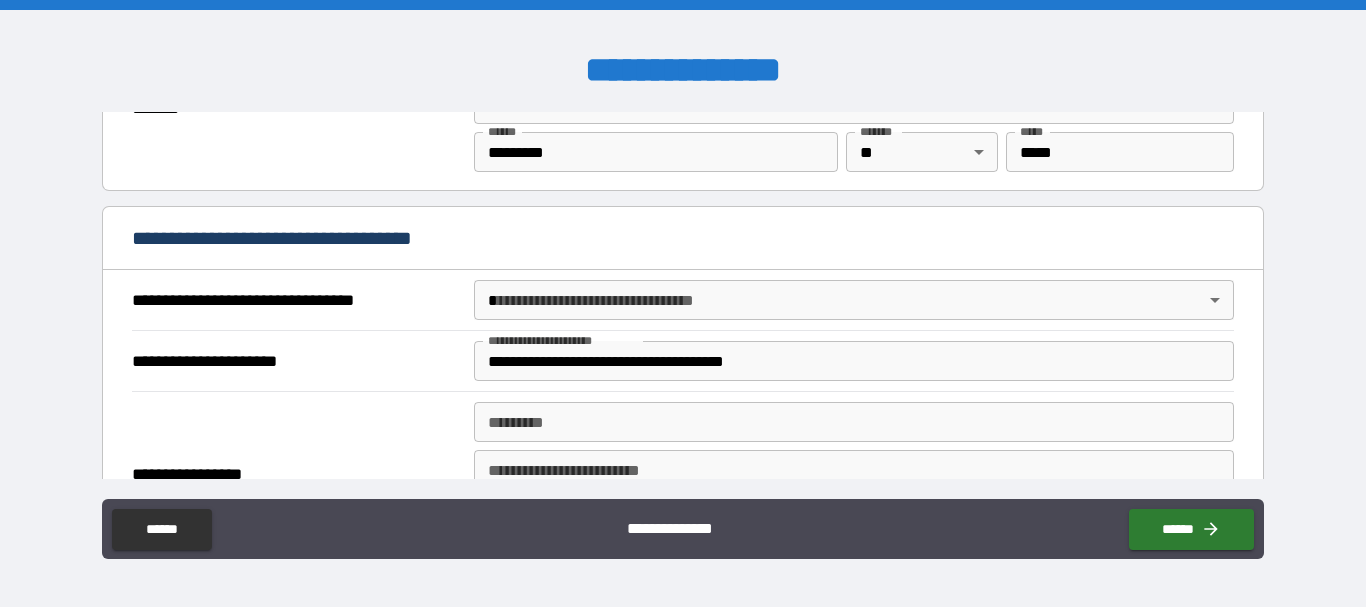 scroll, scrollTop: 1048, scrollLeft: 0, axis: vertical 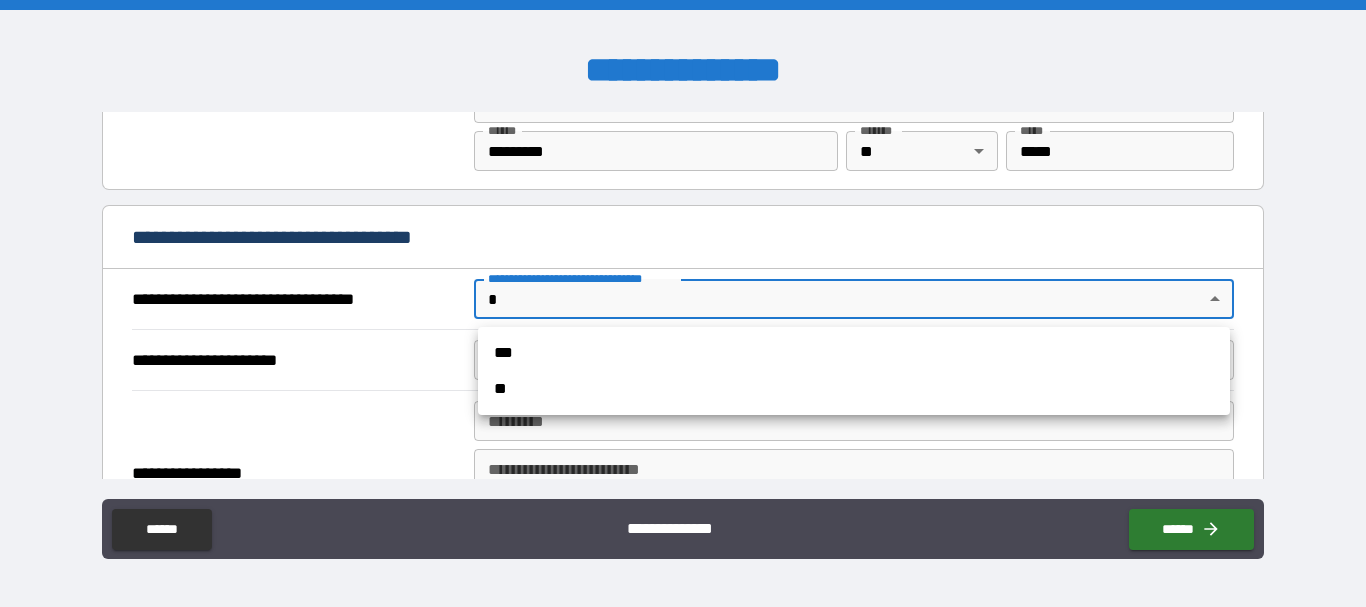 click on "**********" at bounding box center [683, 303] 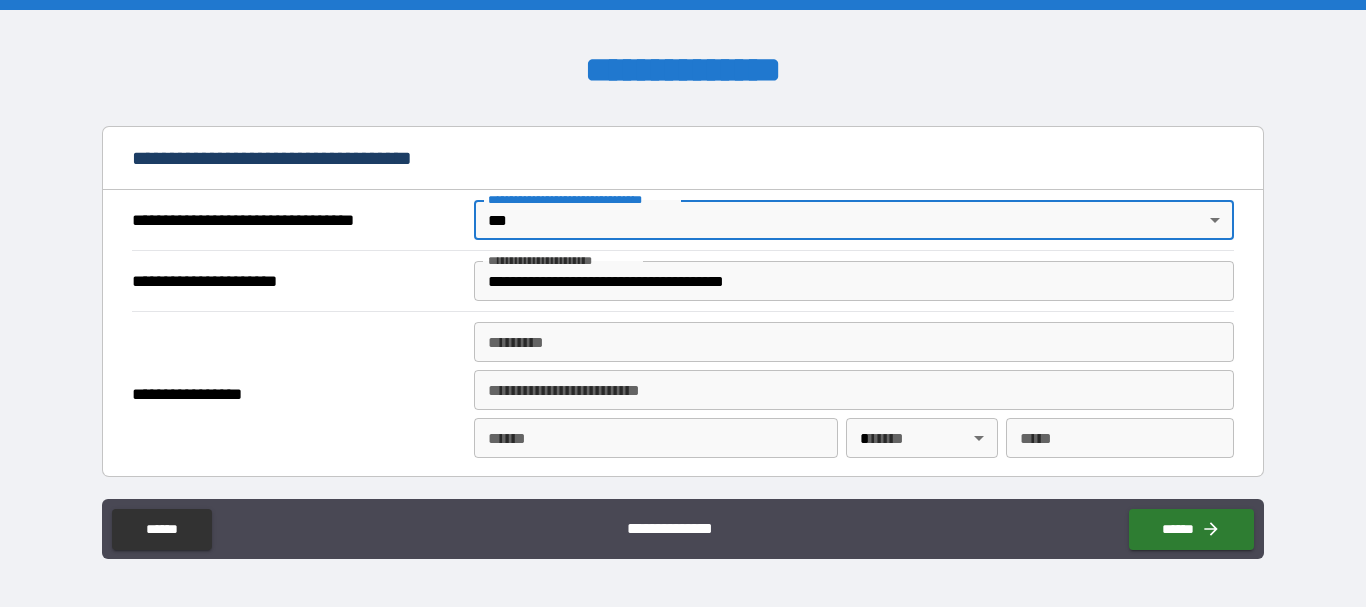 scroll, scrollTop: 1128, scrollLeft: 0, axis: vertical 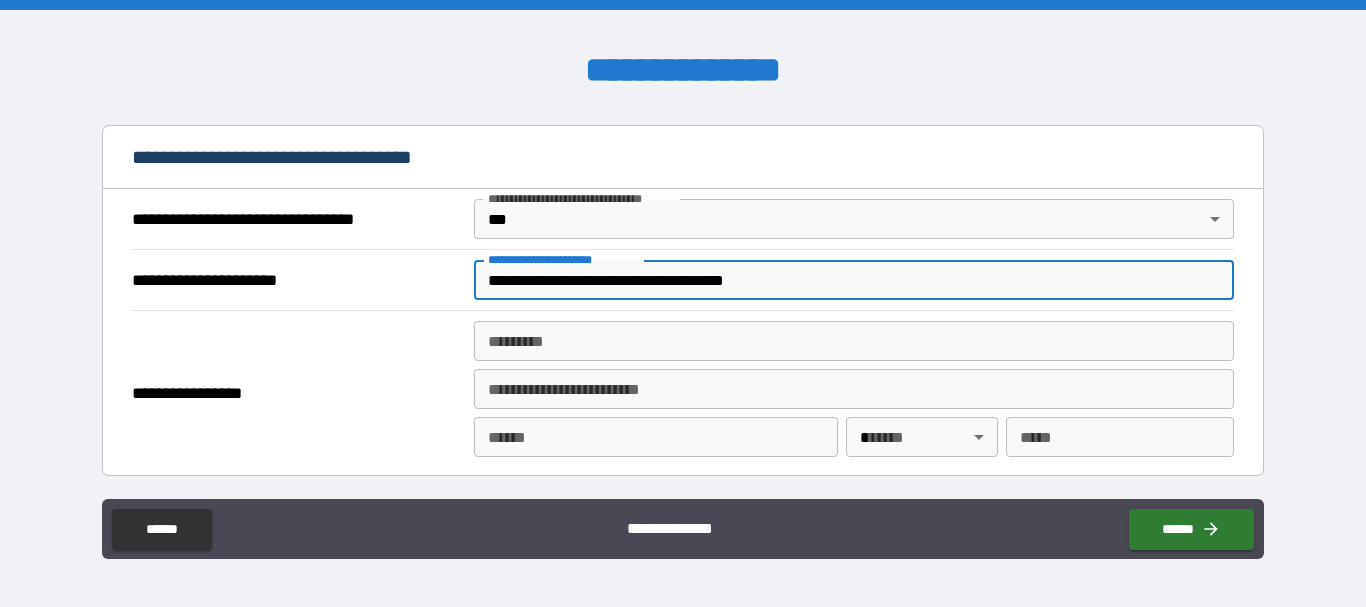 drag, startPoint x: 859, startPoint y: 280, endPoint x: 447, endPoint y: 280, distance: 412 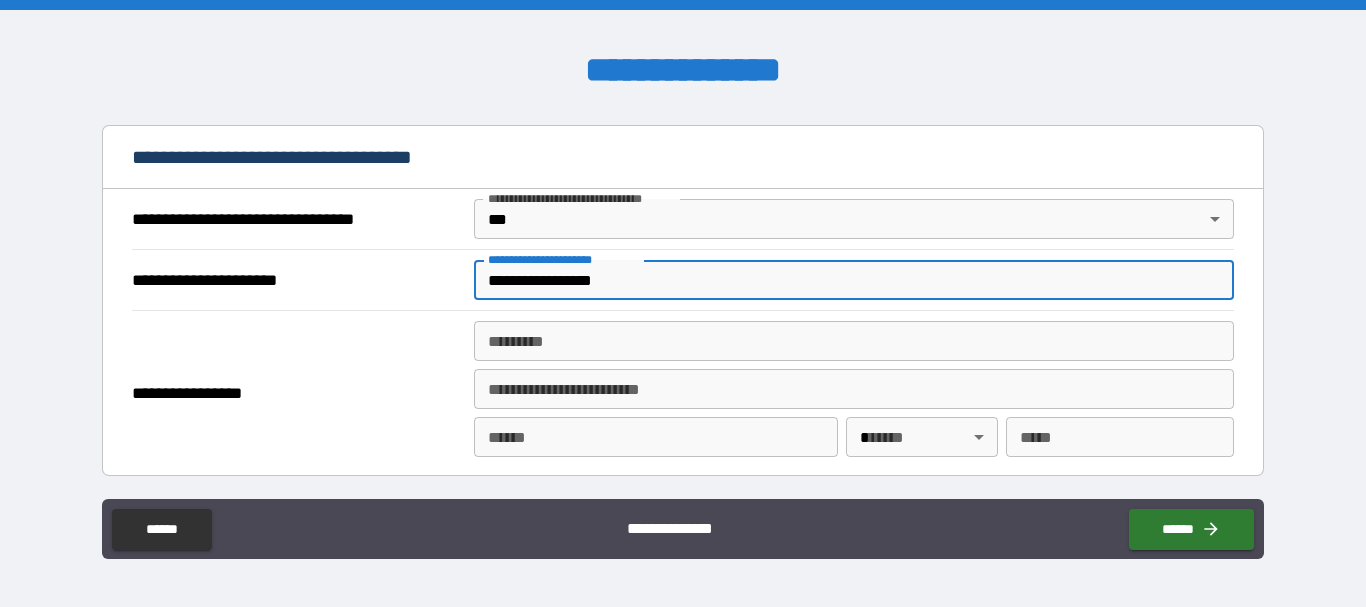 type on "**********" 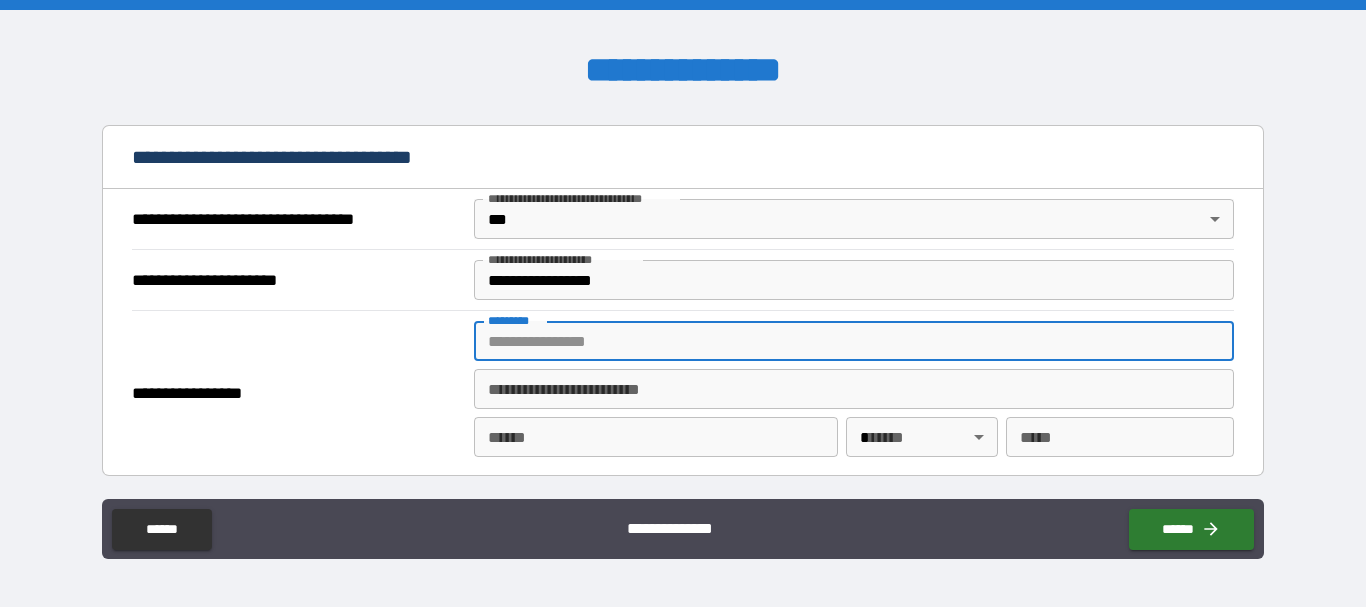 click on "*******   *" at bounding box center (854, 341) 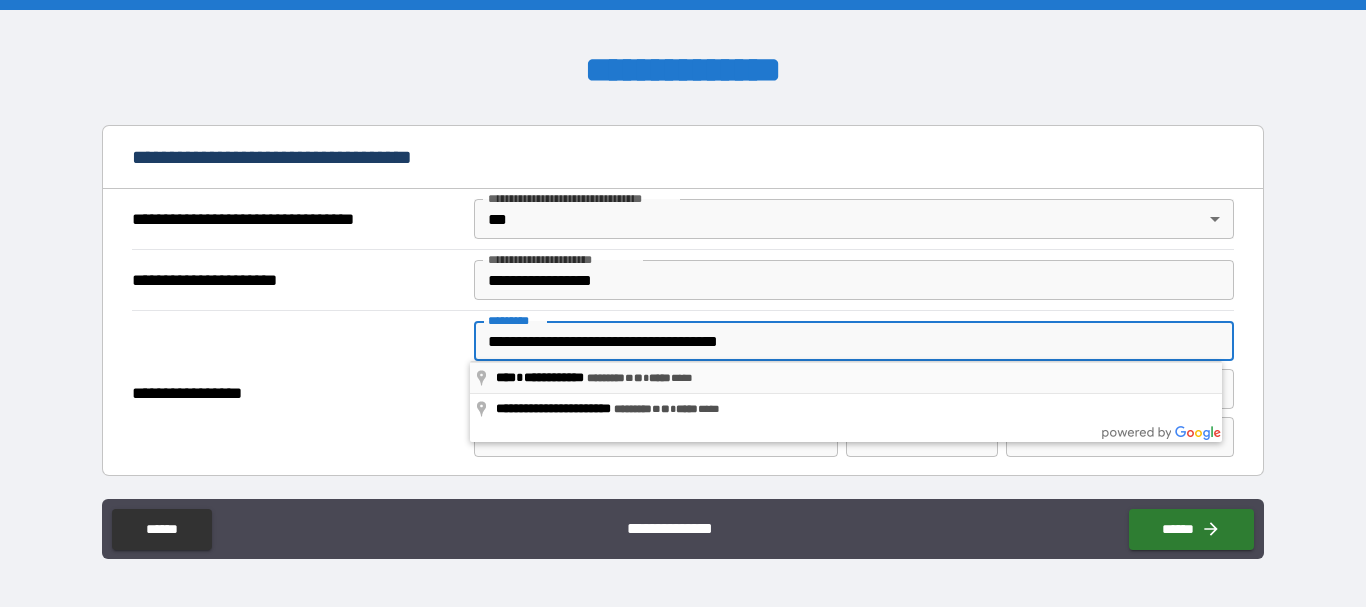 type on "**********" 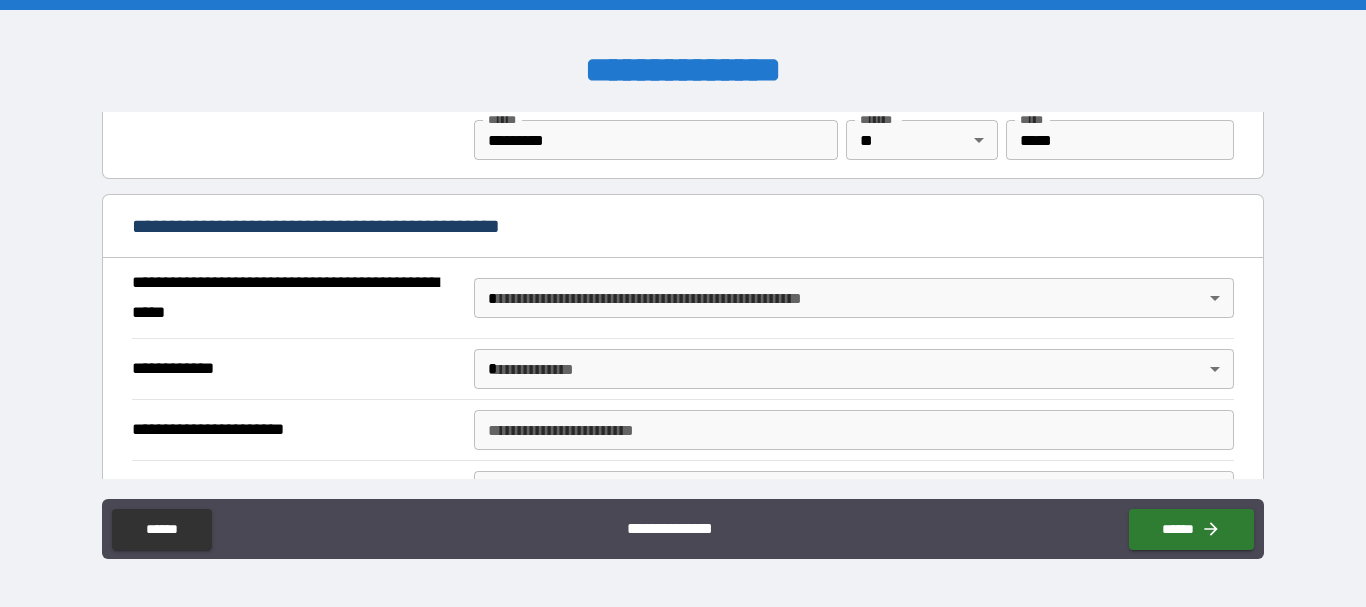 scroll, scrollTop: 1427, scrollLeft: 0, axis: vertical 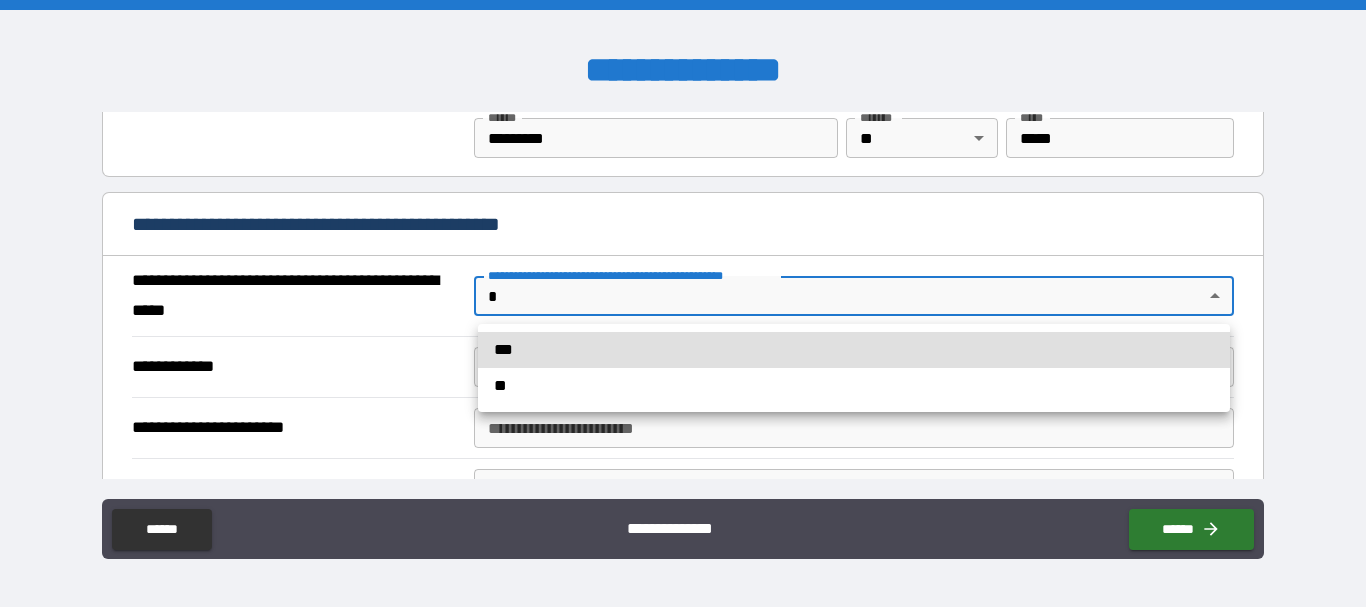 click on "**********" at bounding box center [683, 303] 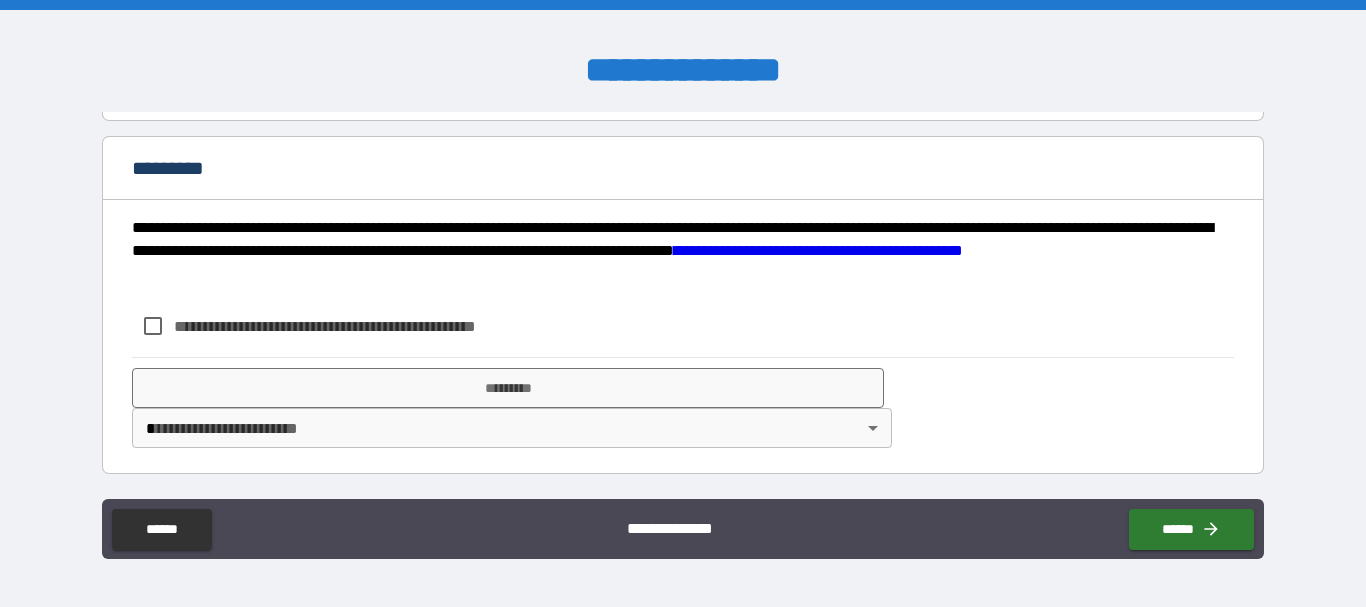 scroll, scrollTop: 1643, scrollLeft: 0, axis: vertical 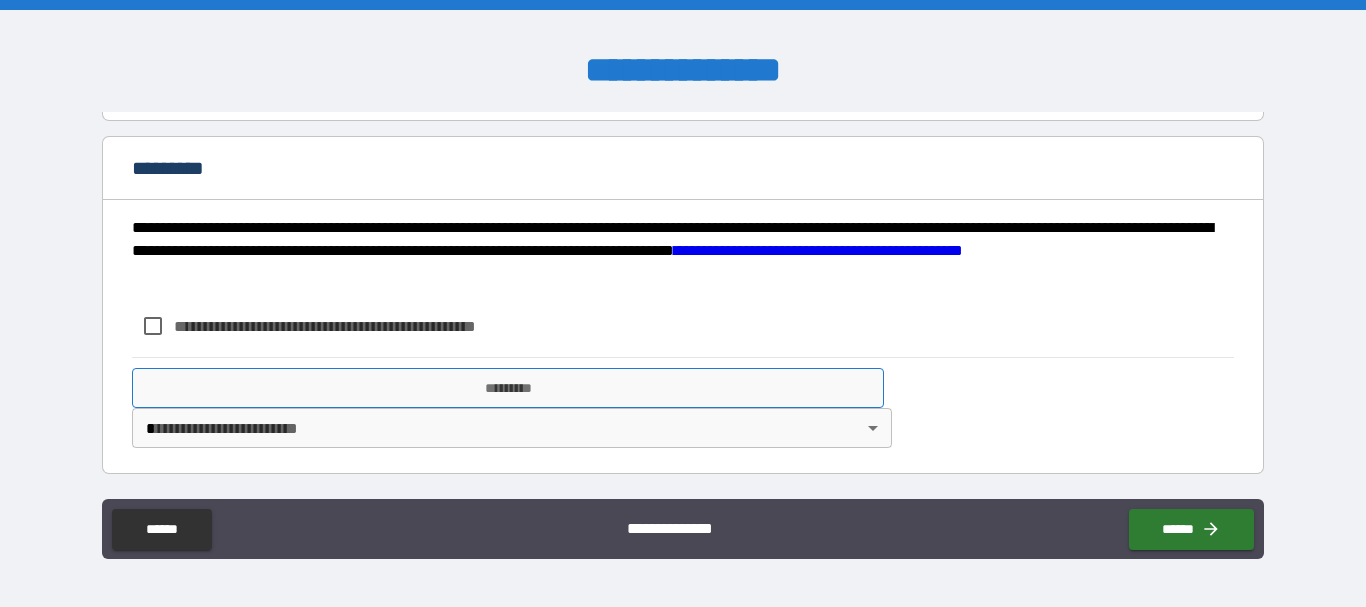 click on "*********" at bounding box center (508, 388) 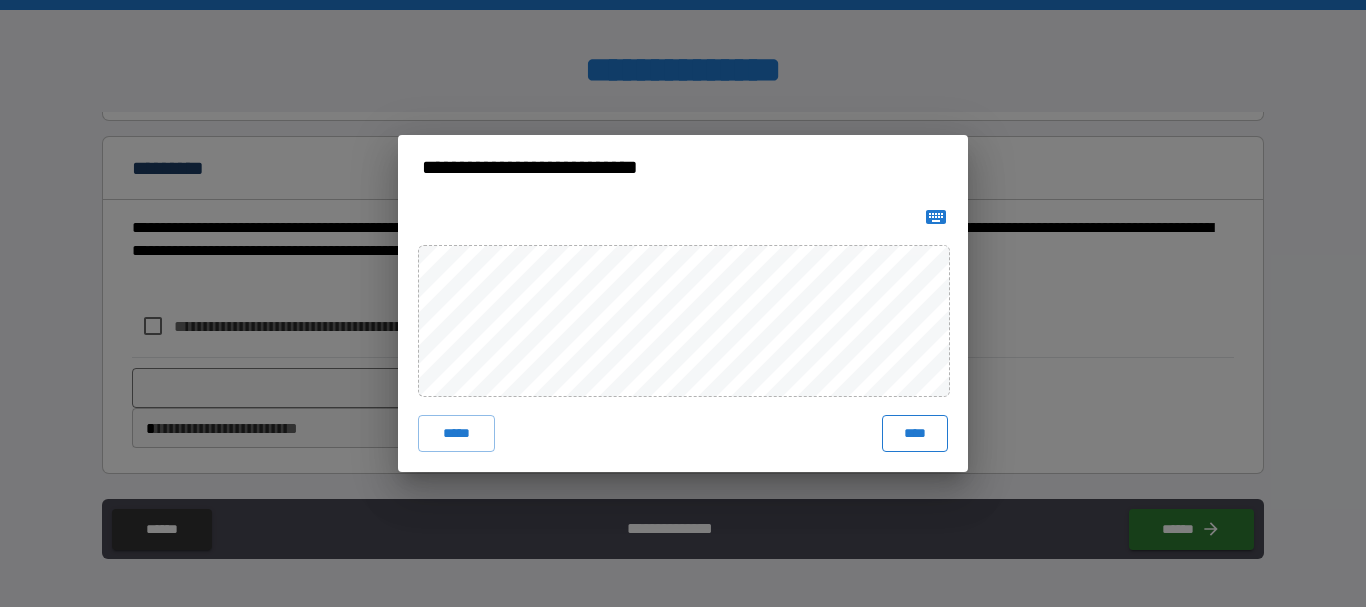 click on "****" at bounding box center [915, 433] 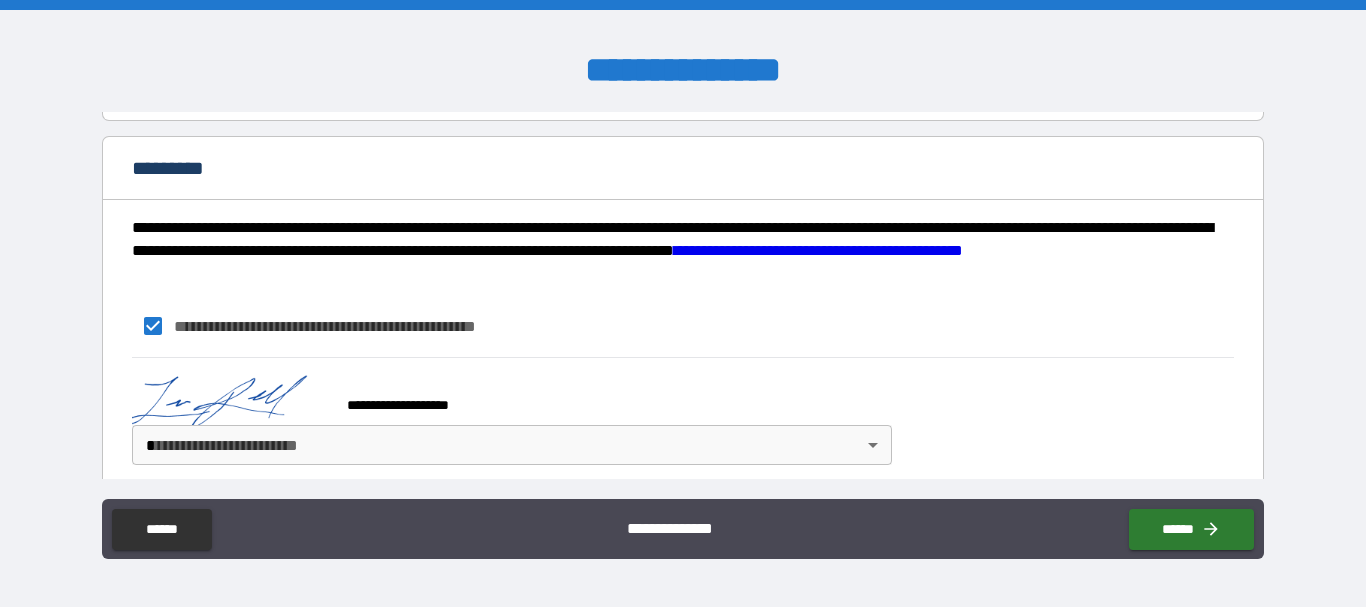 scroll, scrollTop: 1660, scrollLeft: 0, axis: vertical 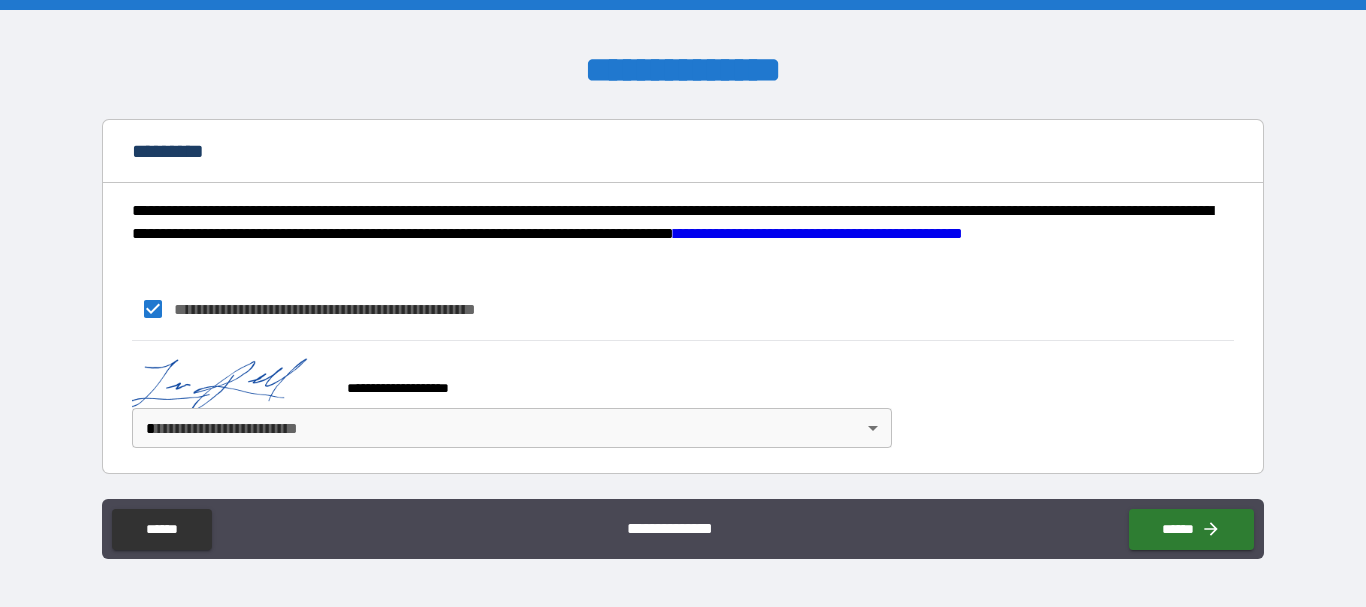 click on "**********" at bounding box center [683, 303] 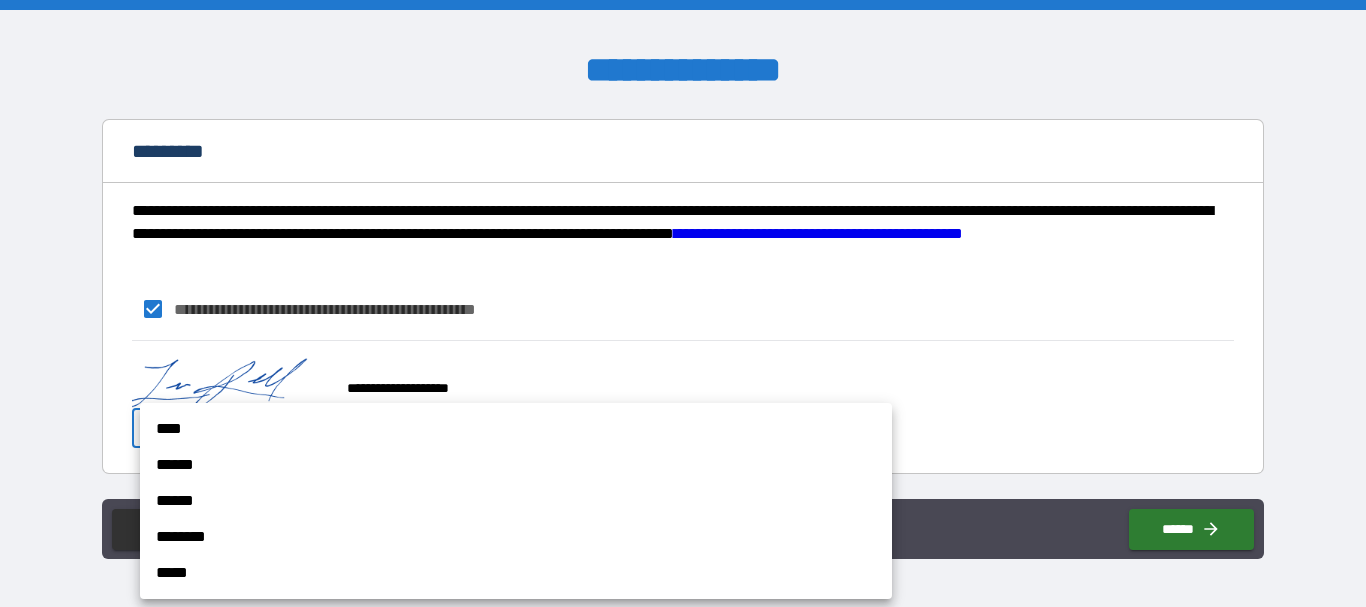 click on "****" at bounding box center [516, 429] 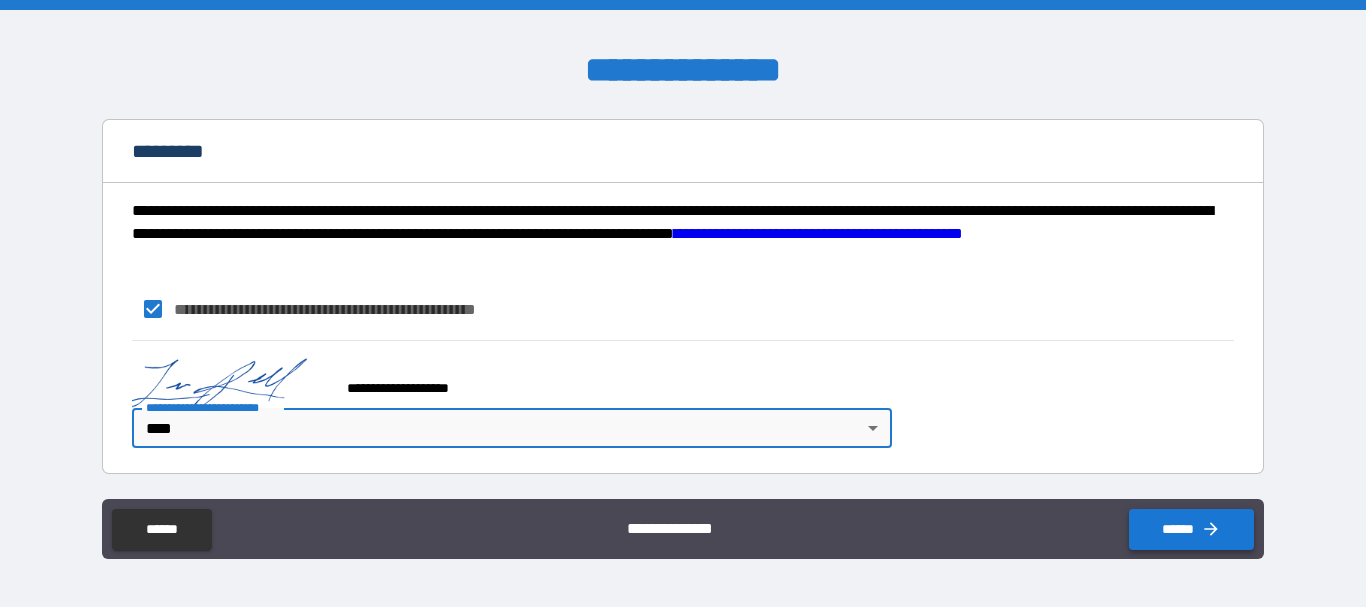 click on "******" at bounding box center [1191, 529] 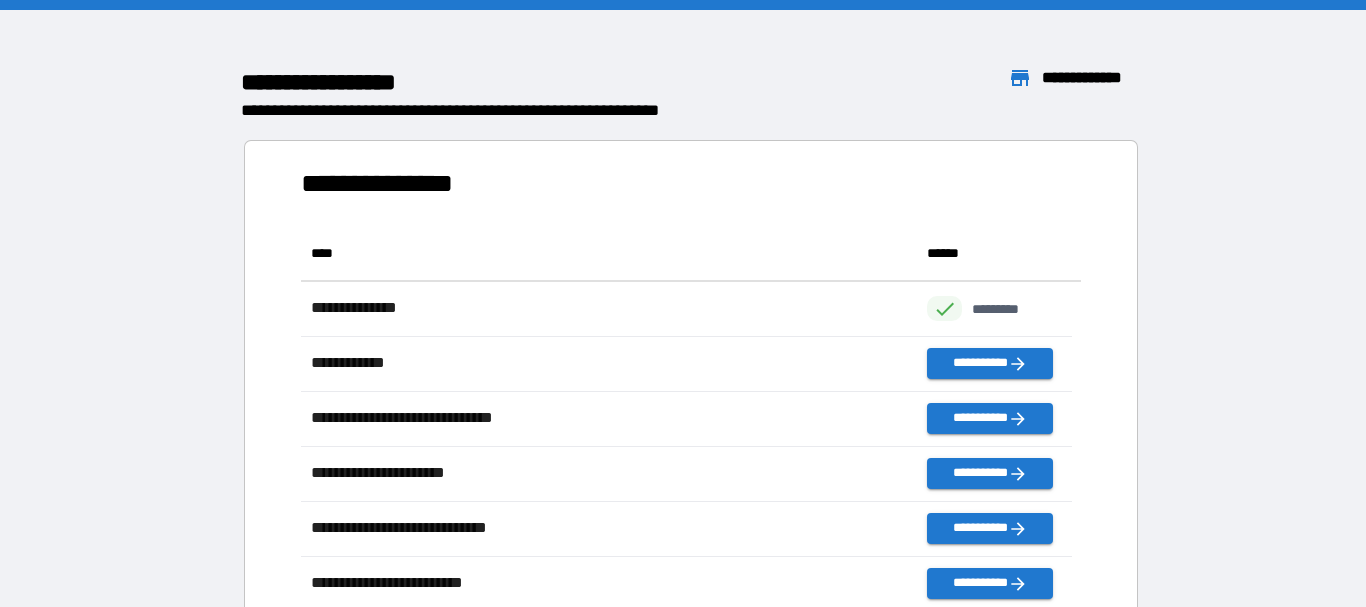 scroll, scrollTop: 16, scrollLeft: 16, axis: both 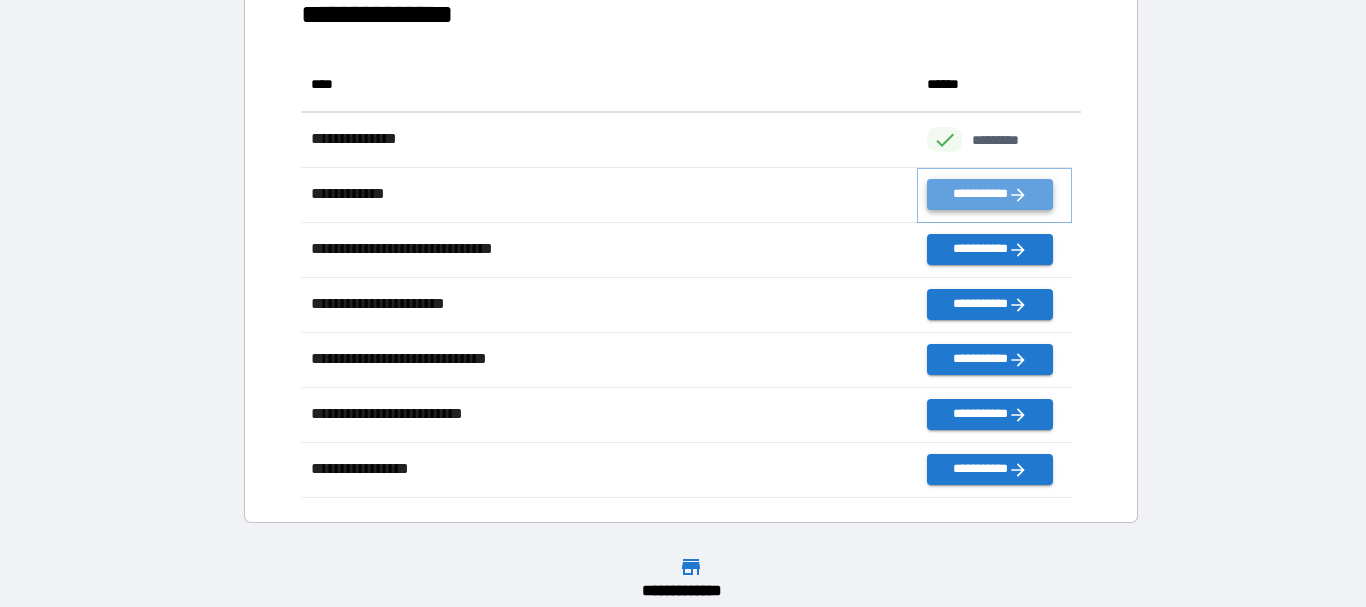 click on "**********" at bounding box center [989, 194] 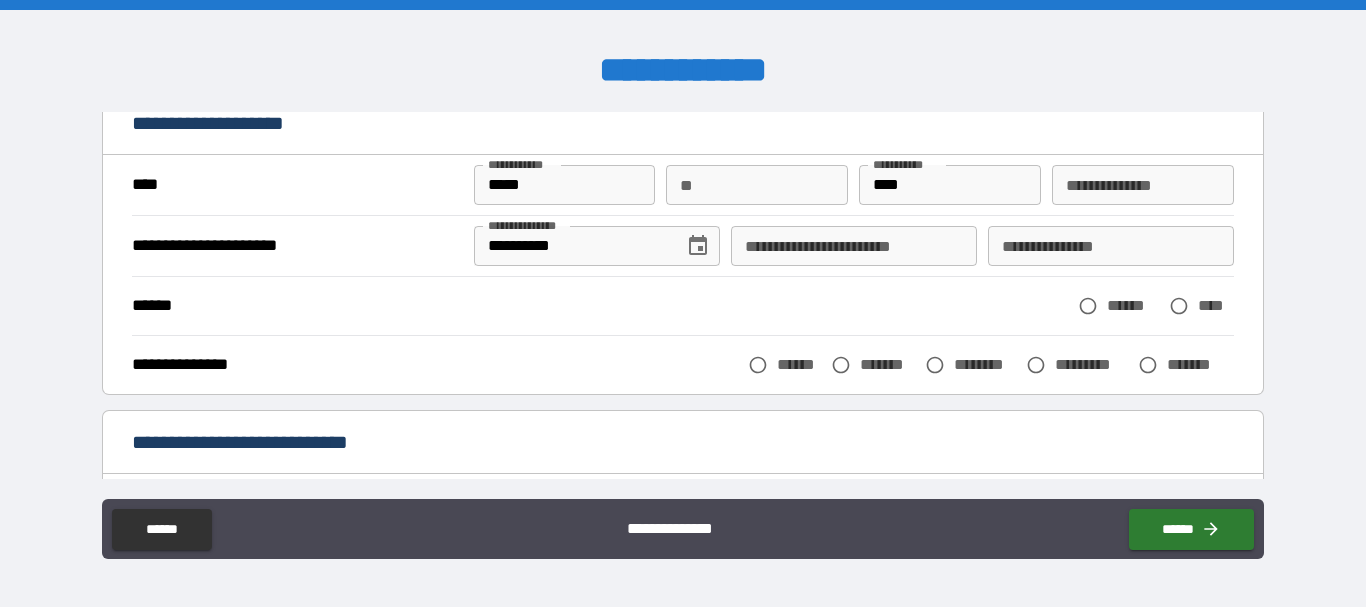 scroll, scrollTop: 99, scrollLeft: 0, axis: vertical 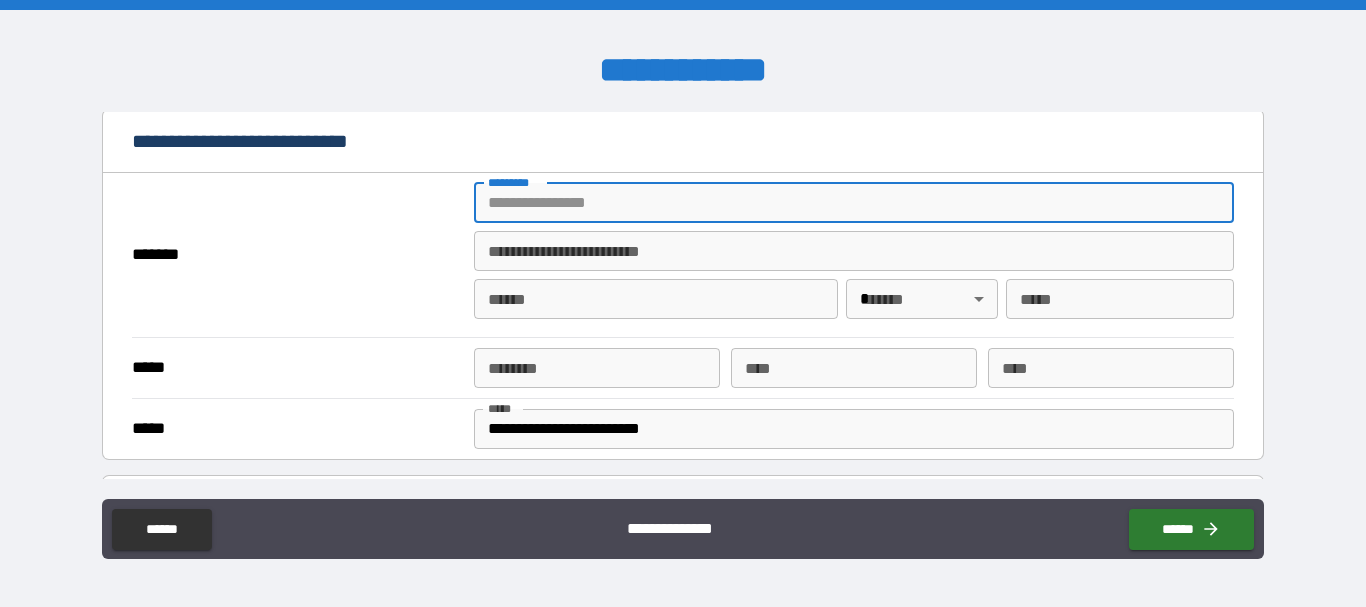 click on "*******   *" at bounding box center (854, 203) 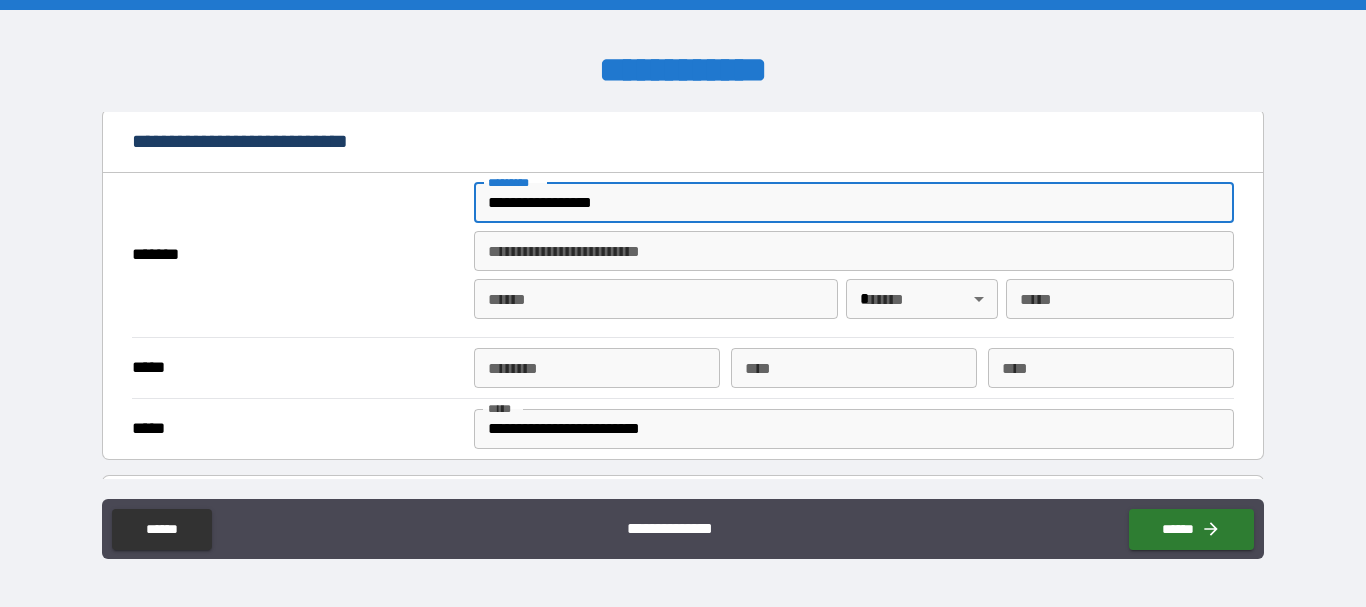 type on "*" 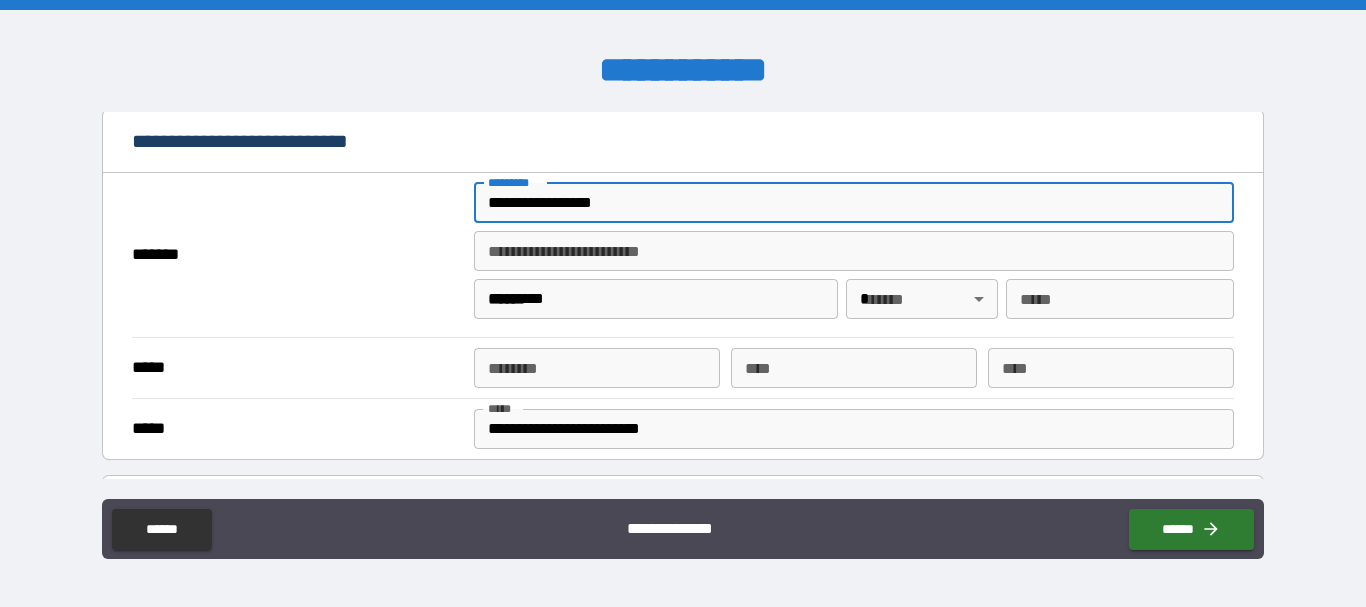 type on "**" 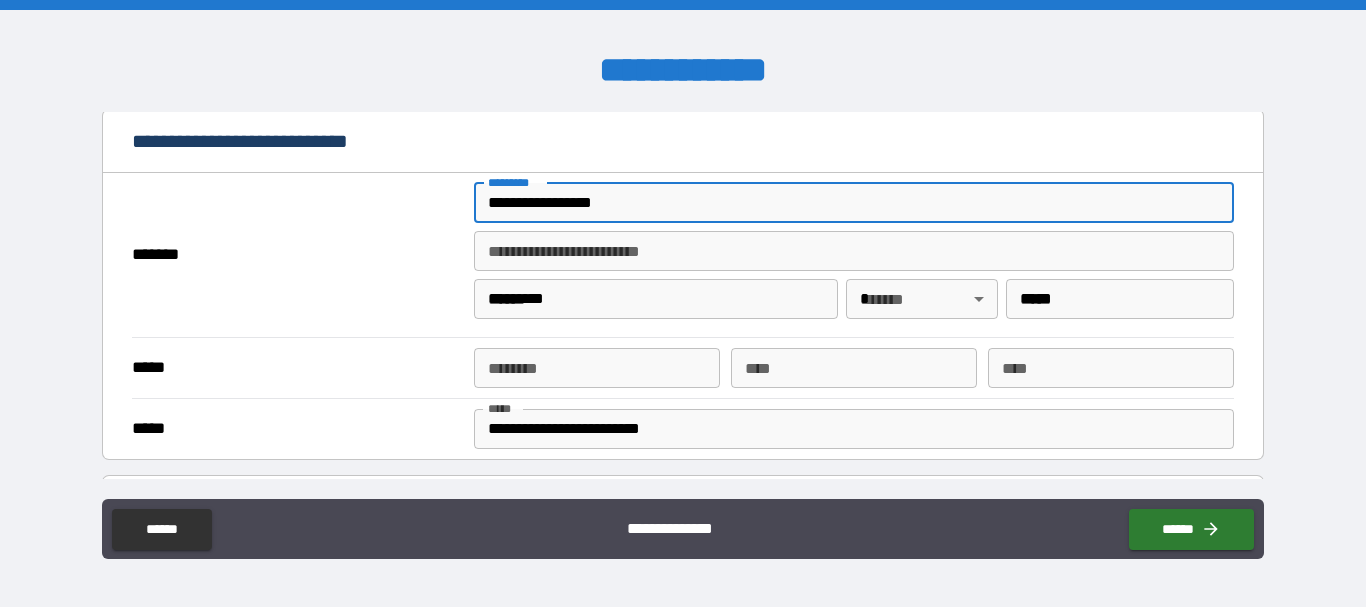 type on "**********" 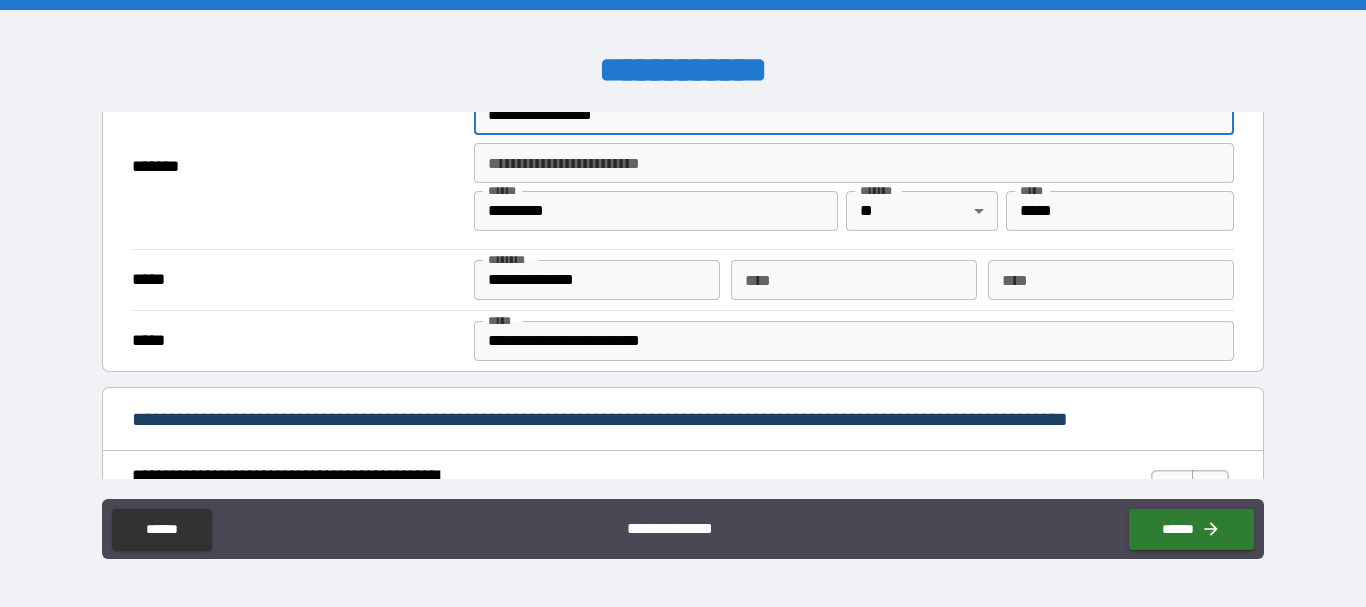 scroll, scrollTop: 488, scrollLeft: 0, axis: vertical 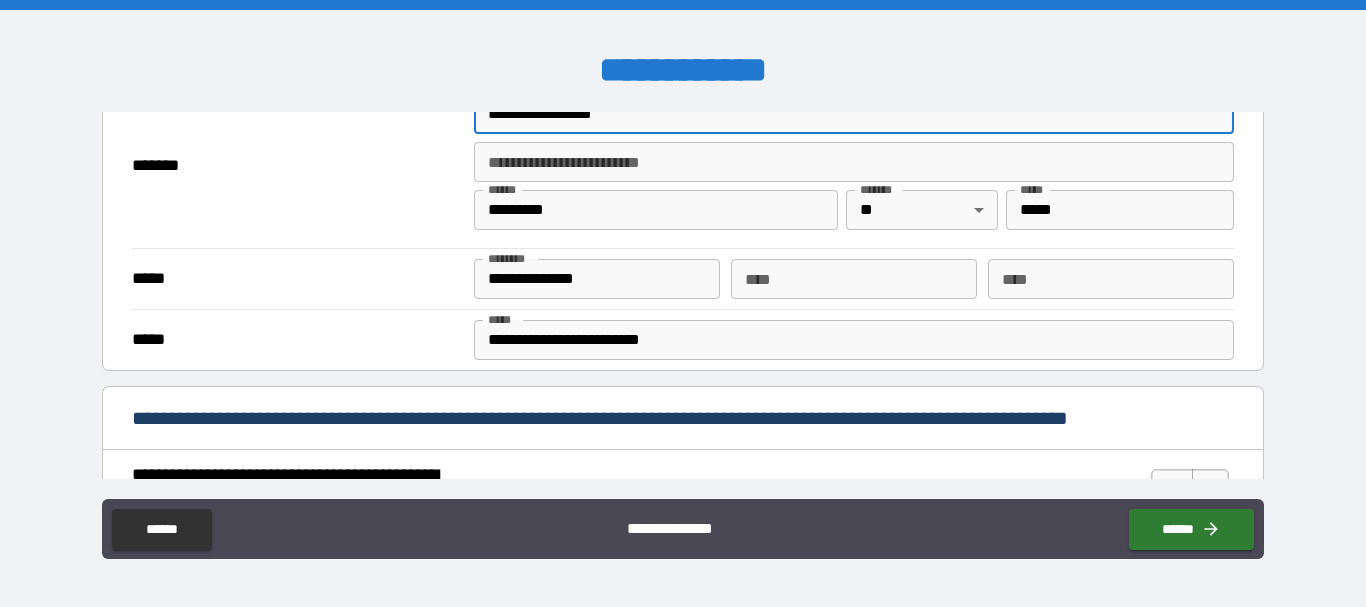 type on "*" 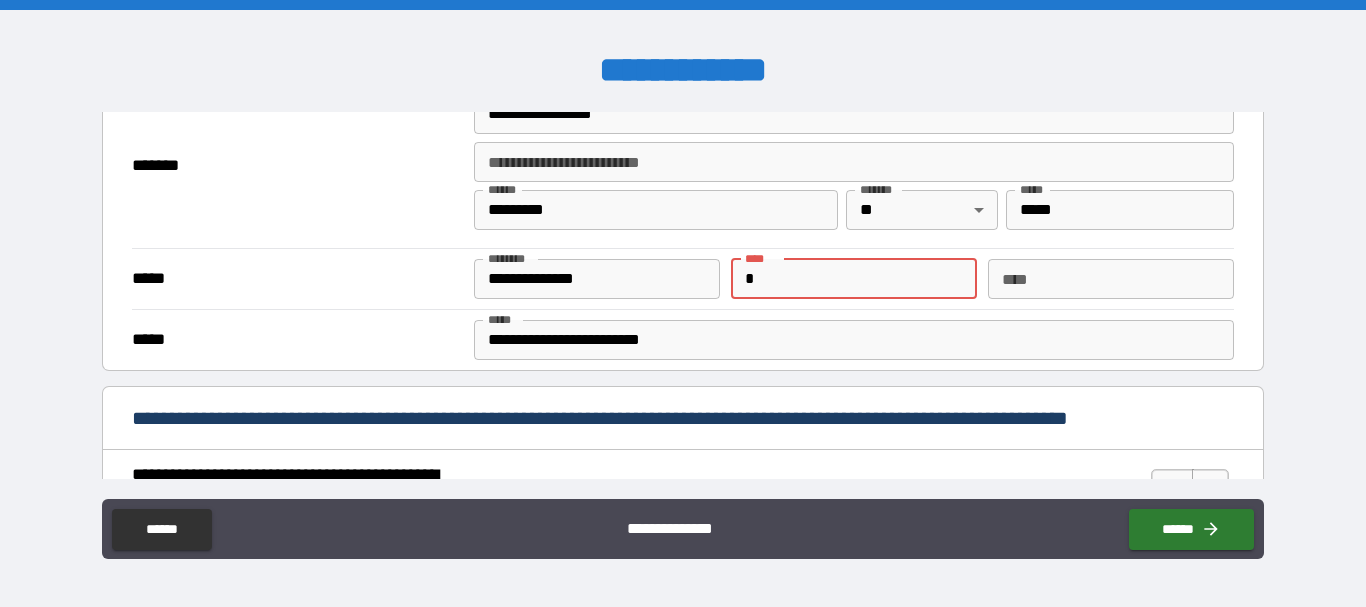click on "*" at bounding box center [854, 279] 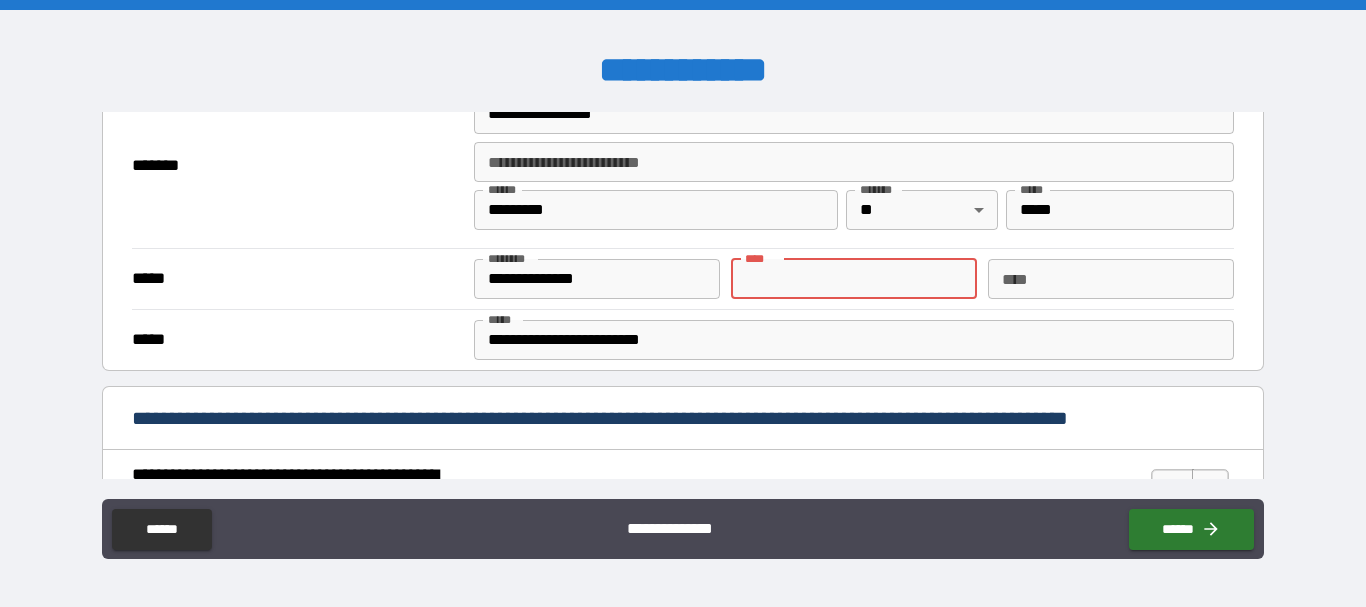 click on "**********" at bounding box center [682, 295] 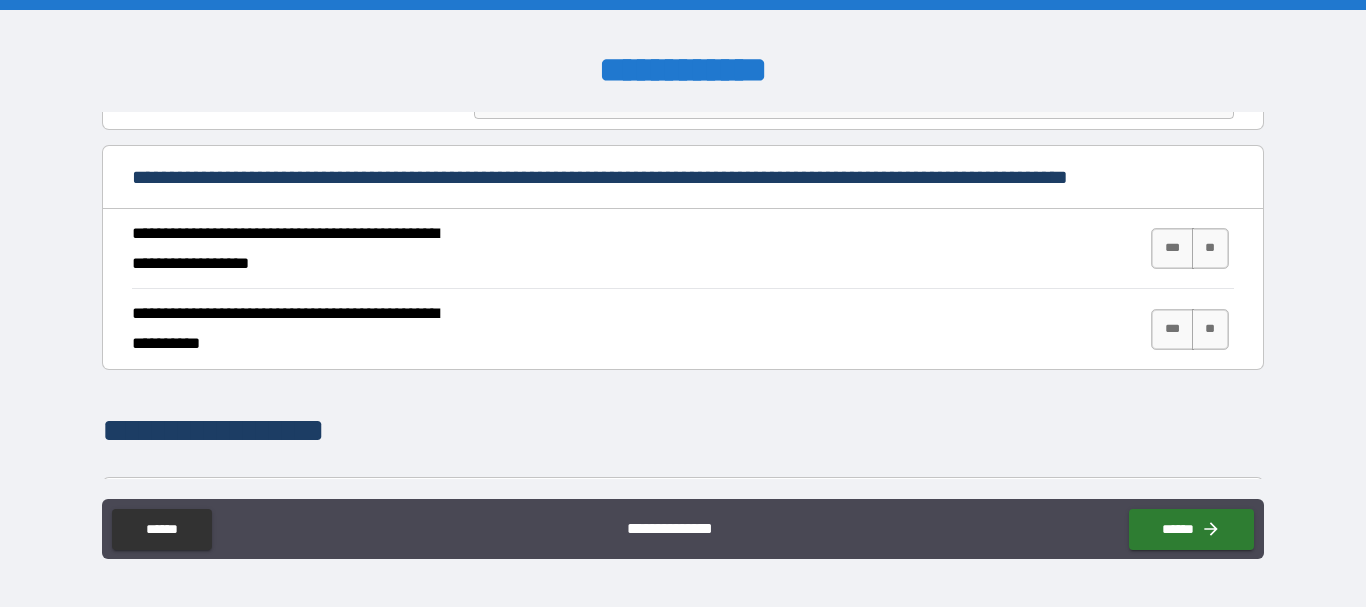scroll, scrollTop: 731, scrollLeft: 0, axis: vertical 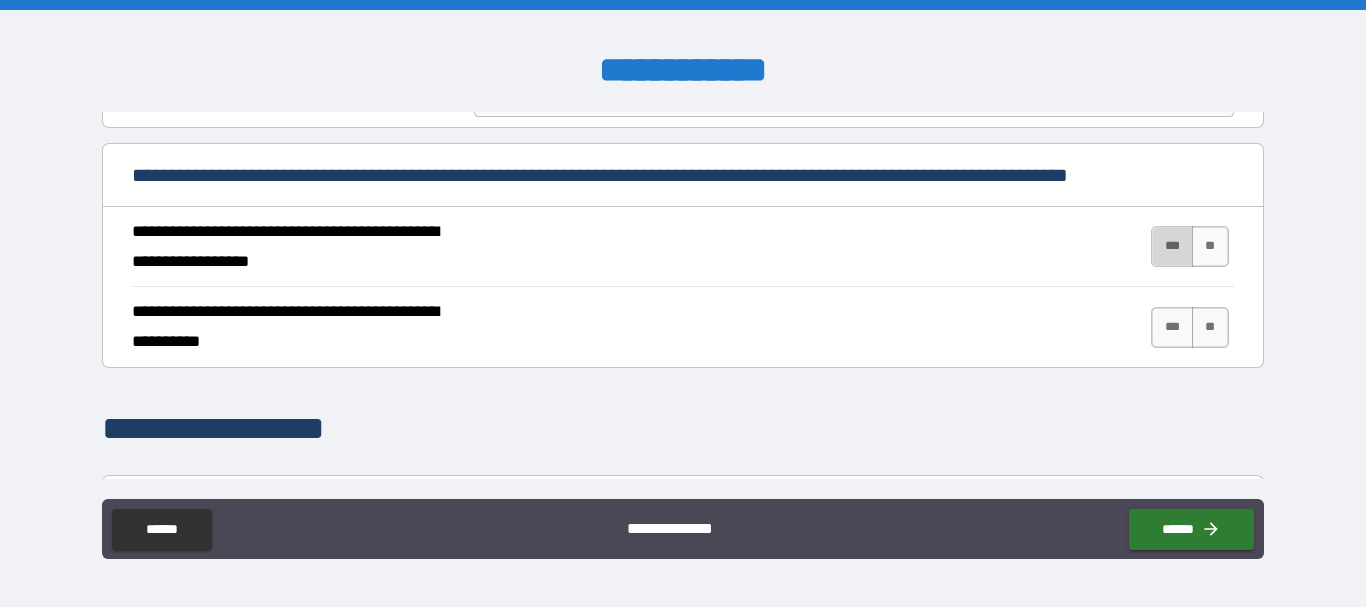 click on "***" at bounding box center (1172, 246) 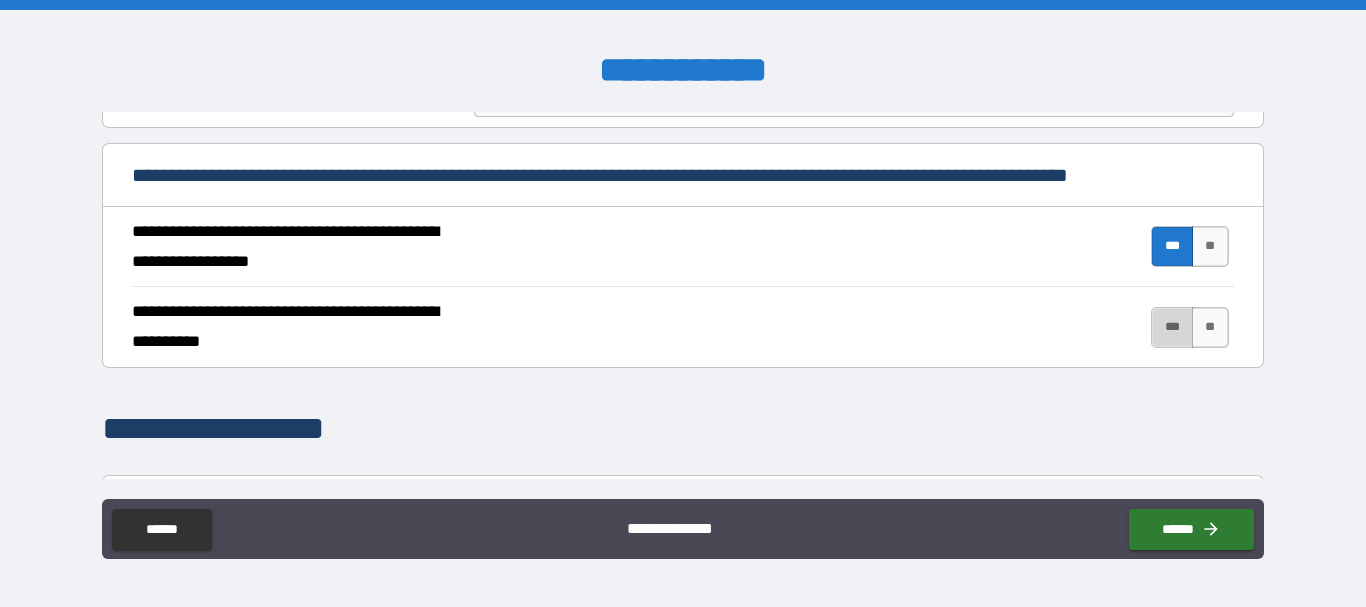 click on "***" at bounding box center [1172, 327] 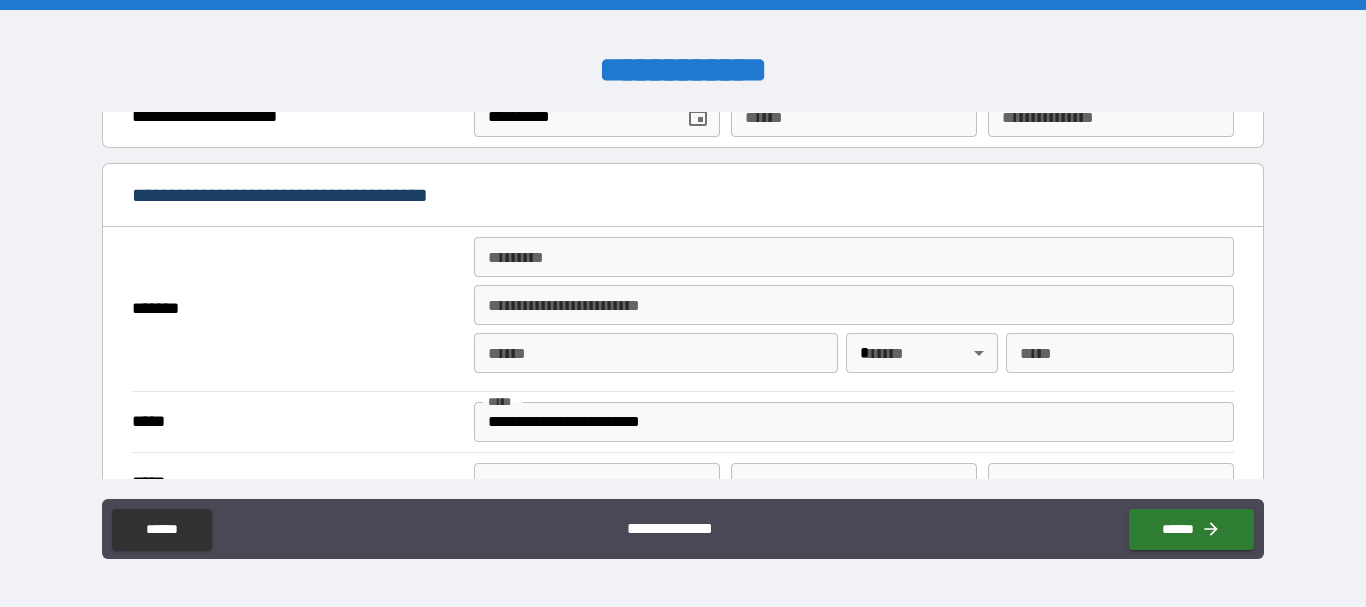 scroll, scrollTop: 1390, scrollLeft: 0, axis: vertical 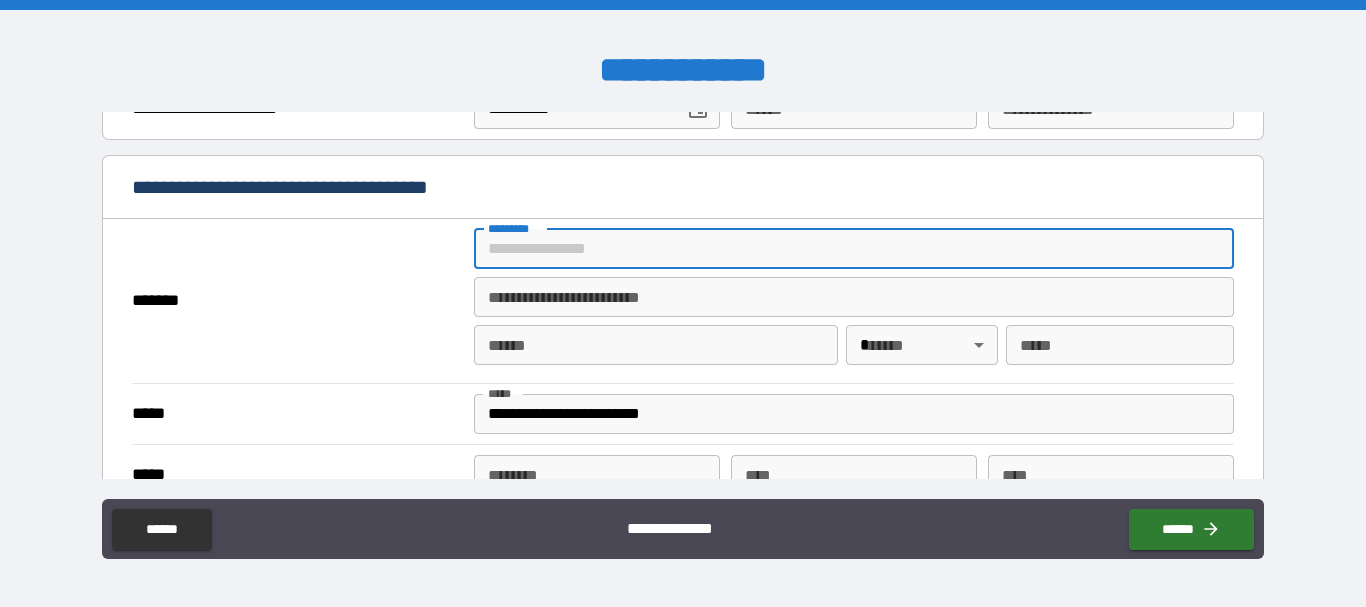 click on "*******   *" at bounding box center [854, 249] 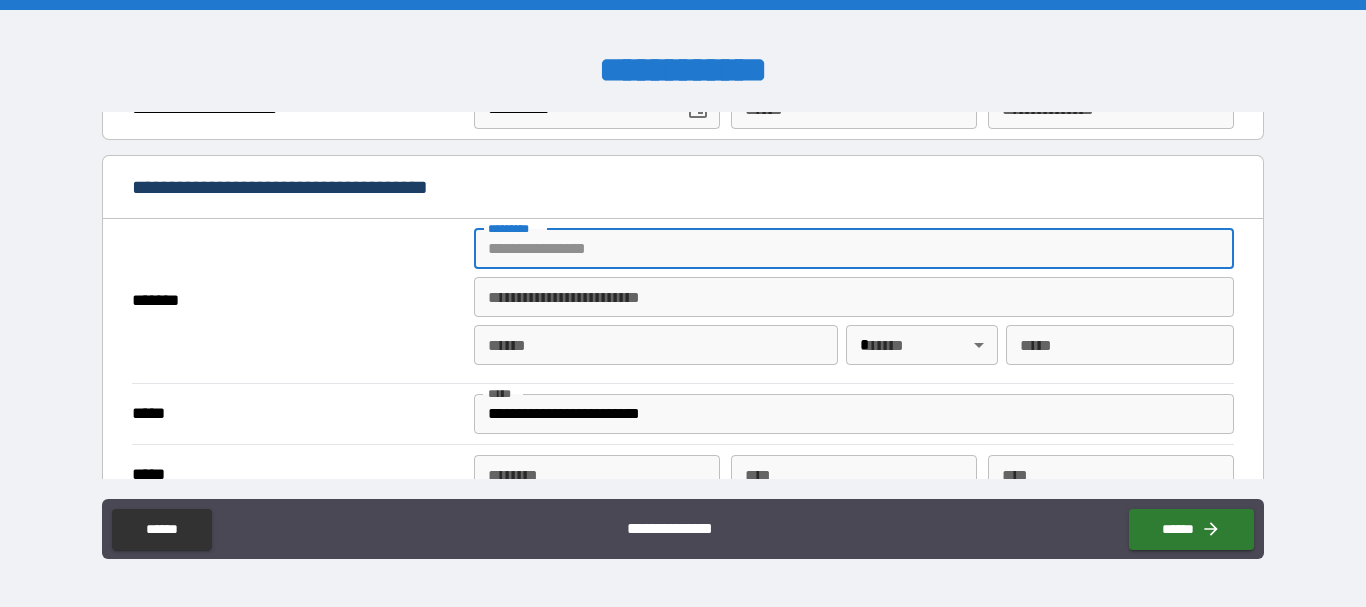 type on "**********" 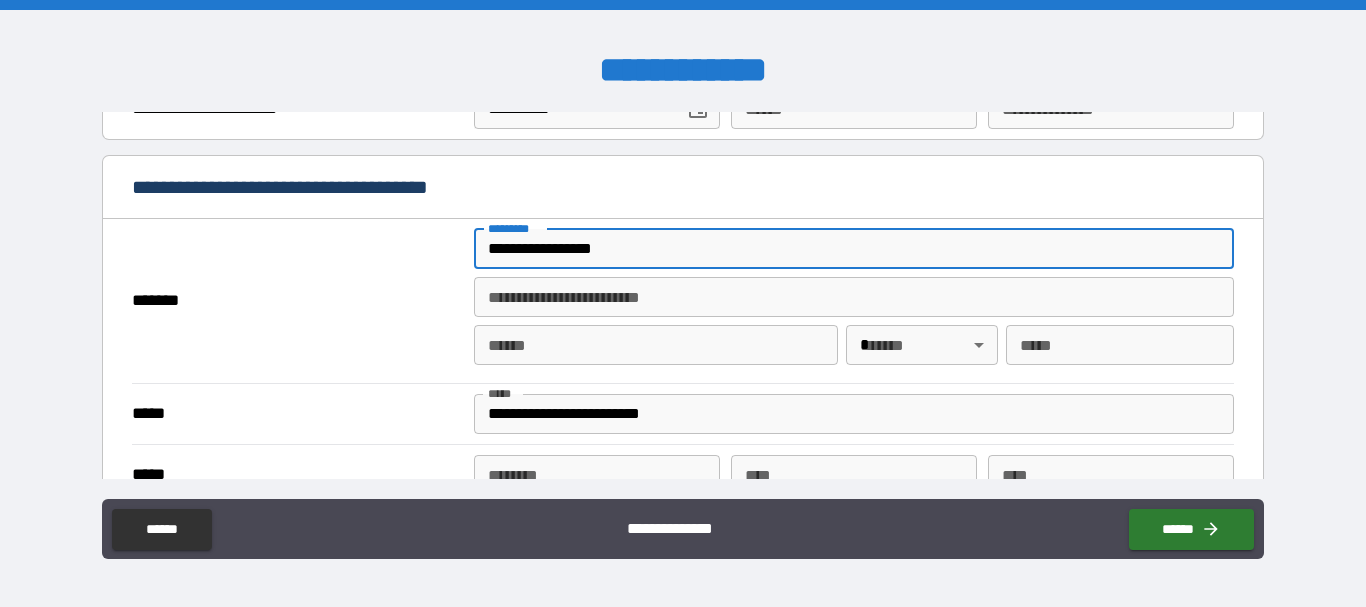 type on "*" 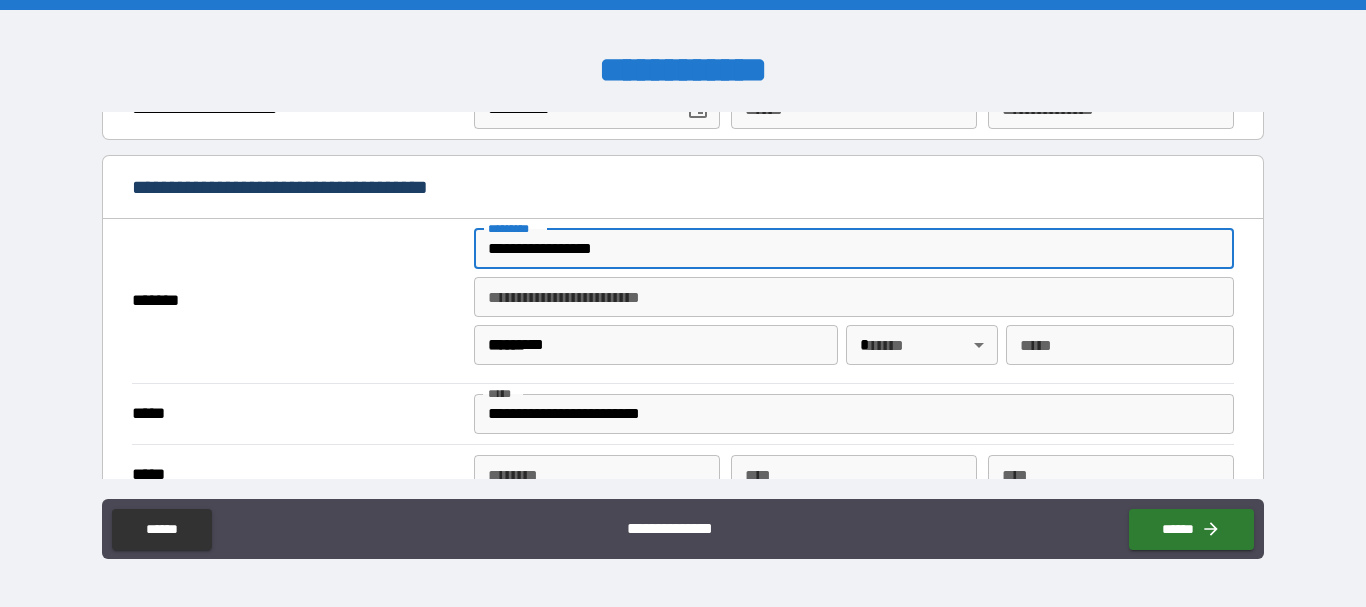 type on "**" 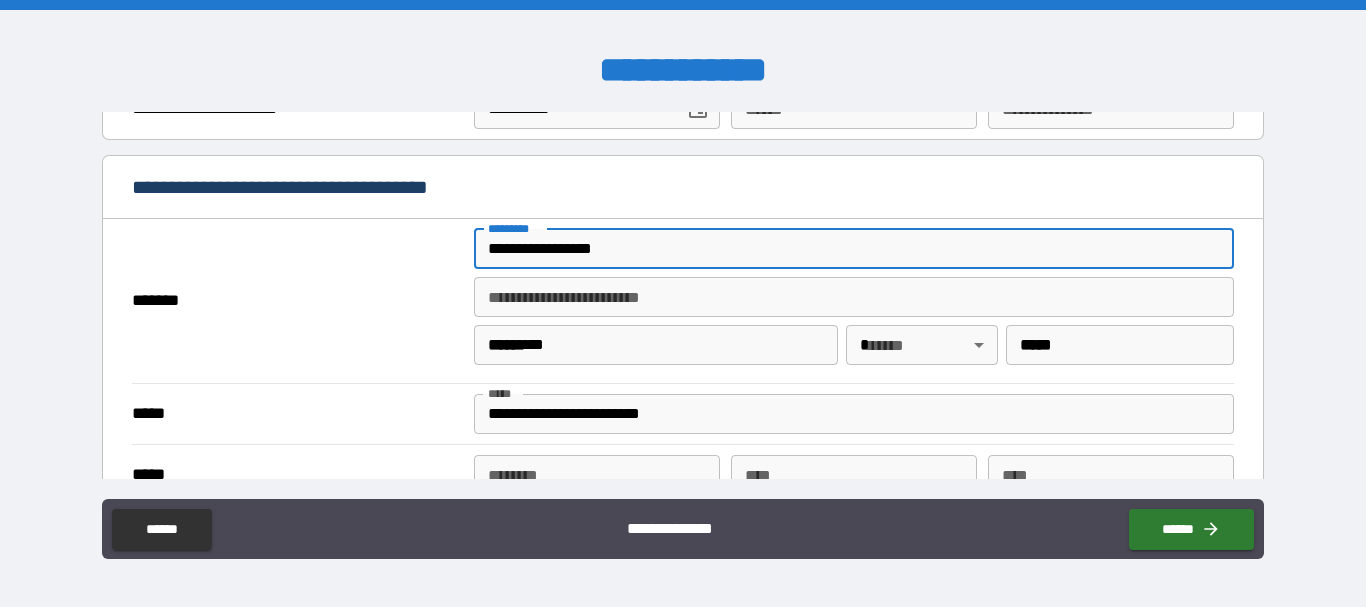 type on "**********" 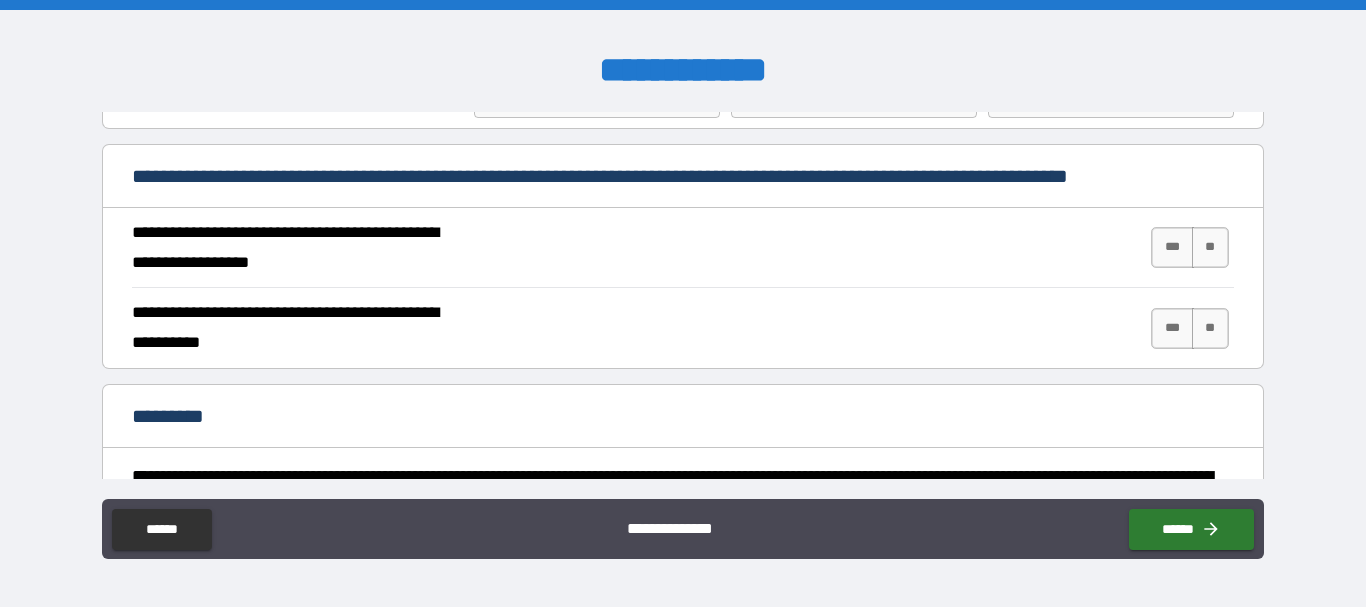 scroll, scrollTop: 1768, scrollLeft: 0, axis: vertical 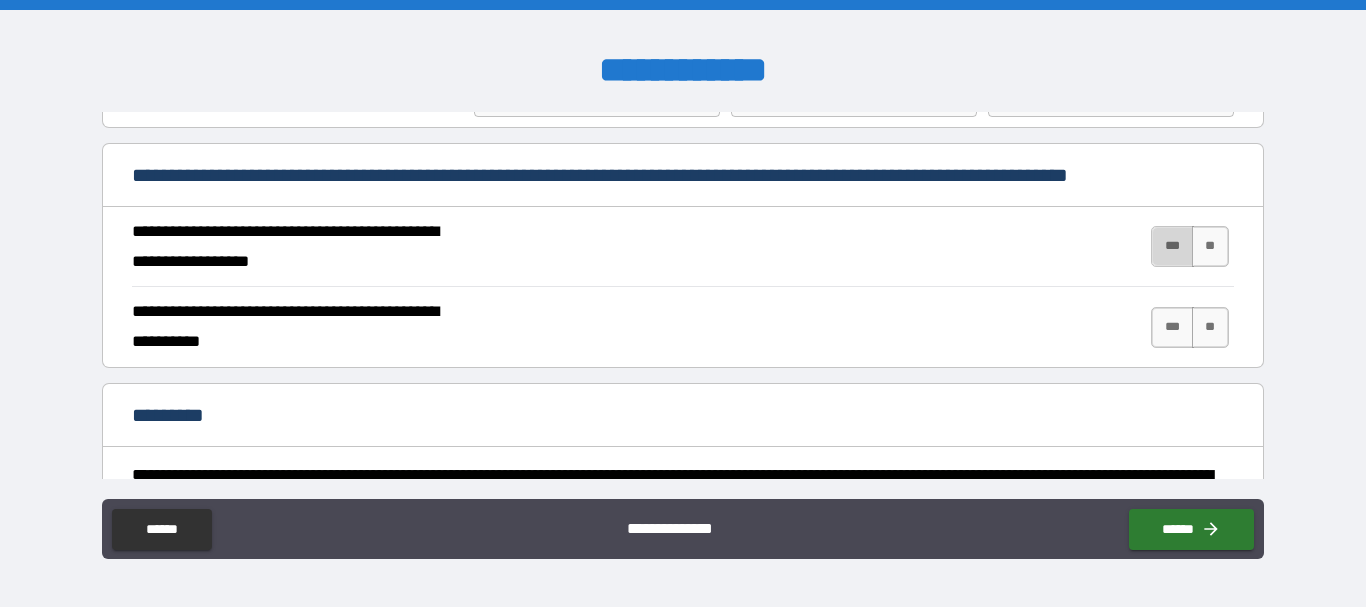 click on "***" at bounding box center [1172, 246] 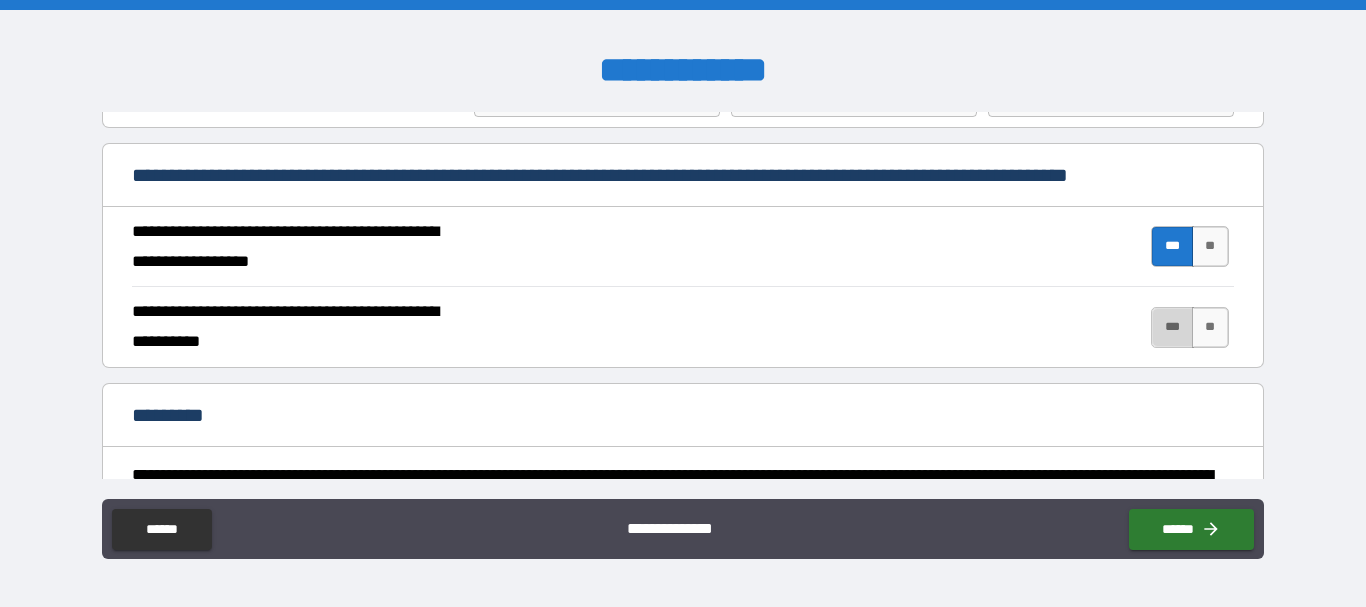 click on "***" at bounding box center [1172, 327] 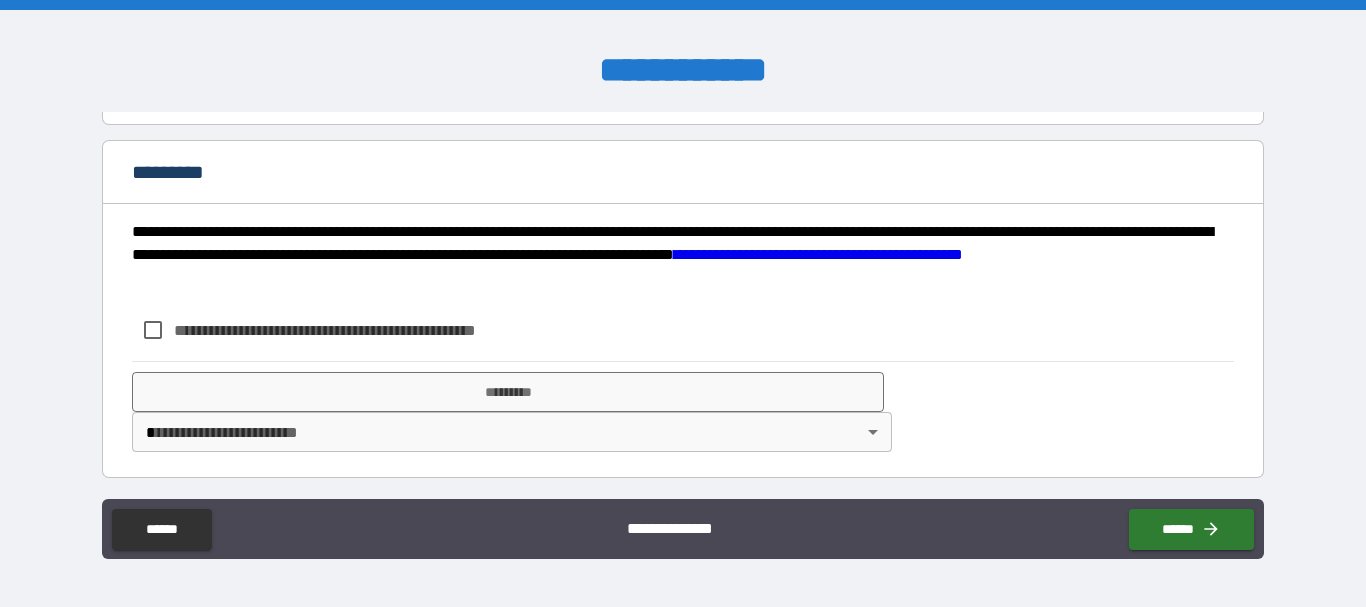 scroll, scrollTop: 2015, scrollLeft: 0, axis: vertical 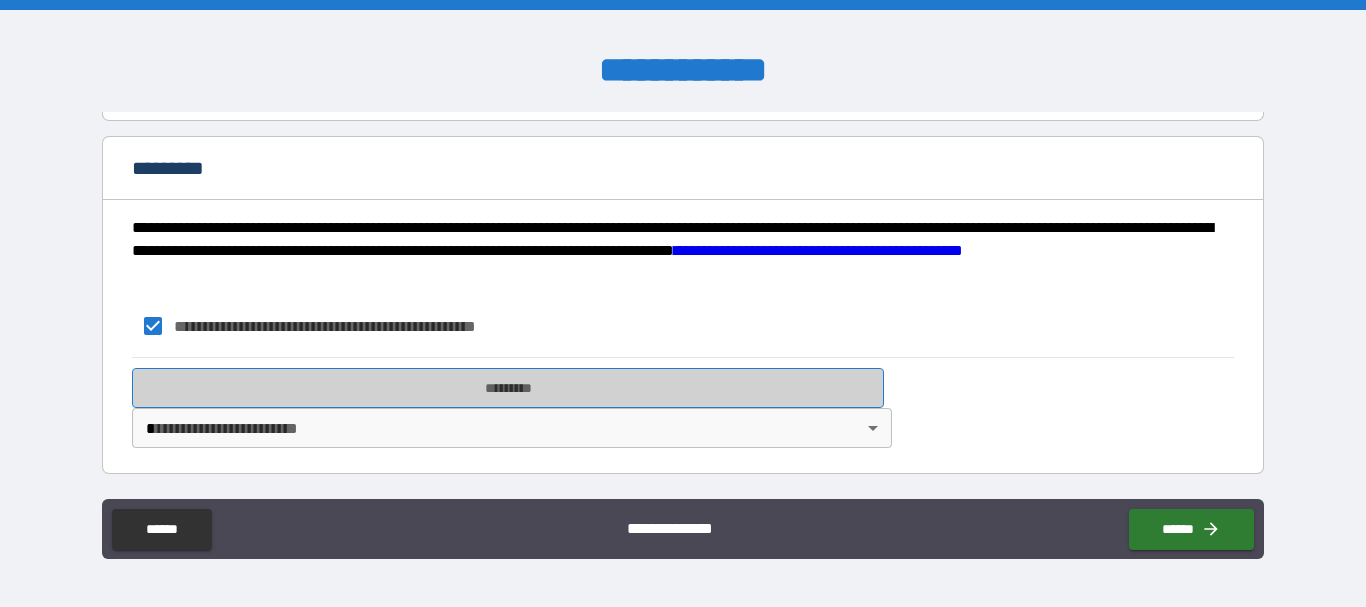 click on "*********" at bounding box center [508, 388] 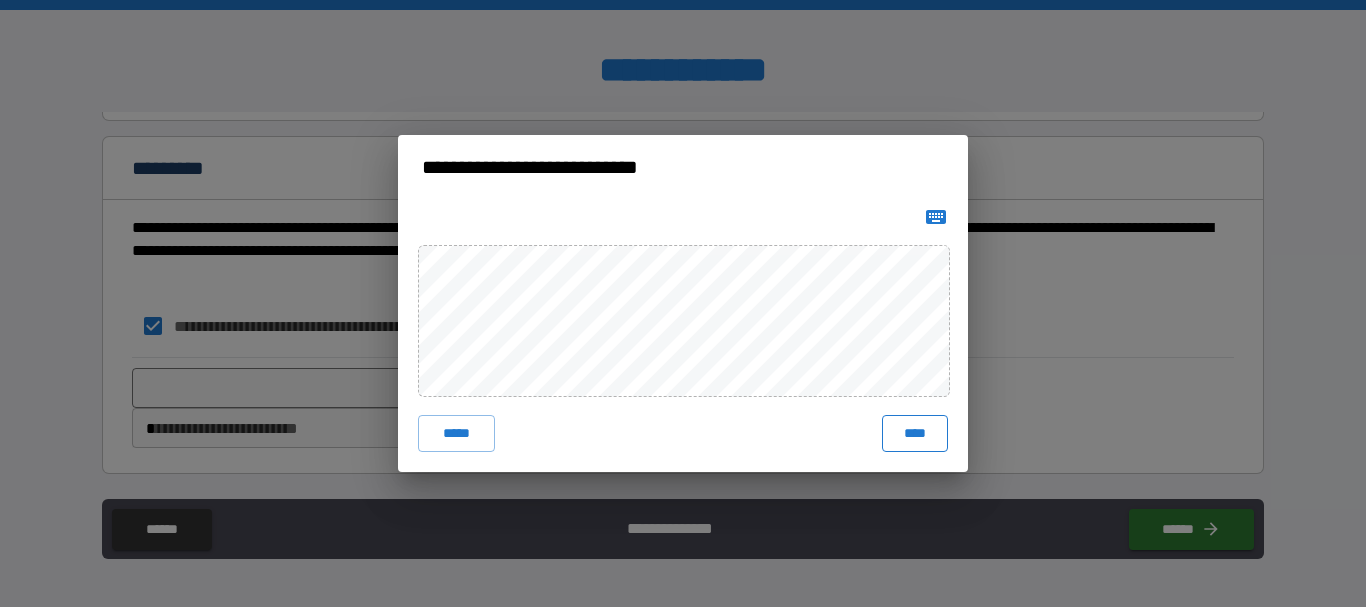click on "****" at bounding box center (915, 433) 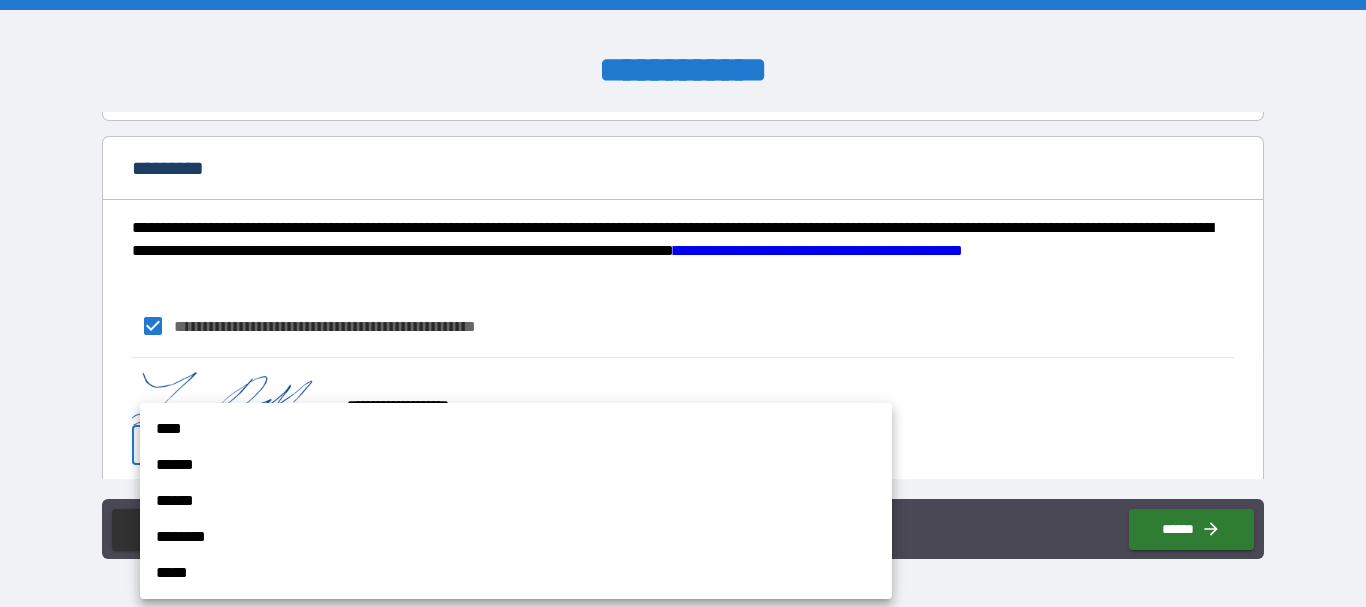 click on "**********" at bounding box center [683, 303] 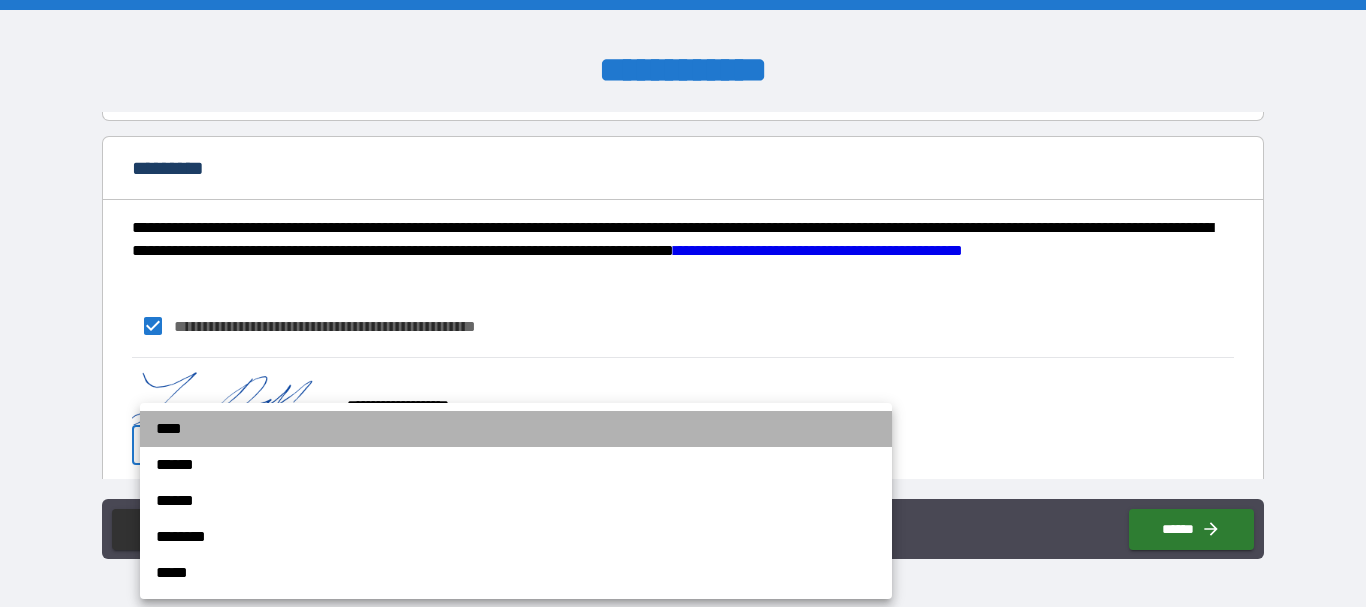click on "****" at bounding box center (516, 429) 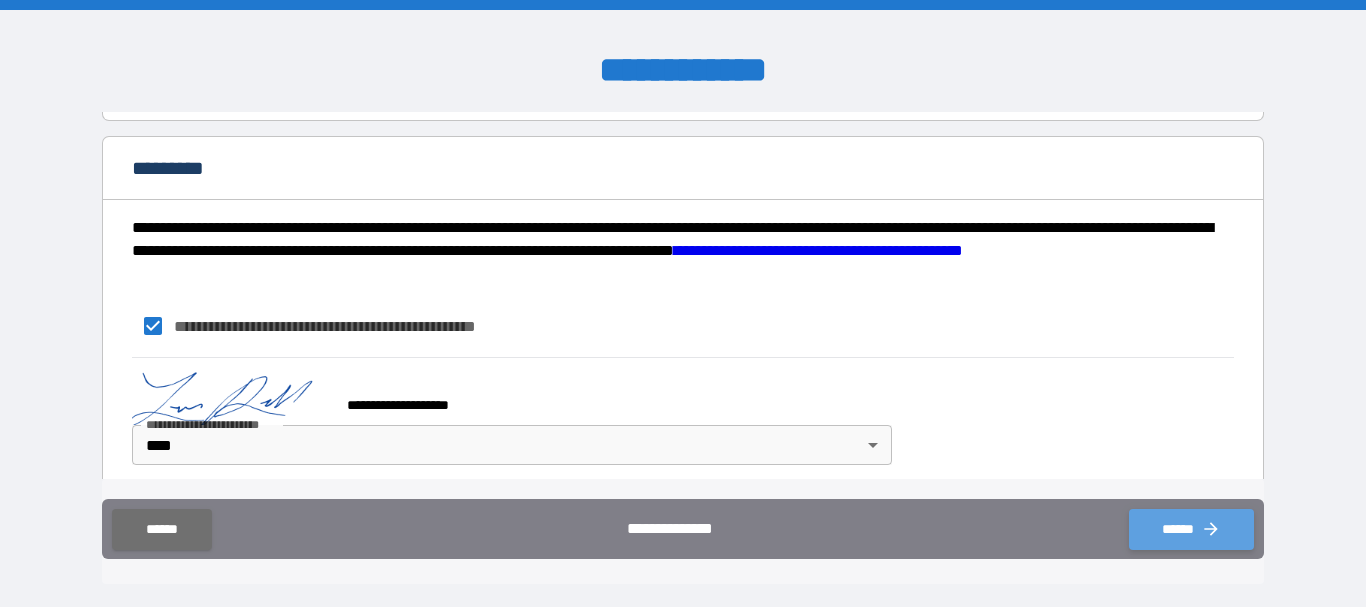click on "******" at bounding box center (1191, 529) 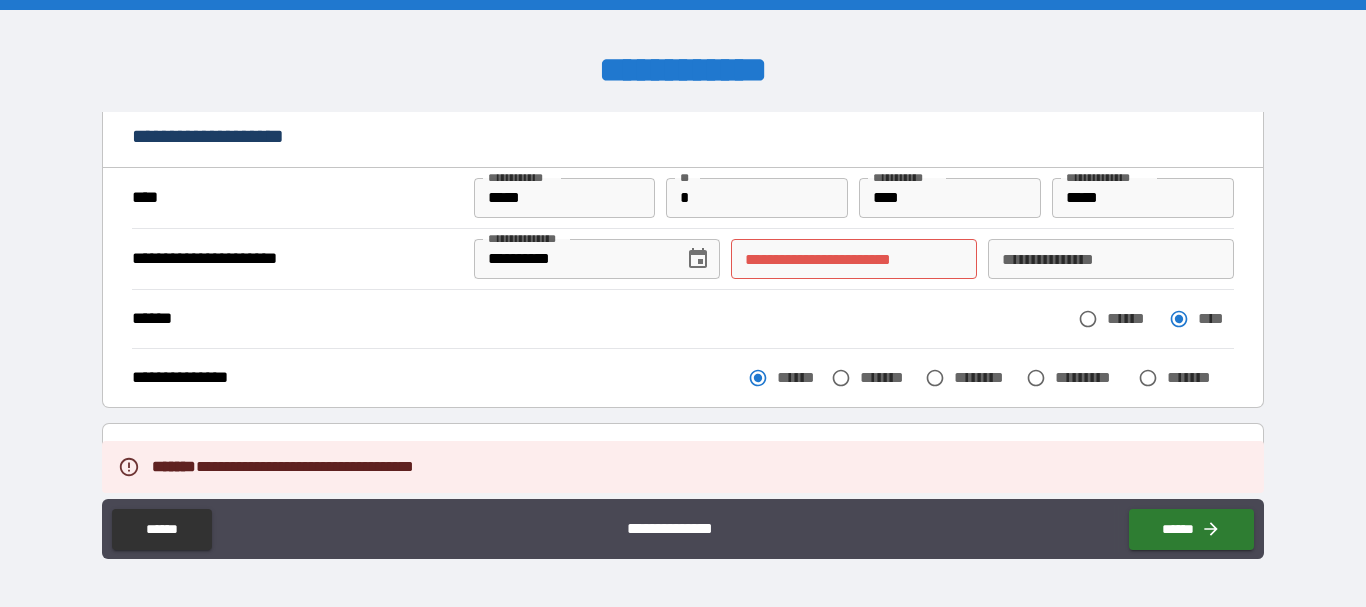scroll, scrollTop: 84, scrollLeft: 0, axis: vertical 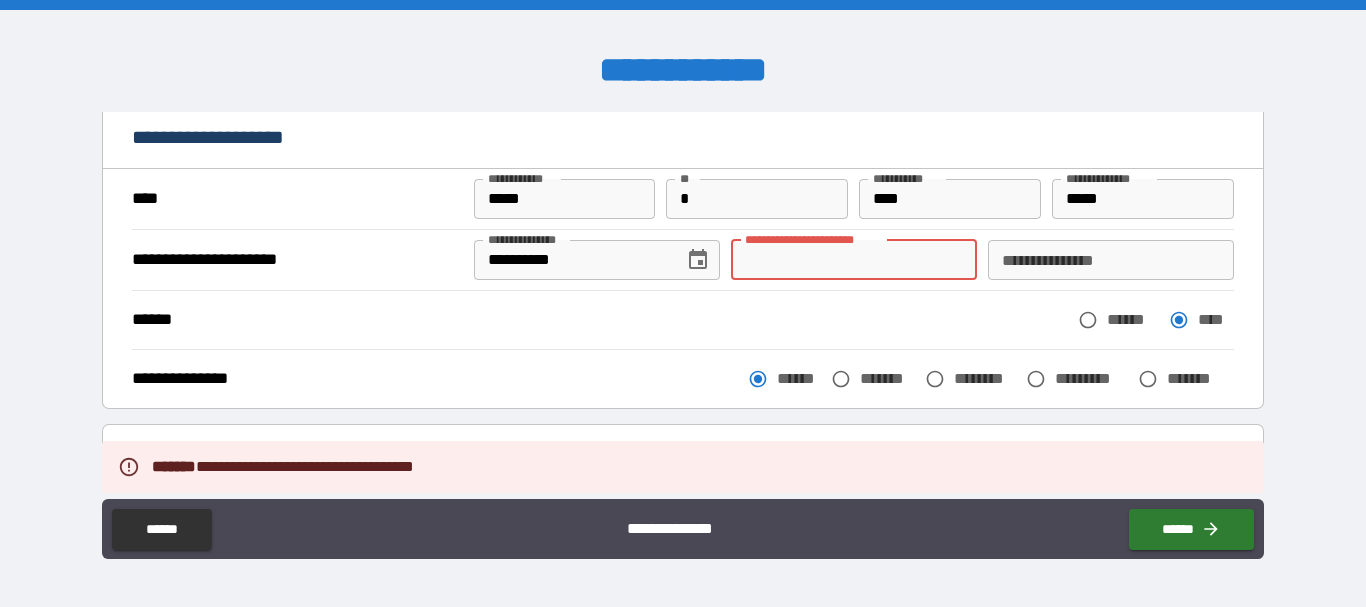 click on "**********" at bounding box center [854, 260] 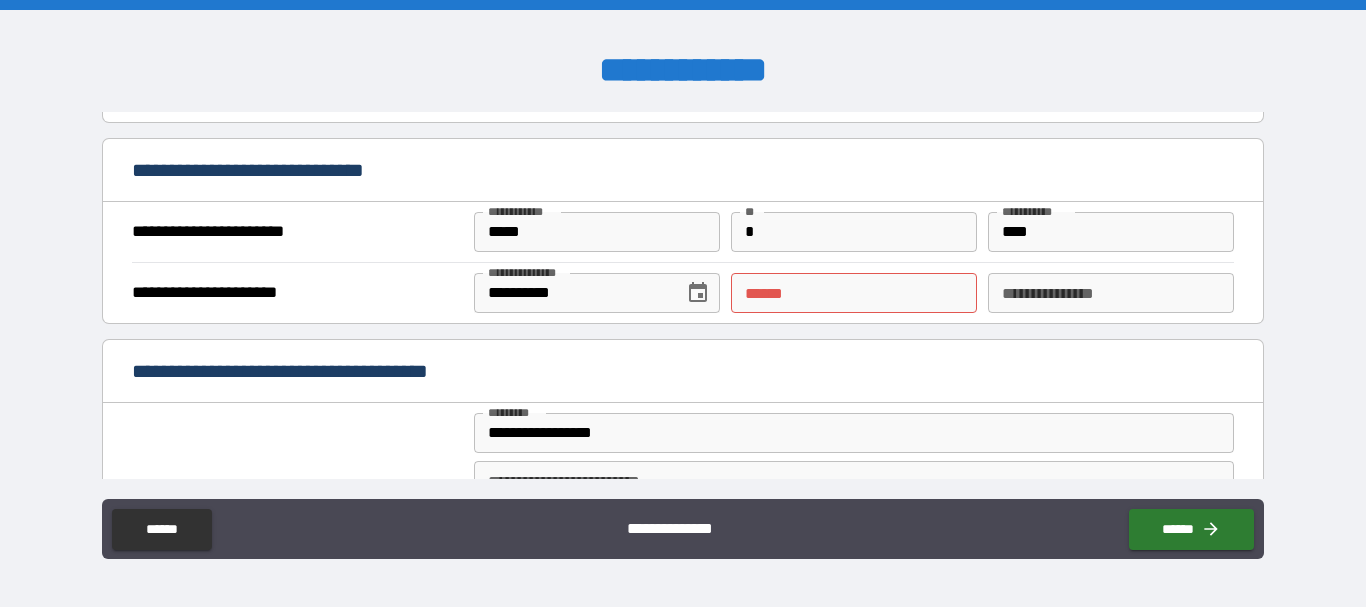 scroll, scrollTop: 1207, scrollLeft: 0, axis: vertical 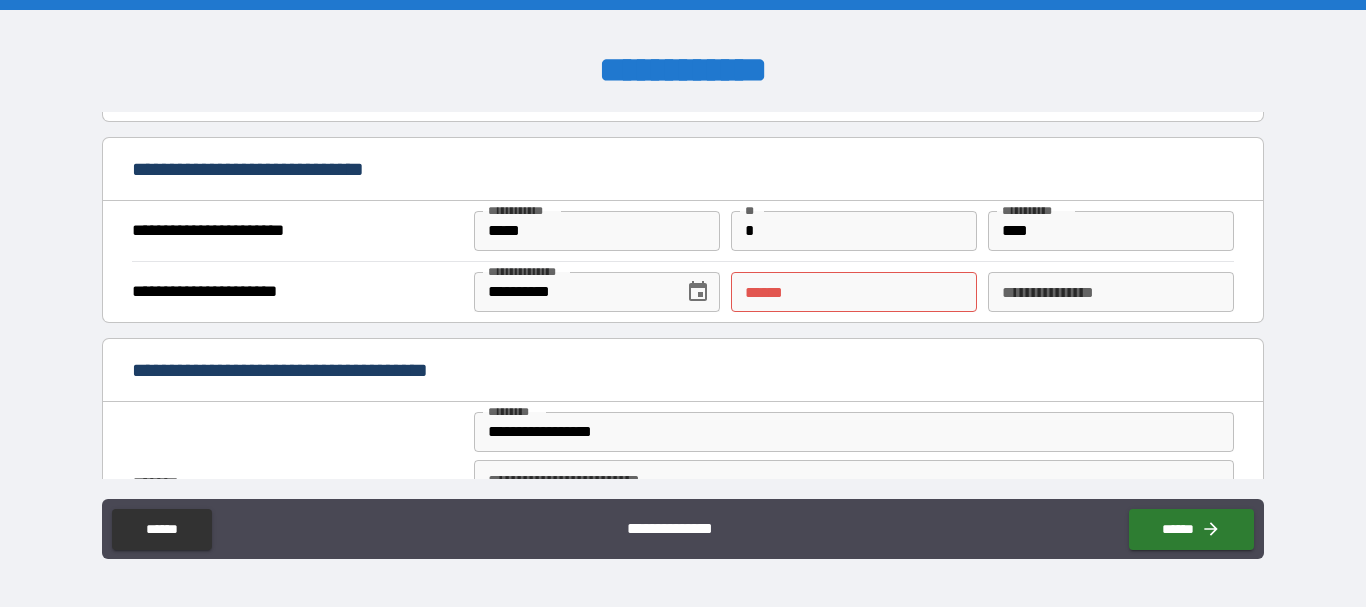 type on "**********" 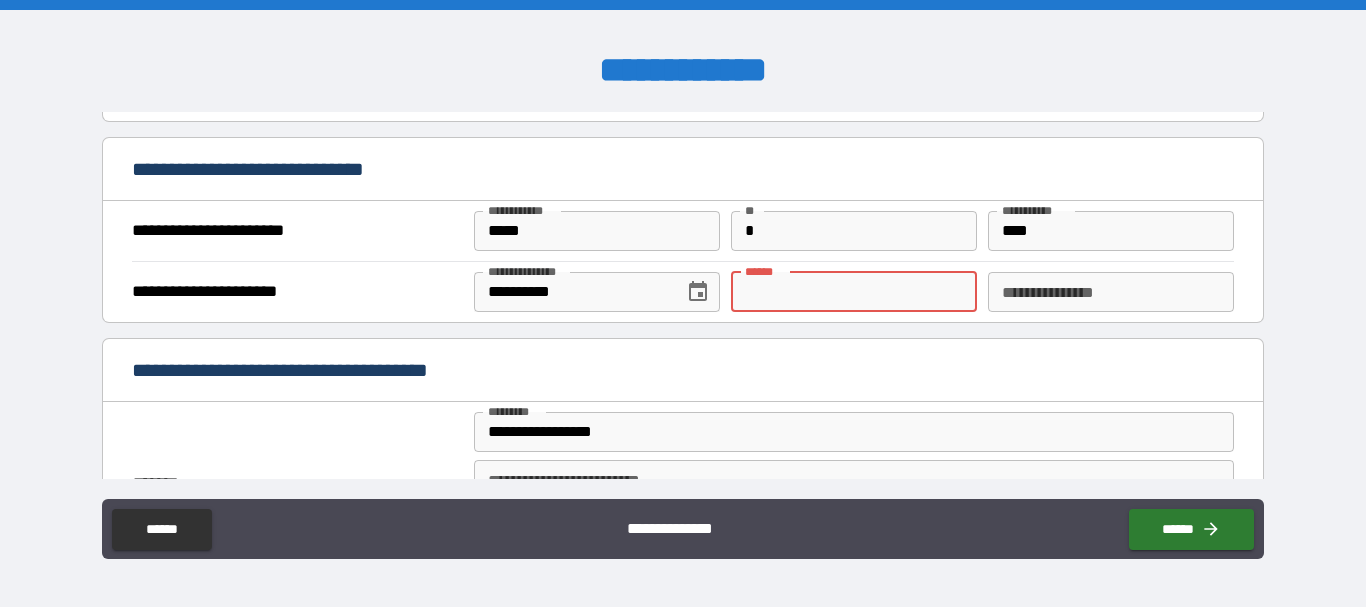 click on "****   *" at bounding box center [854, 292] 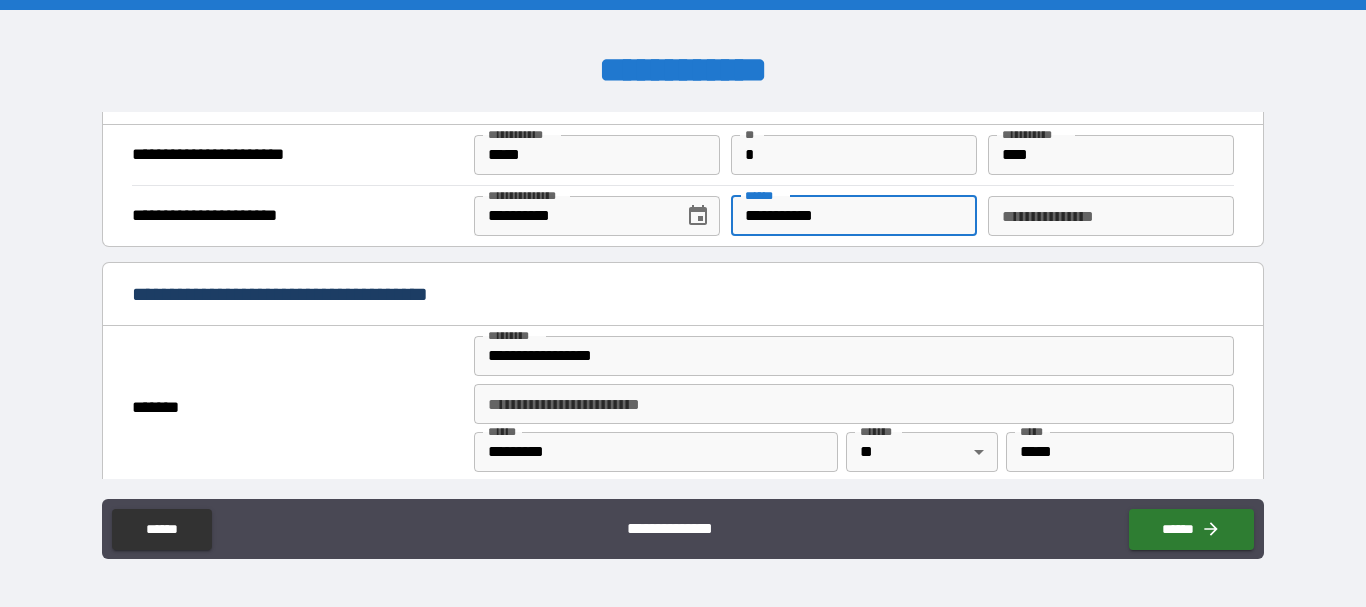 scroll, scrollTop: 1284, scrollLeft: 0, axis: vertical 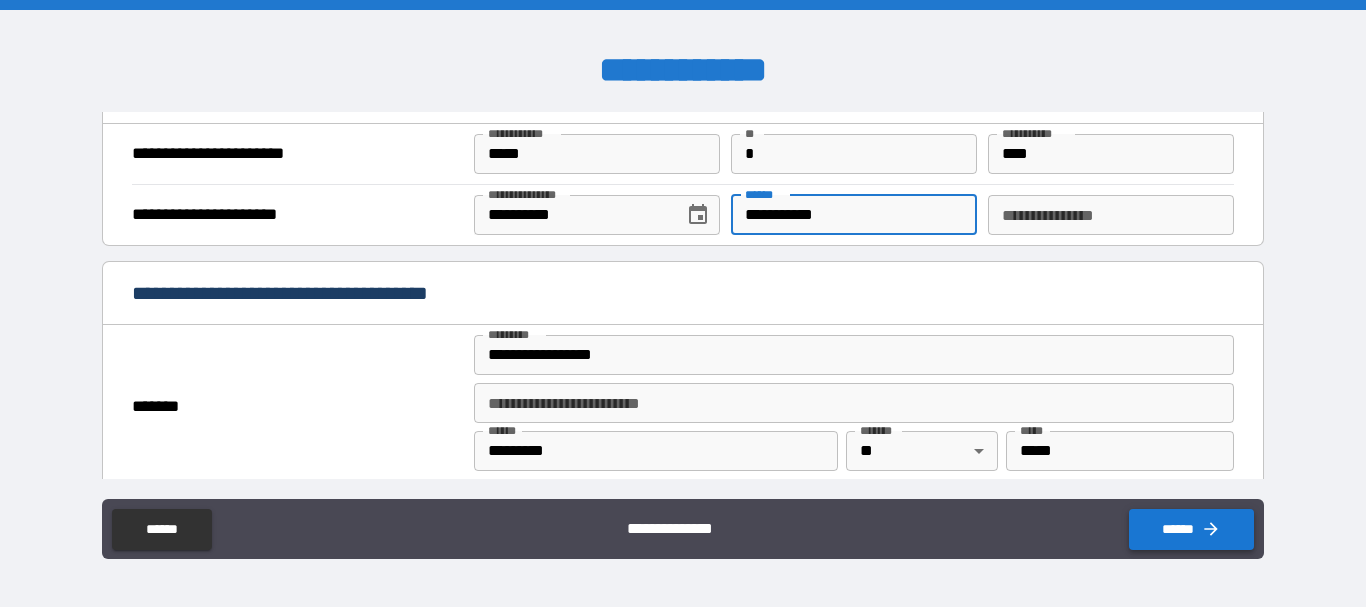 type on "**********" 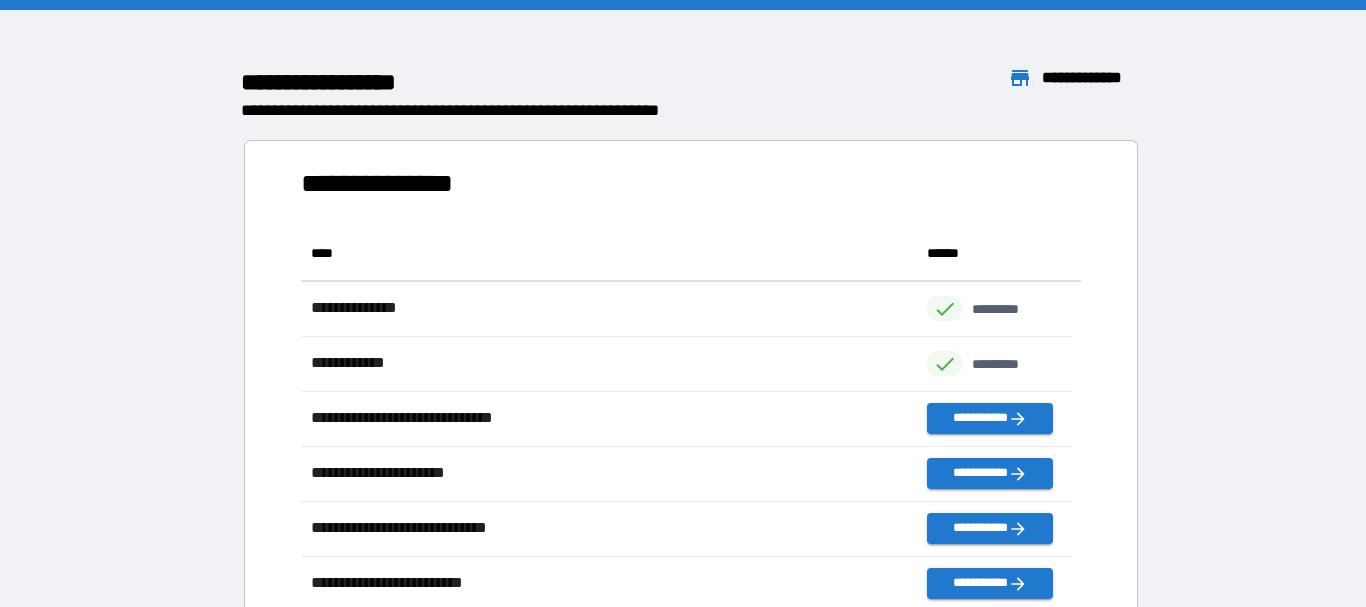 scroll, scrollTop: 16, scrollLeft: 16, axis: both 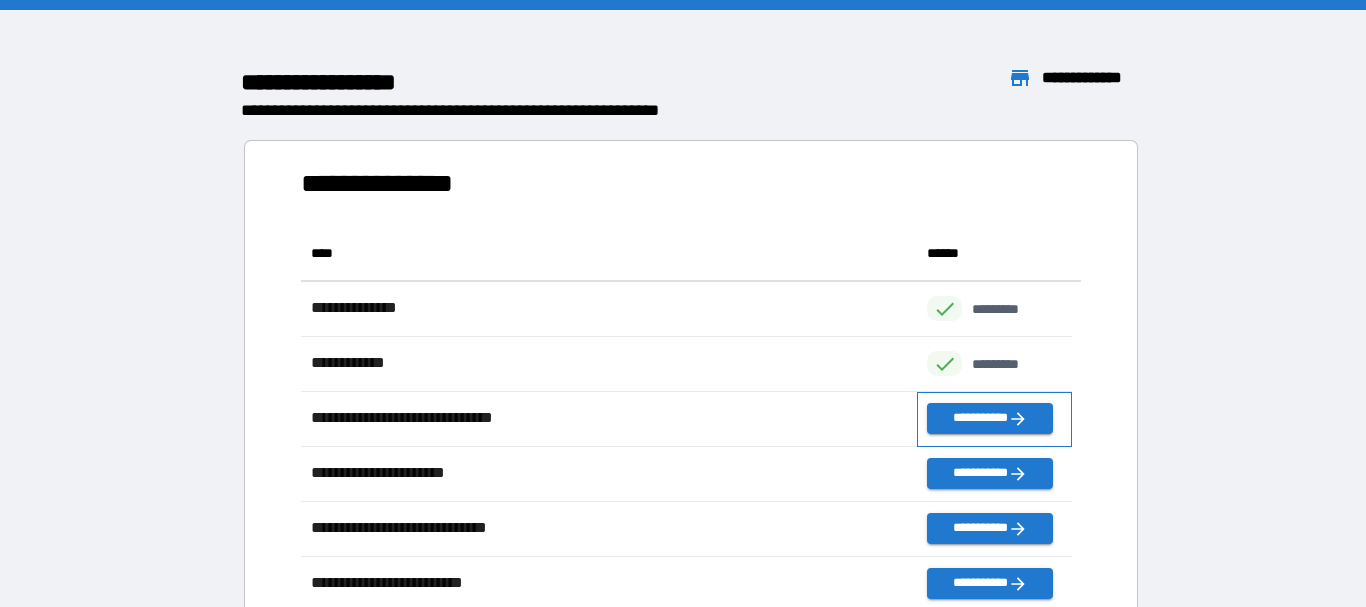 click on "**********" at bounding box center [994, 419] 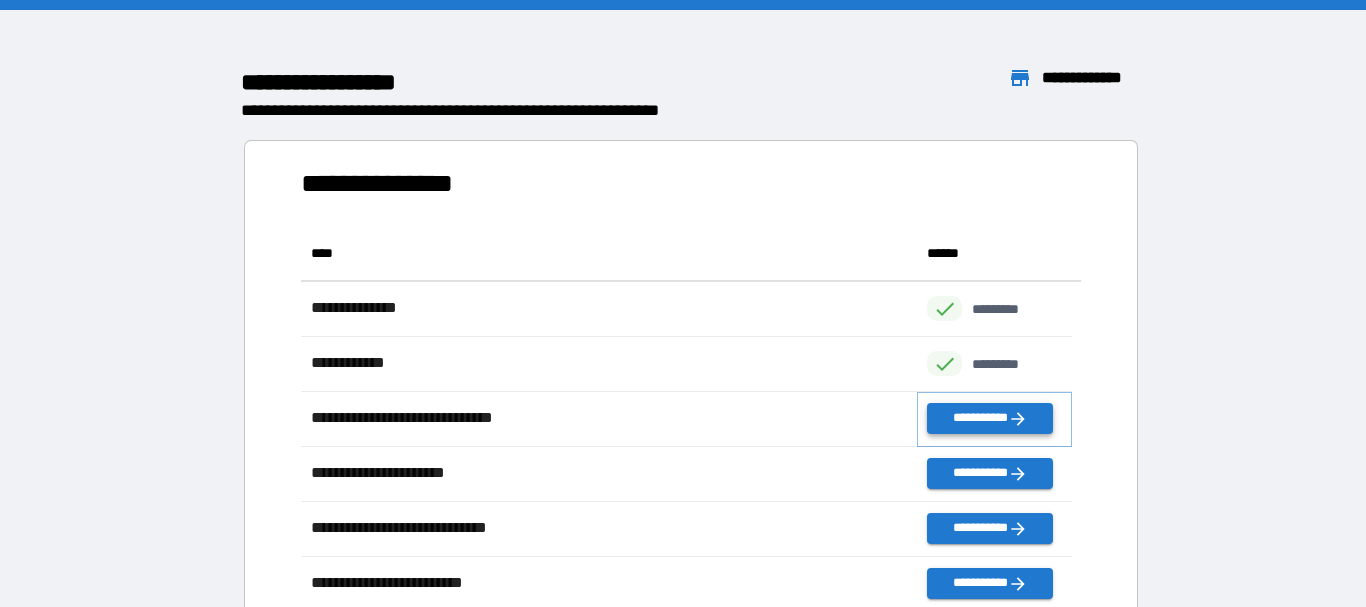 click on "**********" at bounding box center (989, 418) 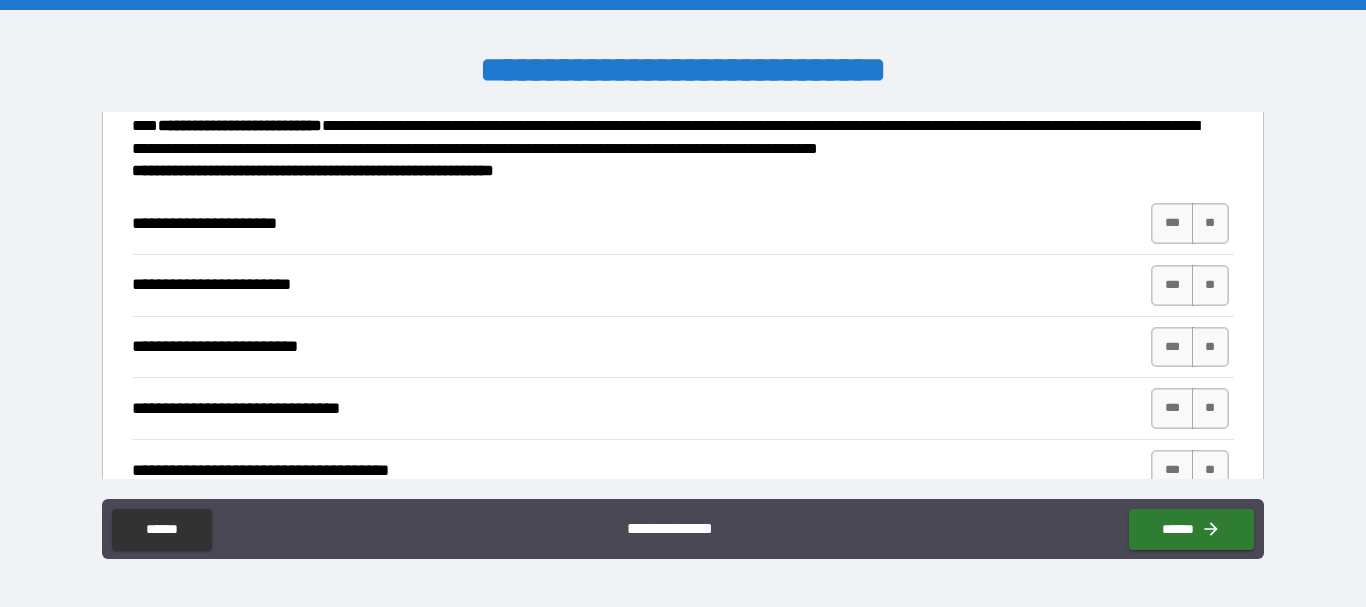 scroll, scrollTop: 161, scrollLeft: 0, axis: vertical 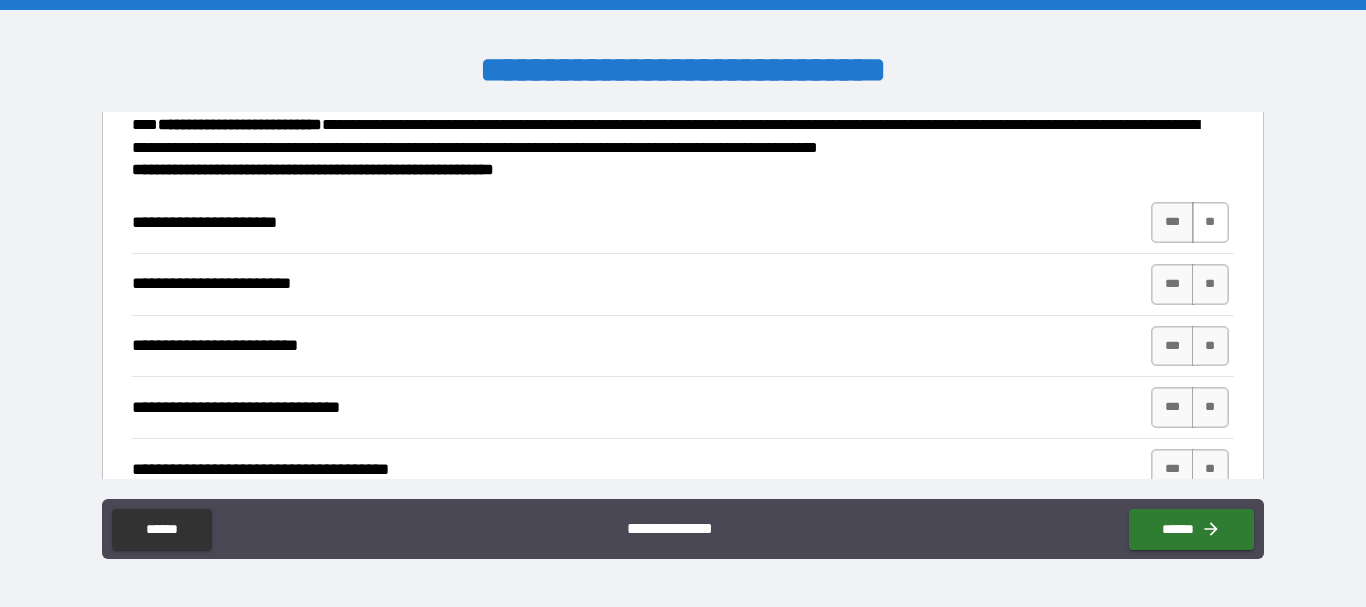 click on "**" at bounding box center (1210, 222) 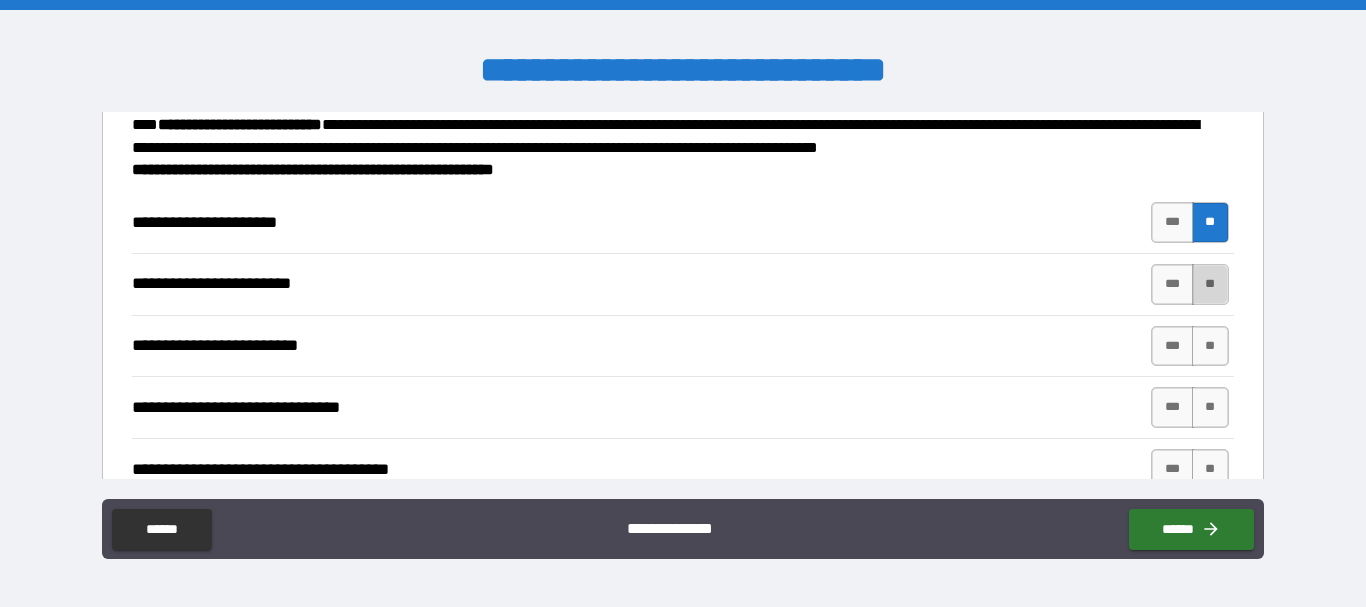 click on "**" at bounding box center (1210, 284) 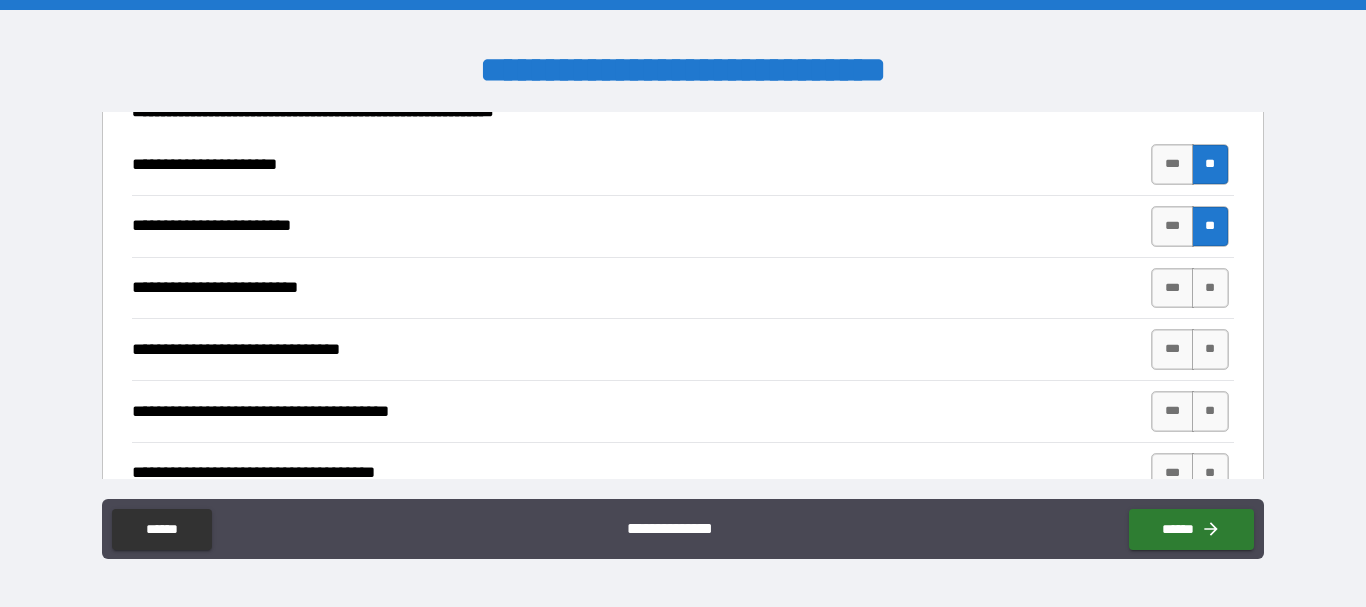 scroll, scrollTop: 220, scrollLeft: 0, axis: vertical 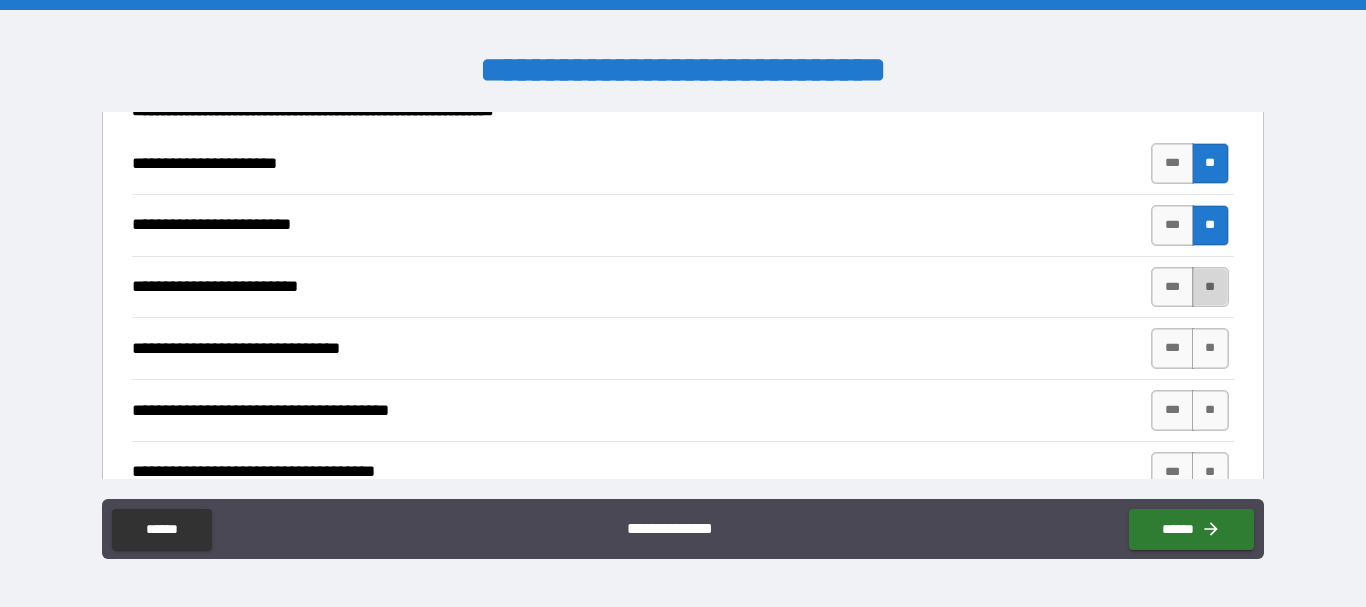 click on "**" at bounding box center (1210, 287) 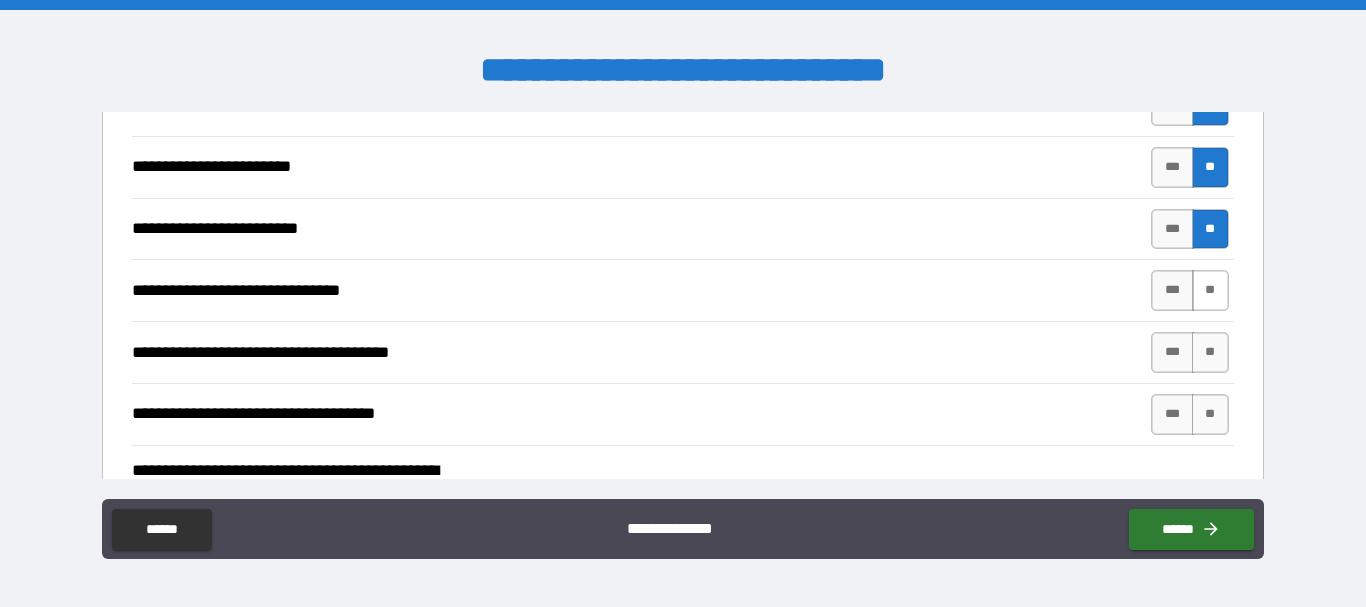 scroll, scrollTop: 279, scrollLeft: 0, axis: vertical 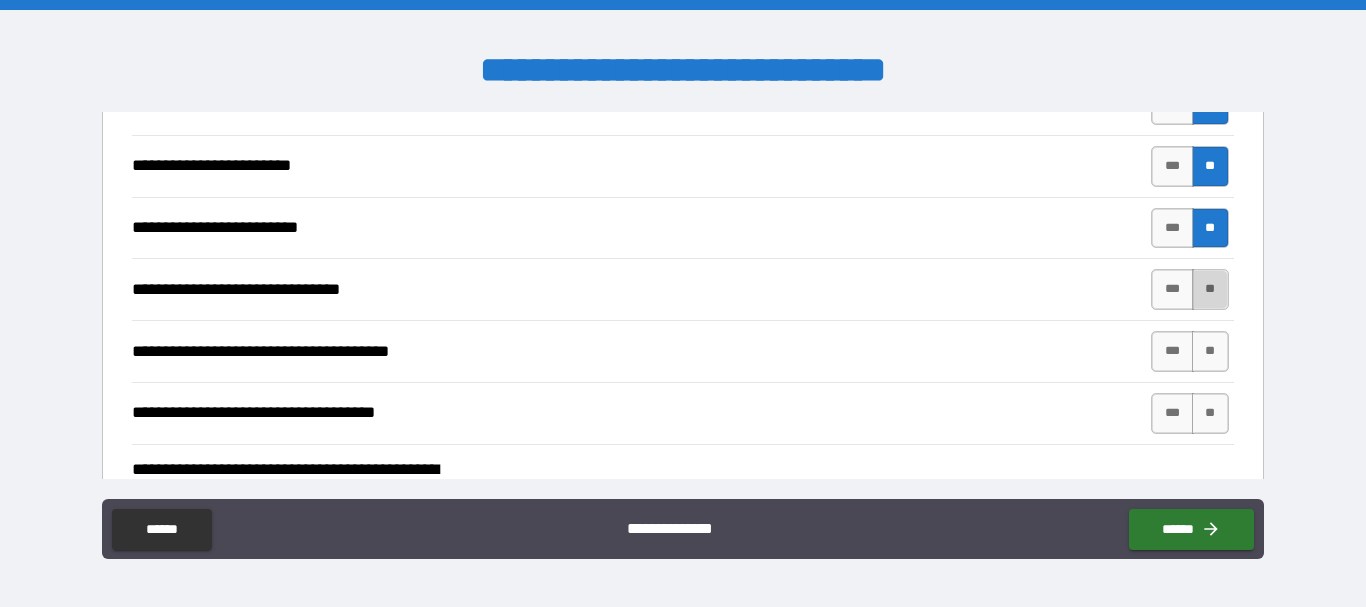 click on "**" at bounding box center [1210, 289] 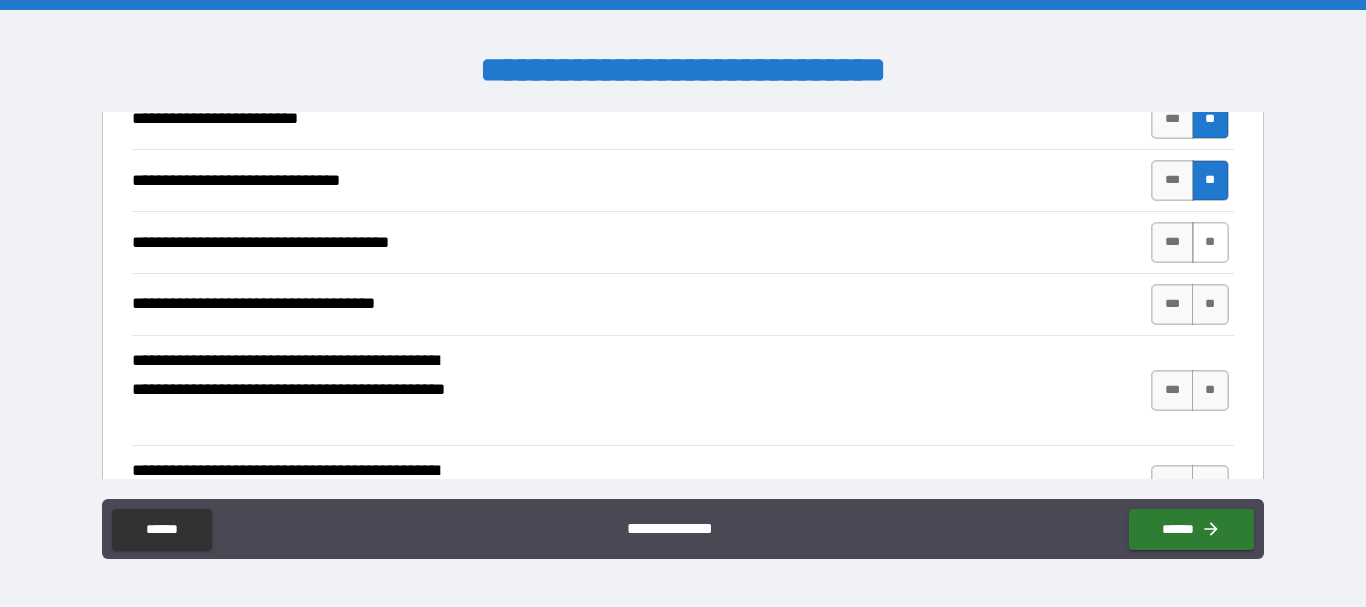 scroll, scrollTop: 391, scrollLeft: 0, axis: vertical 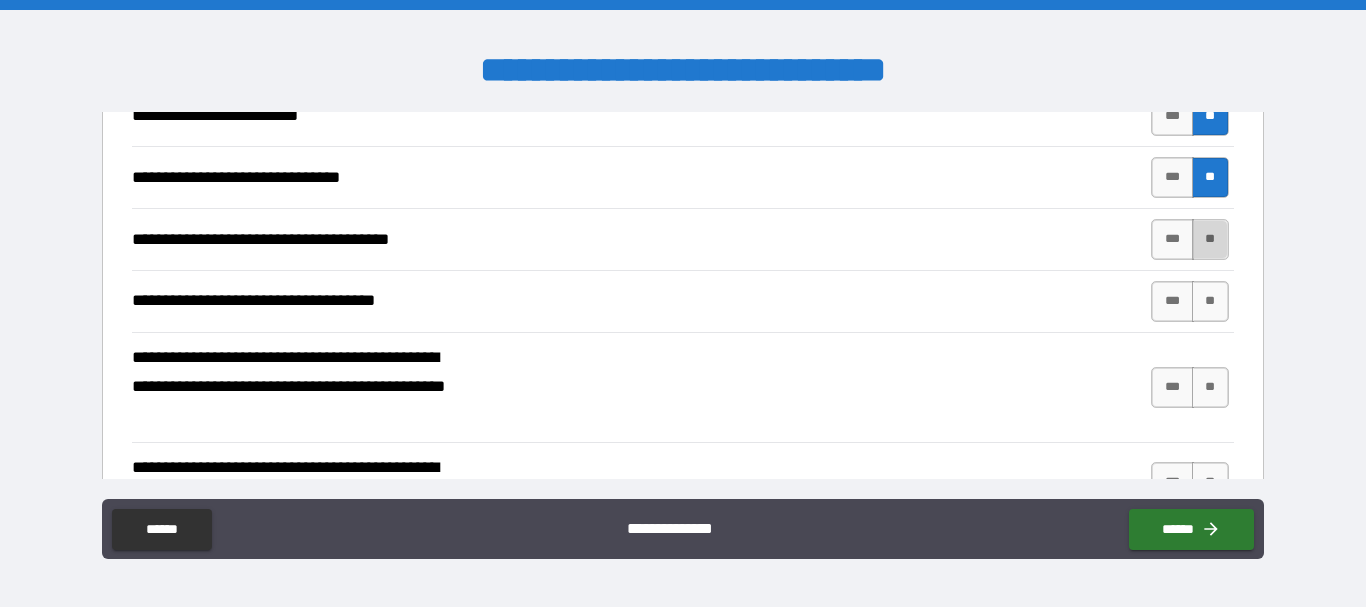click on "**" at bounding box center [1210, 239] 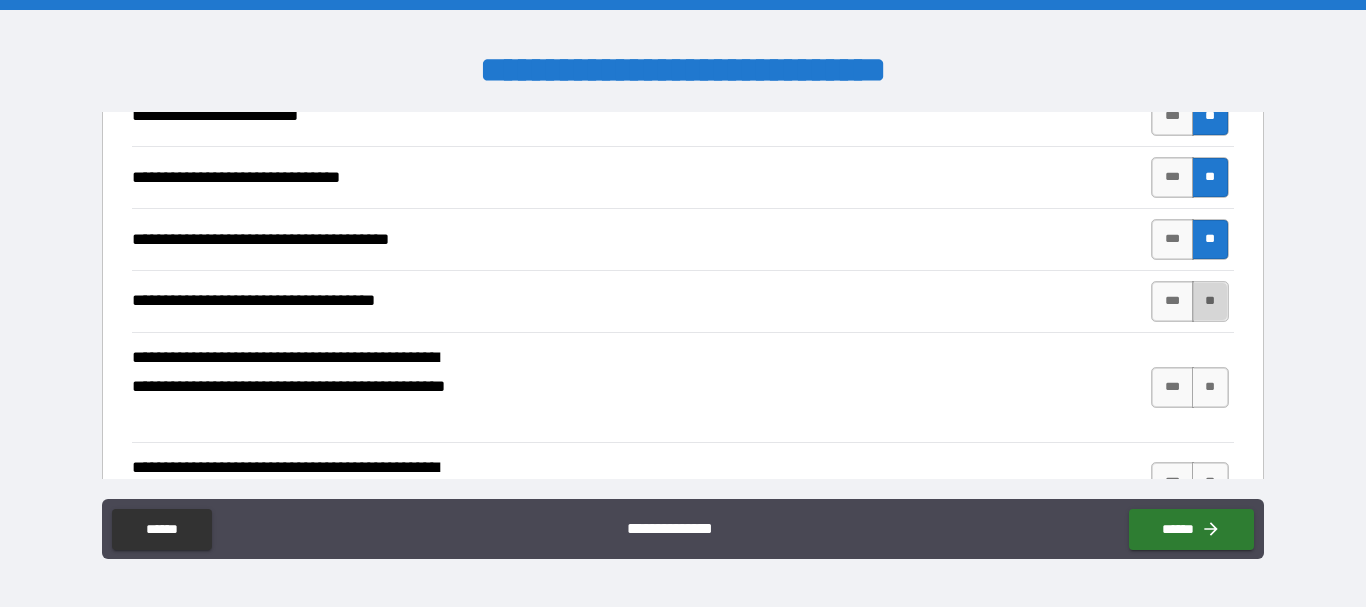 click on "**" at bounding box center [1210, 301] 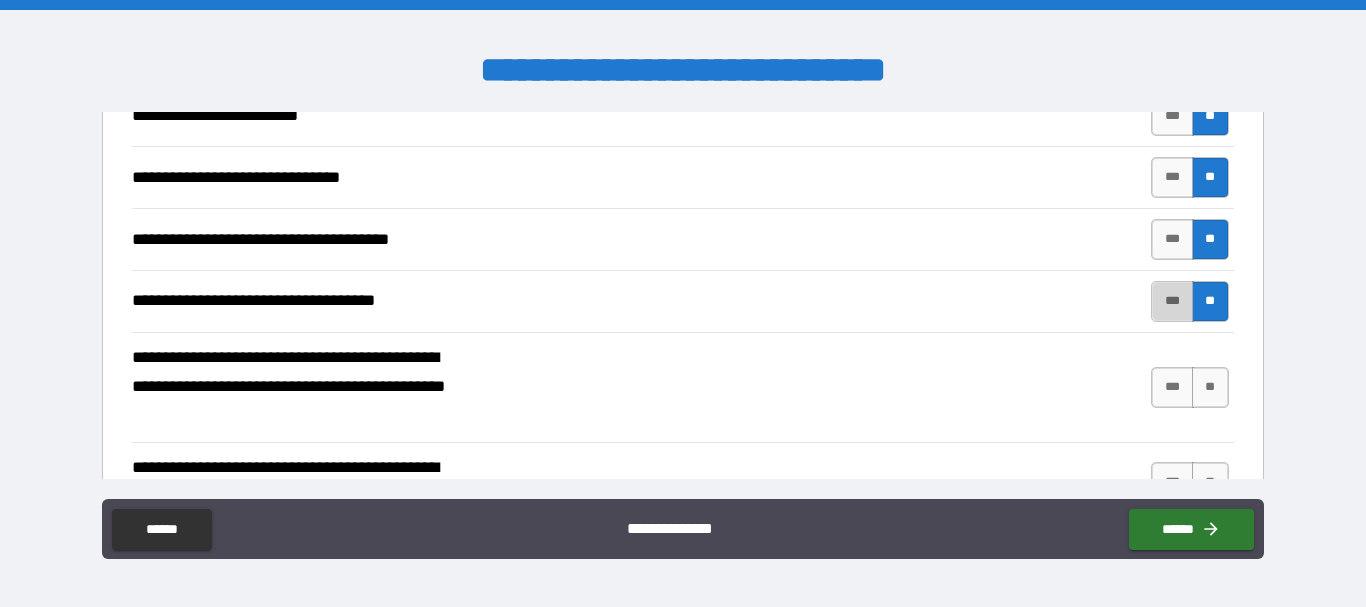 click on "***" at bounding box center [1172, 301] 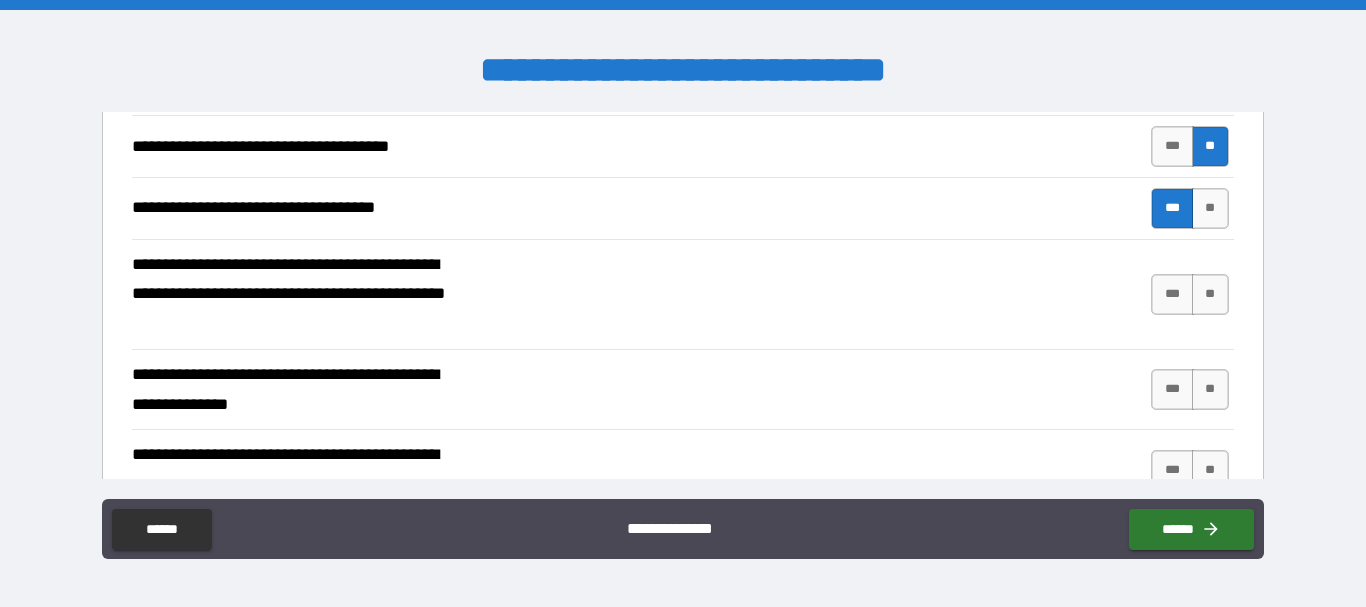 scroll, scrollTop: 485, scrollLeft: 0, axis: vertical 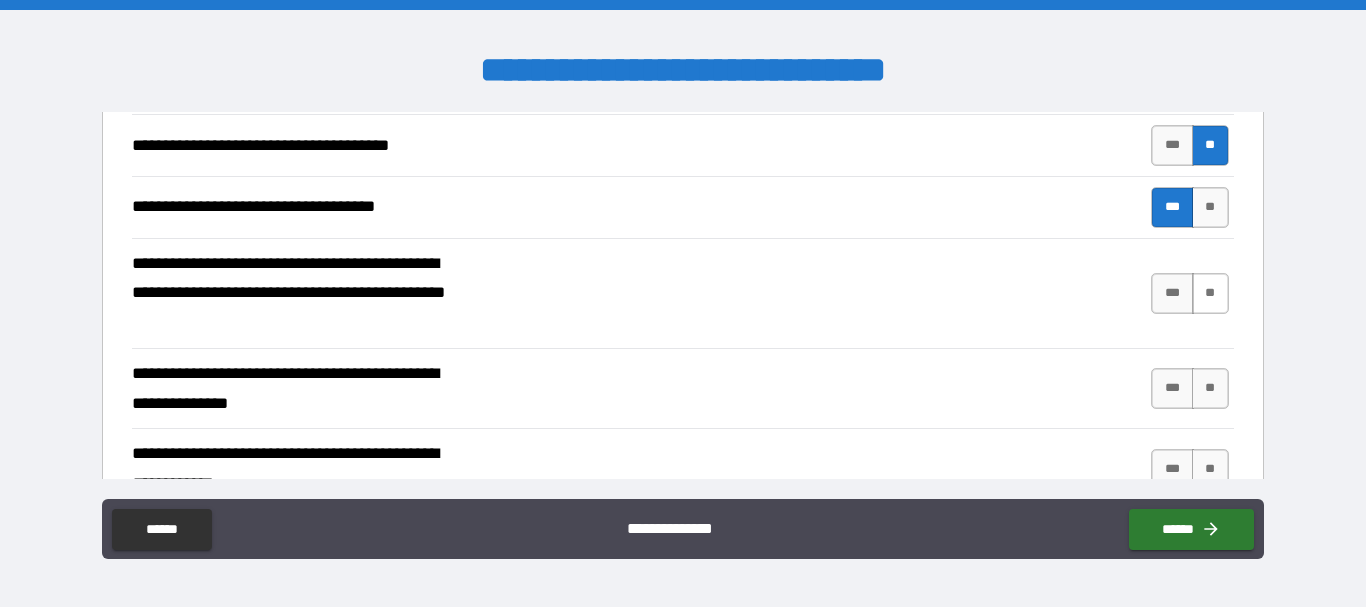 click on "**" at bounding box center [1210, 293] 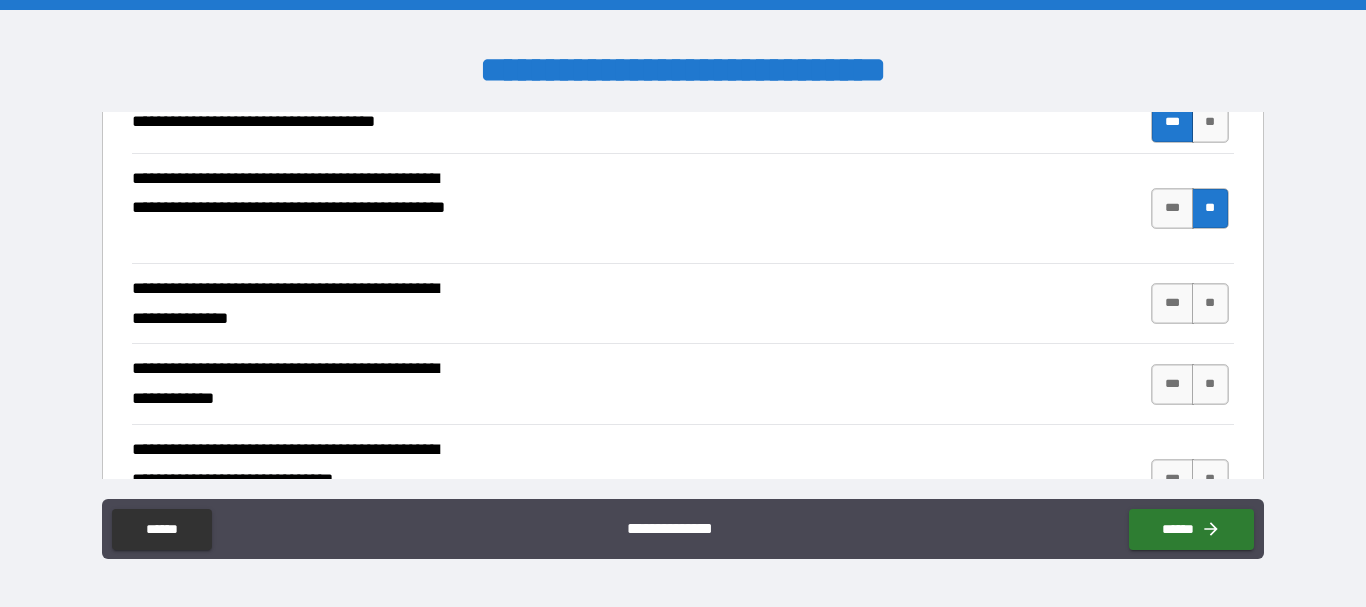 scroll, scrollTop: 571, scrollLeft: 0, axis: vertical 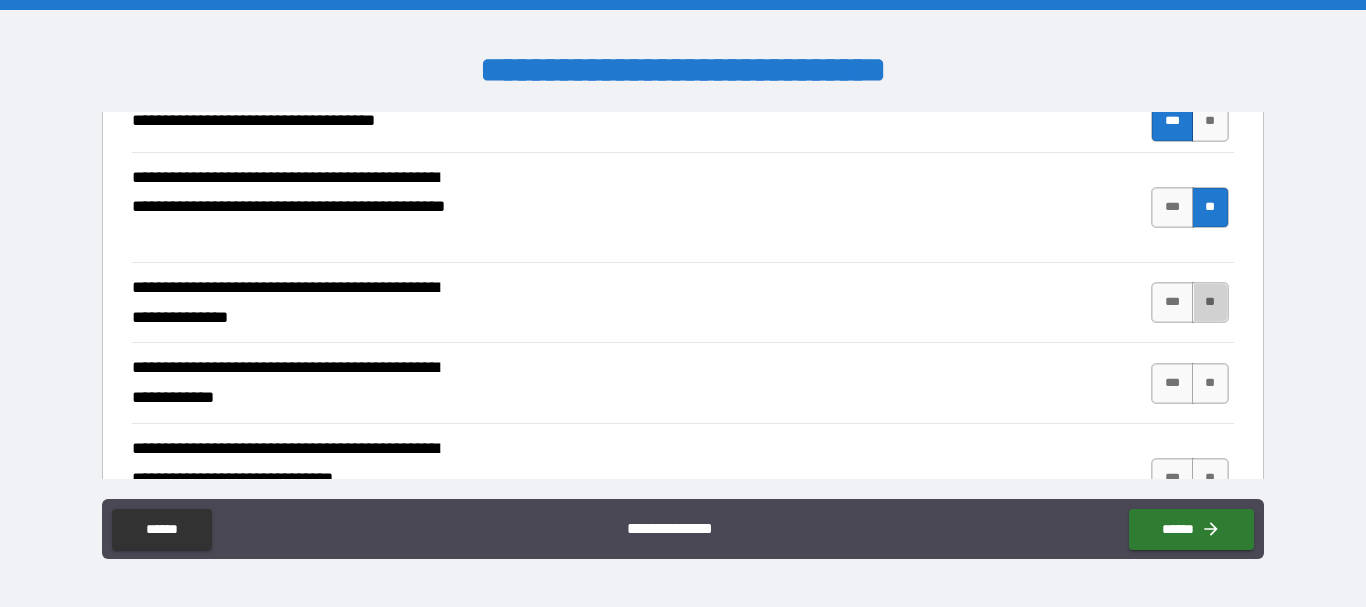 click on "**" at bounding box center (1210, 302) 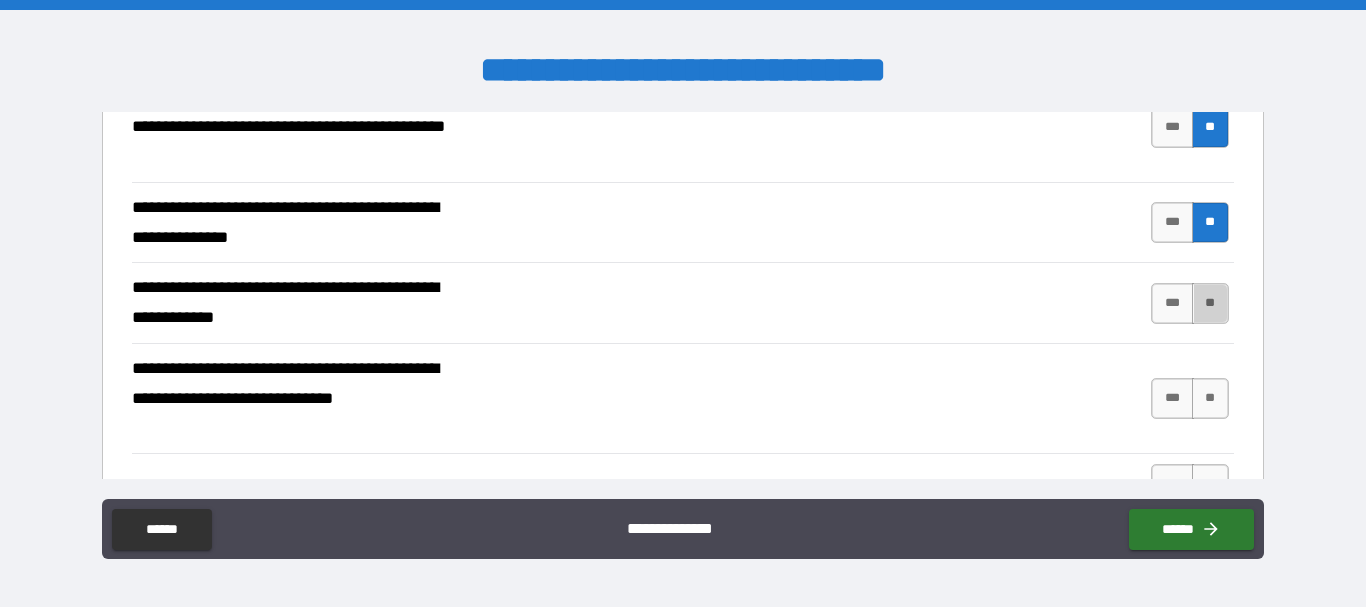 click on "**" at bounding box center (1210, 303) 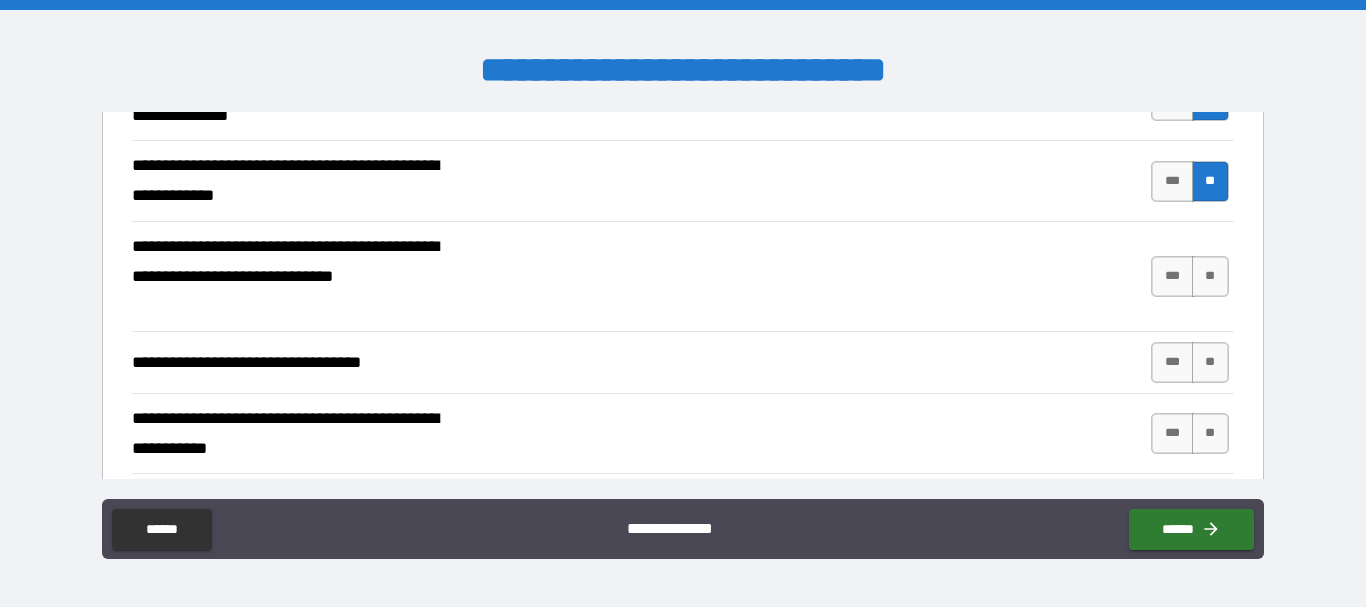 scroll, scrollTop: 774, scrollLeft: 0, axis: vertical 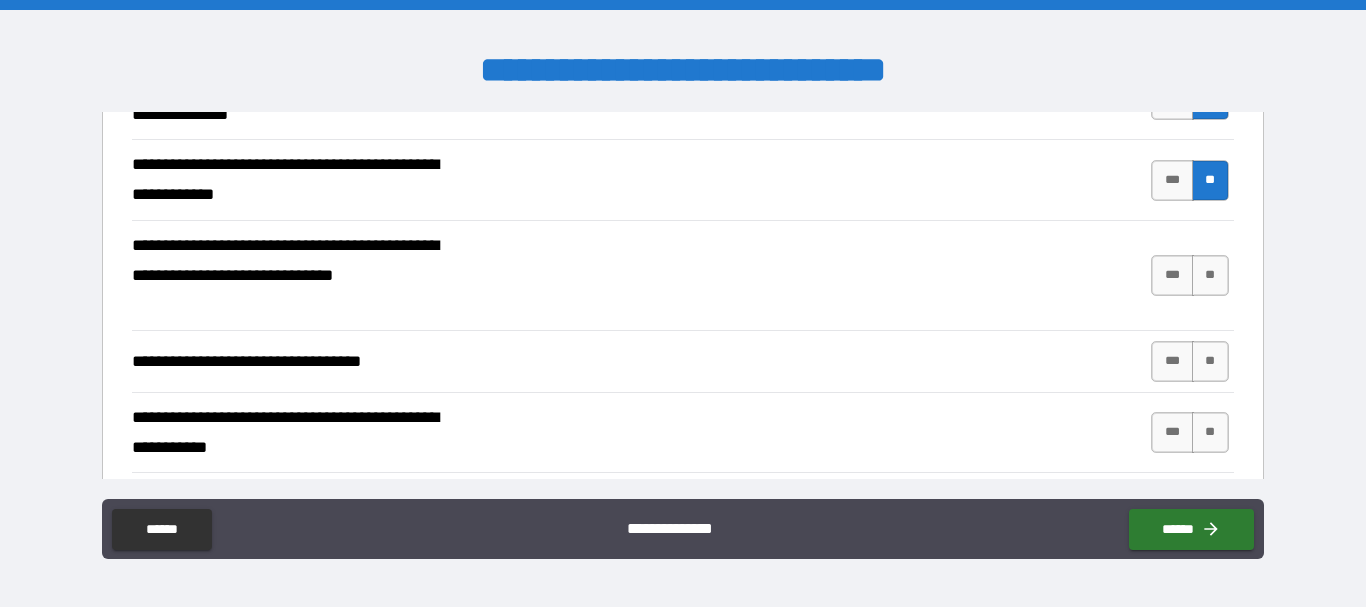 click on "*** **" at bounding box center [1192, 275] 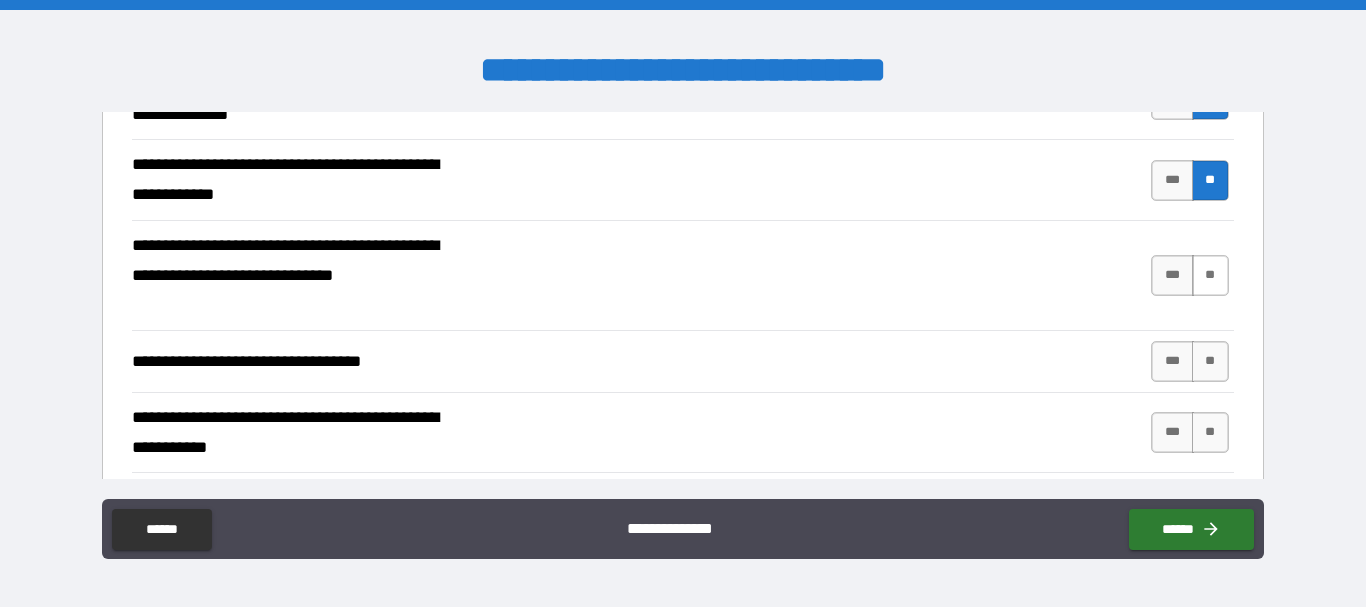 click on "**" at bounding box center [1210, 275] 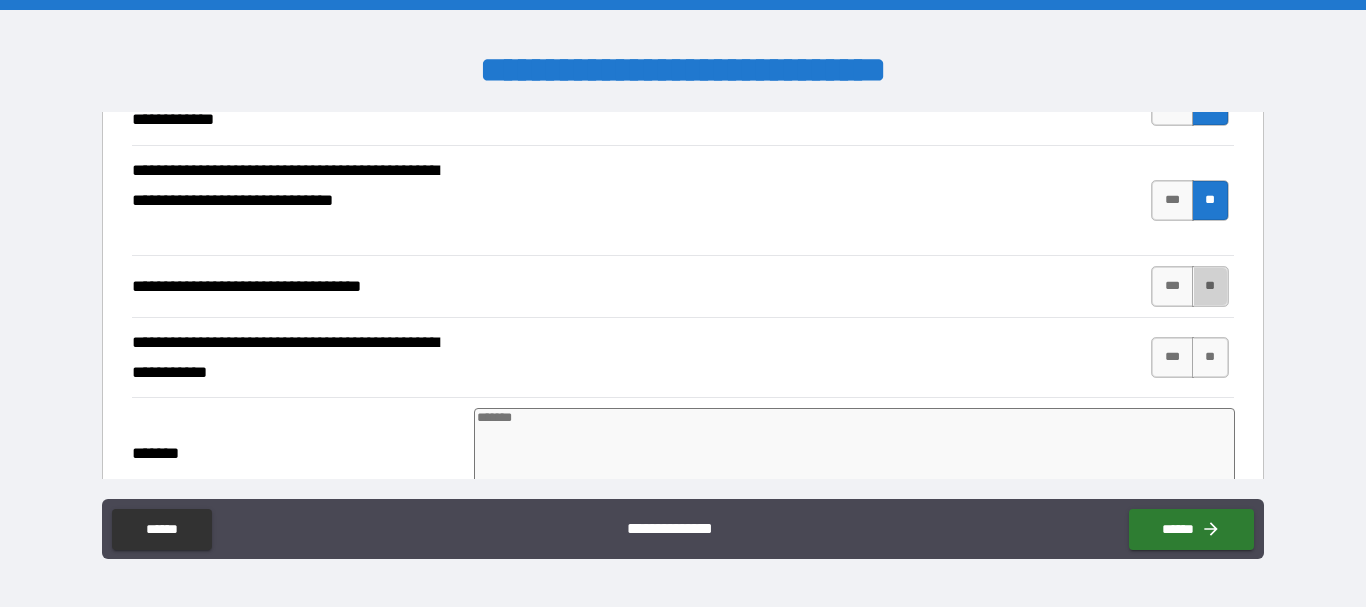 click on "**" at bounding box center (1210, 286) 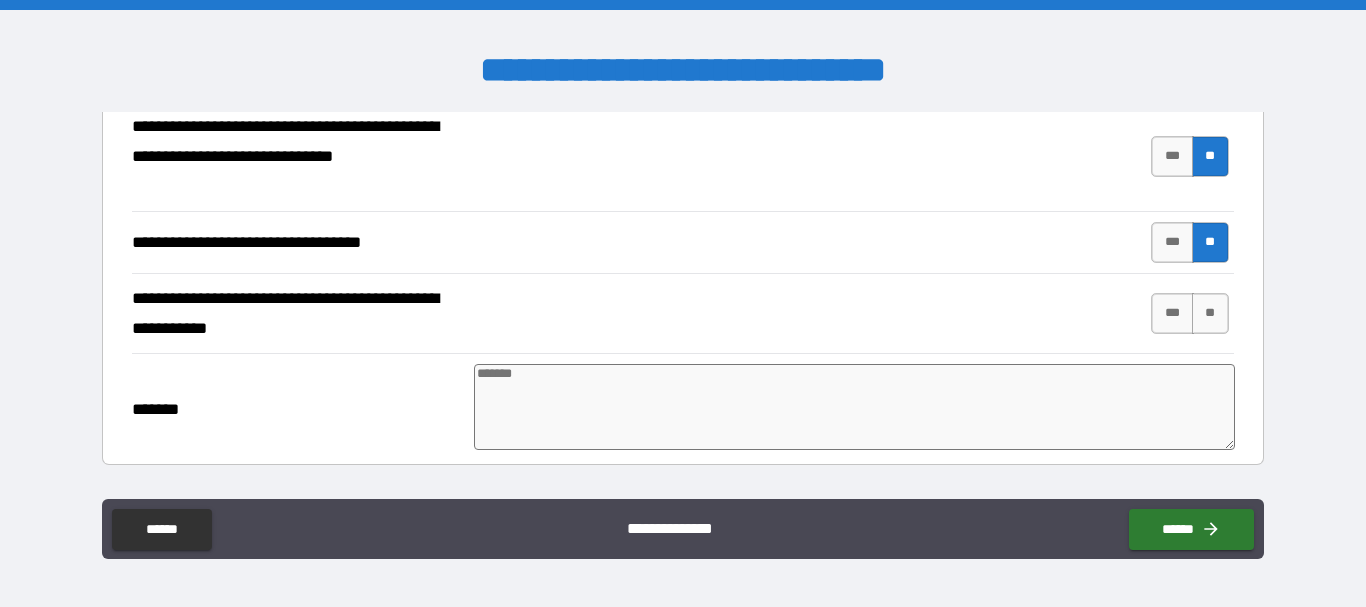 scroll, scrollTop: 895, scrollLeft: 0, axis: vertical 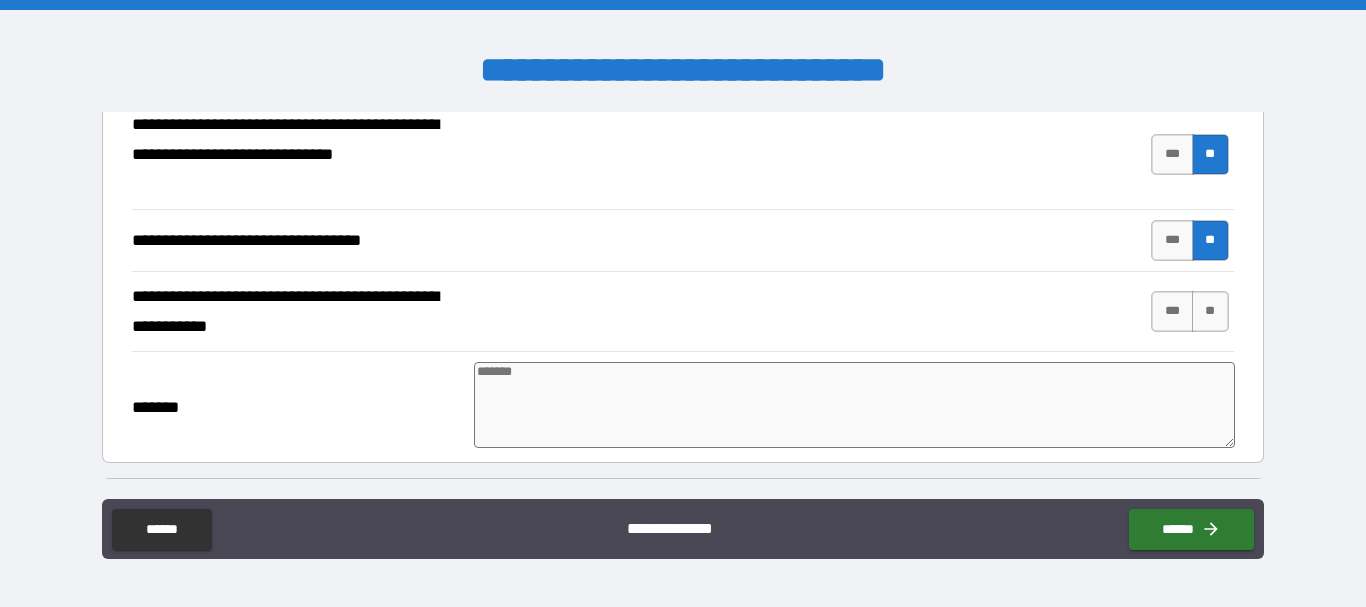 click on "*** **" at bounding box center (1192, 312) 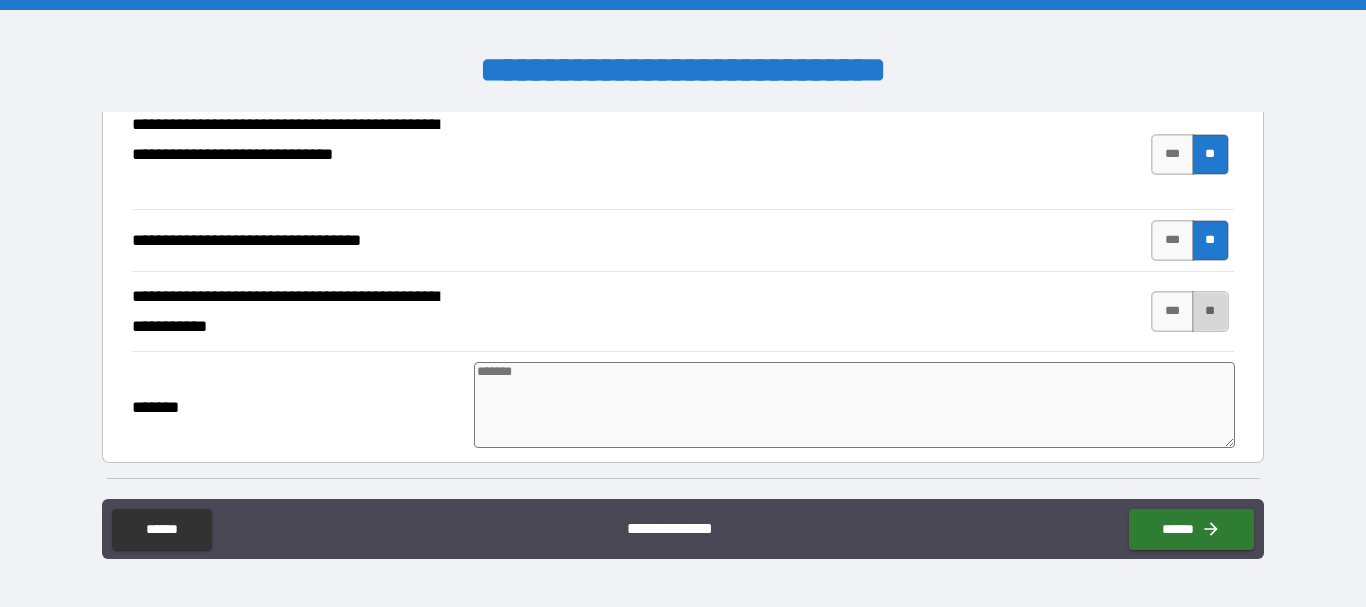 click on "**" at bounding box center (1210, 311) 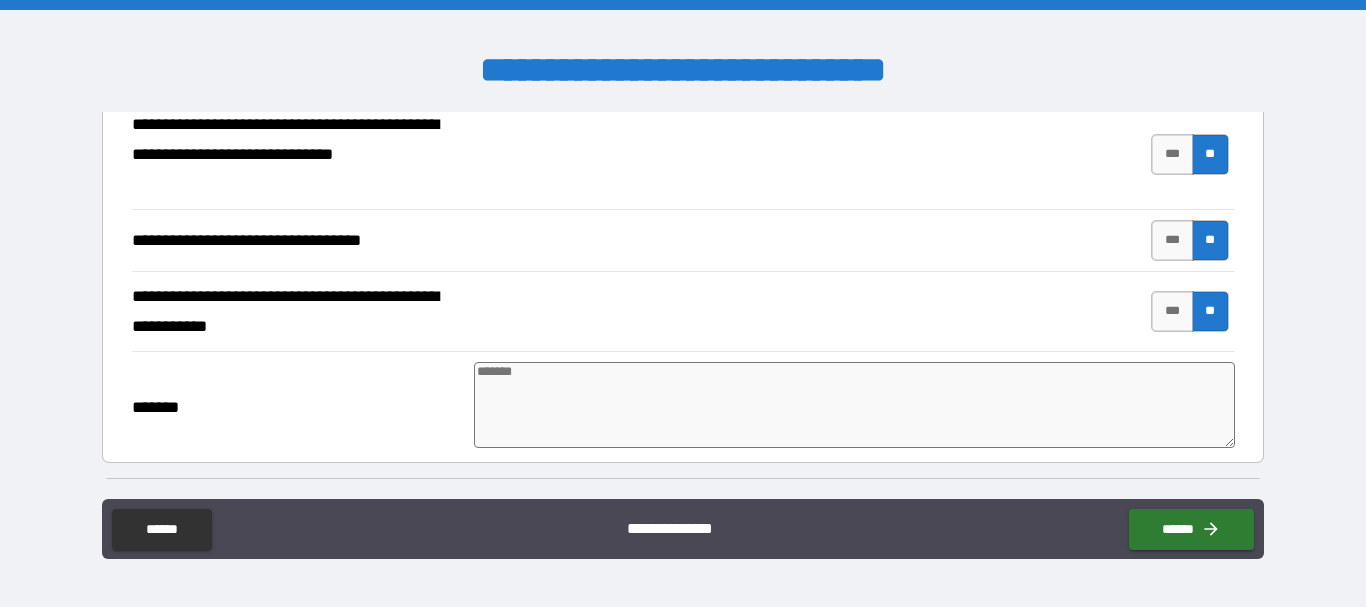 type on "*" 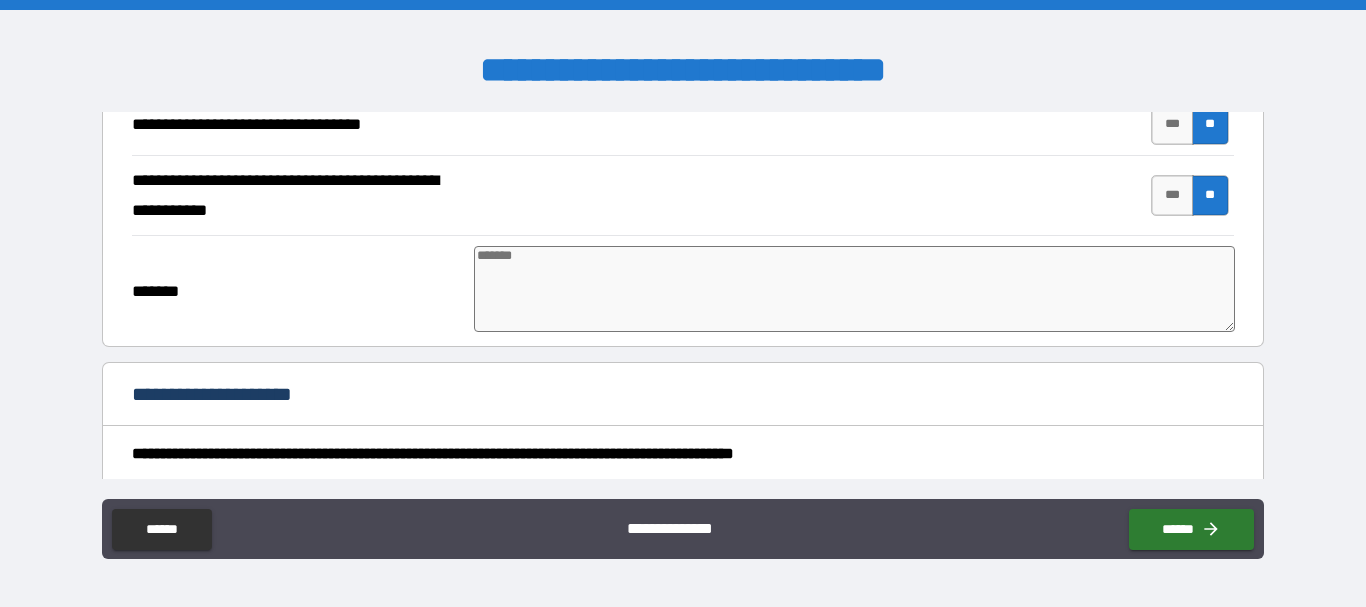 scroll, scrollTop: 1012, scrollLeft: 0, axis: vertical 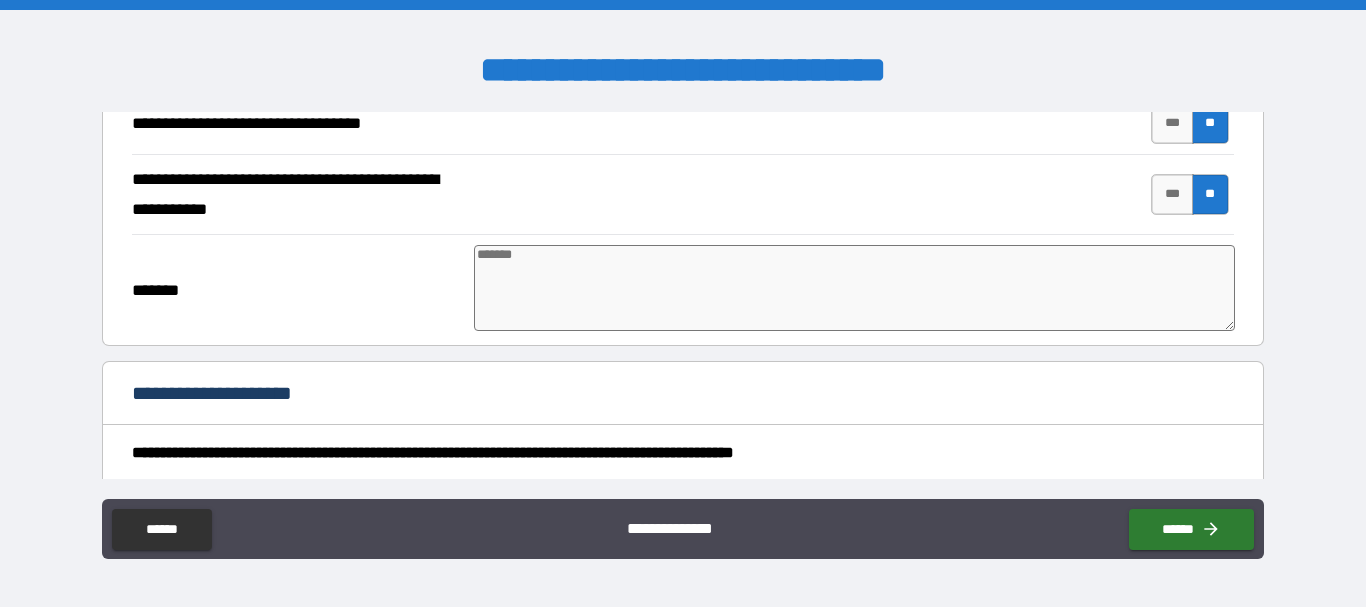 click at bounding box center [854, 288] 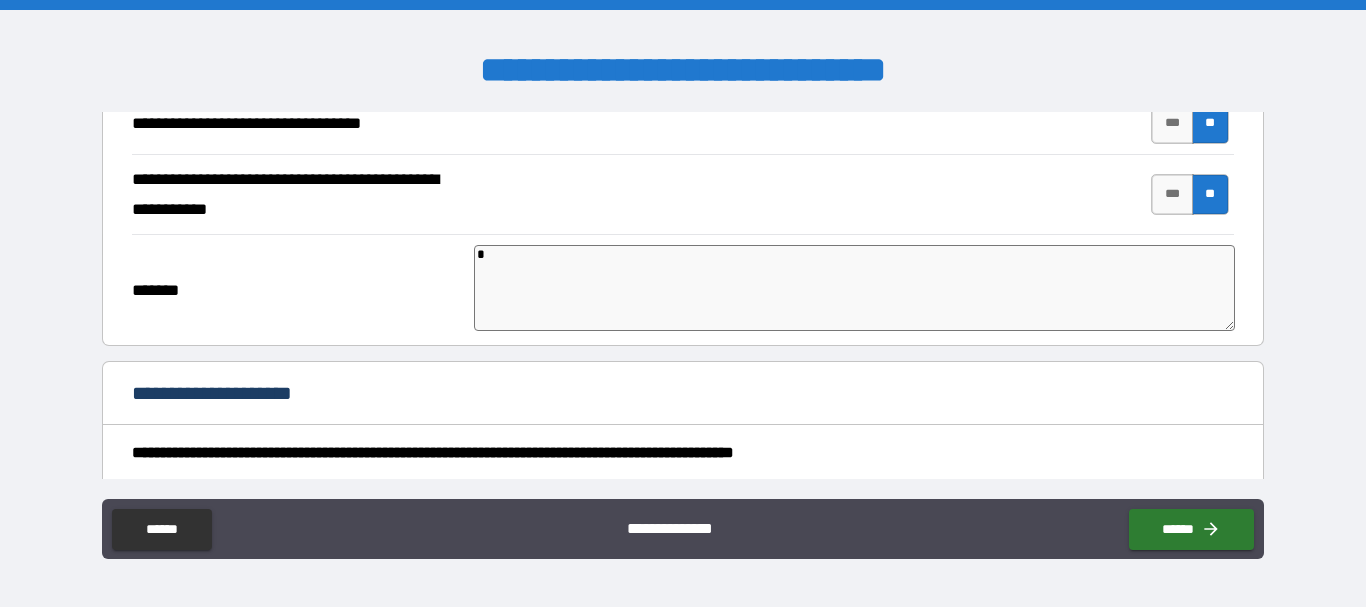 type on "**" 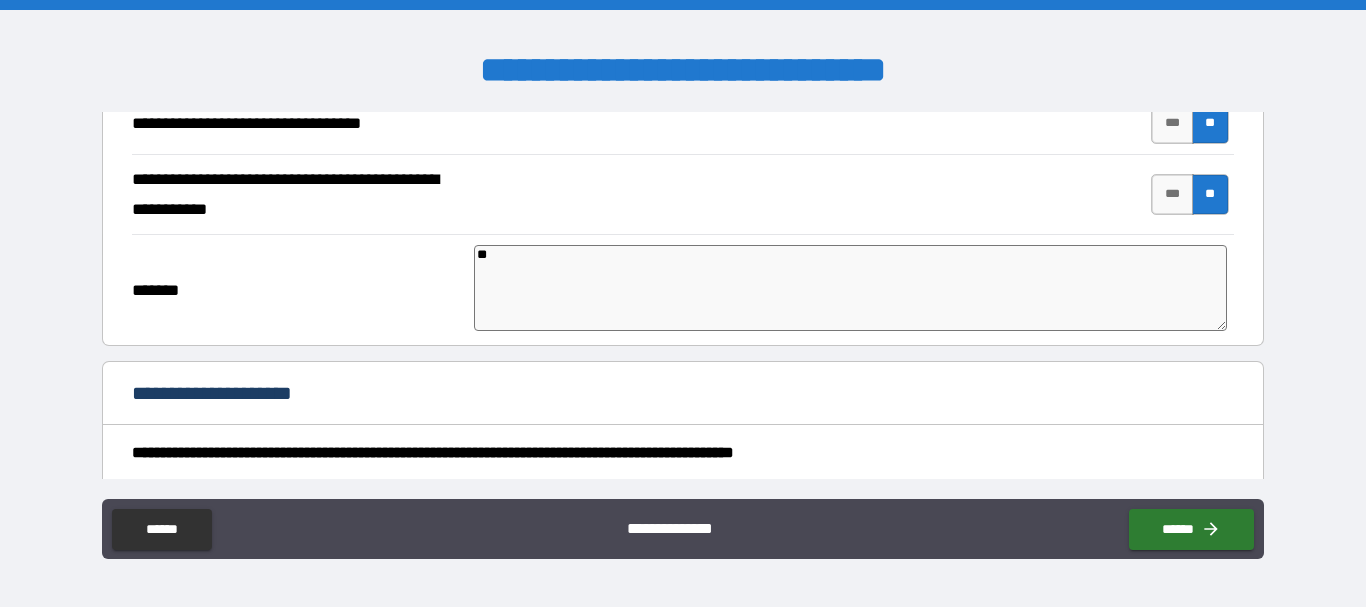 type on "***" 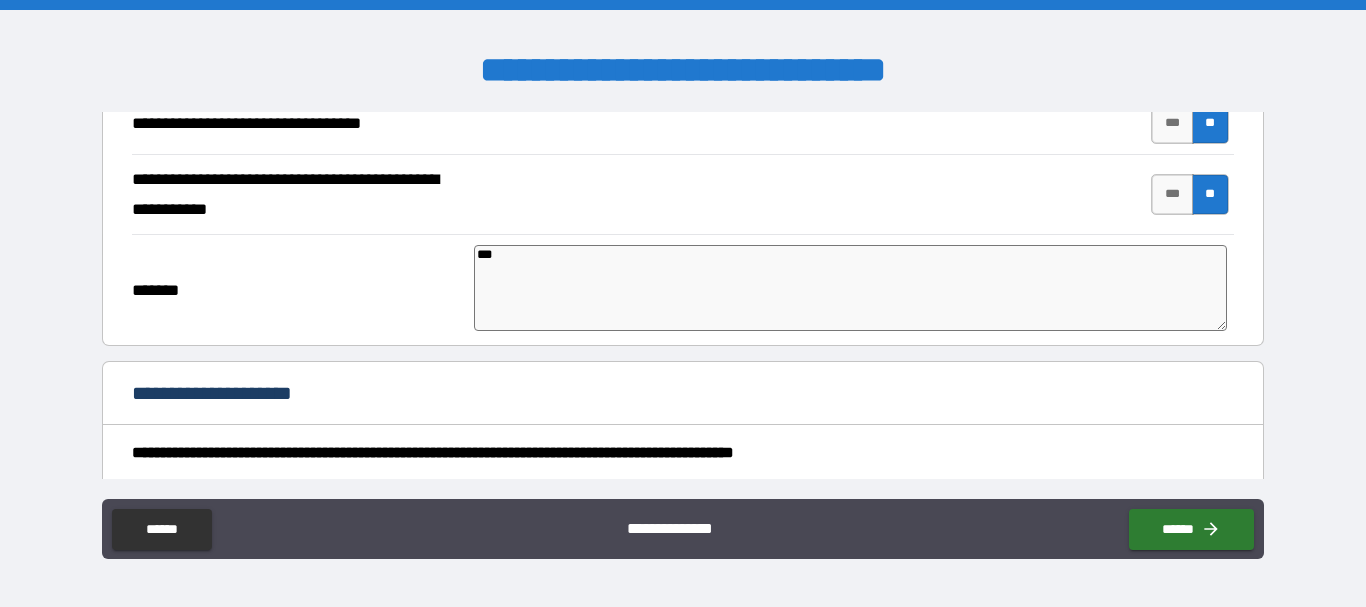 type on "*" 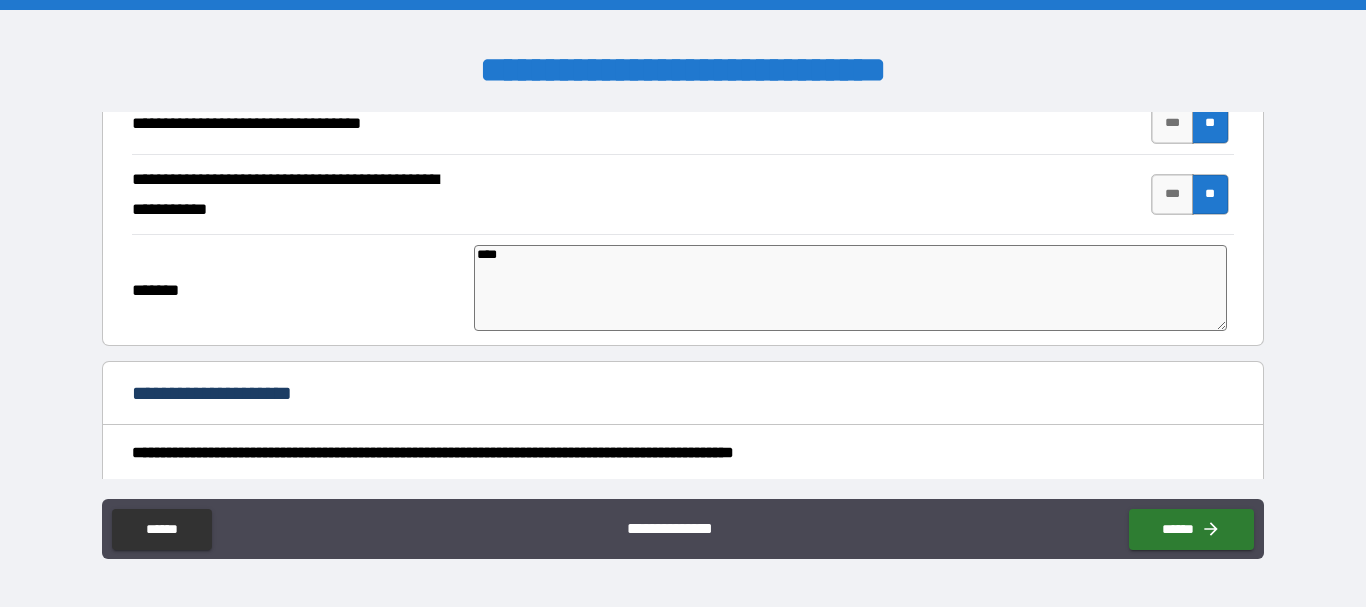 type on "*" 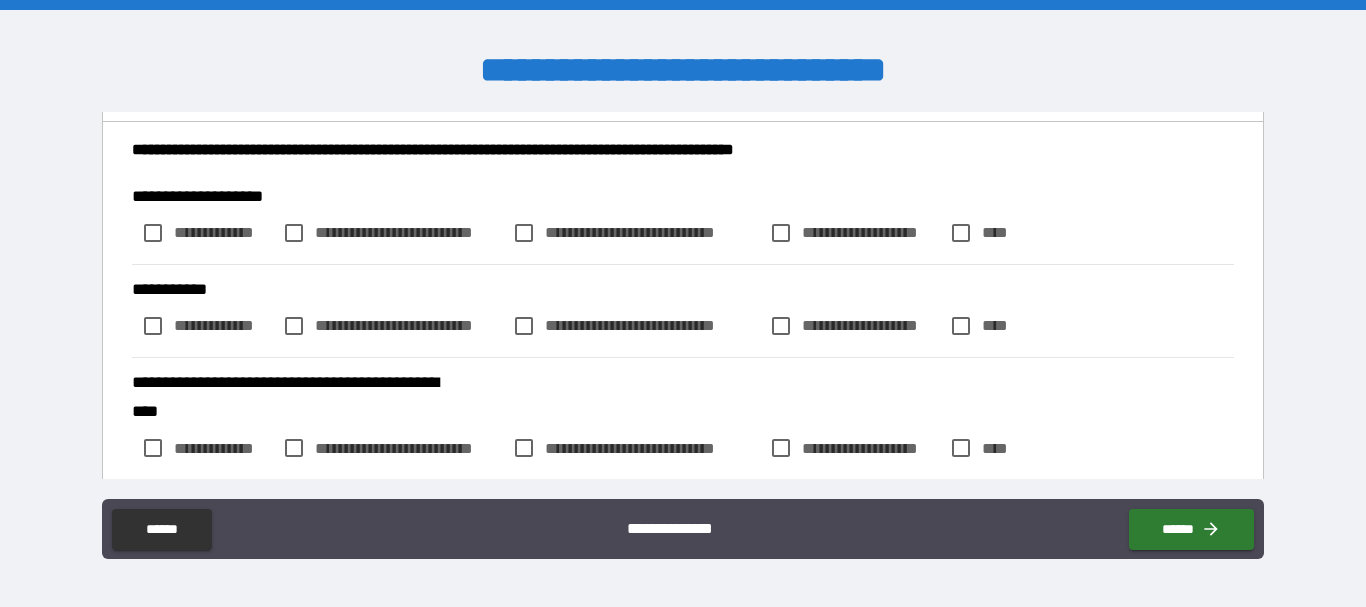 scroll, scrollTop: 1316, scrollLeft: 0, axis: vertical 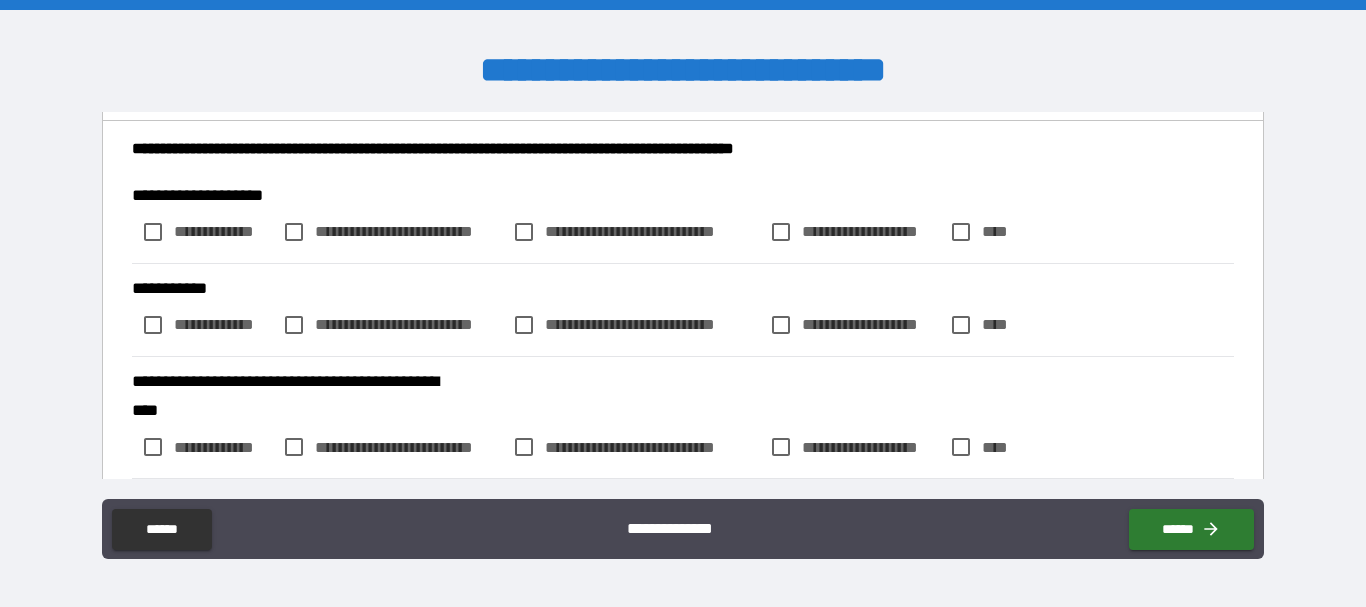 type on "****" 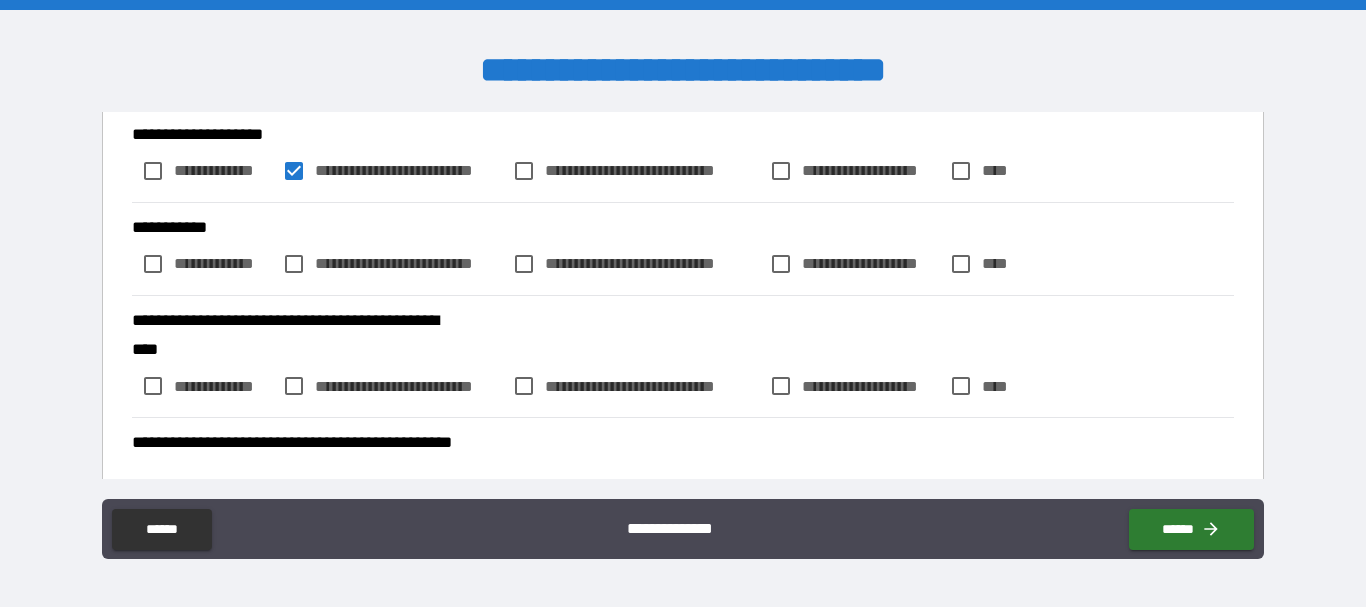 scroll, scrollTop: 1378, scrollLeft: 0, axis: vertical 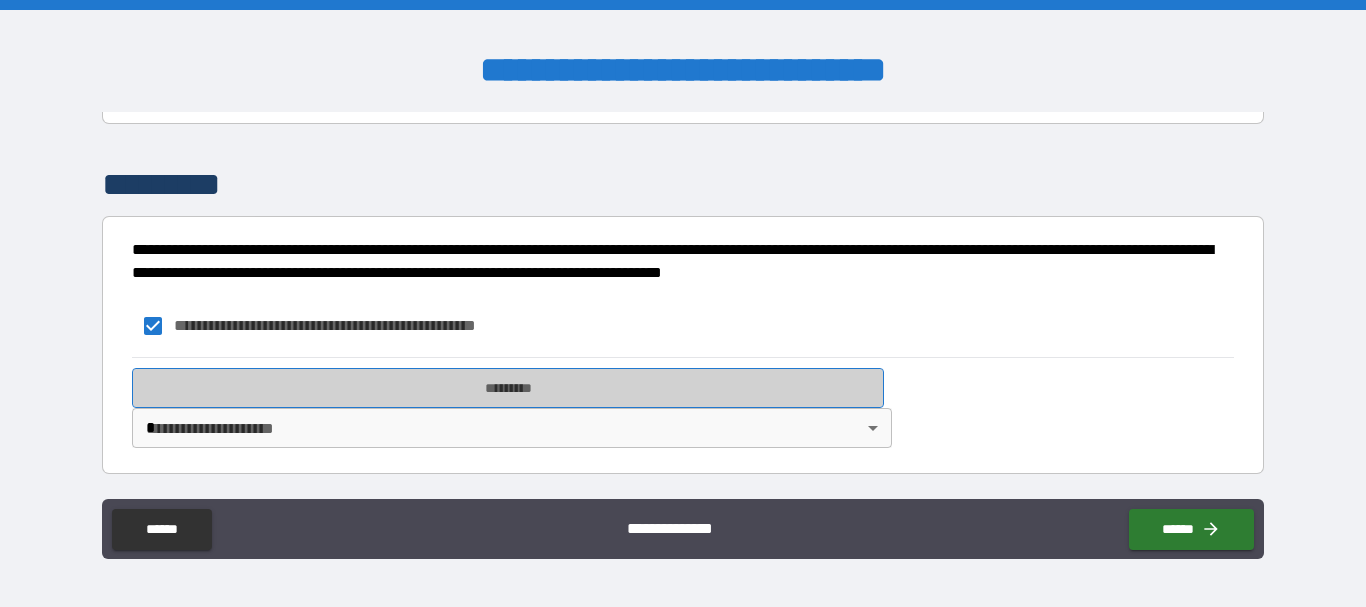 click on "*********" at bounding box center [508, 388] 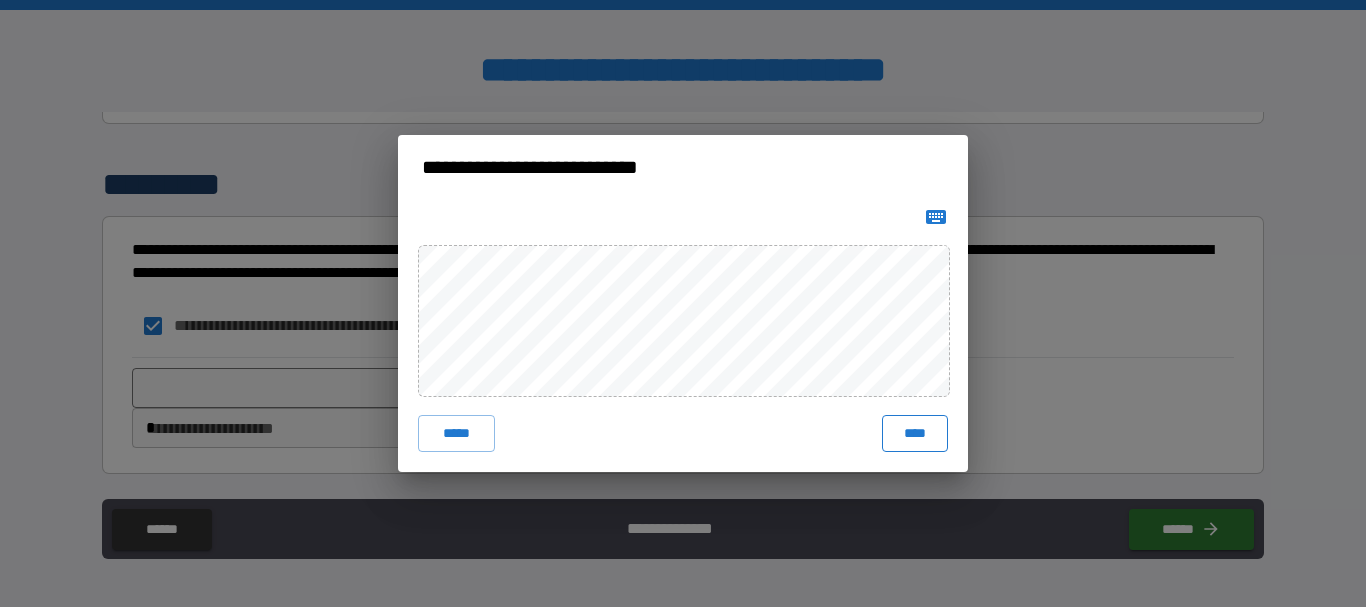 click on "****" at bounding box center (915, 433) 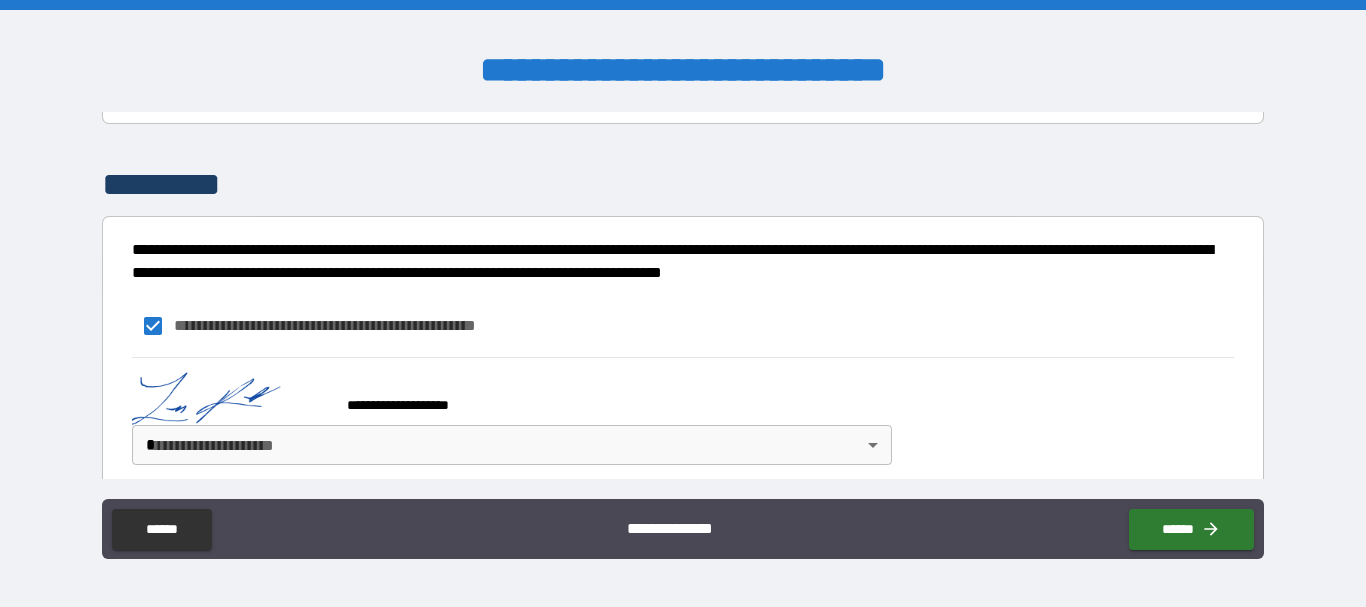 click on "**********" at bounding box center (682, 416) 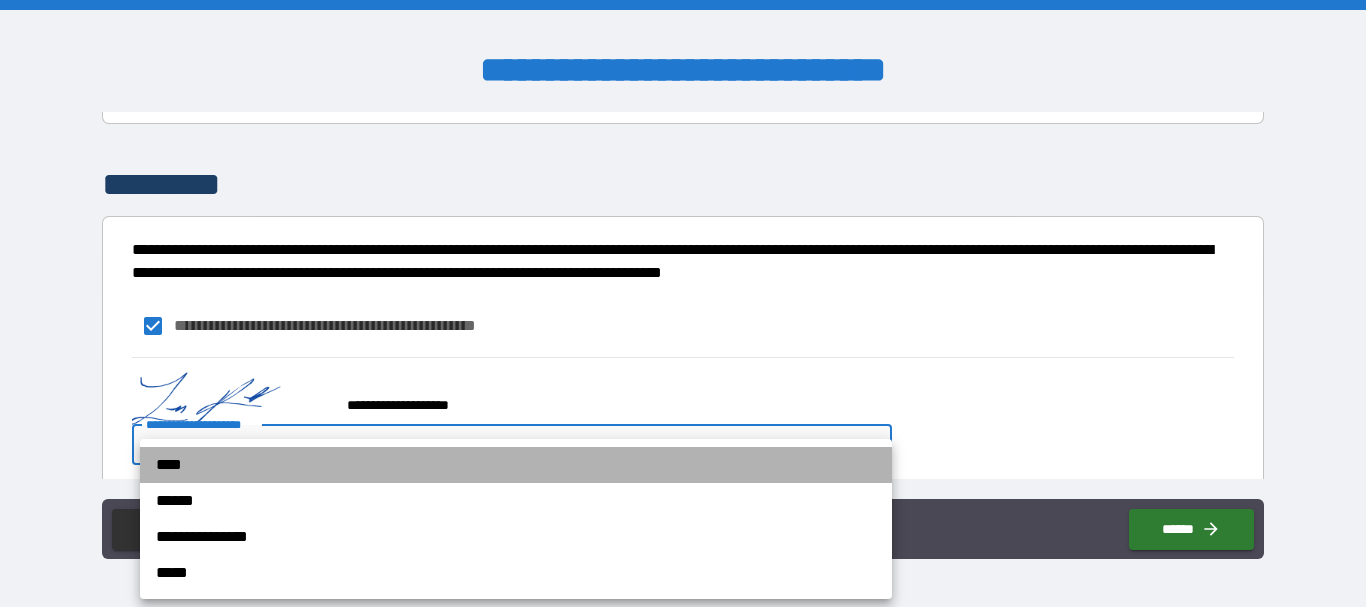 click on "****" at bounding box center [516, 465] 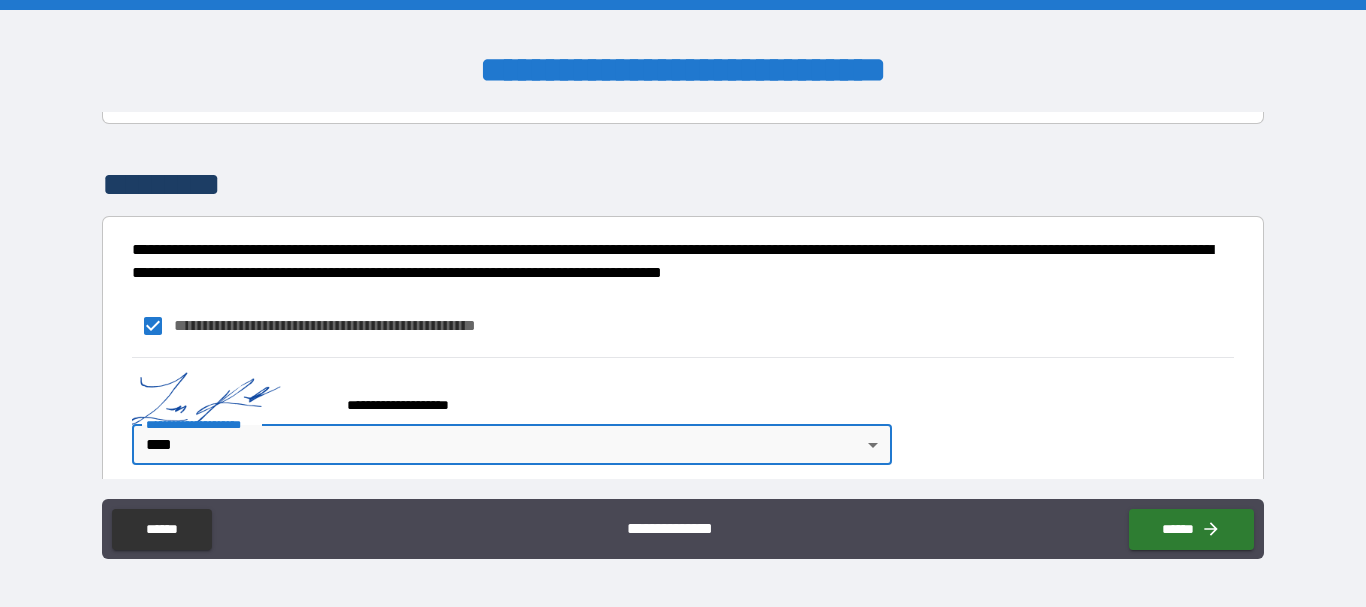 type on "*" 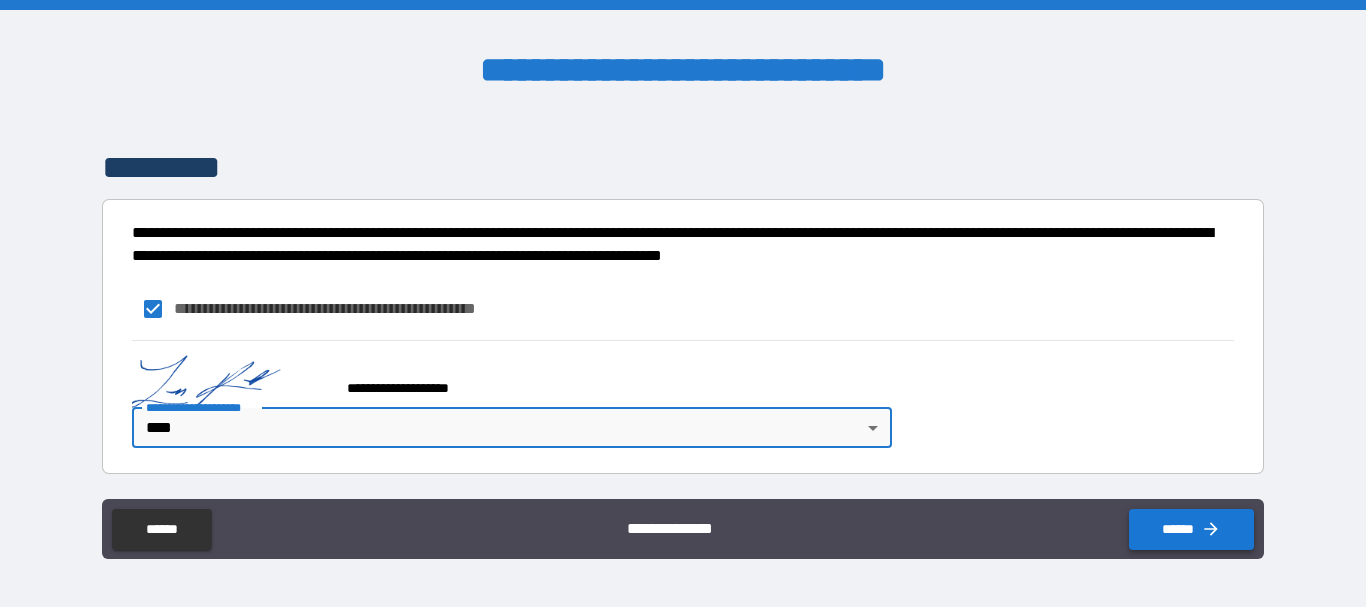 click on "******" at bounding box center (1191, 529) 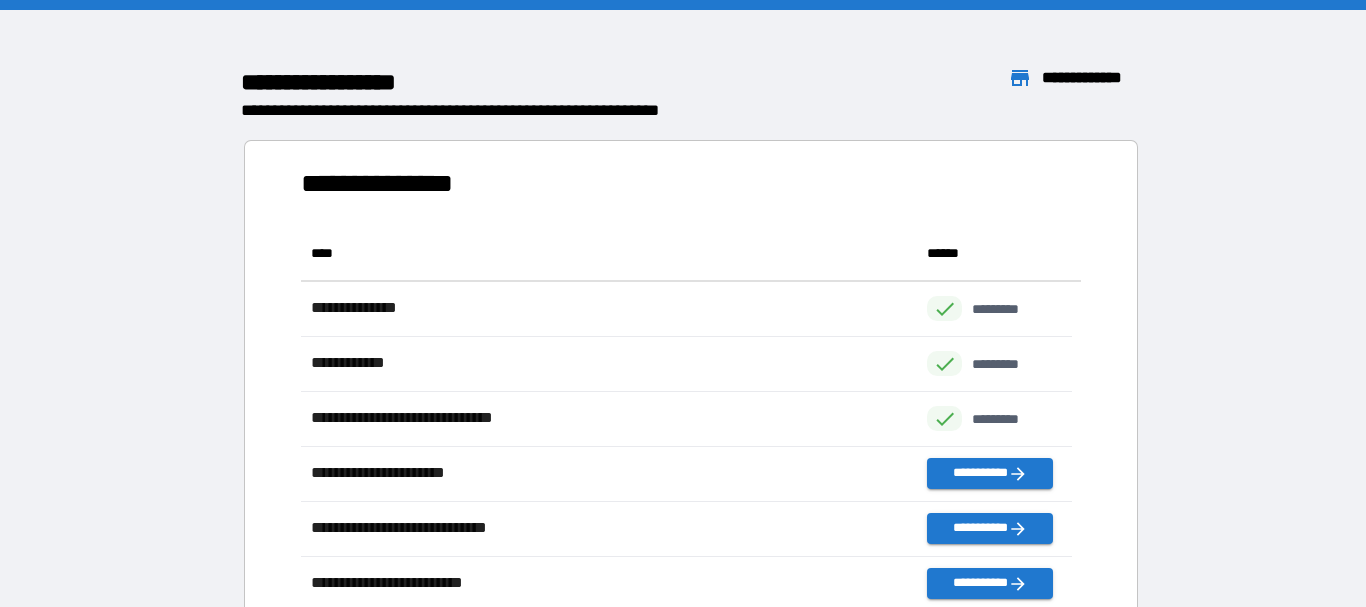 scroll, scrollTop: 16, scrollLeft: 16, axis: both 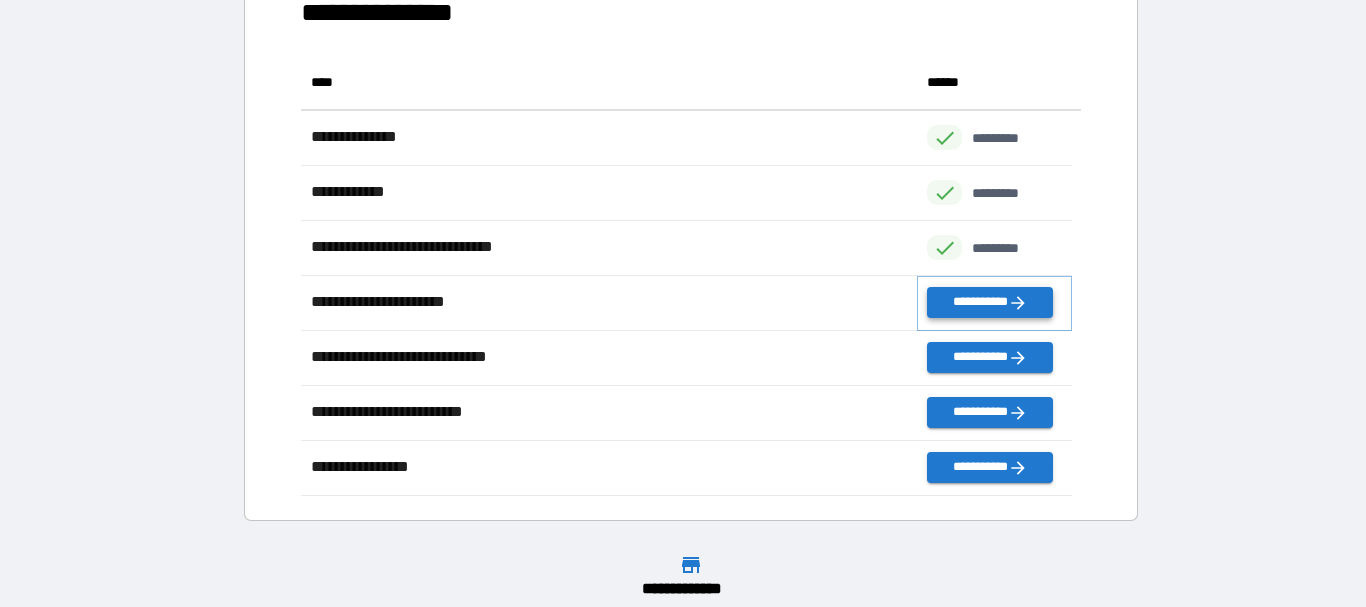 click on "**********" at bounding box center [989, 302] 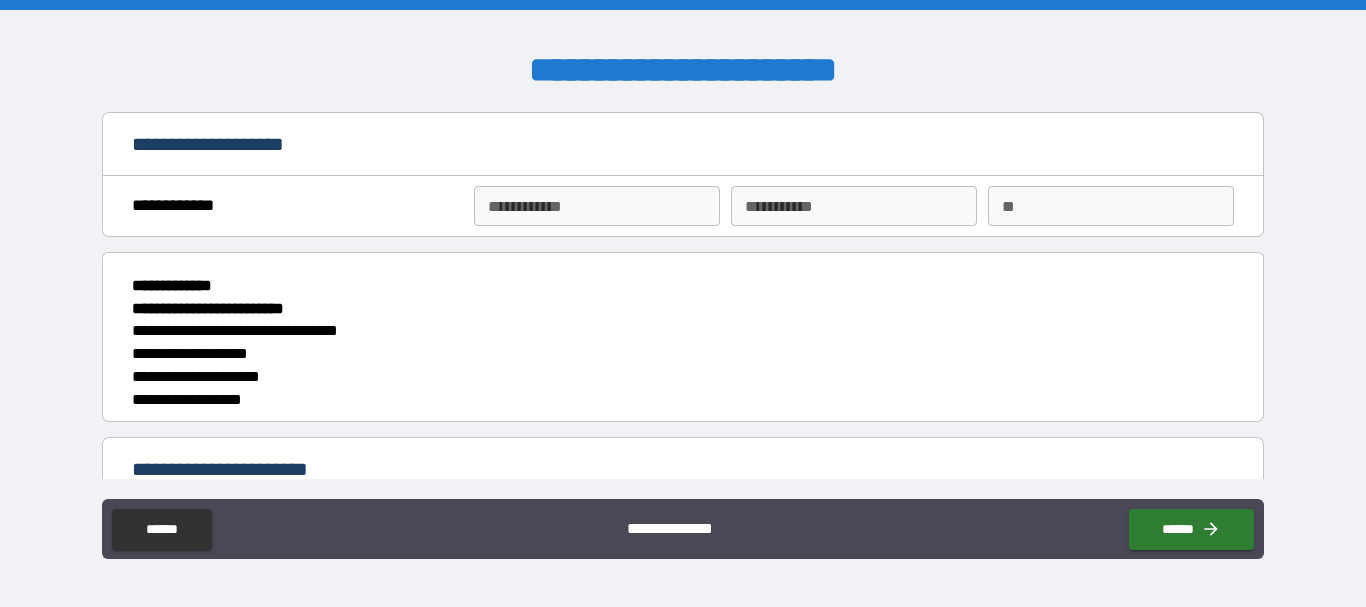 type on "*" 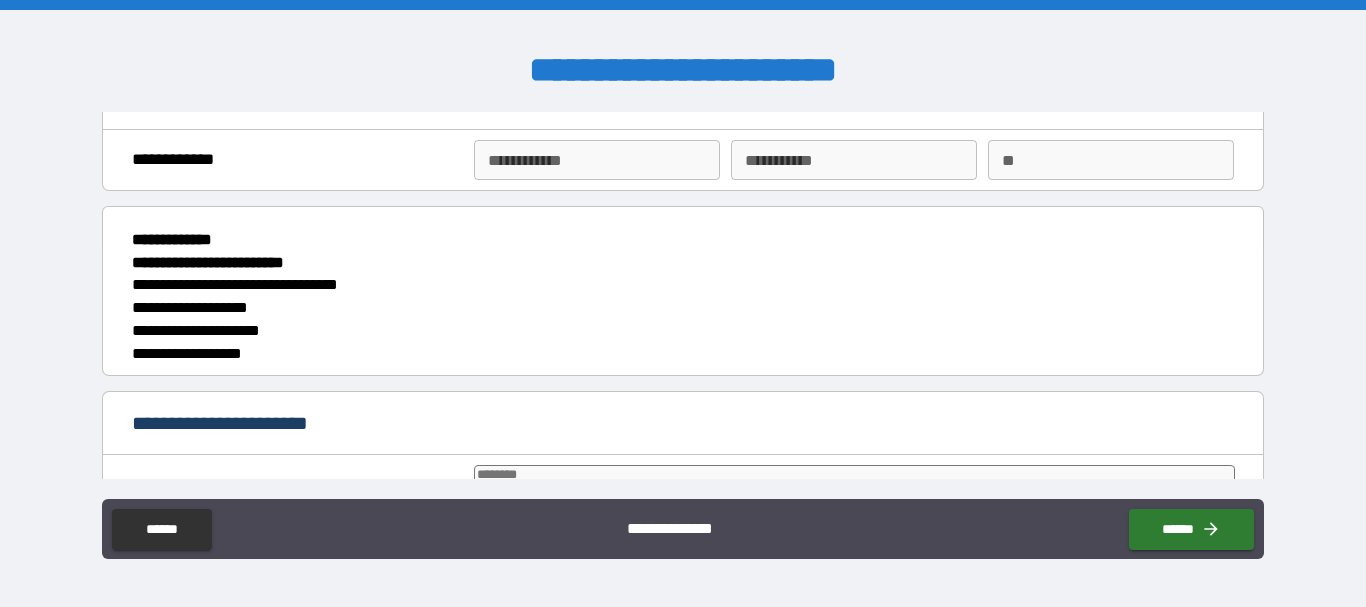 scroll, scrollTop: 47, scrollLeft: 0, axis: vertical 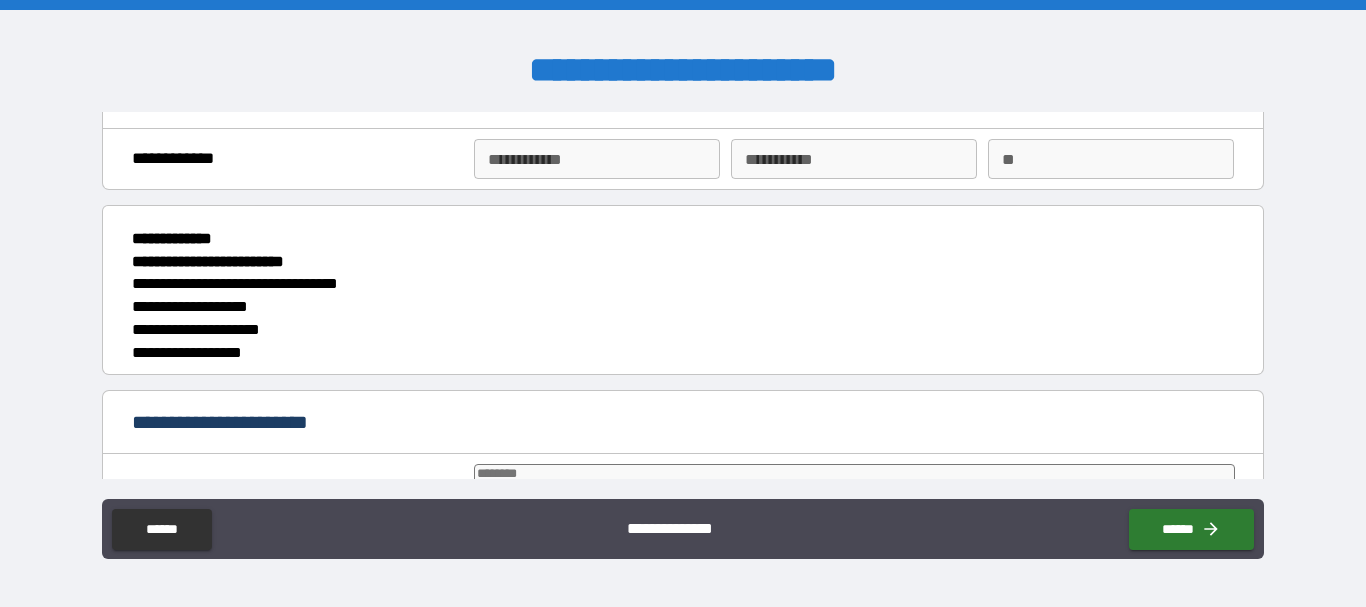 click on "**********" at bounding box center [597, 159] 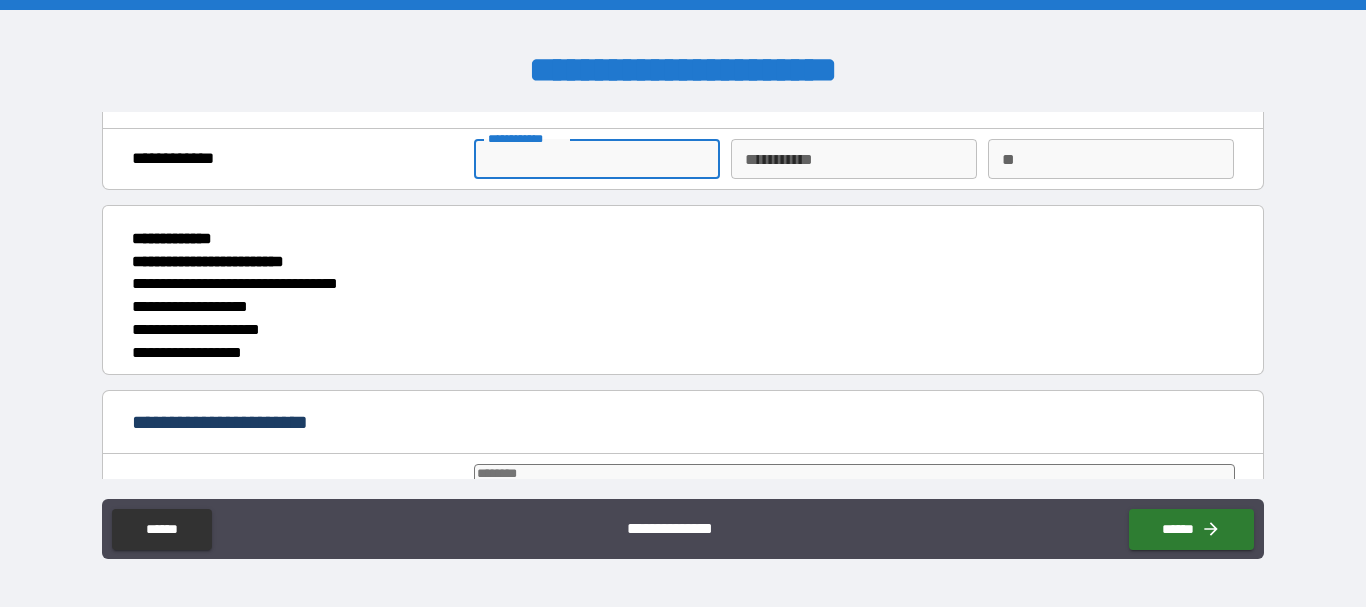 type on "*****" 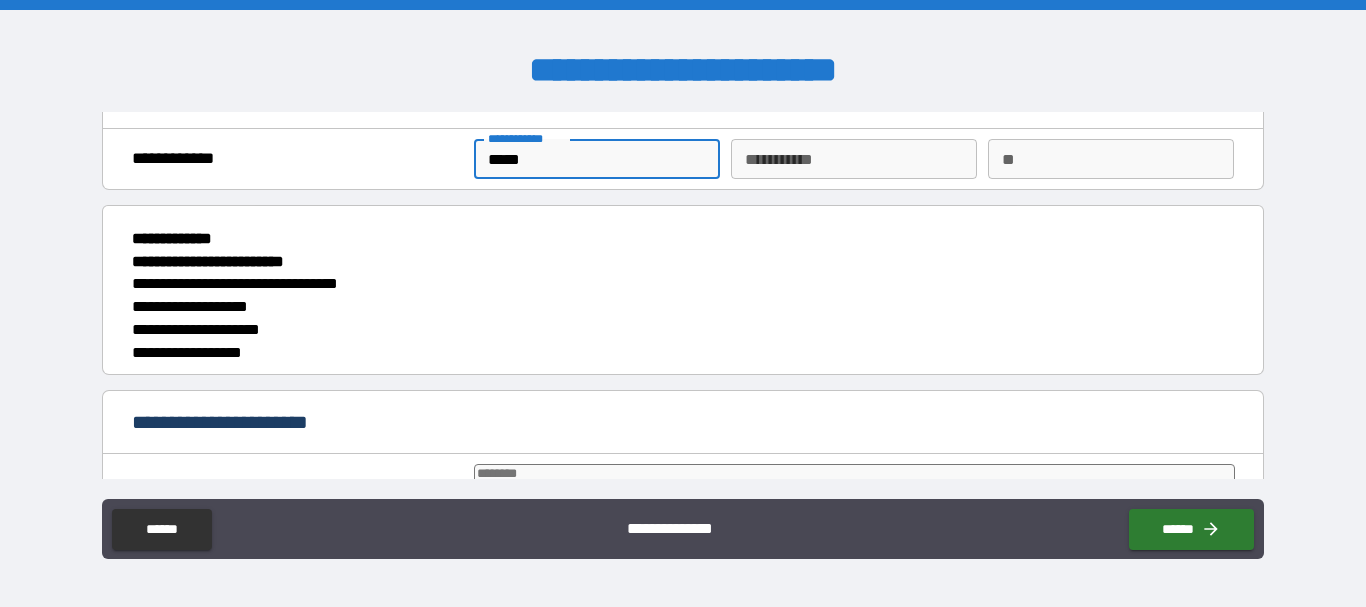 type on "****" 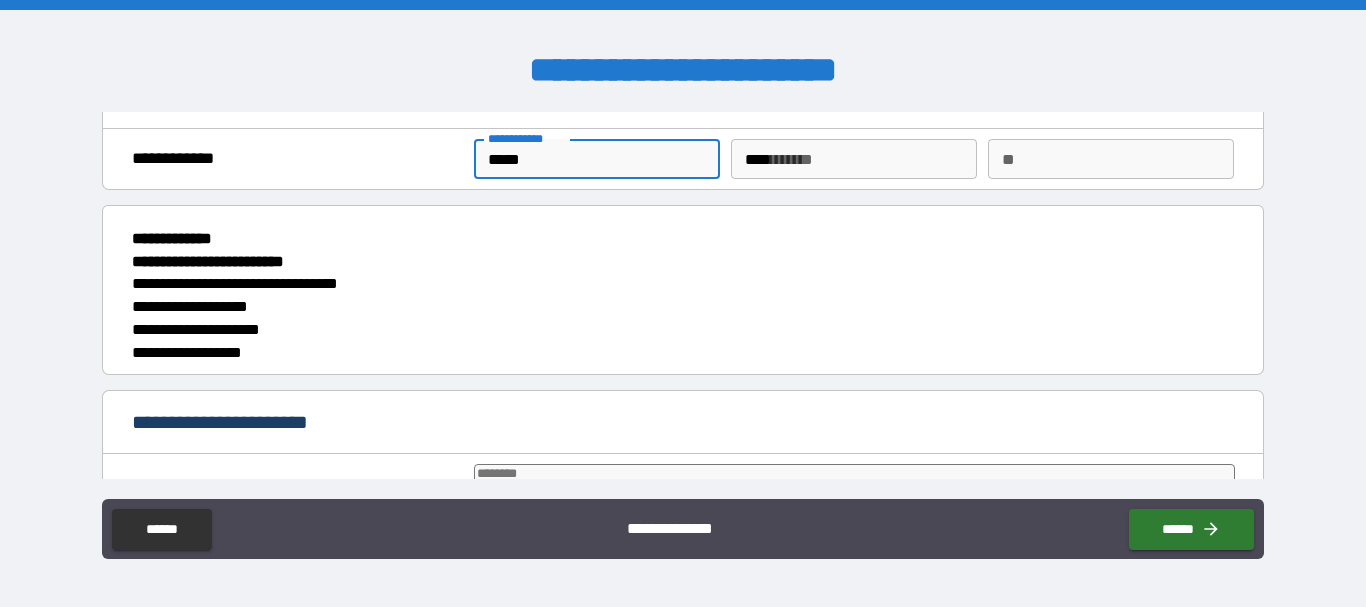 type on "*" 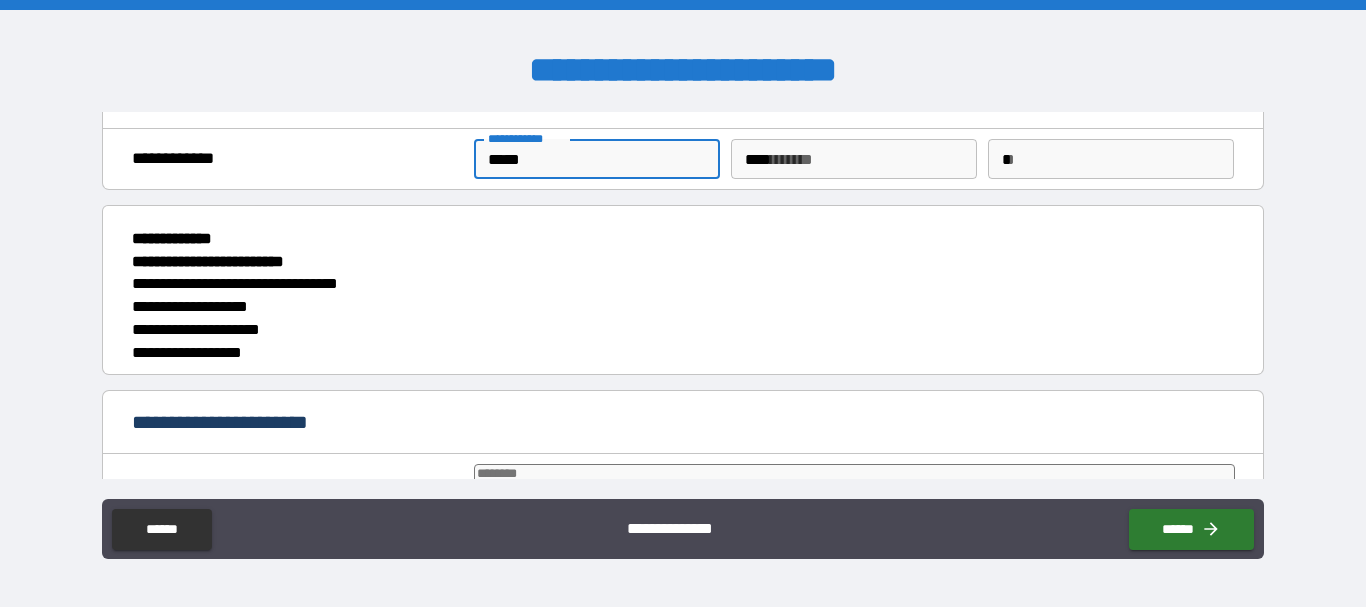 type on "**********" 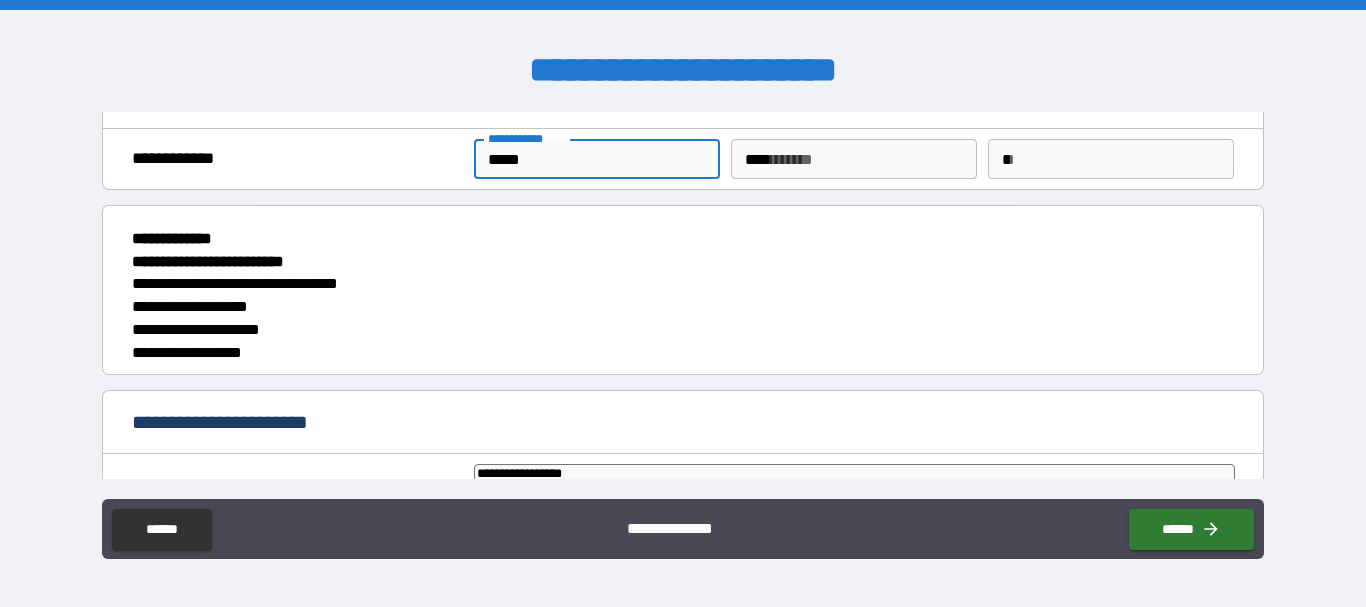 type on "*" 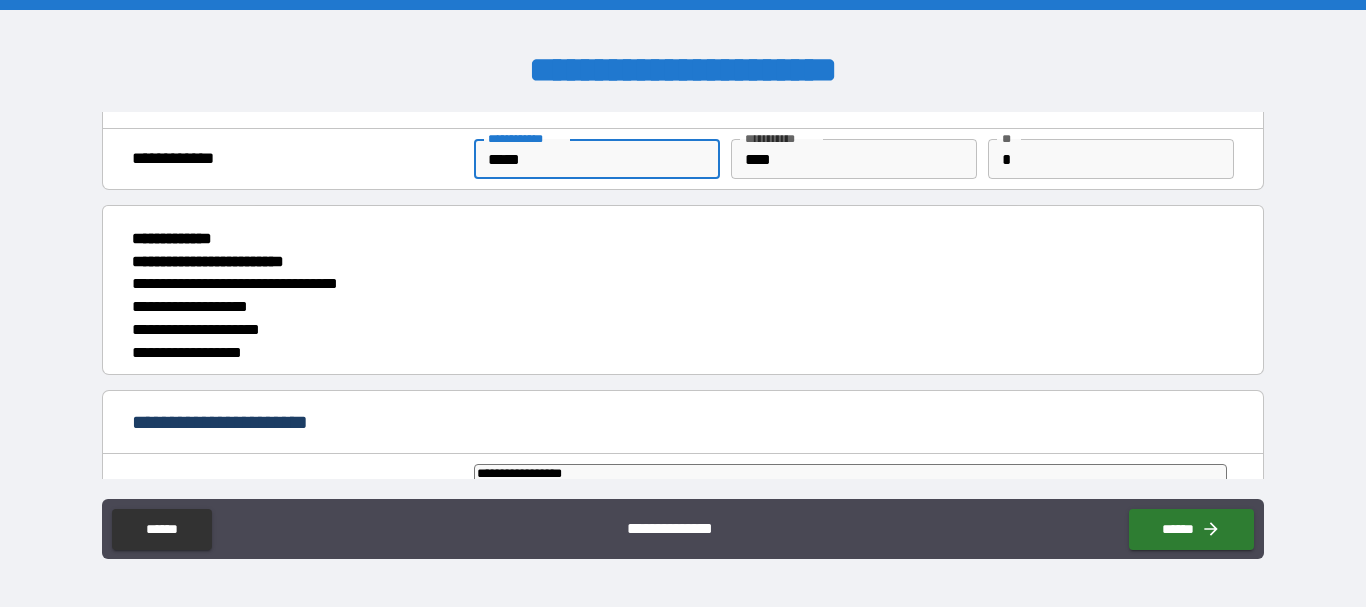 type on "*" 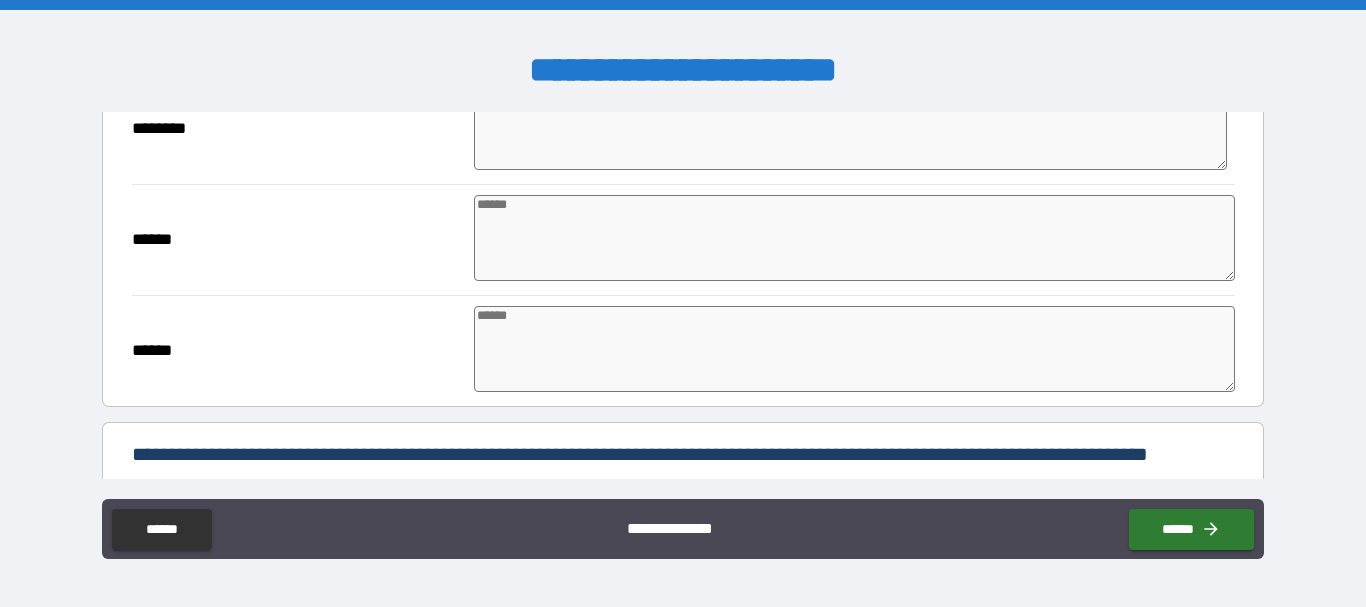 scroll, scrollTop: 435, scrollLeft: 0, axis: vertical 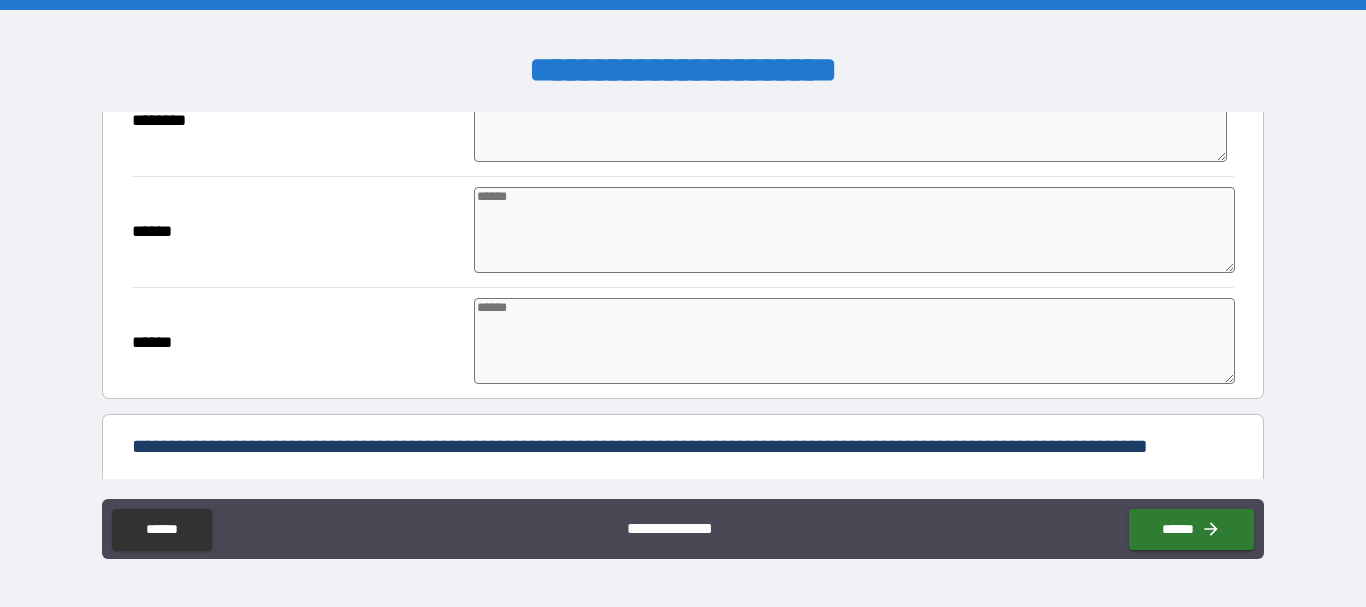 click at bounding box center (854, 230) 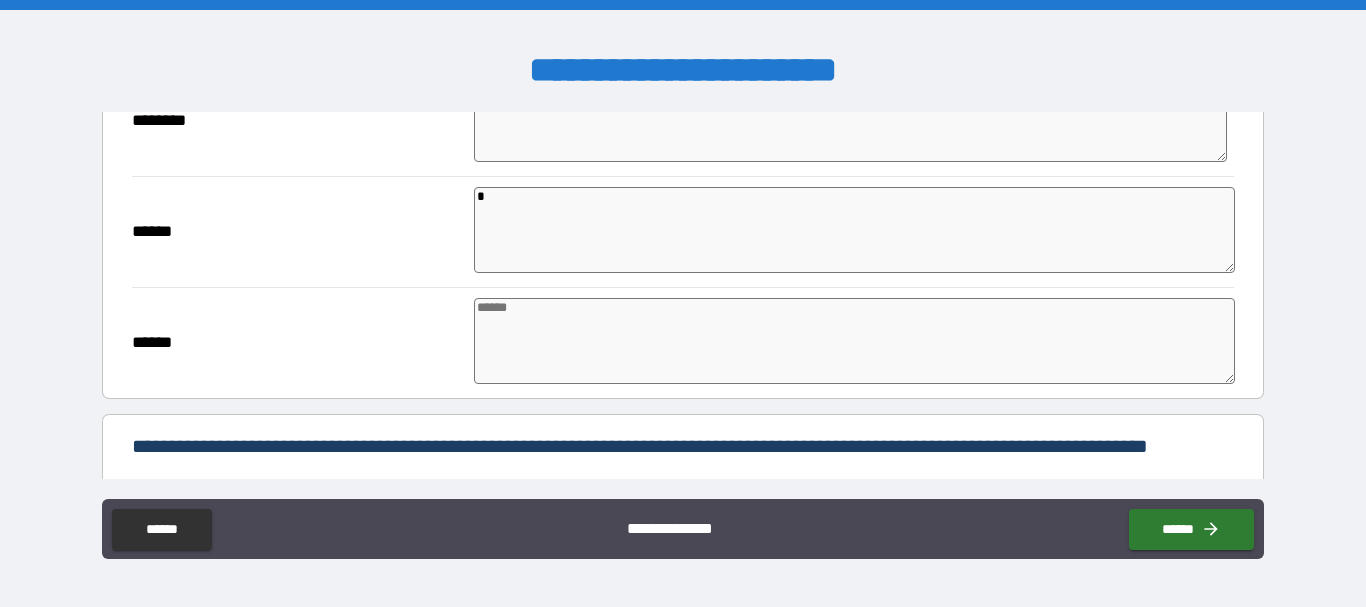 type on "*" 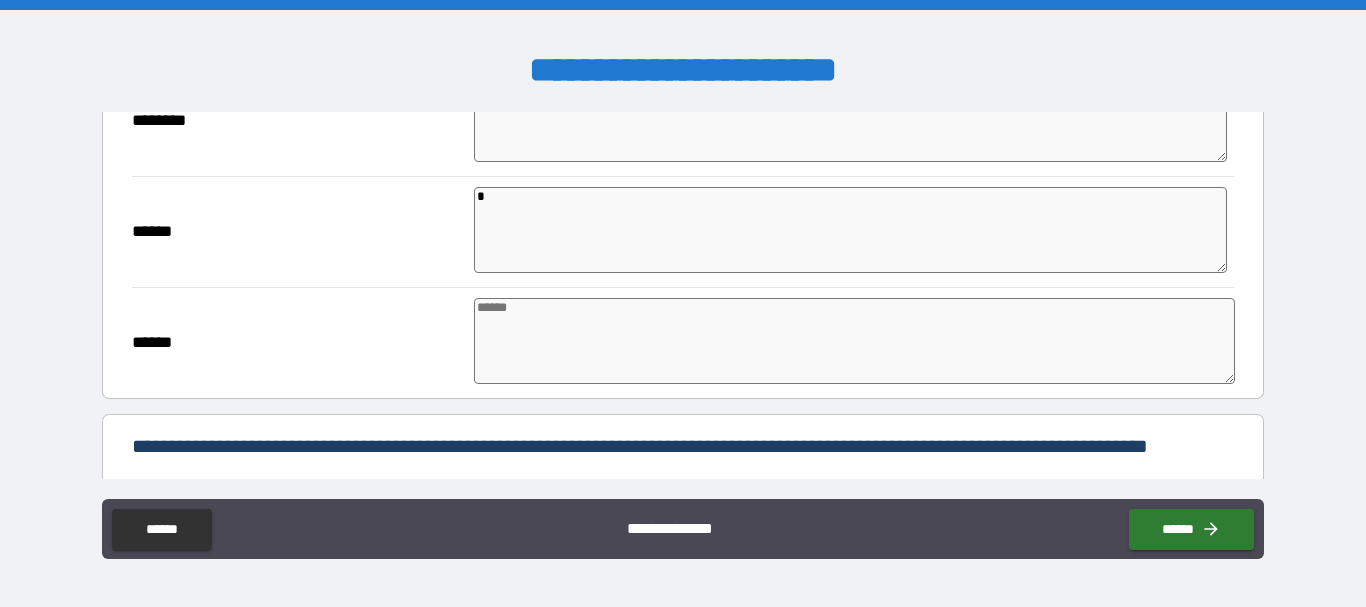 type on "*" 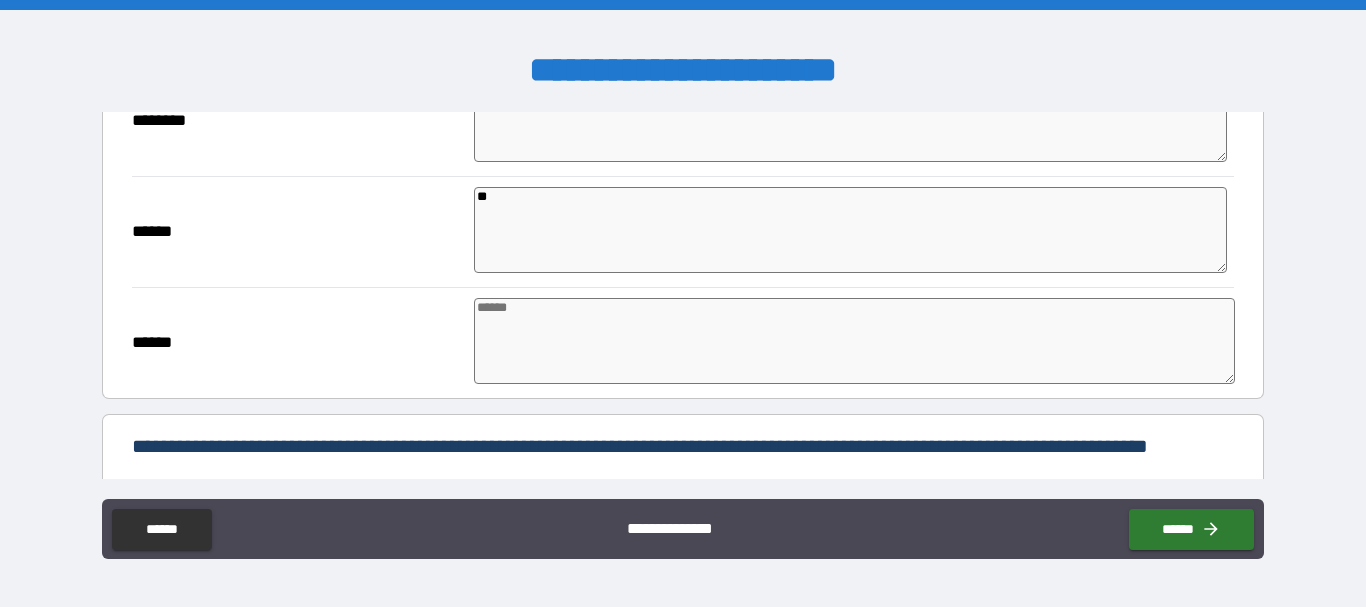 type on "*" 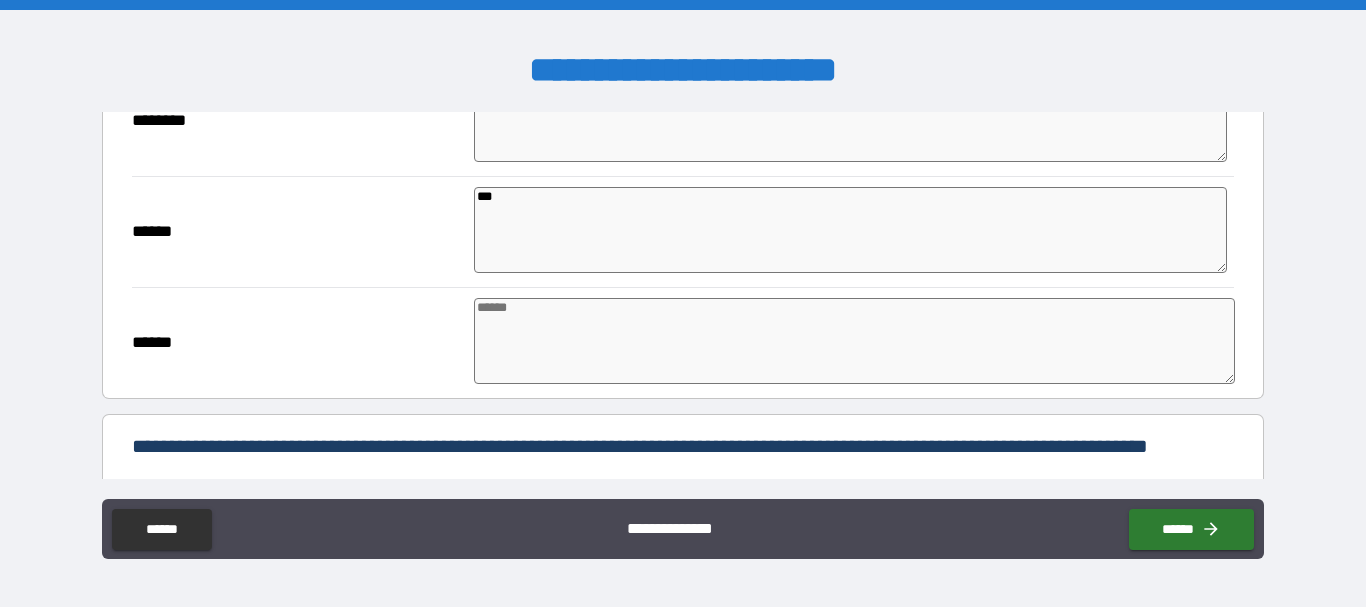 type on "*" 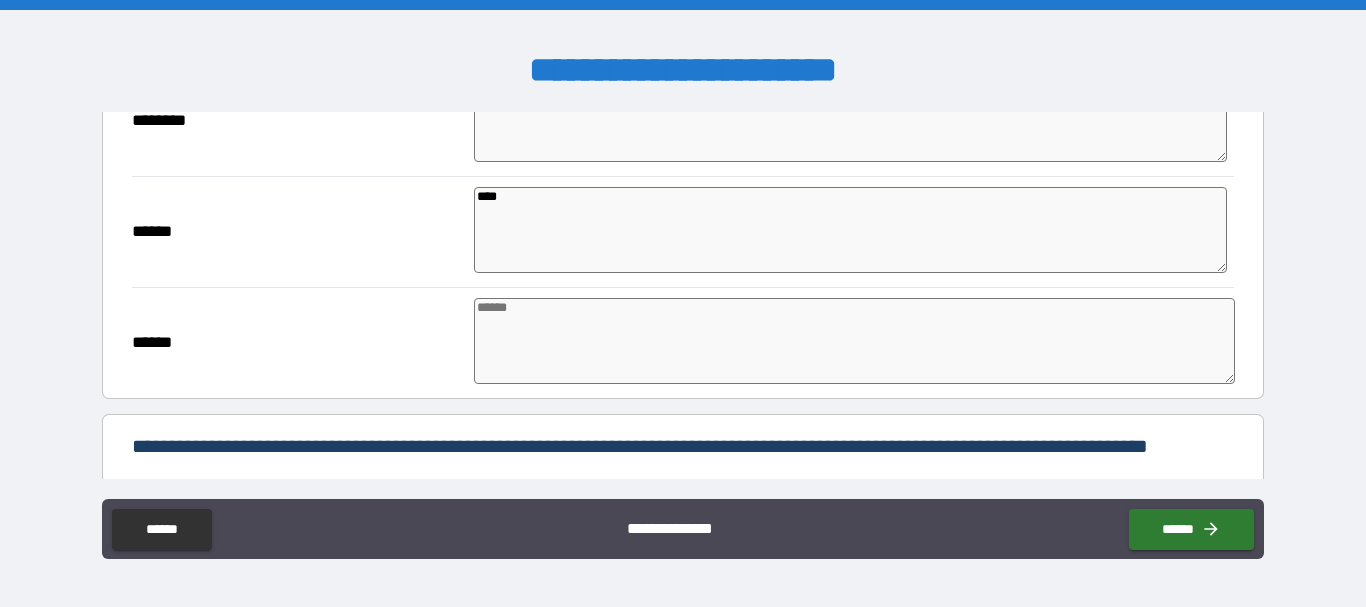 type on "*" 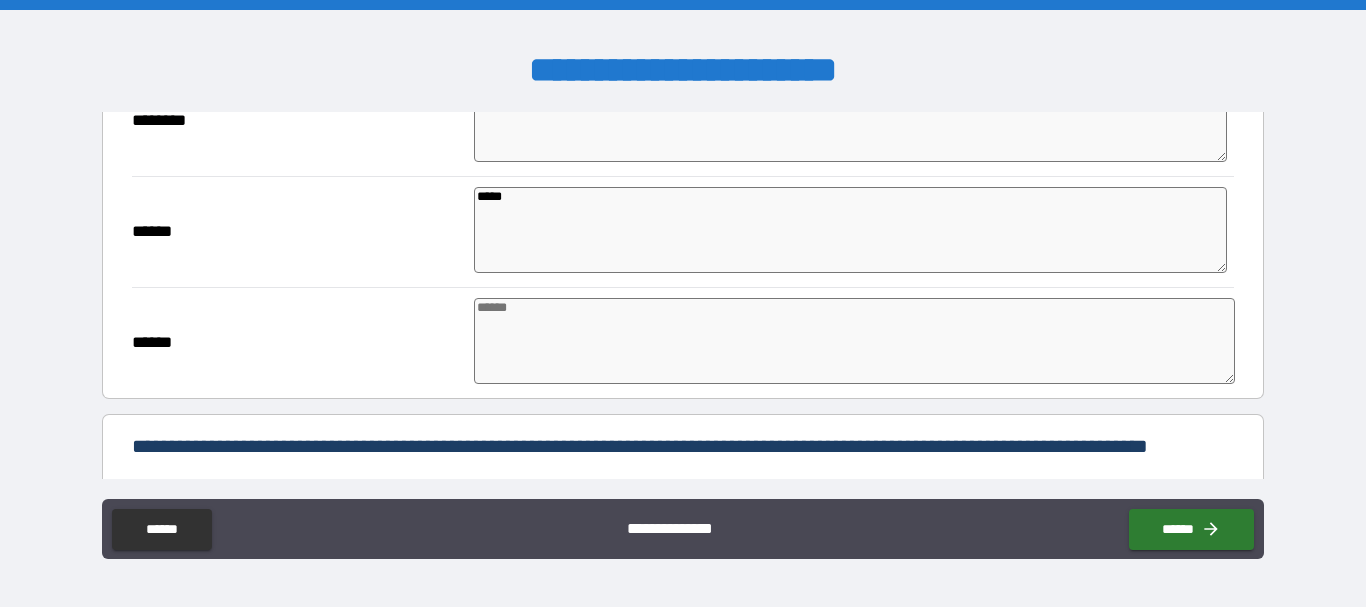 type on "*" 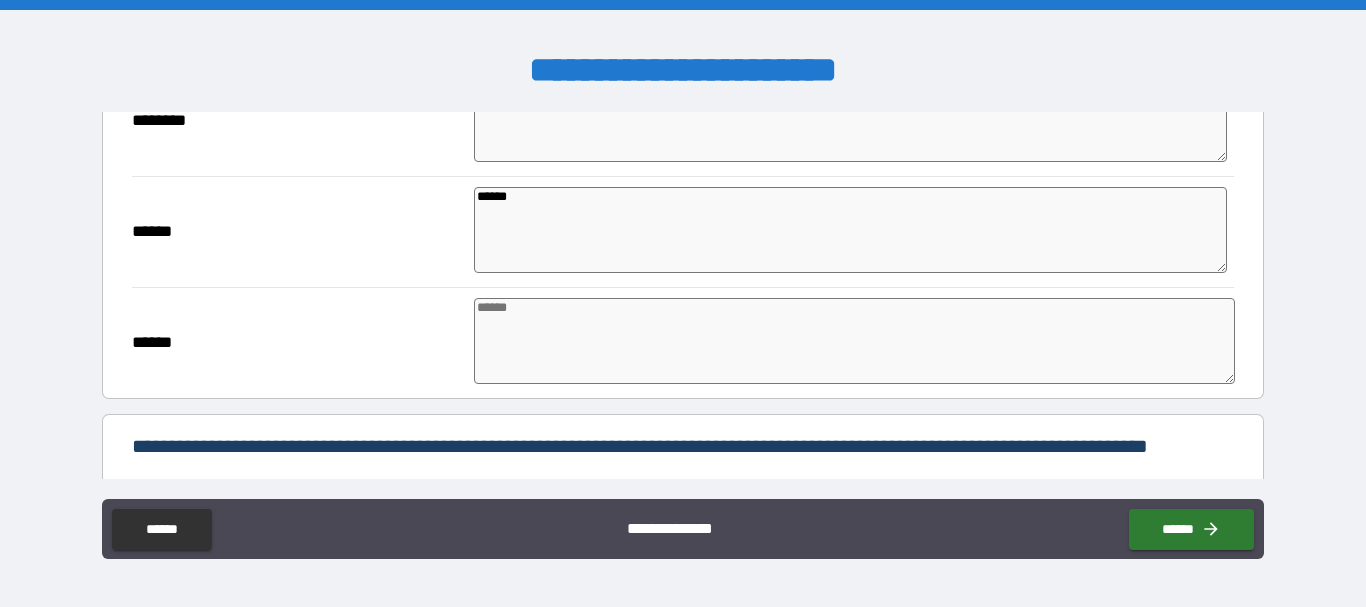 type on "*" 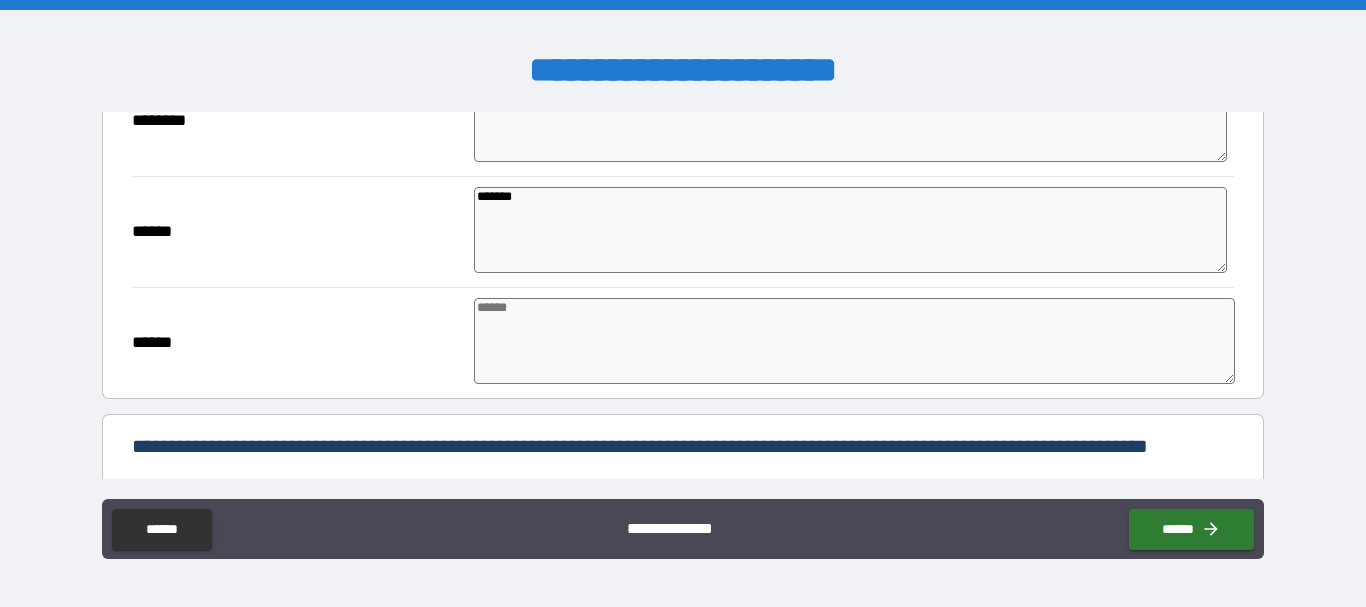 type on "*" 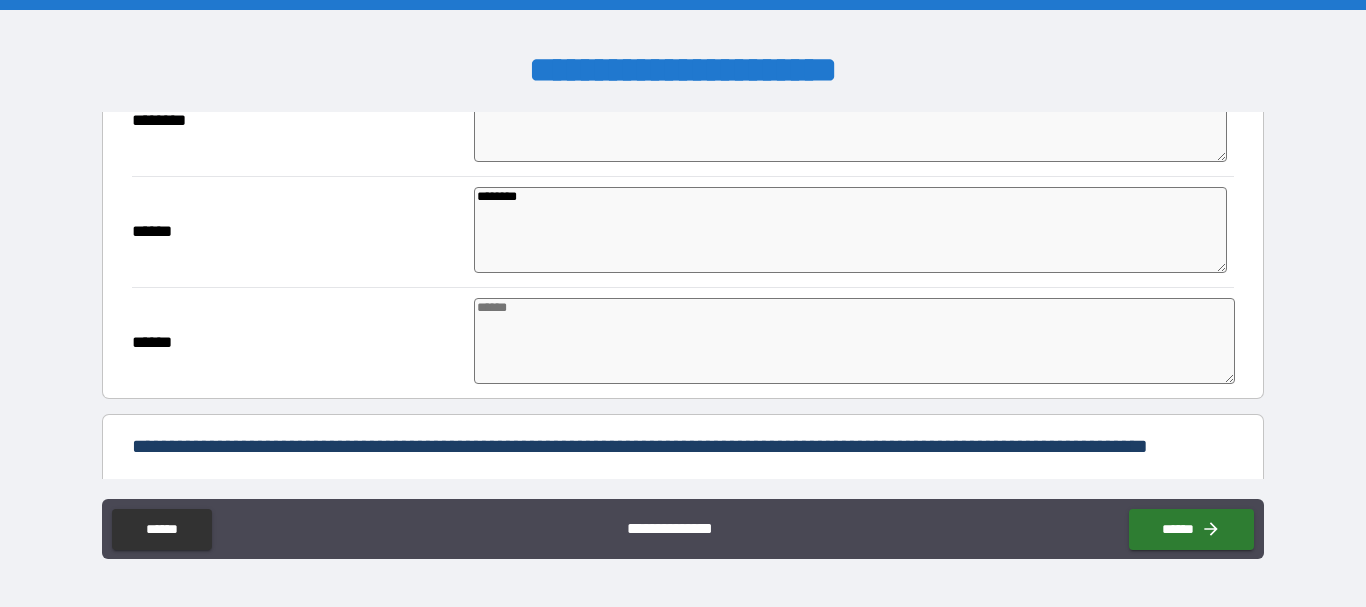 type on "*" 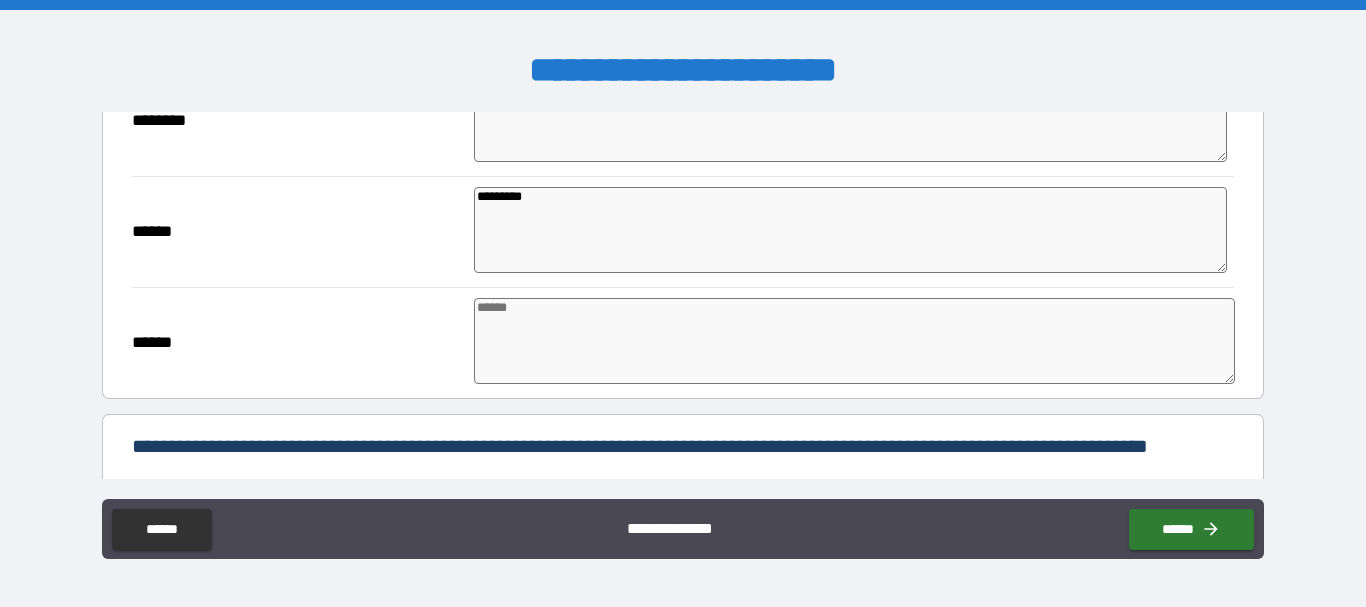 type on "*" 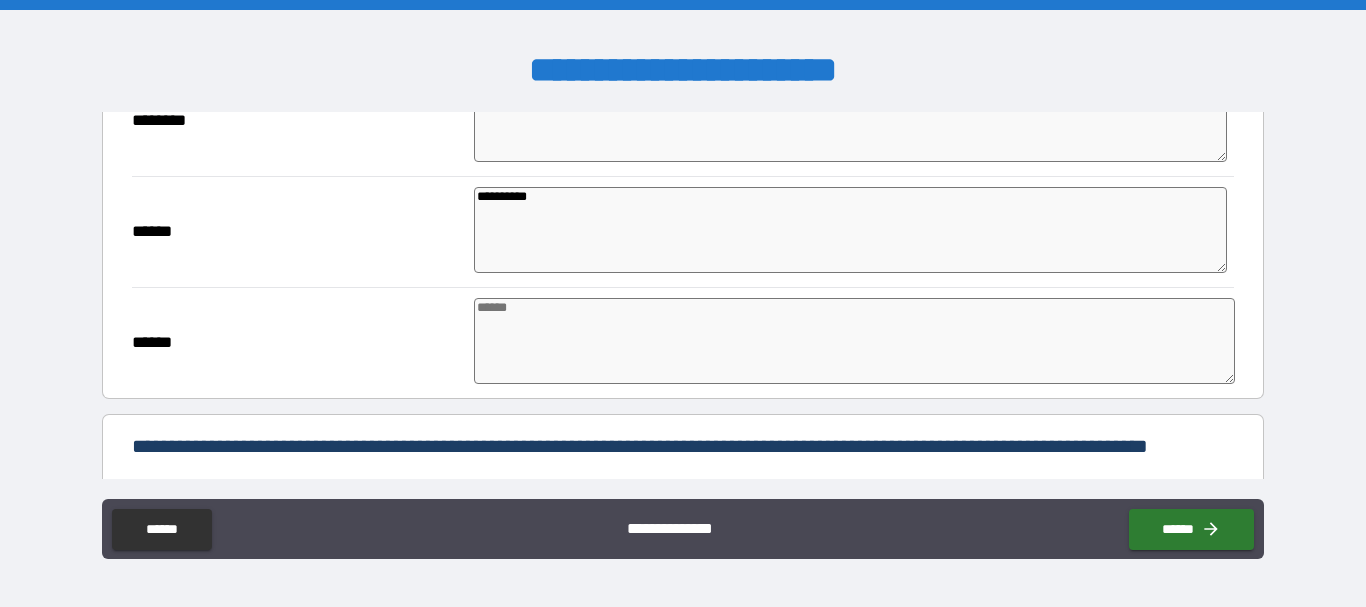 type on "*" 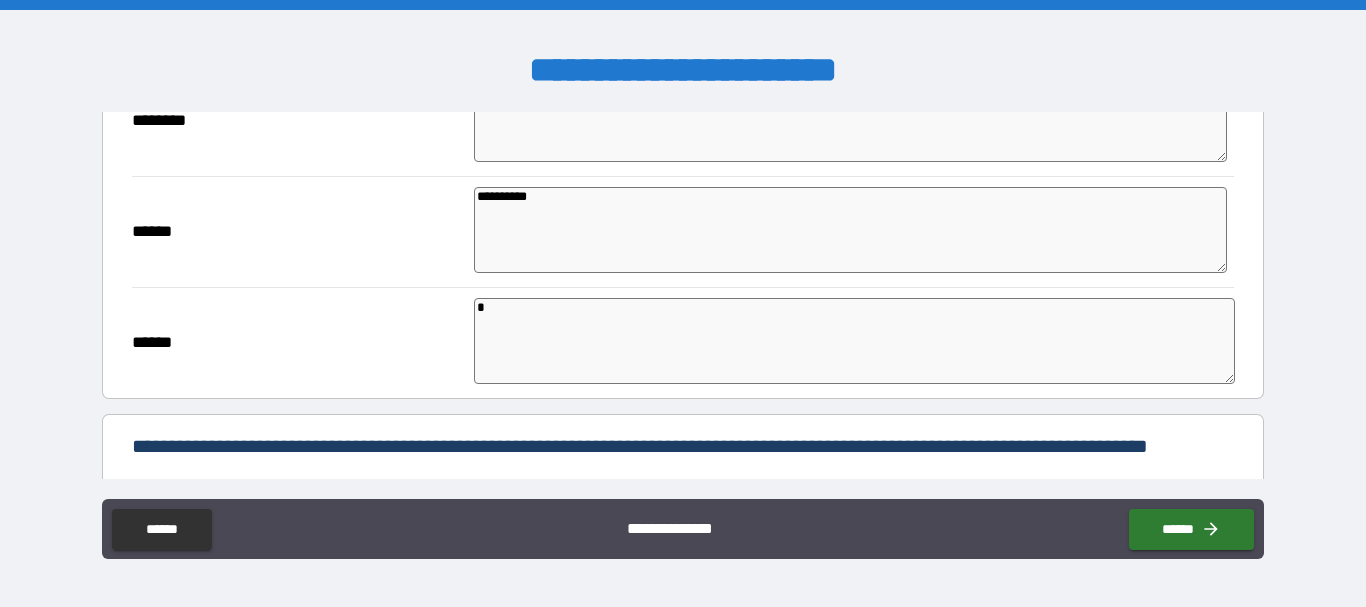 type on "*" 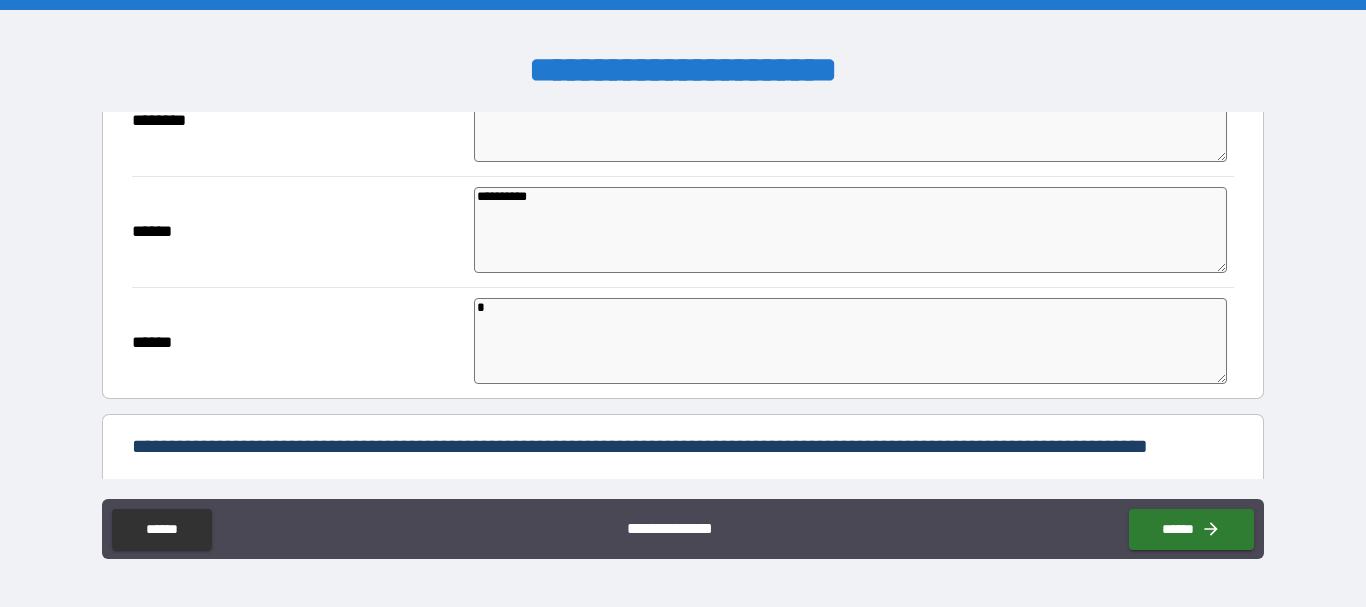 type on "*" 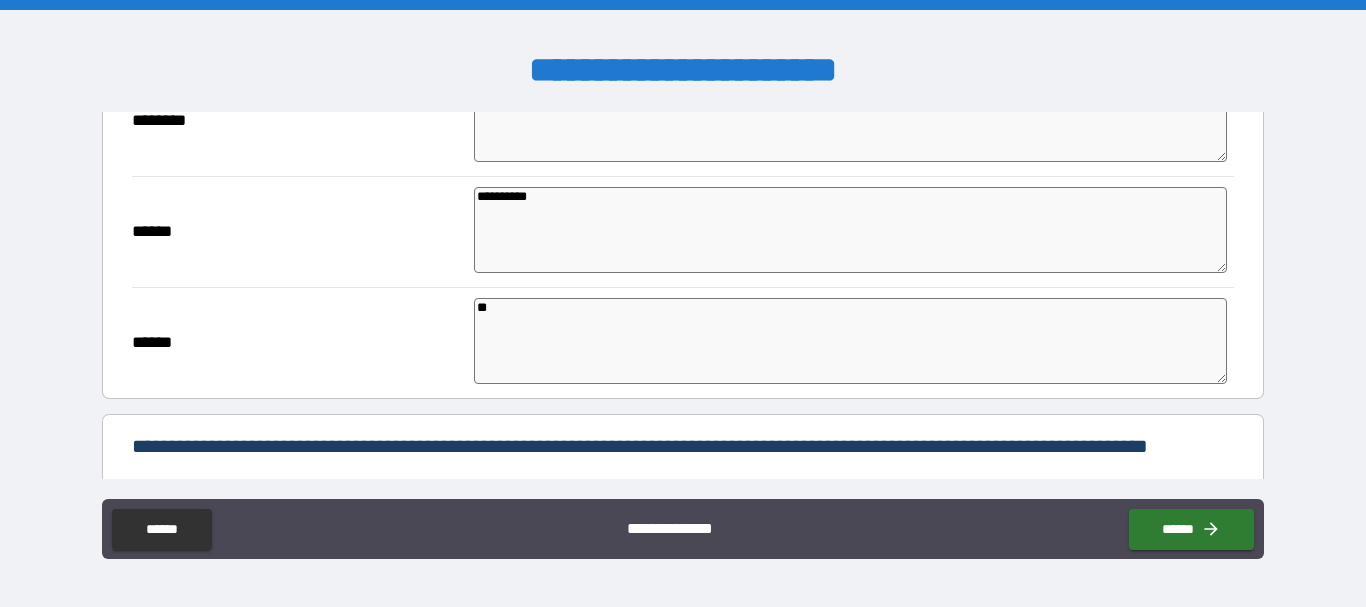 type on "*" 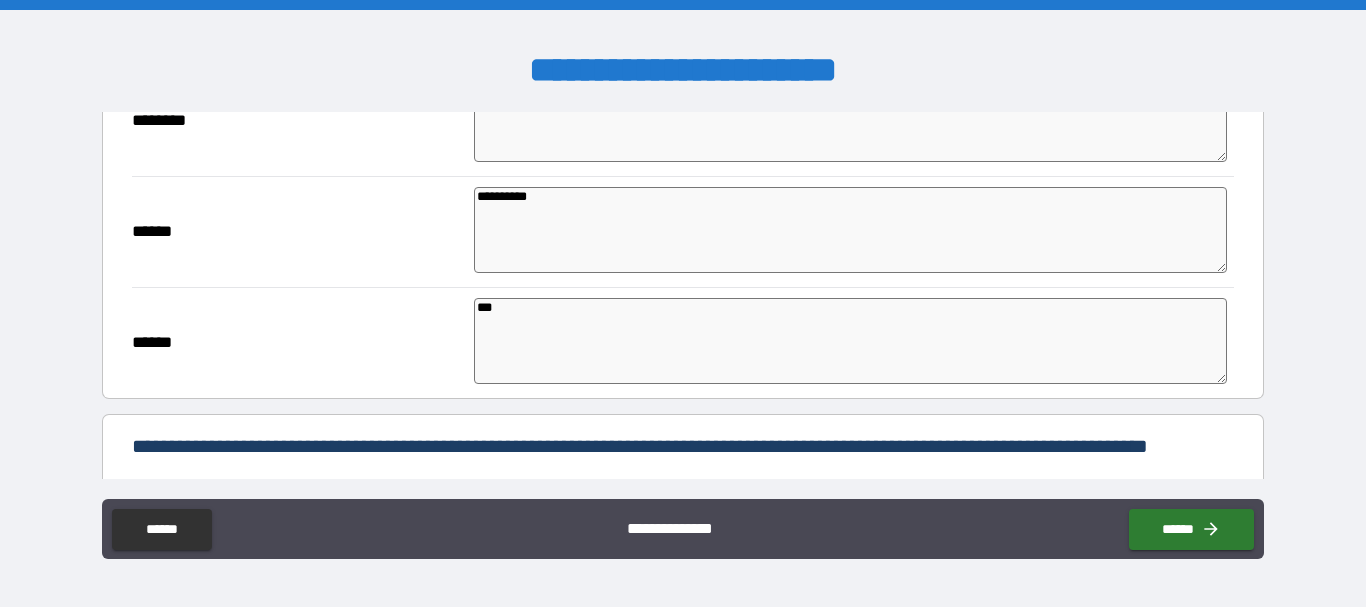 type on "*" 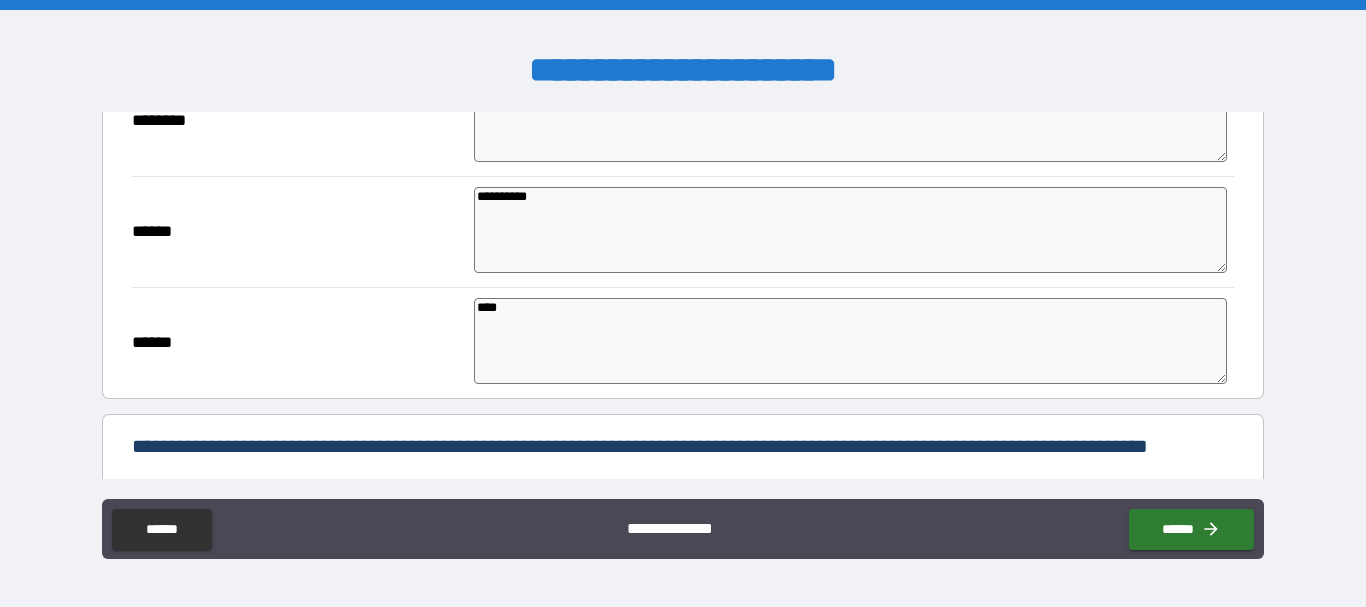 type on "*" 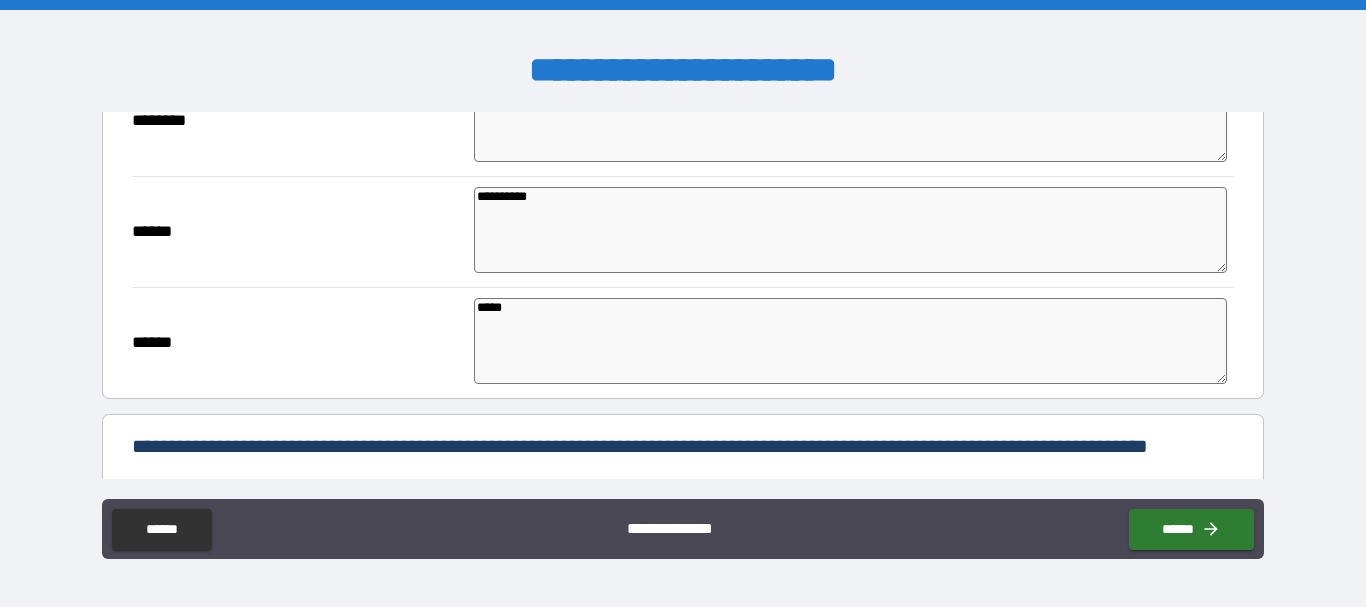 type on "*" 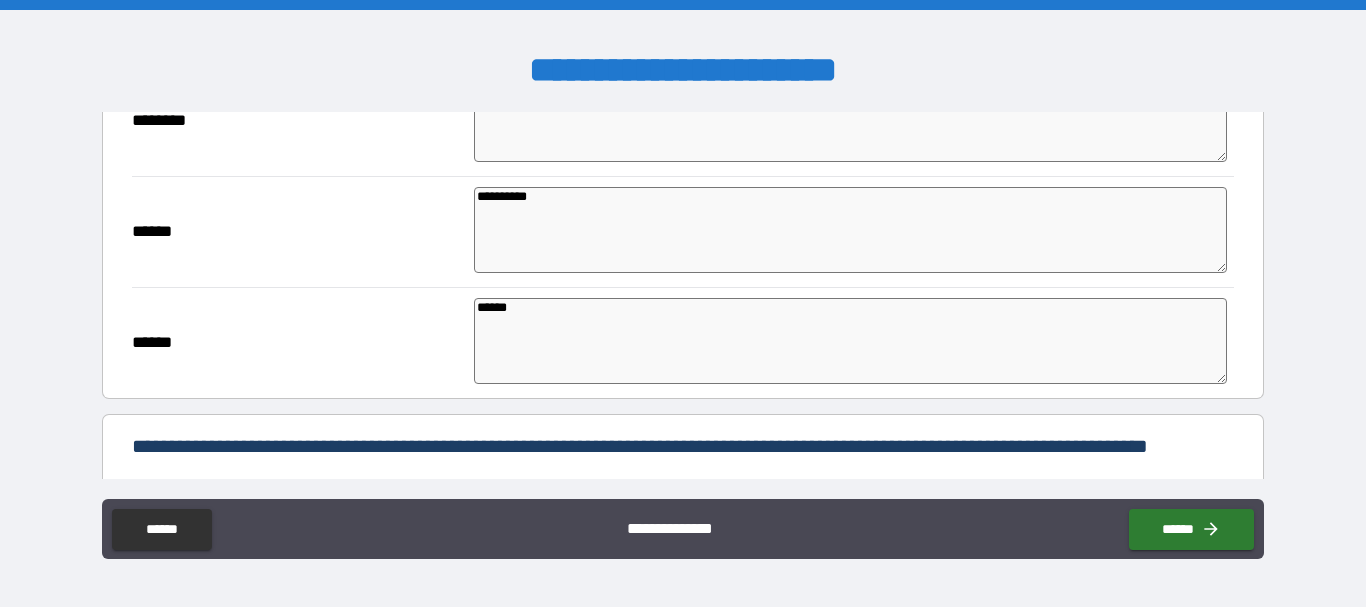 type on "*" 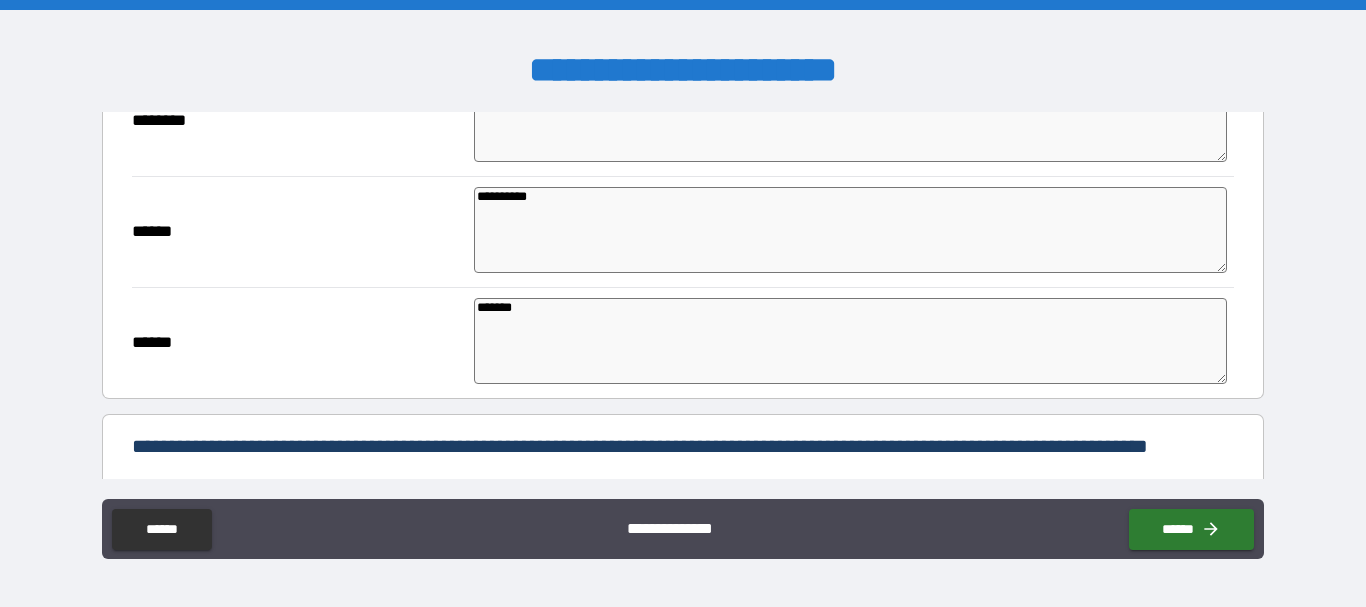 type on "*" 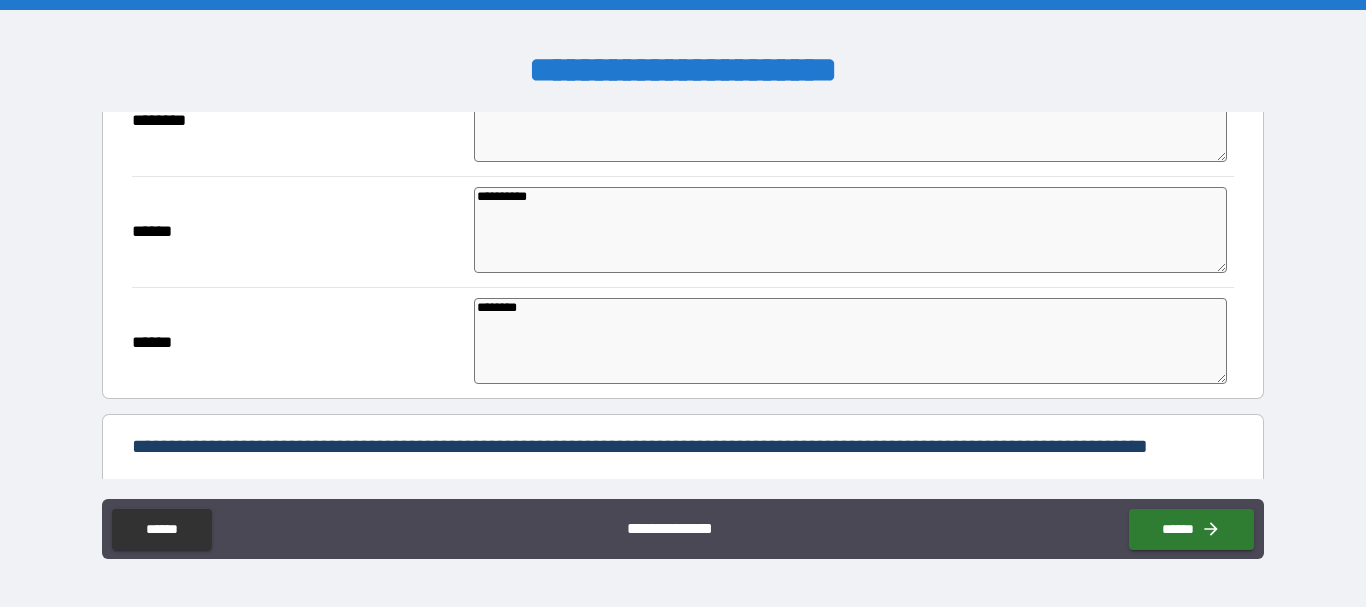 type on "*" 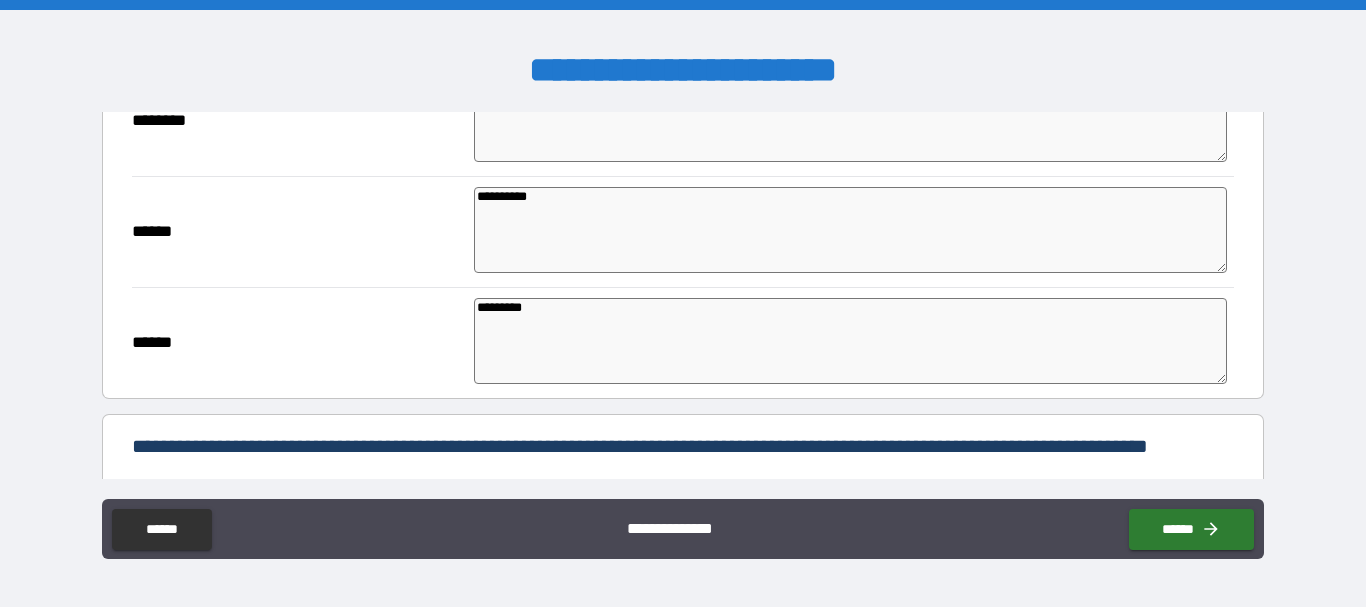 type on "*" 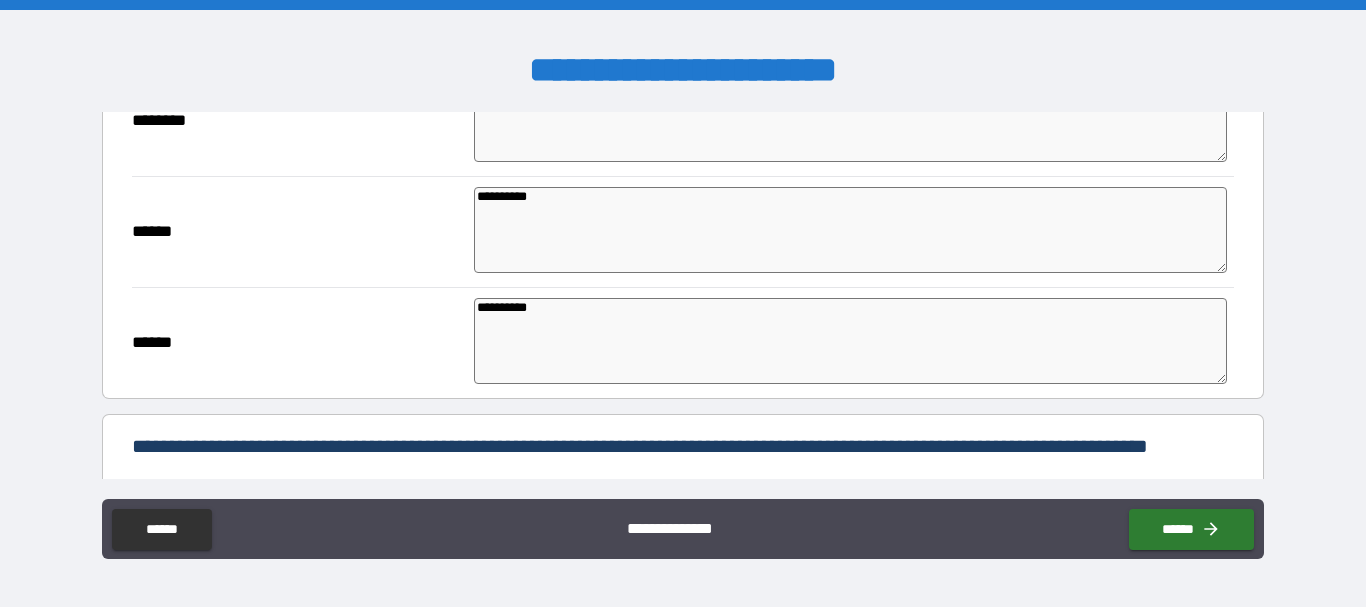 type on "*" 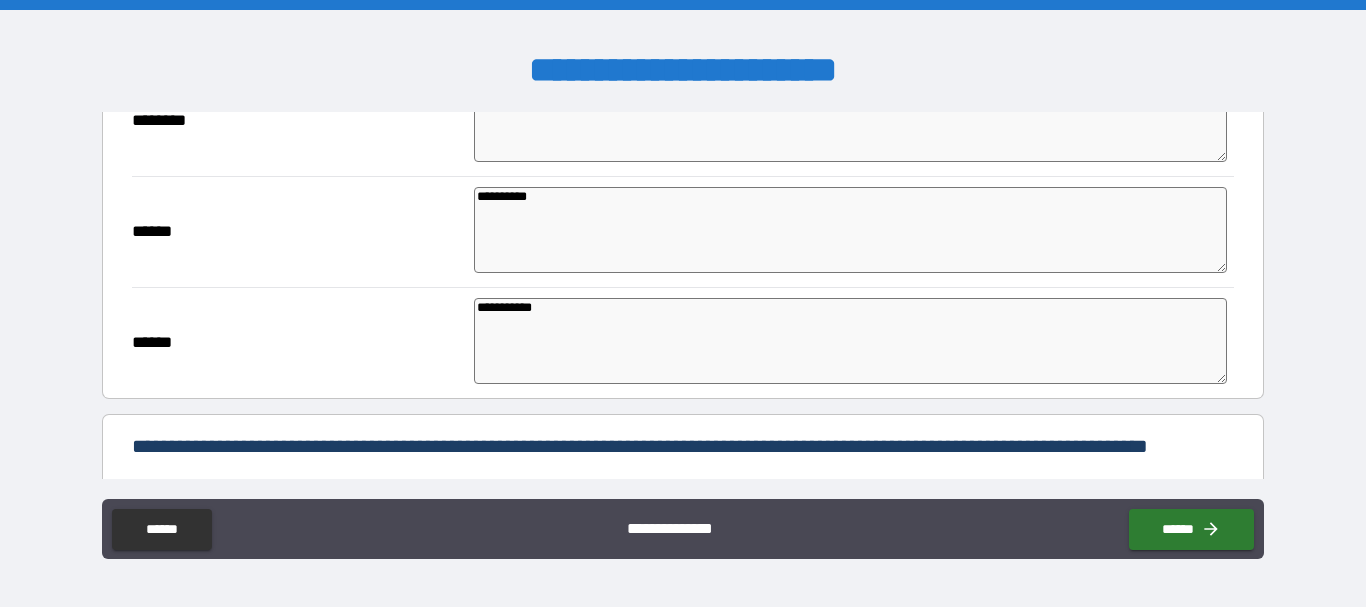type on "*" 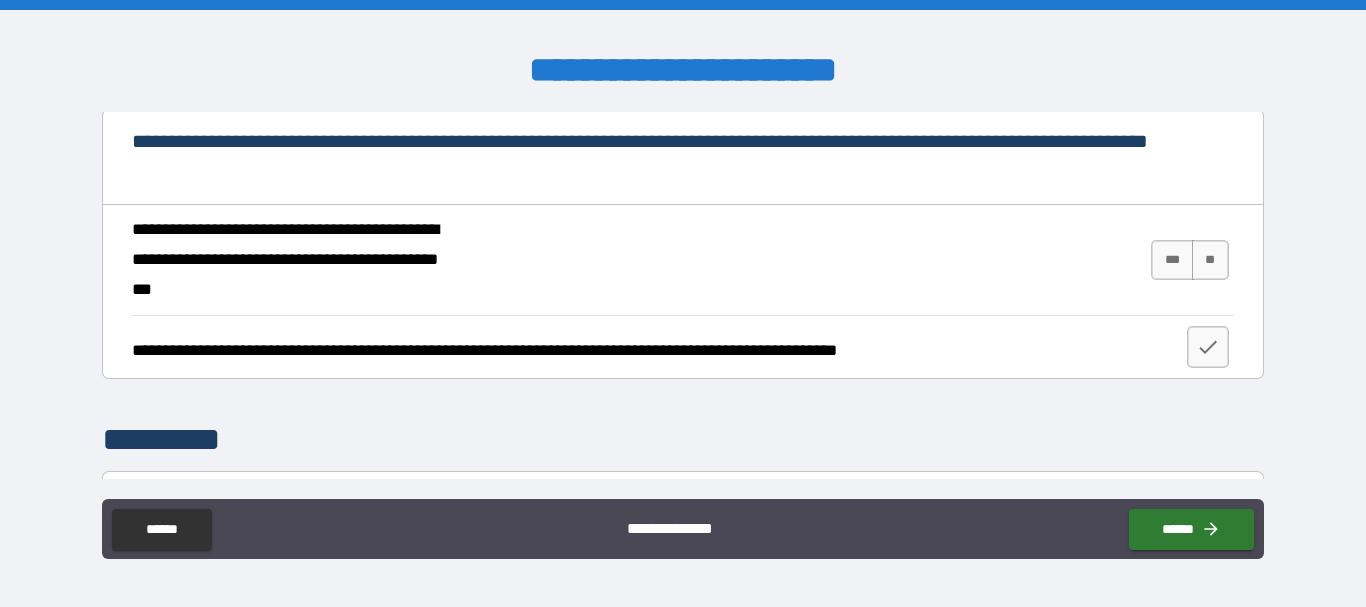 scroll, scrollTop: 742, scrollLeft: 0, axis: vertical 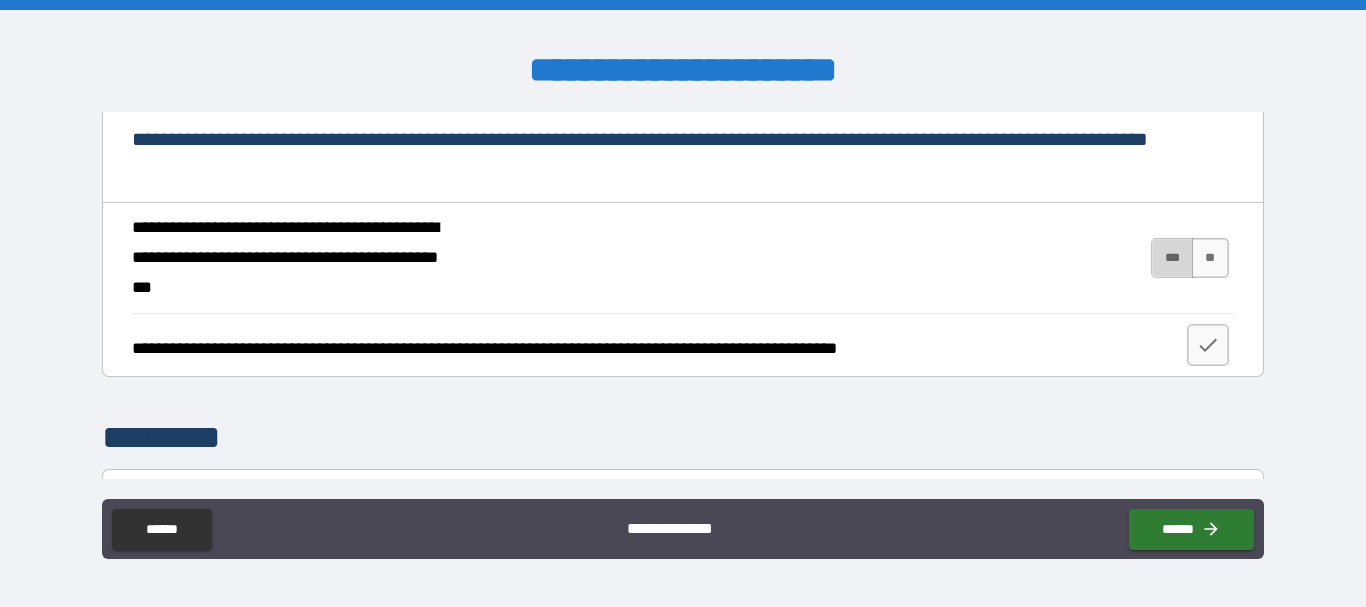 click on "***" at bounding box center (1172, 258) 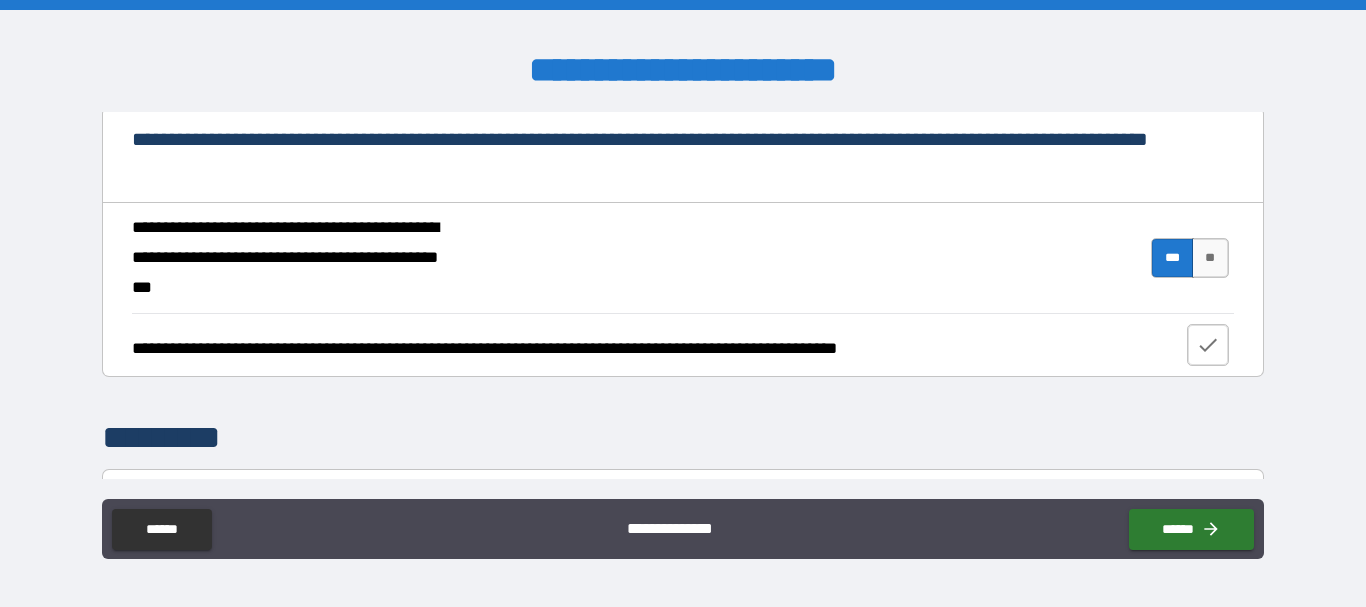 click 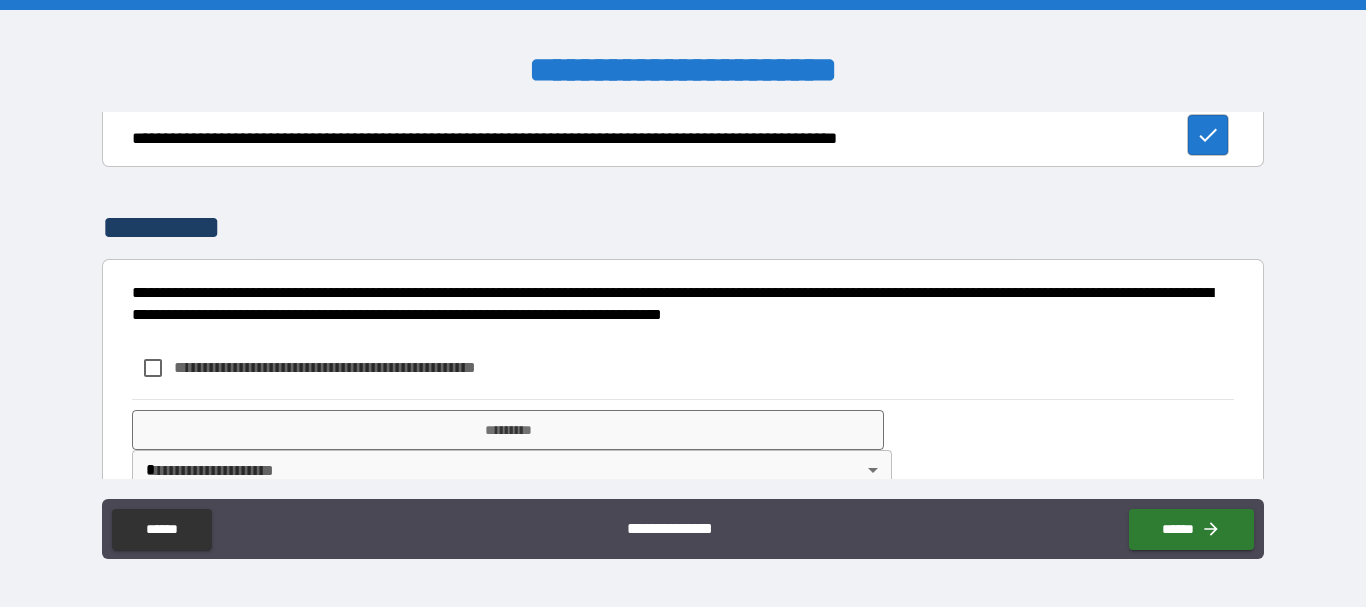 scroll, scrollTop: 994, scrollLeft: 0, axis: vertical 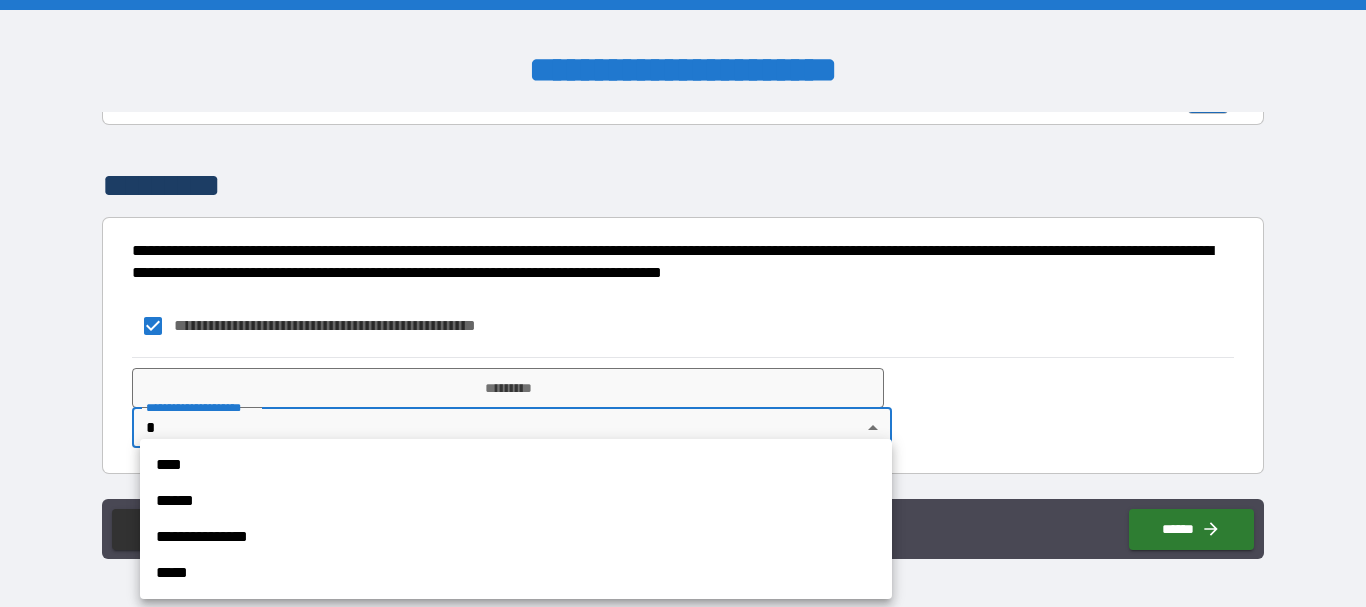 click on "**********" at bounding box center (683, 303) 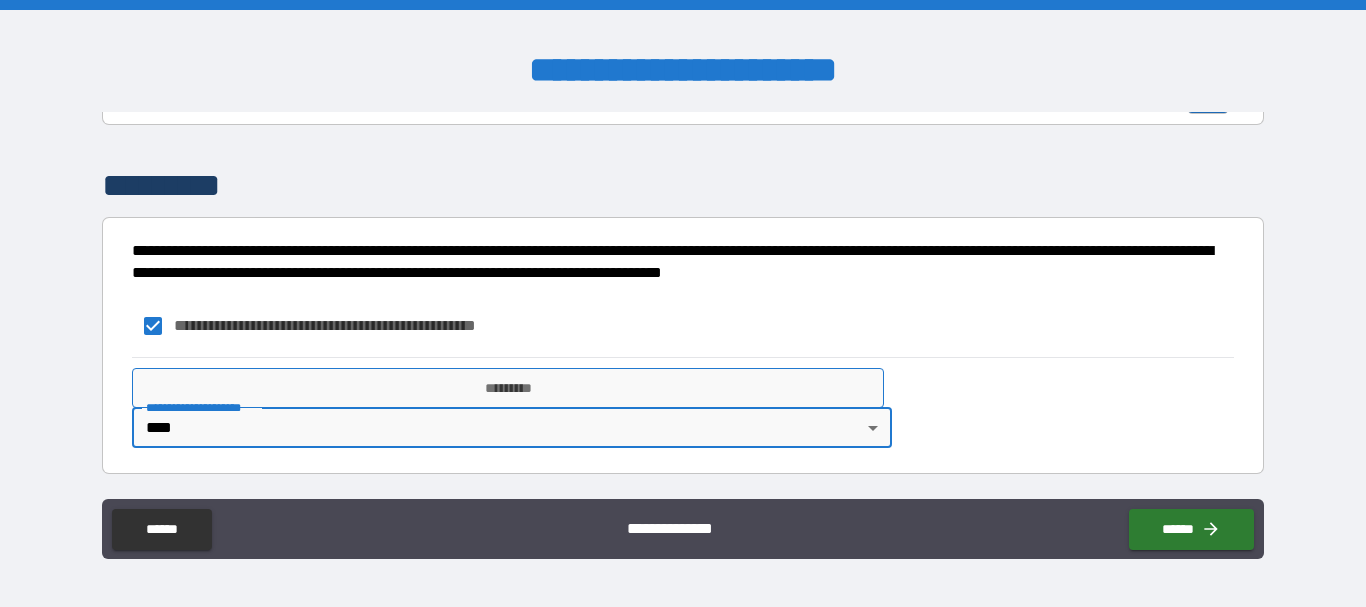 click on "*********" at bounding box center [508, 388] 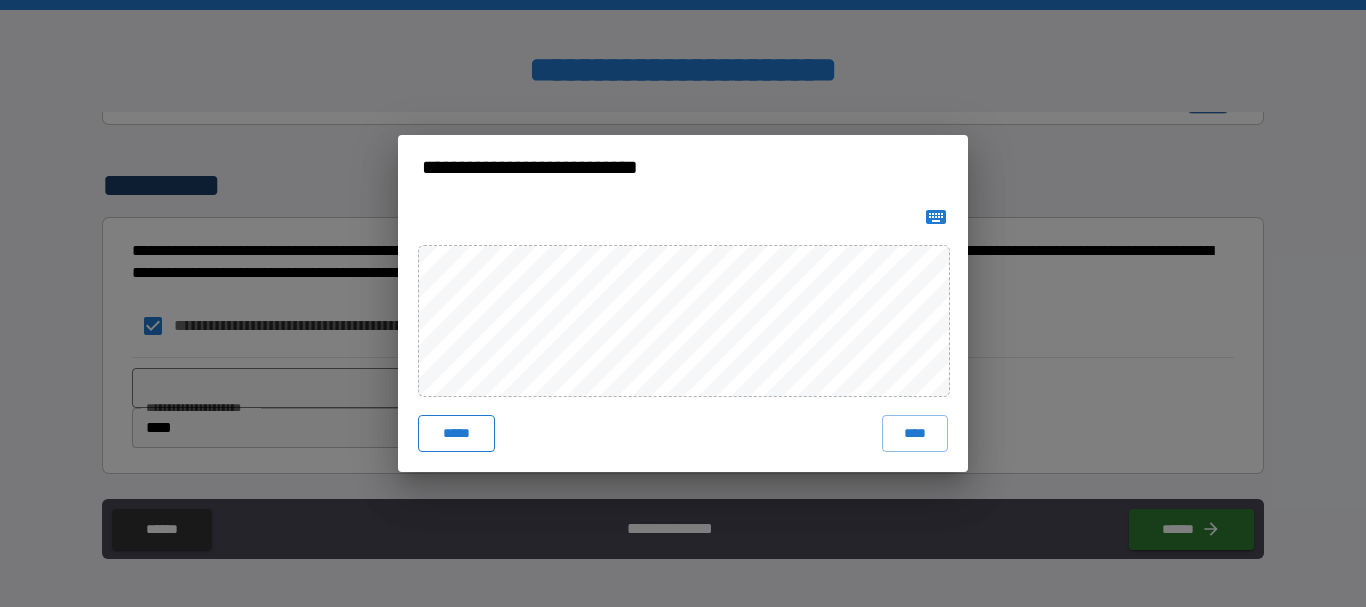 click on "*****" at bounding box center (456, 433) 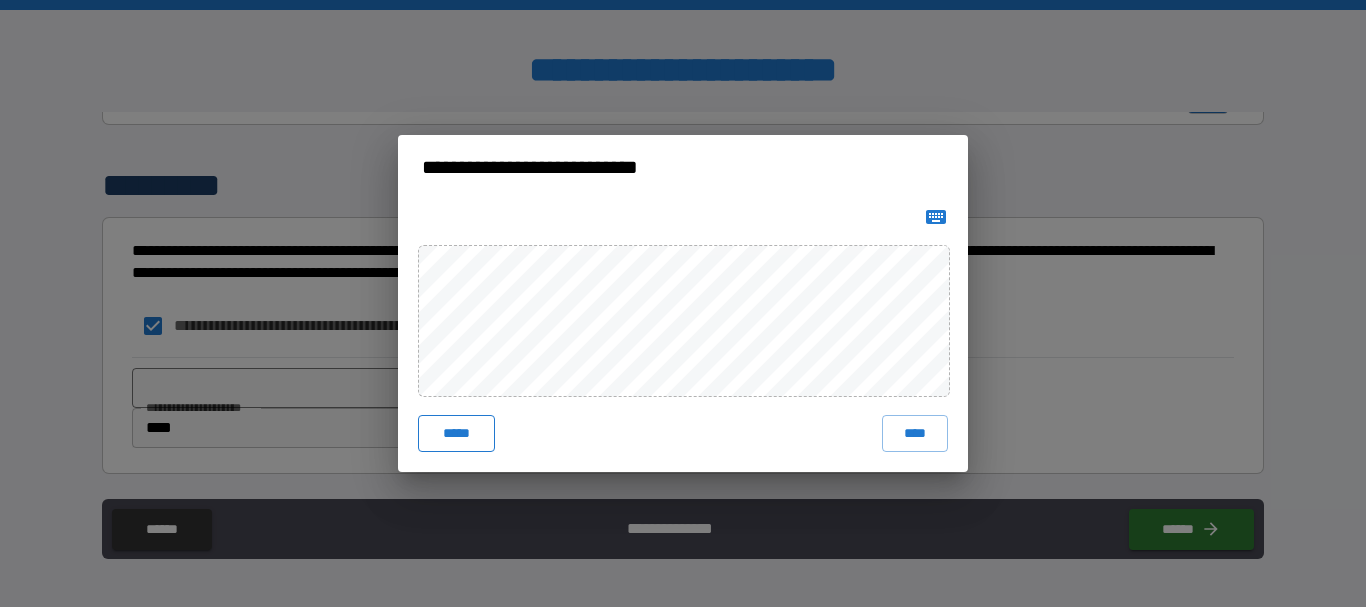 click on "*****" at bounding box center (456, 433) 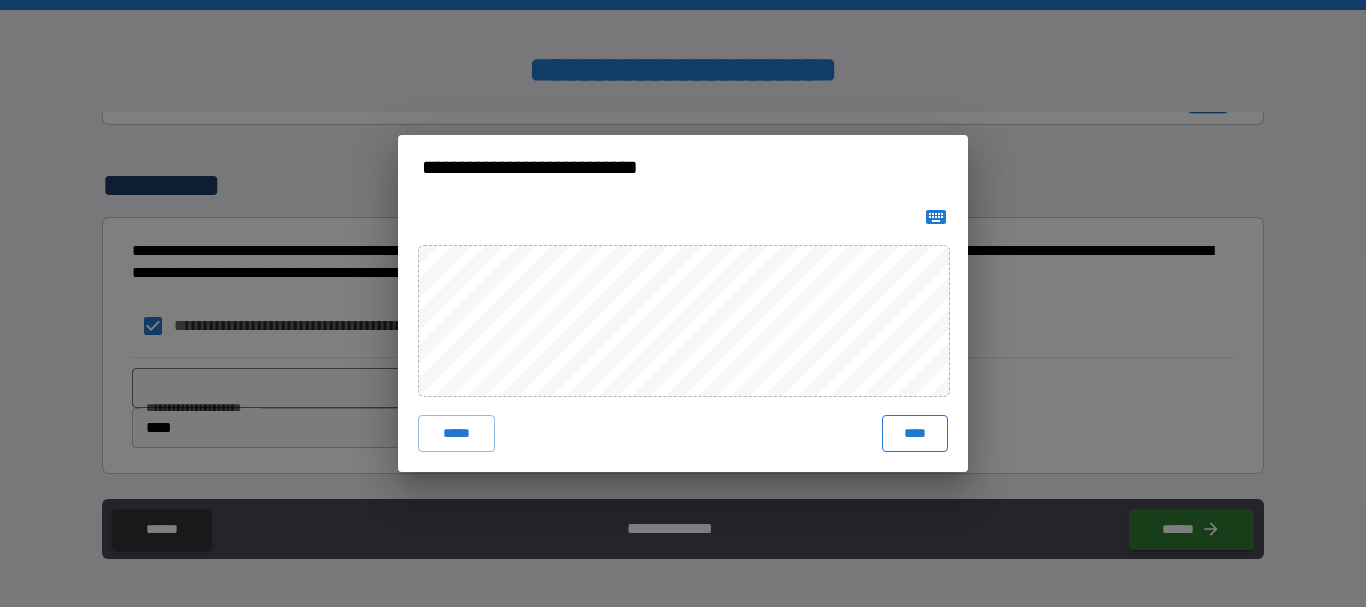 click on "****" at bounding box center [915, 433] 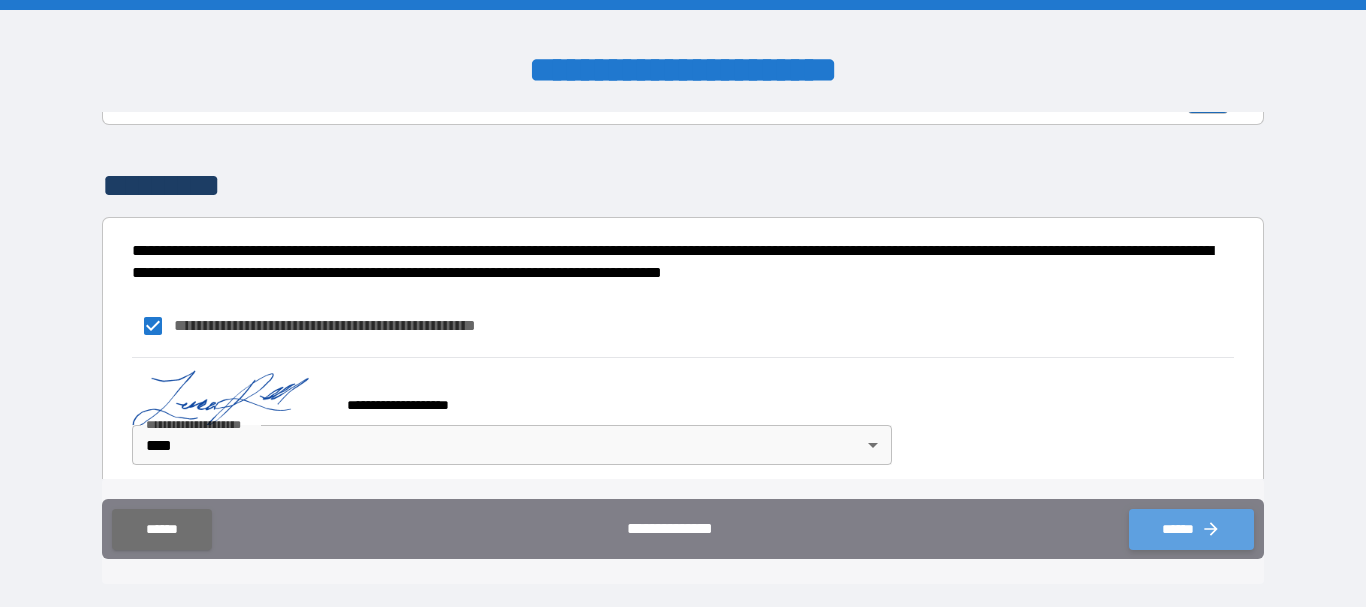 click 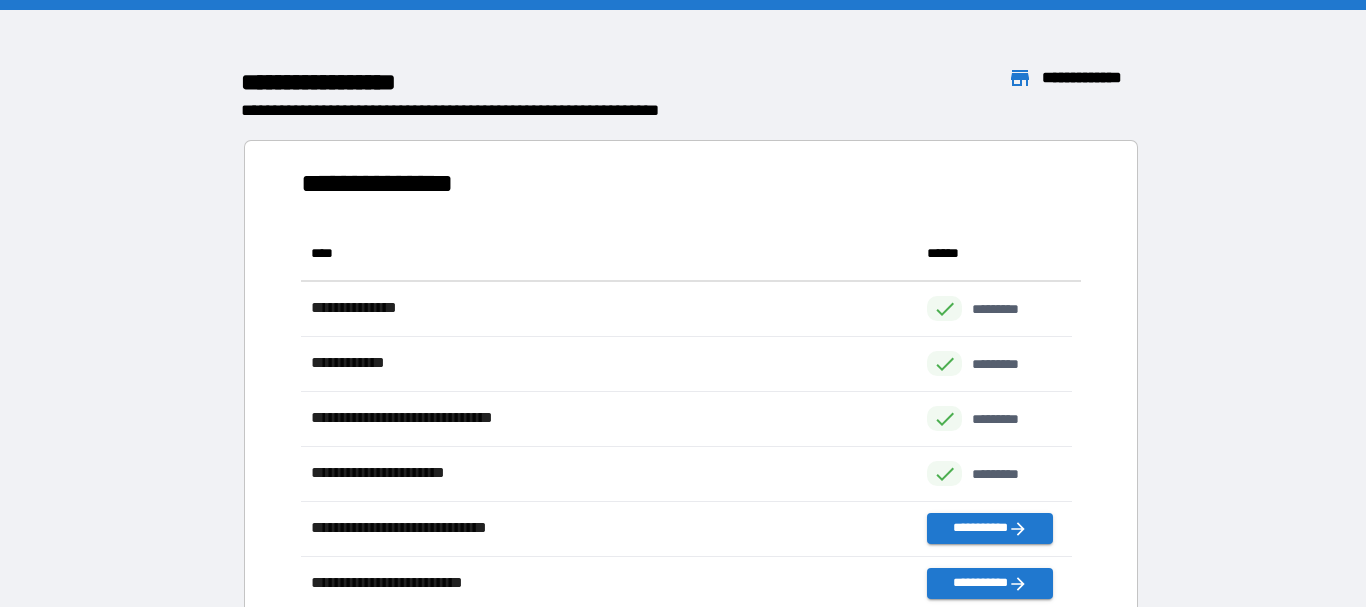 scroll, scrollTop: 16, scrollLeft: 16, axis: both 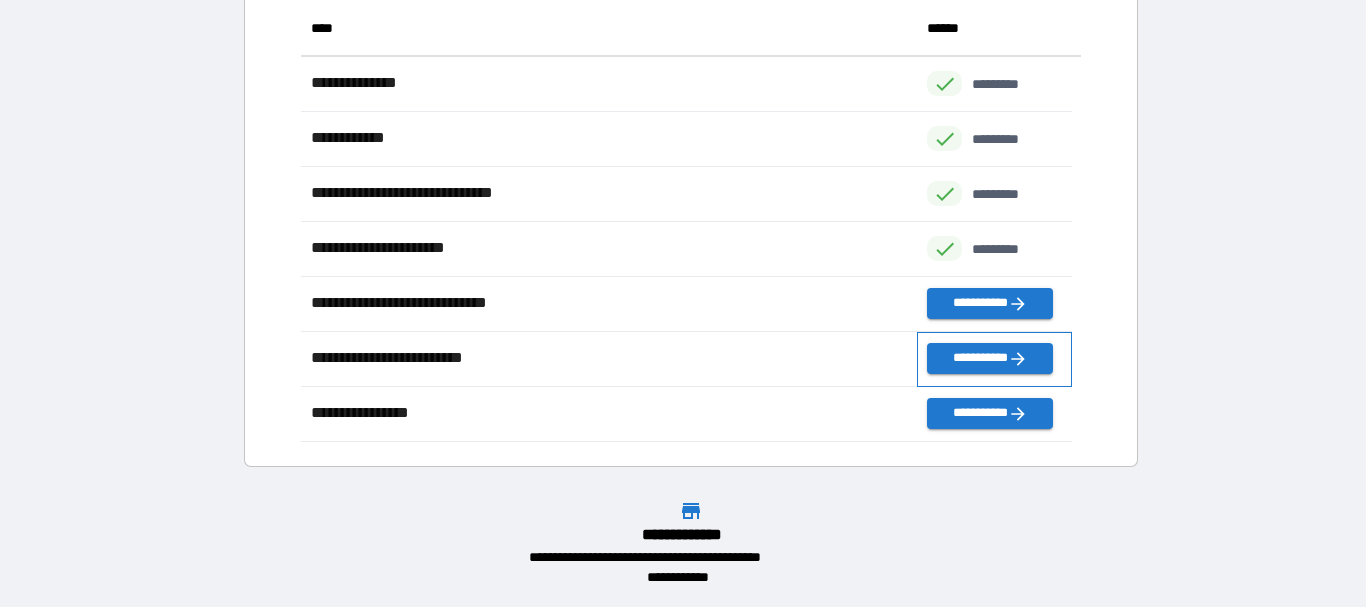 click on "**********" at bounding box center [994, 359] 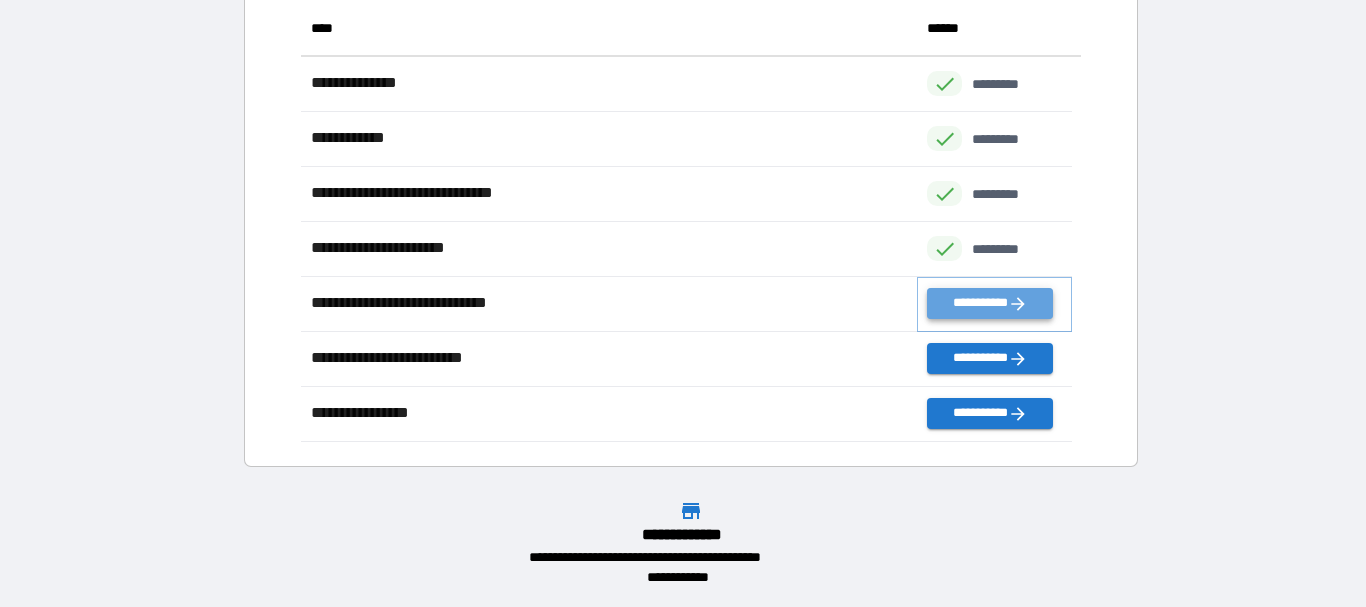 click on "**********" at bounding box center [989, 303] 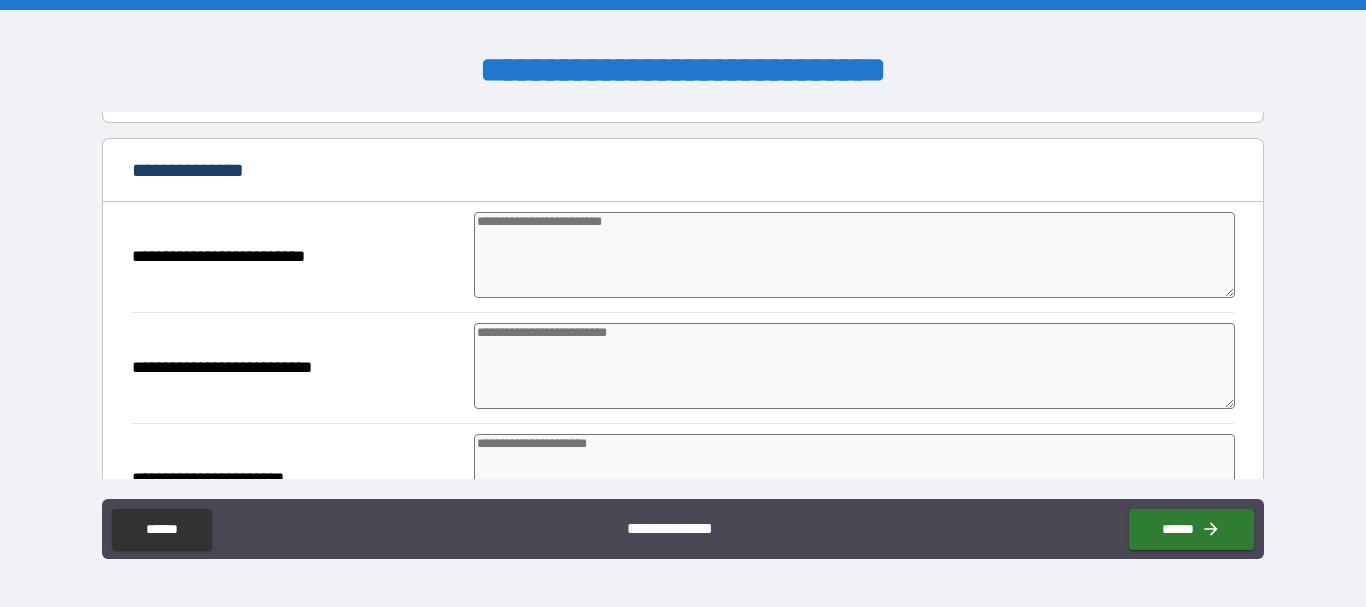 scroll, scrollTop: 115, scrollLeft: 0, axis: vertical 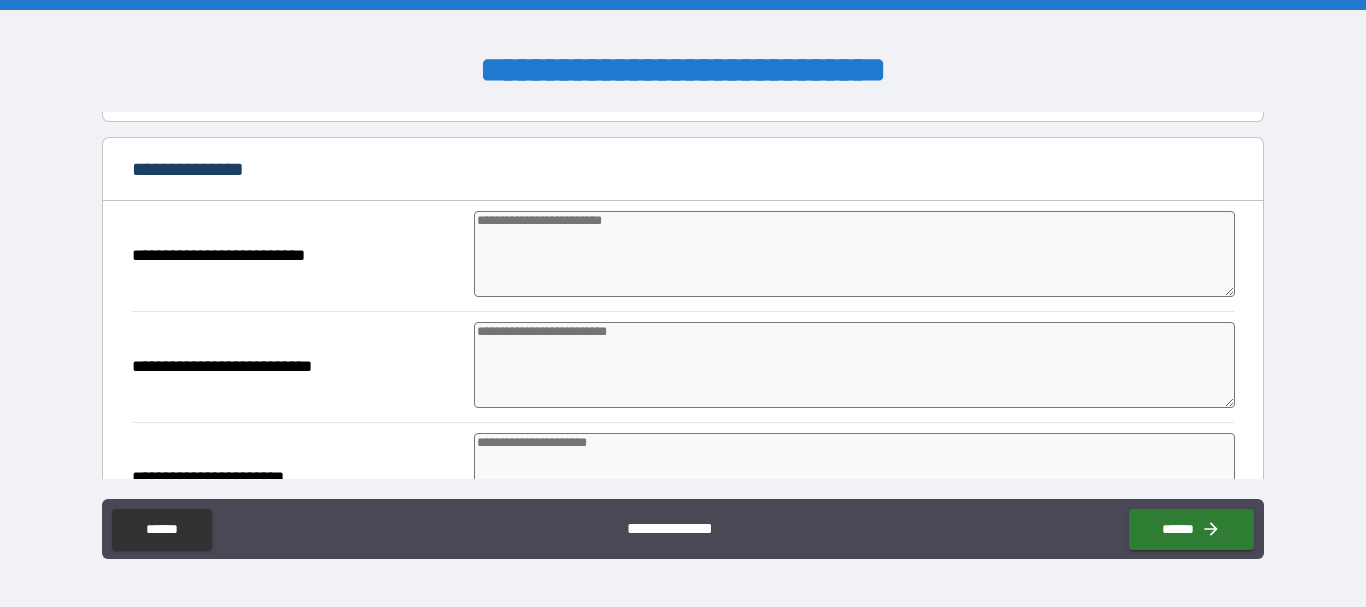 click at bounding box center (854, 254) 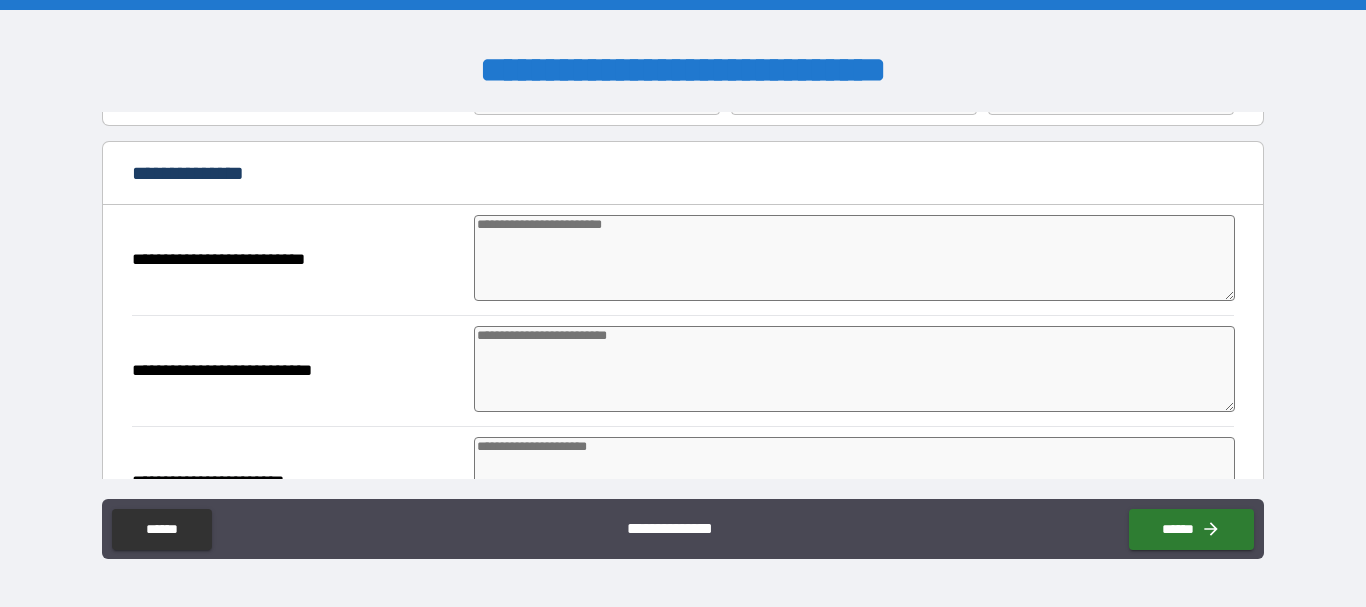 scroll, scrollTop: 117, scrollLeft: 0, axis: vertical 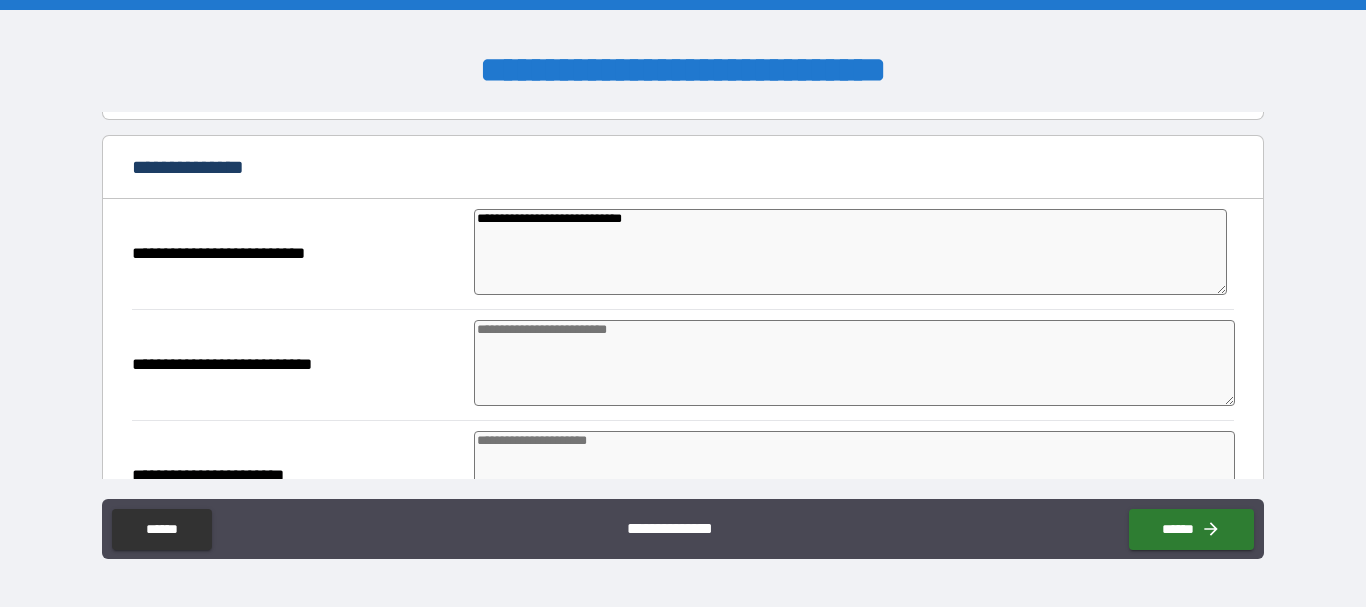 click on "**********" at bounding box center (850, 252) 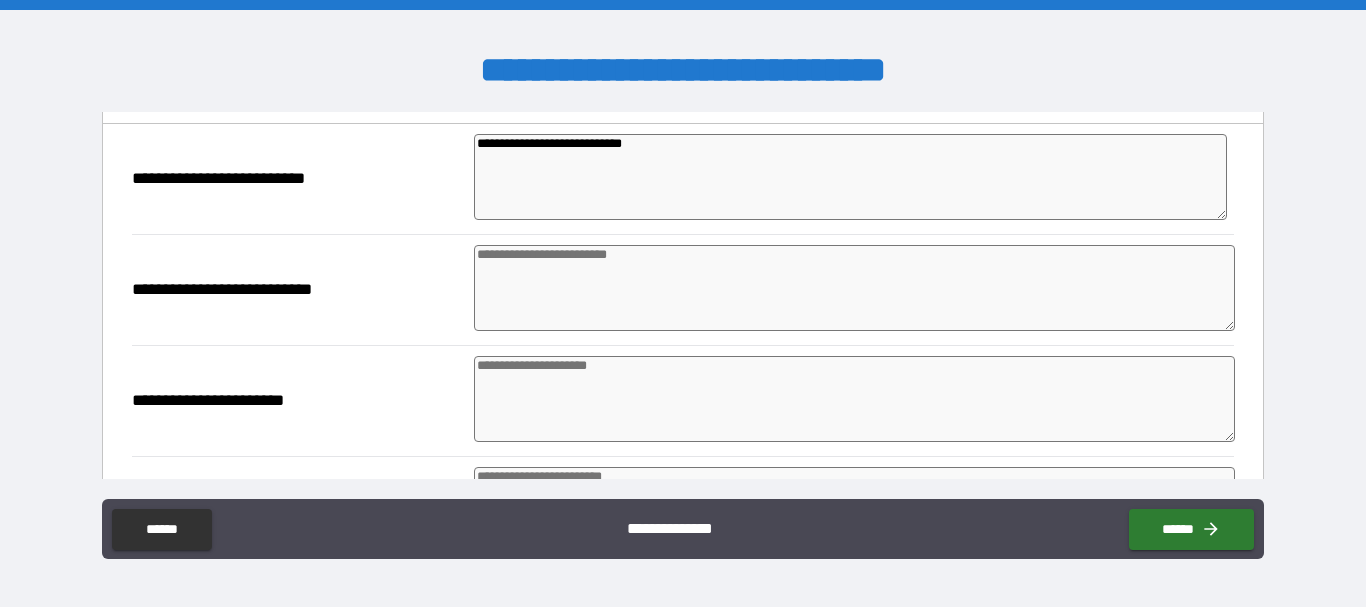 scroll, scrollTop: 193, scrollLeft: 0, axis: vertical 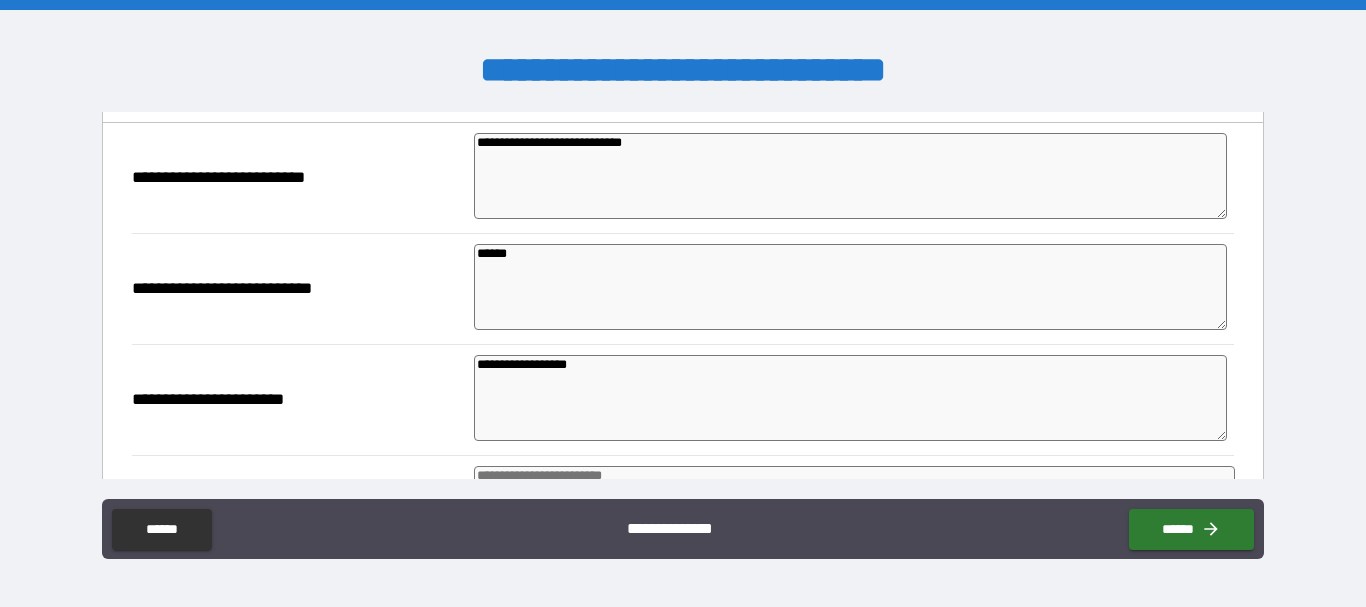 paste on "**********" 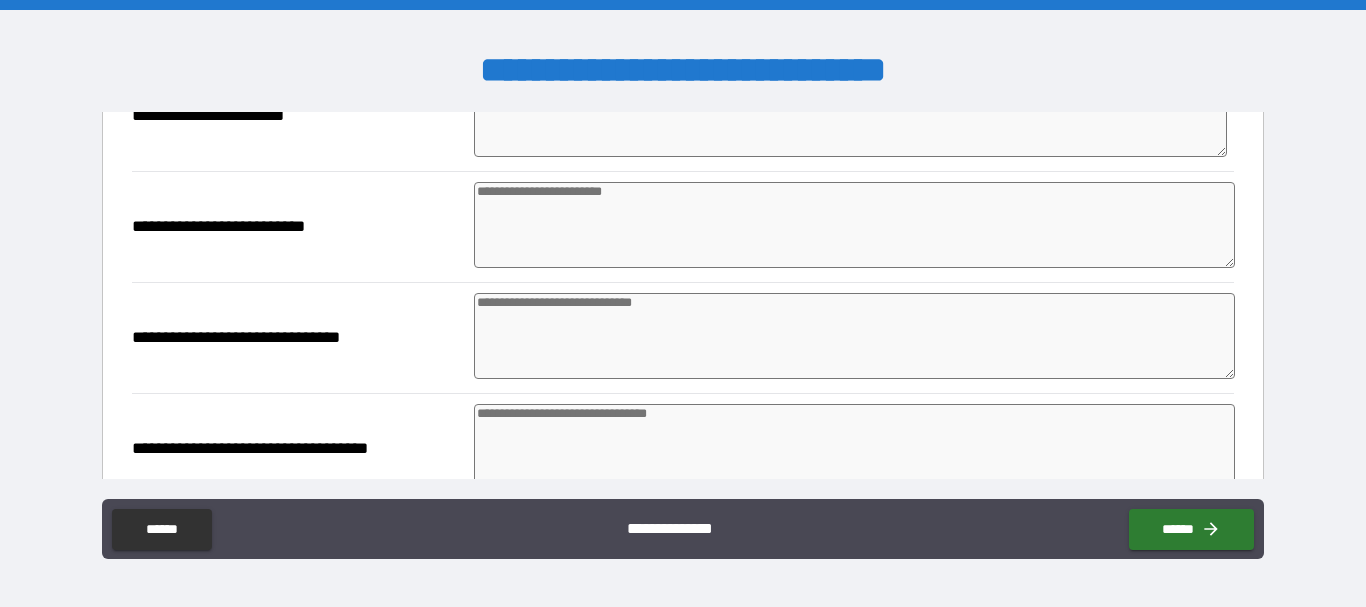 scroll, scrollTop: 478, scrollLeft: 0, axis: vertical 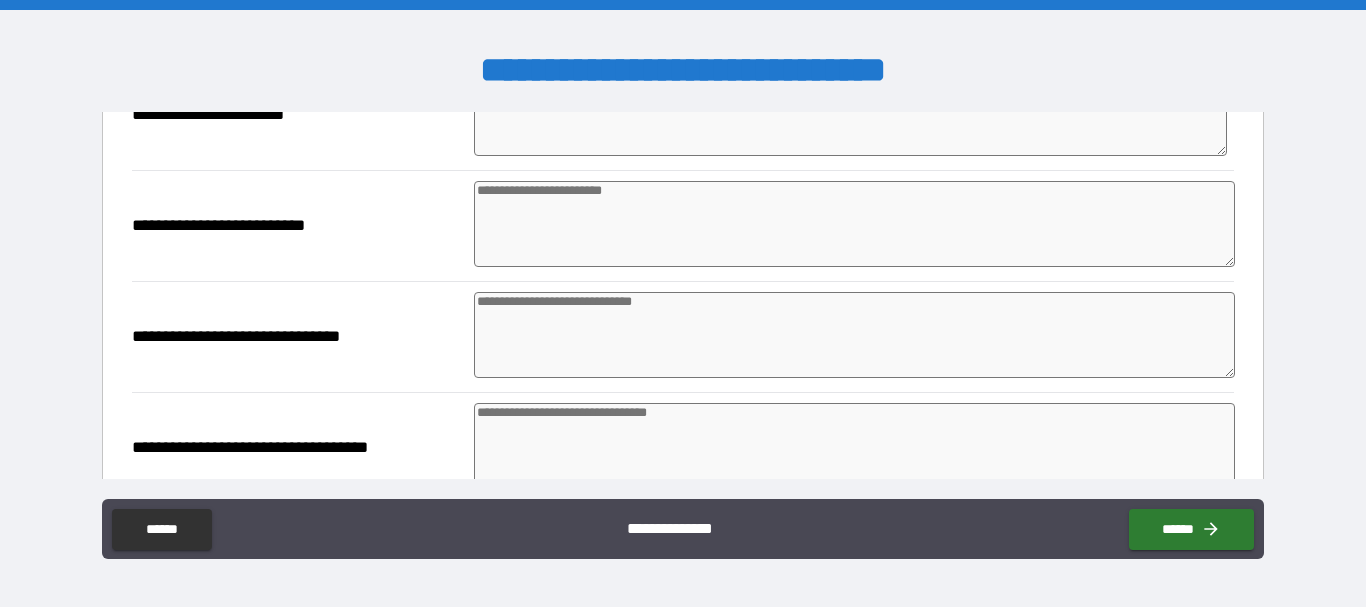 click at bounding box center (854, 224) 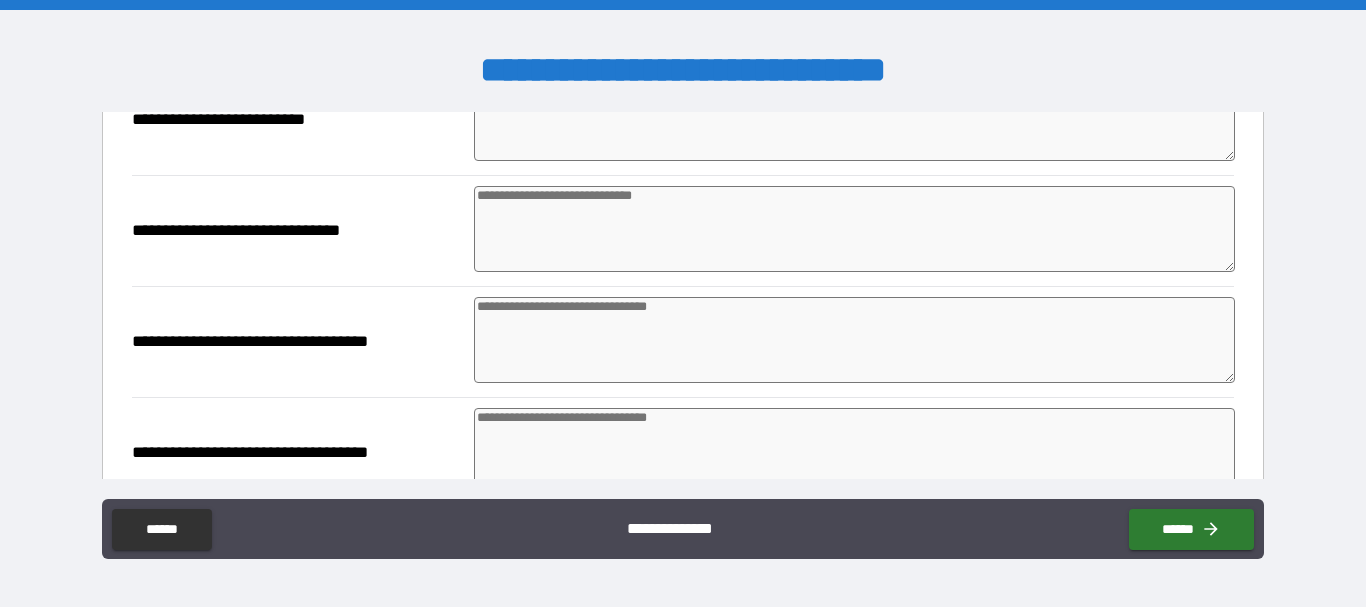scroll, scrollTop: 592, scrollLeft: 0, axis: vertical 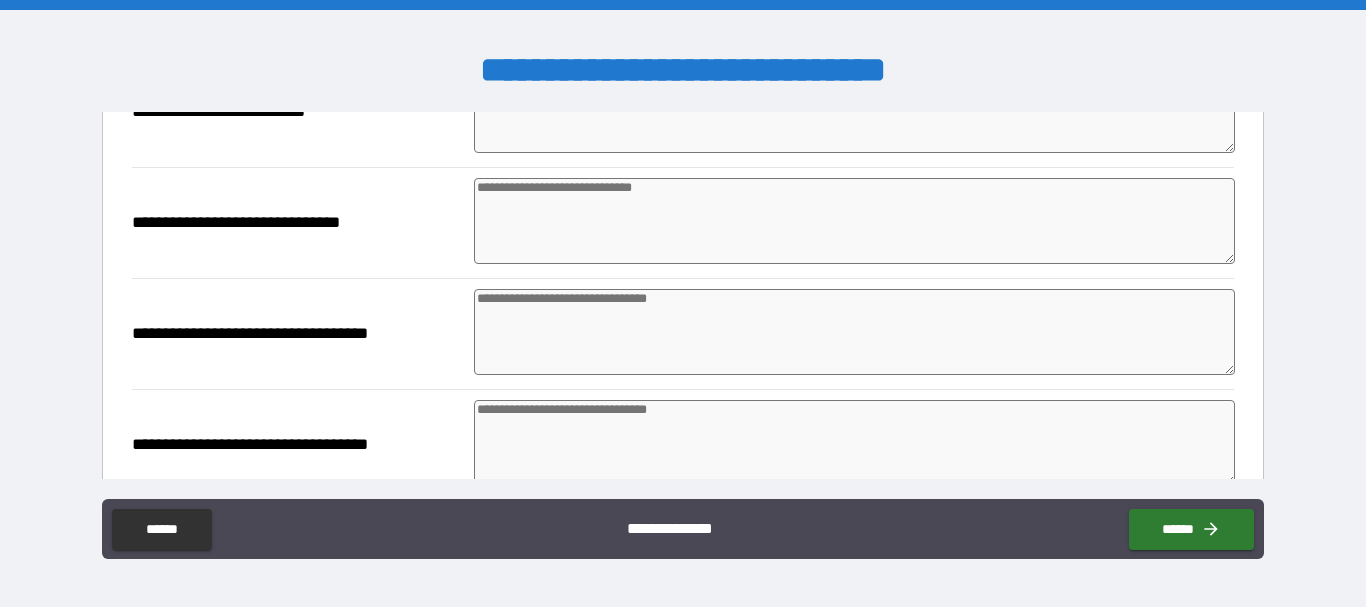 click at bounding box center (854, 332) 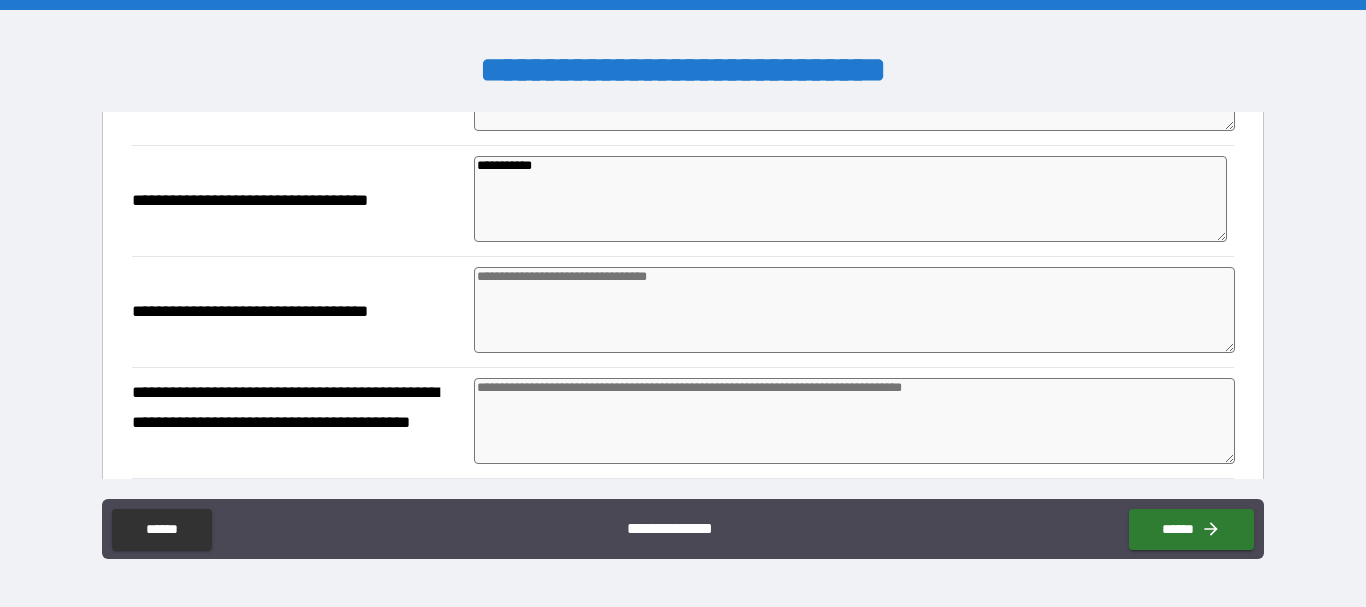 scroll, scrollTop: 748, scrollLeft: 0, axis: vertical 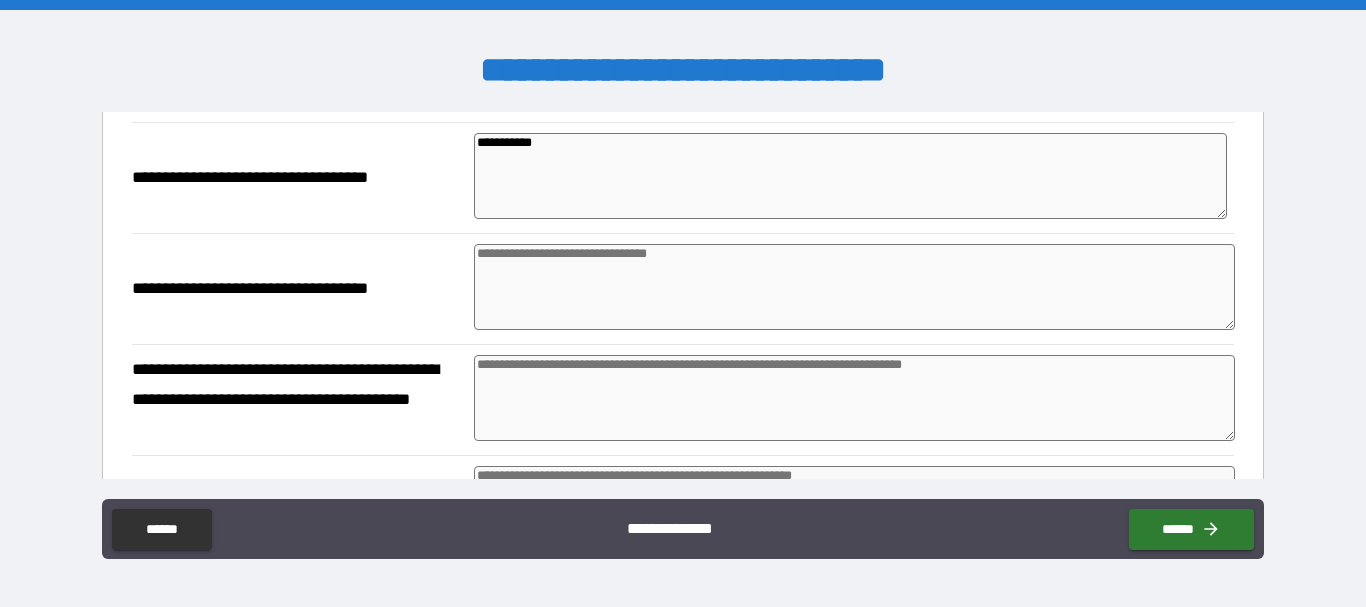 click at bounding box center [854, 287] 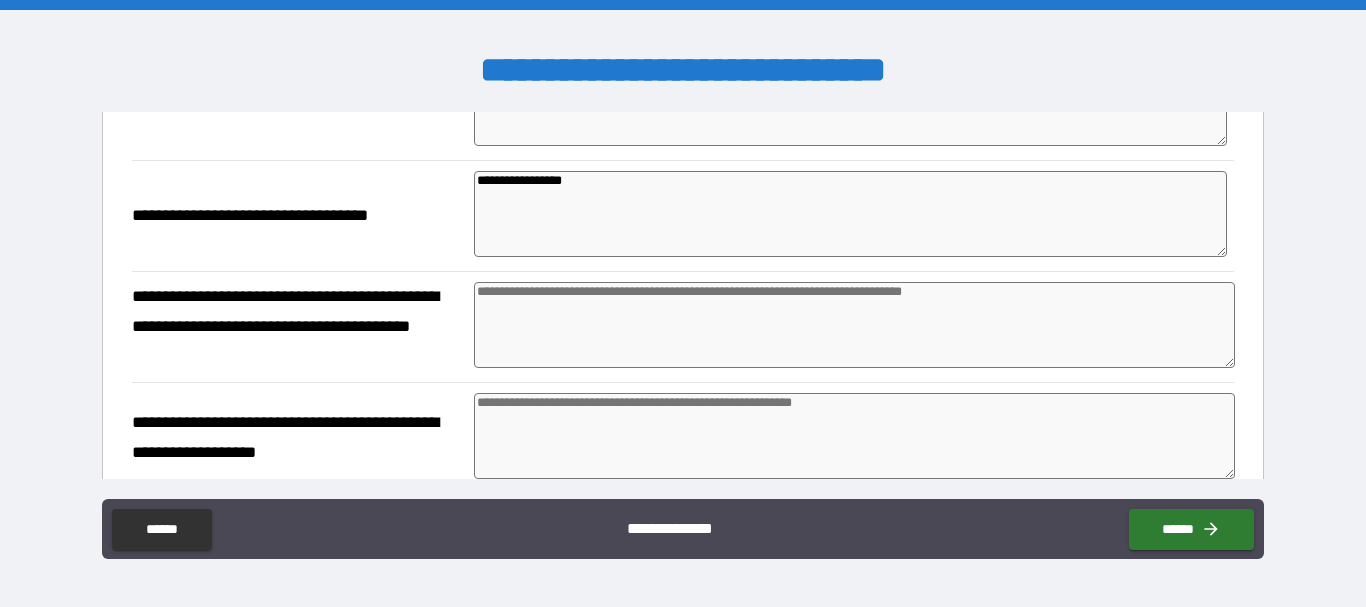 scroll, scrollTop: 850, scrollLeft: 0, axis: vertical 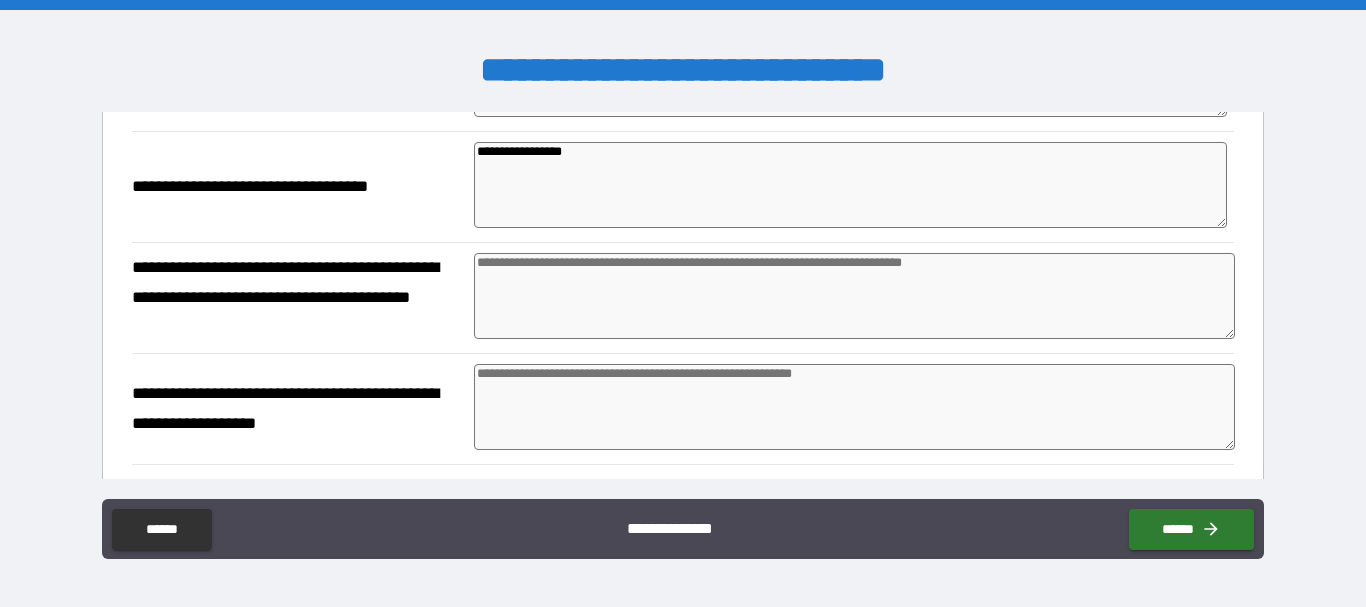 click at bounding box center [854, 296] 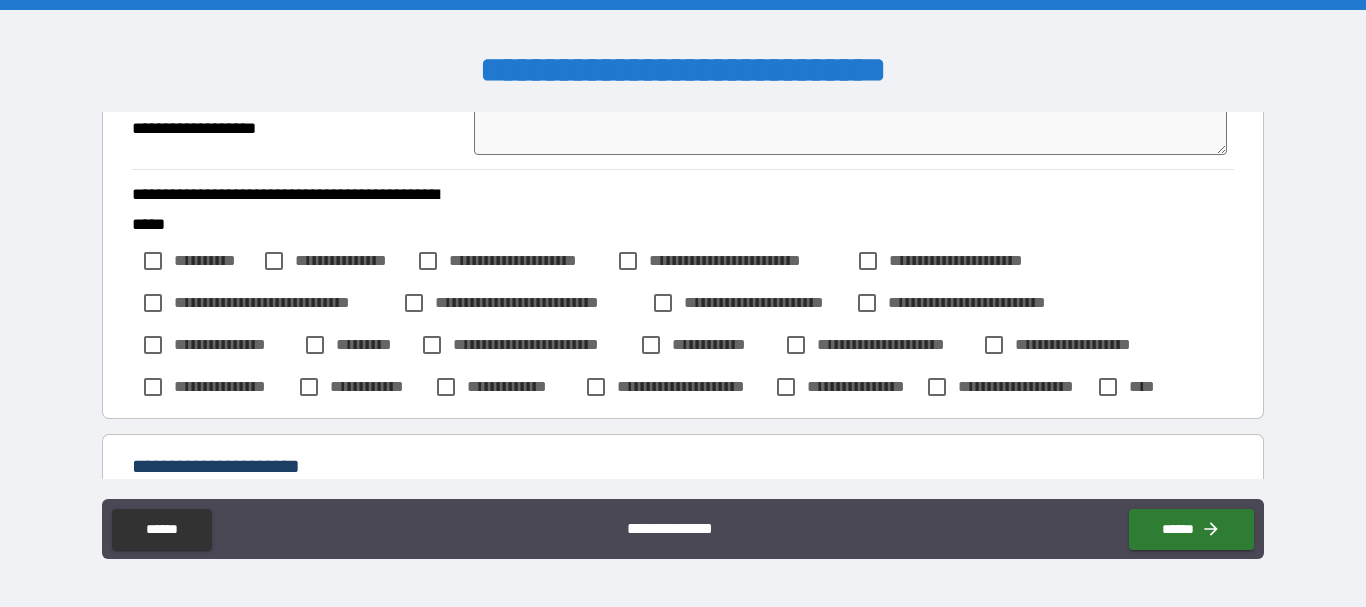 scroll, scrollTop: 1156, scrollLeft: 0, axis: vertical 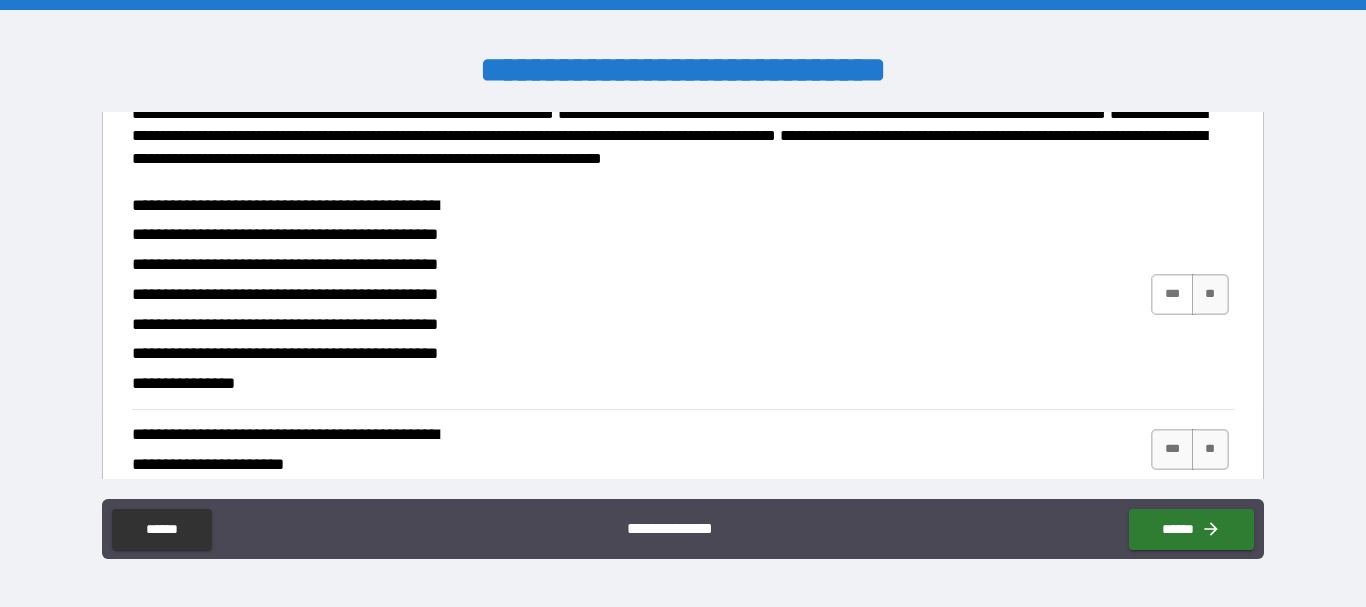click on "***" at bounding box center [1172, 294] 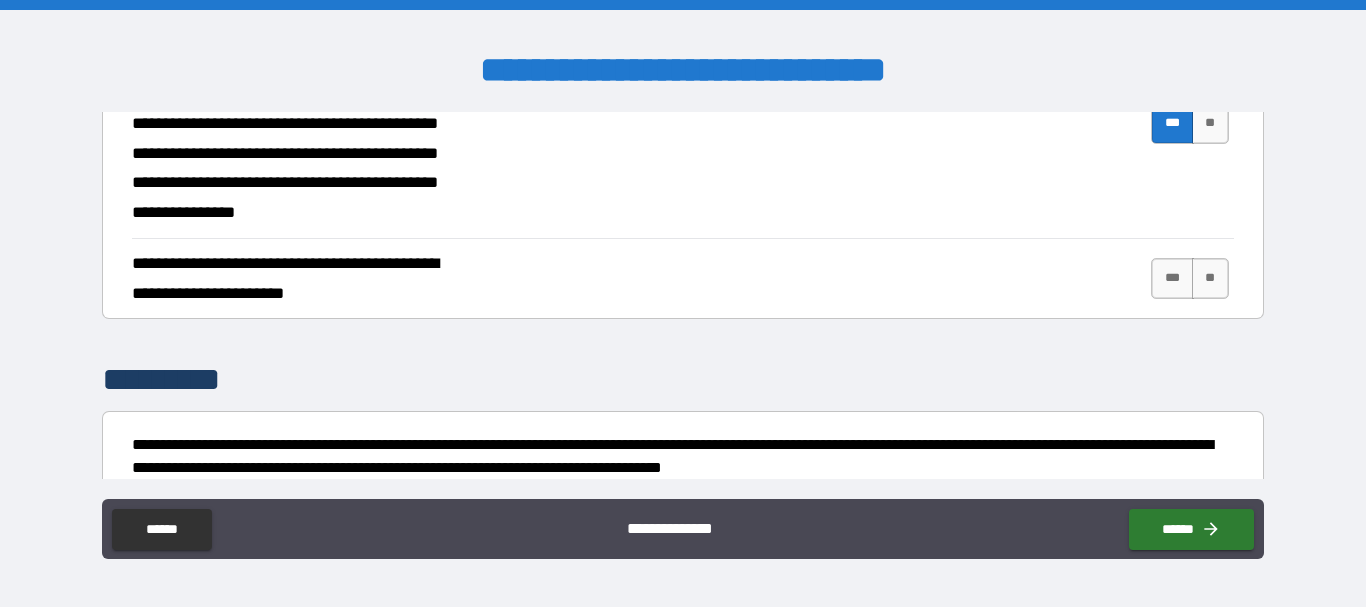 scroll, scrollTop: 1732, scrollLeft: 0, axis: vertical 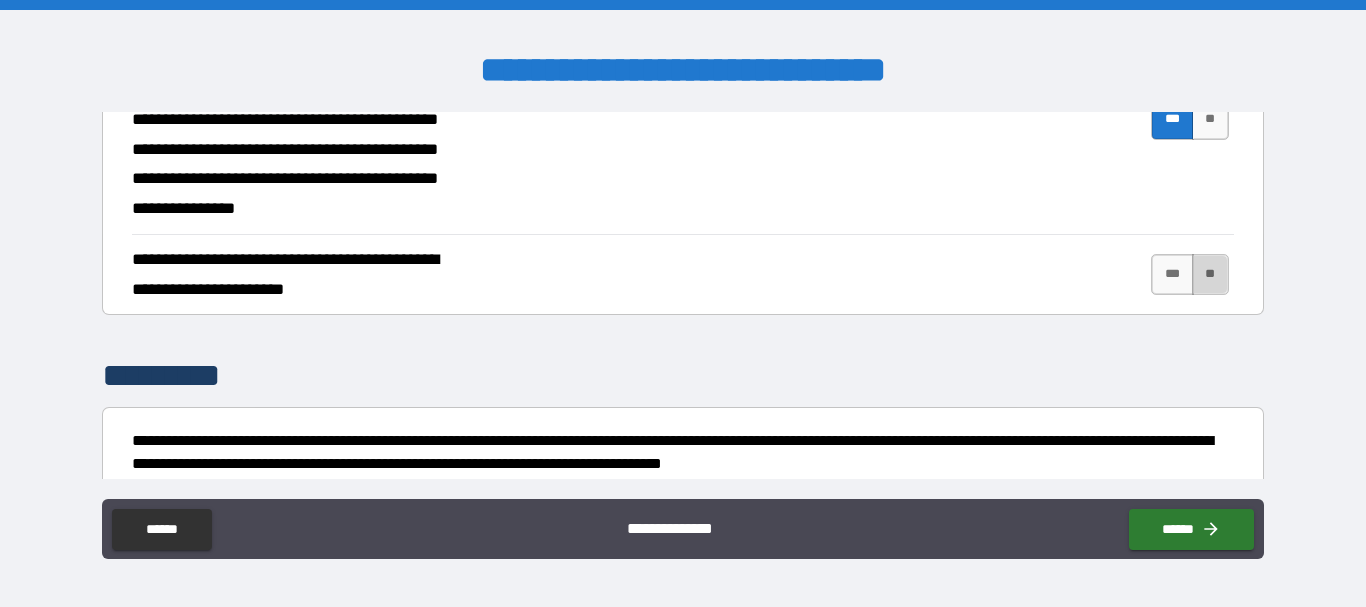 click on "**" at bounding box center (1210, 274) 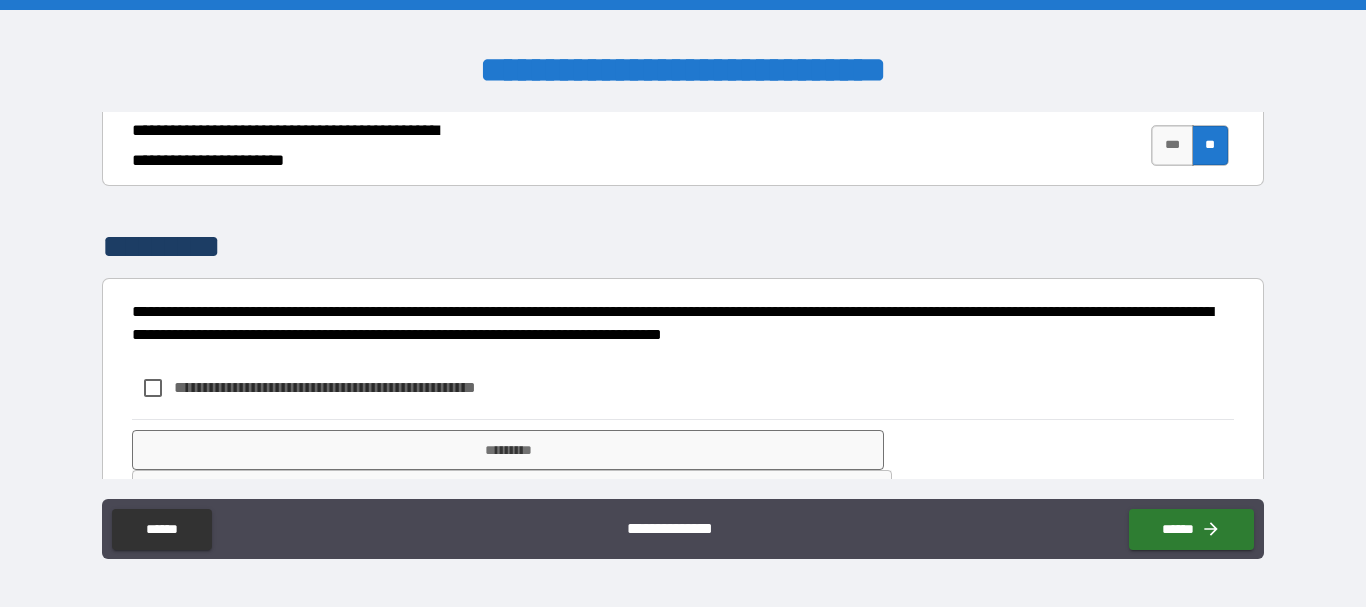 scroll, scrollTop: 1923, scrollLeft: 0, axis: vertical 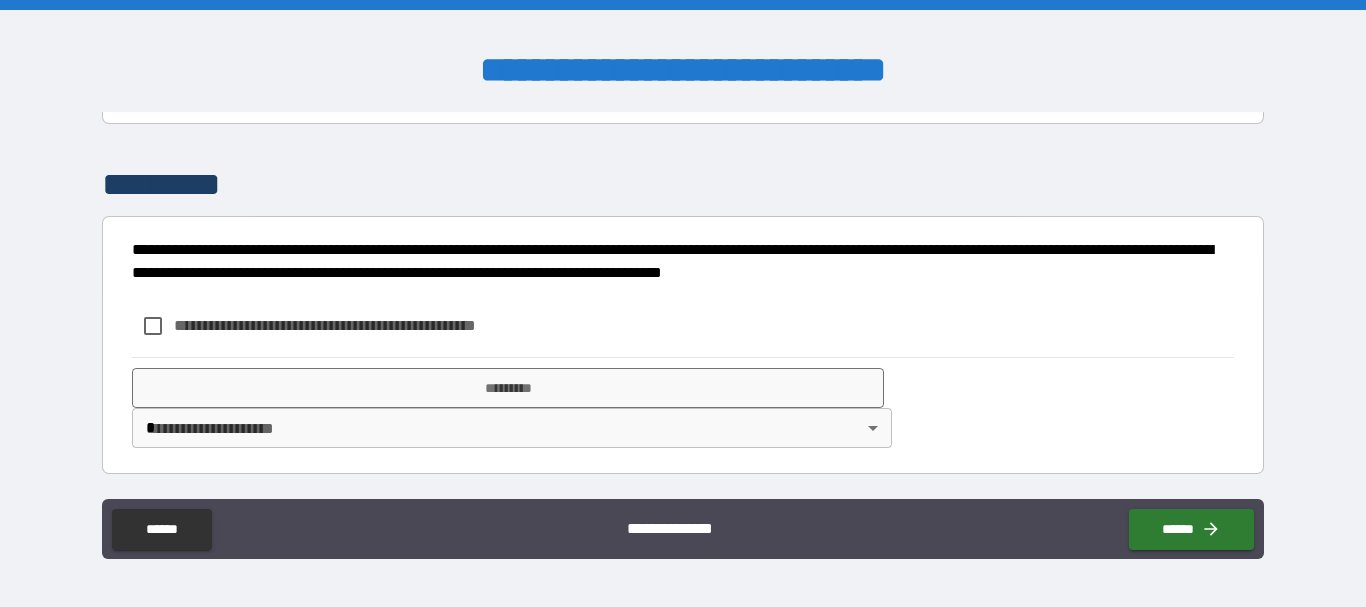 click on "**********" at bounding box center [358, 325] 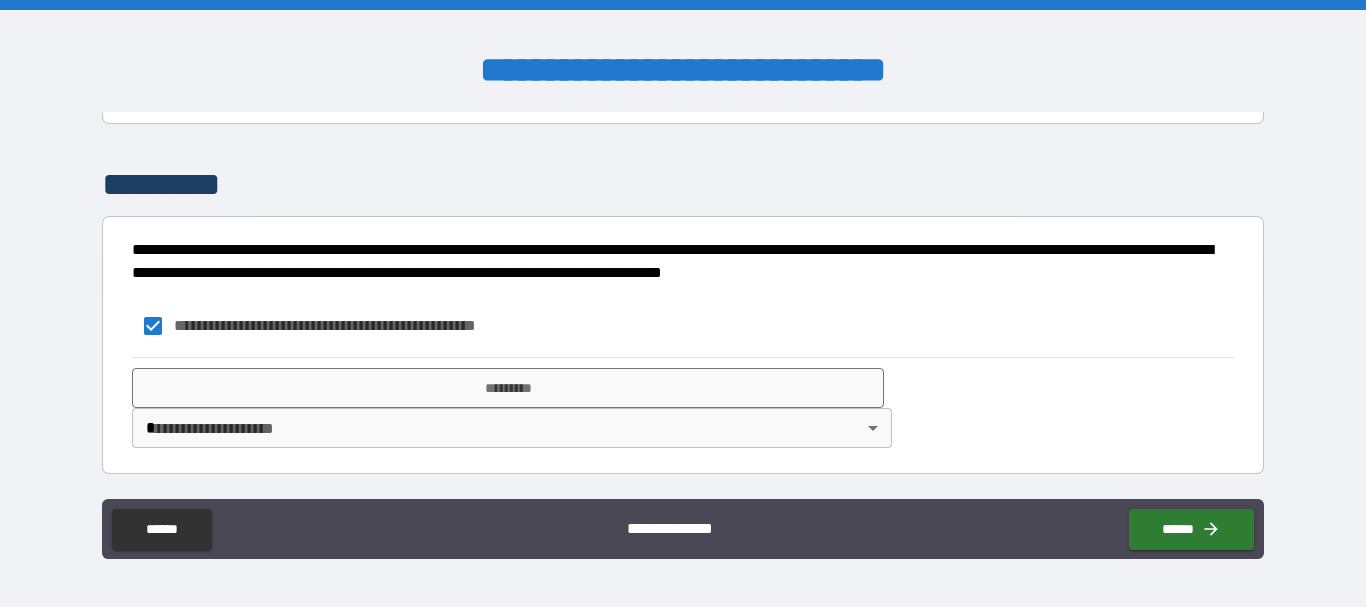 click on "**********" at bounding box center (683, 303) 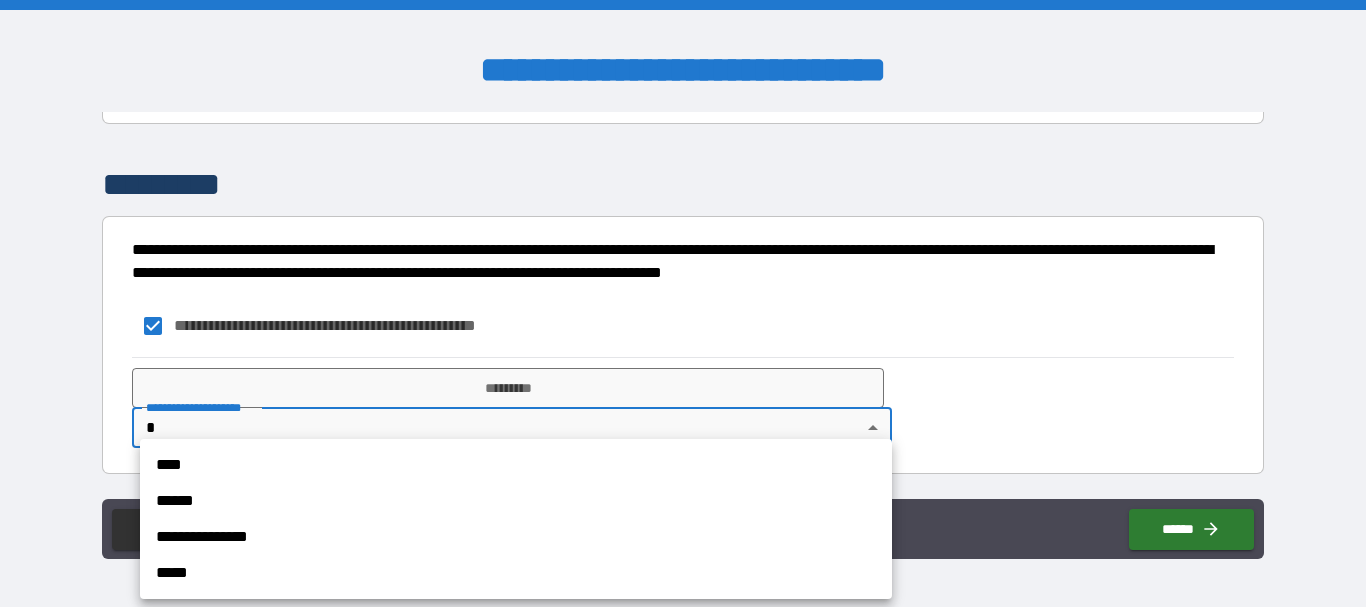 click on "****" at bounding box center [516, 465] 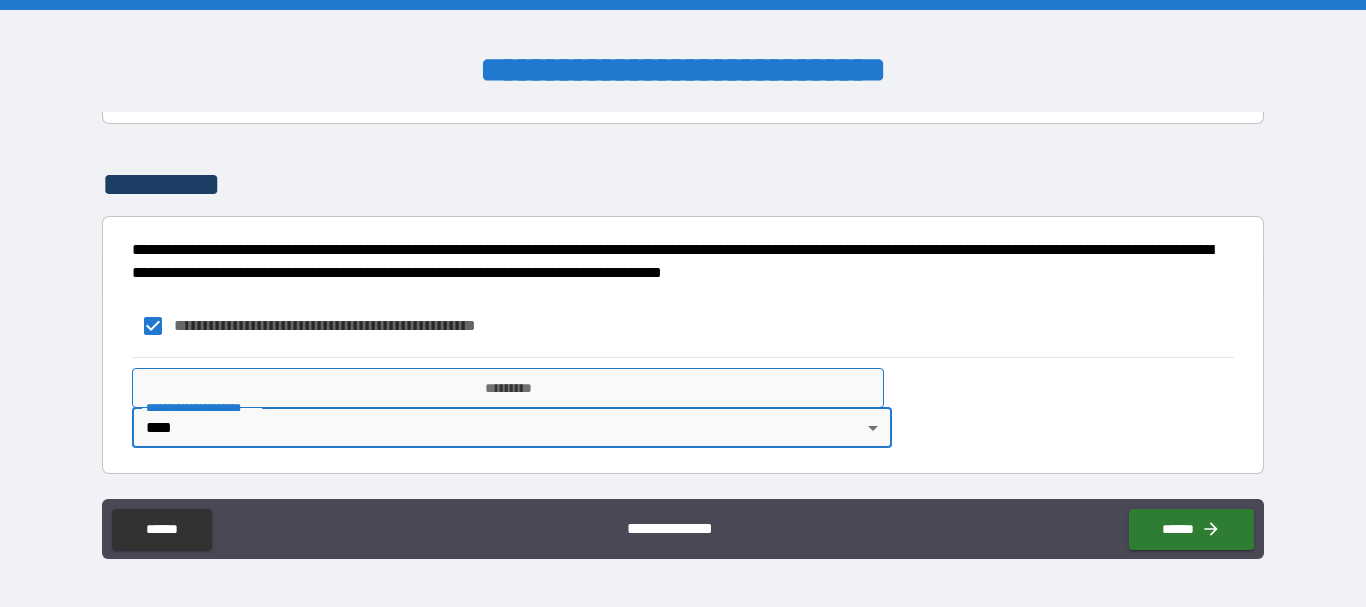 click on "*********" at bounding box center (508, 388) 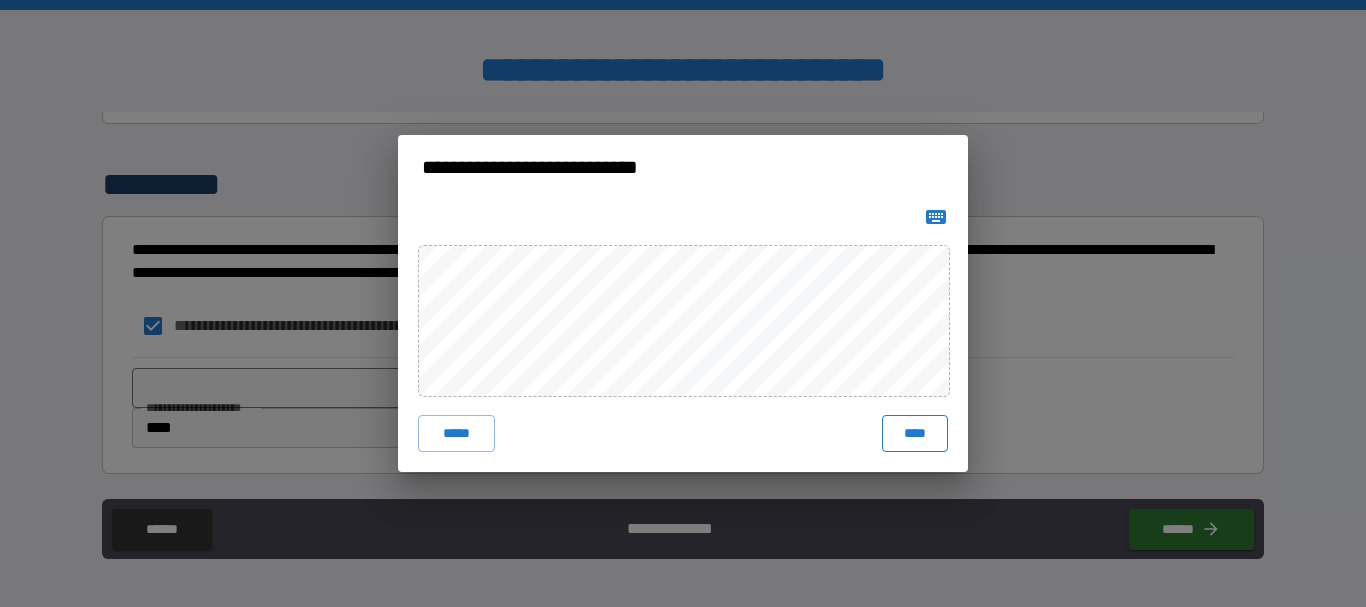 click on "****" at bounding box center (915, 433) 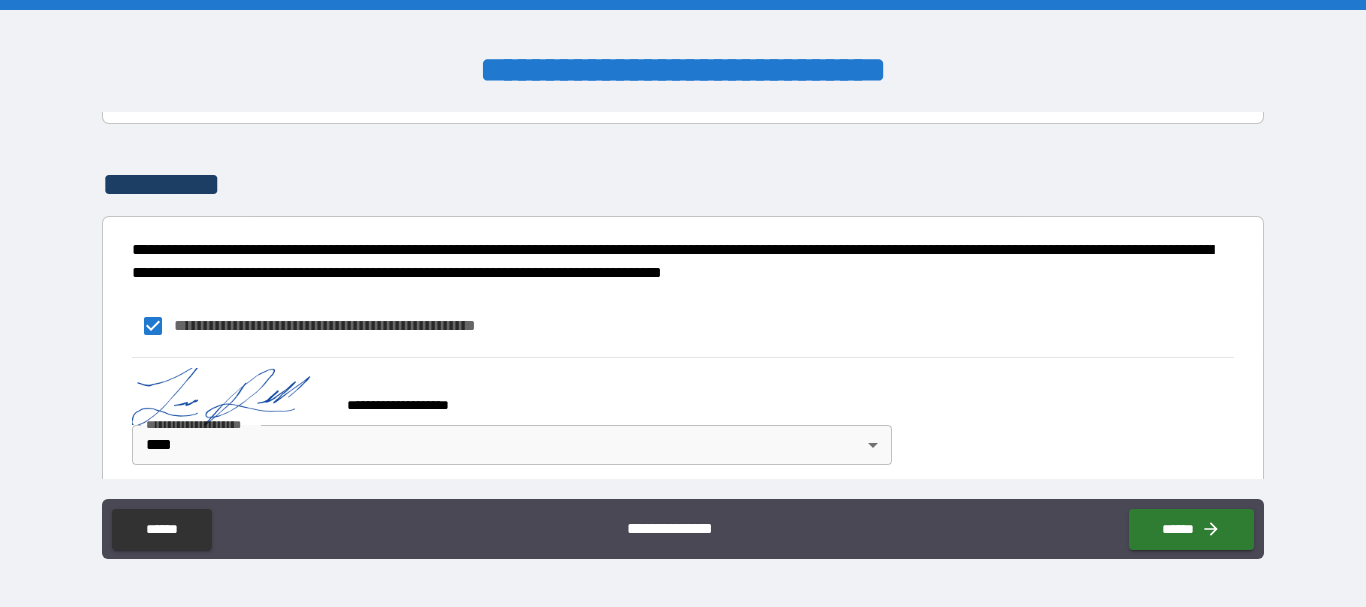 scroll, scrollTop: 1940, scrollLeft: 0, axis: vertical 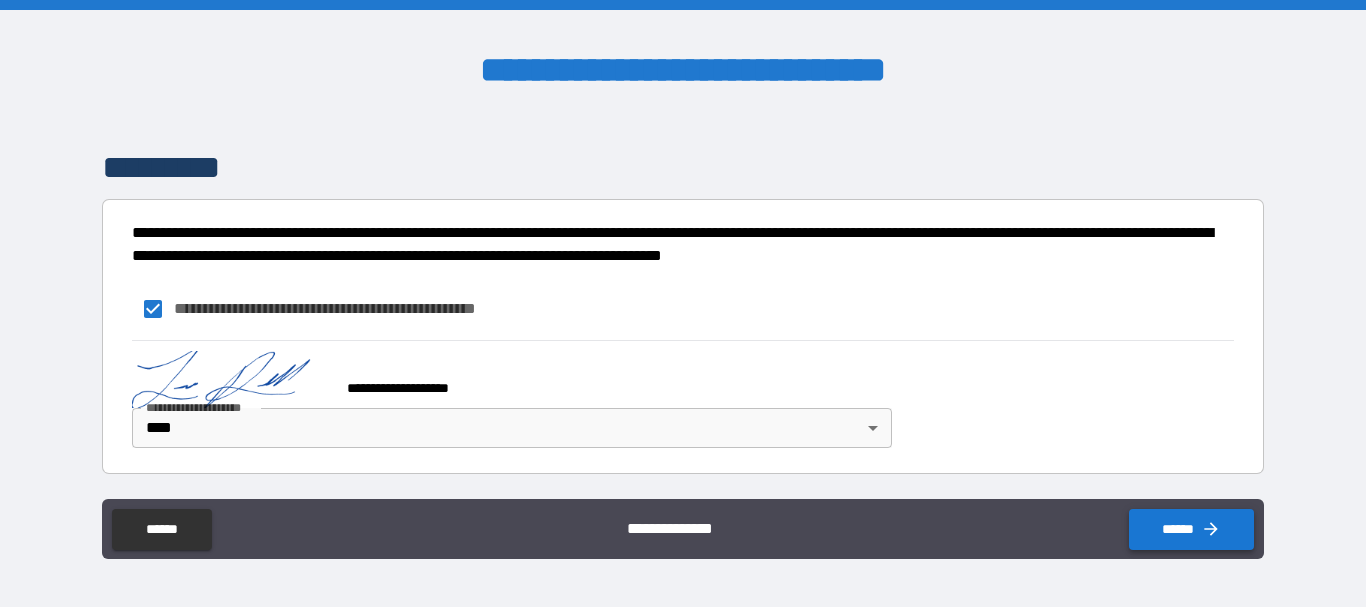 click on "******" at bounding box center [1191, 529] 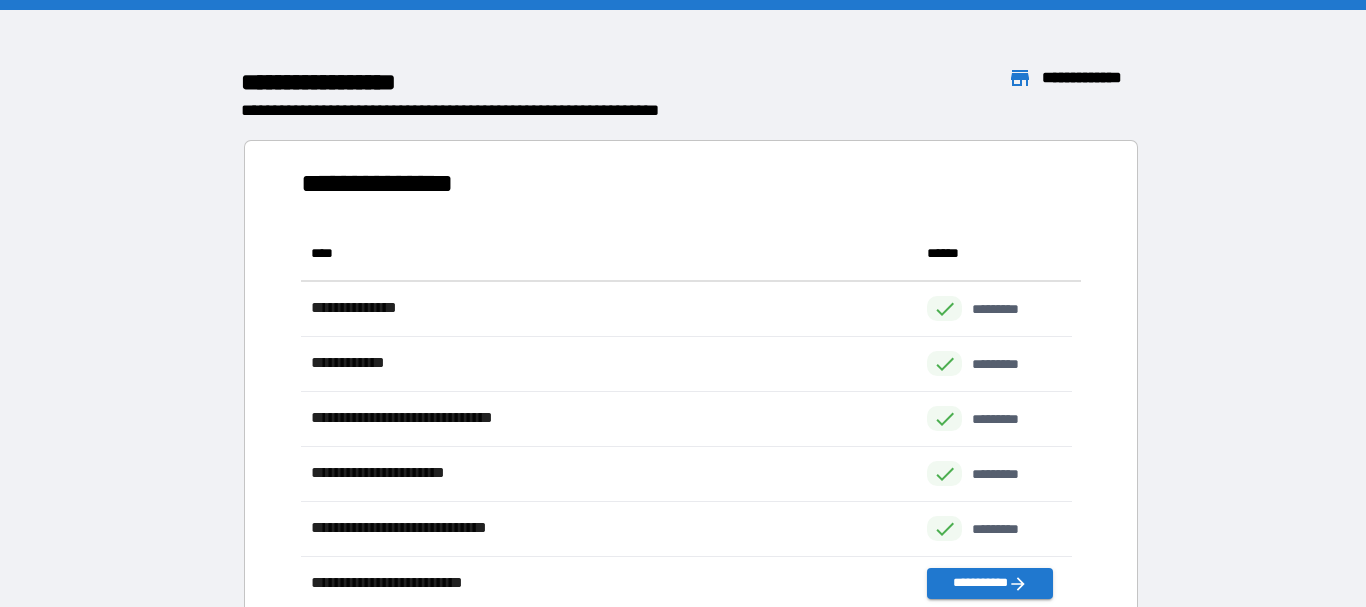 scroll, scrollTop: 16, scrollLeft: 16, axis: both 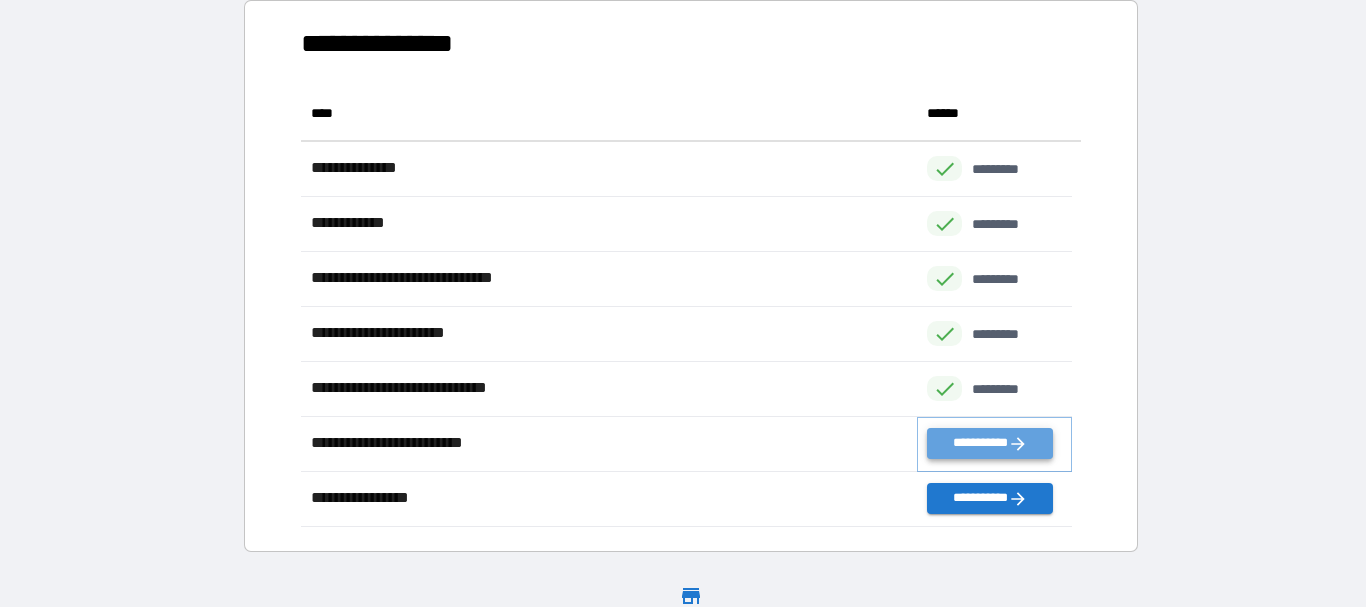 click on "**********" at bounding box center (989, 443) 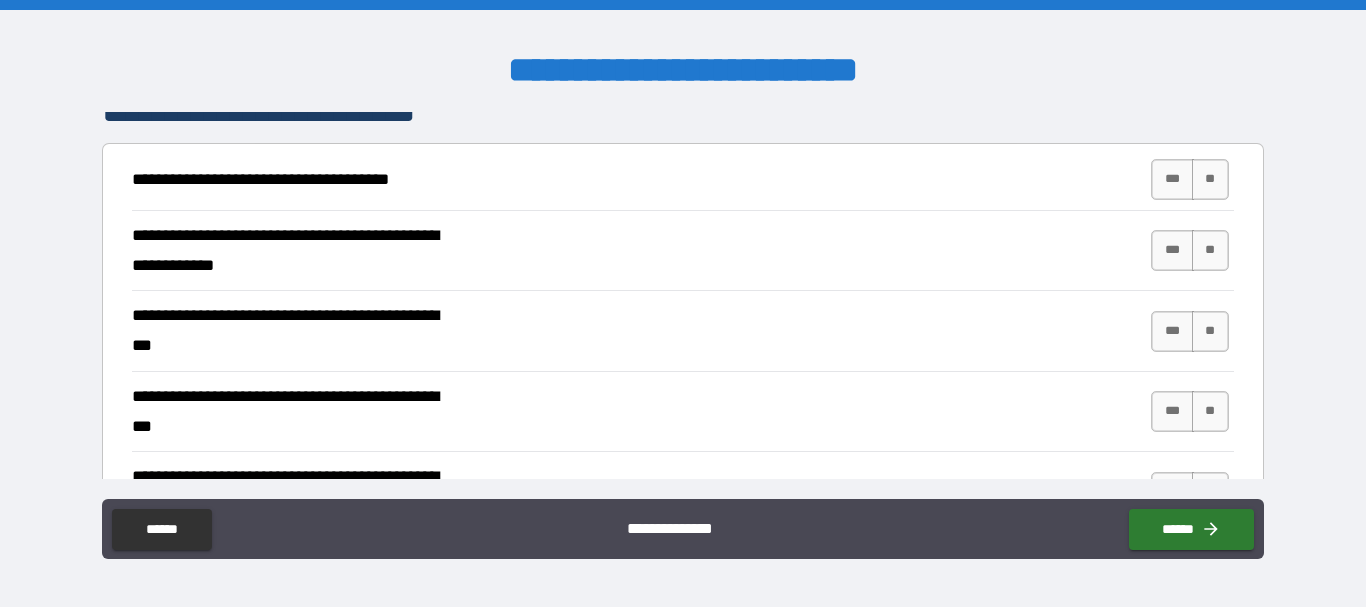 scroll, scrollTop: 381, scrollLeft: 0, axis: vertical 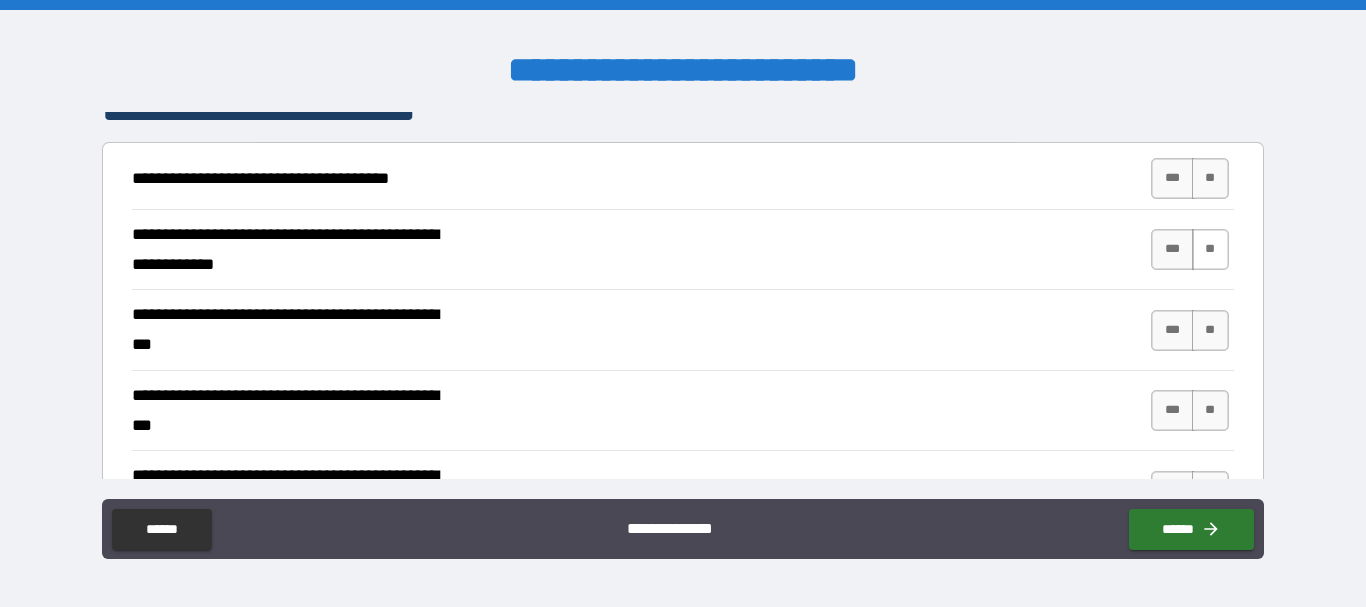 click on "**" at bounding box center [1210, 249] 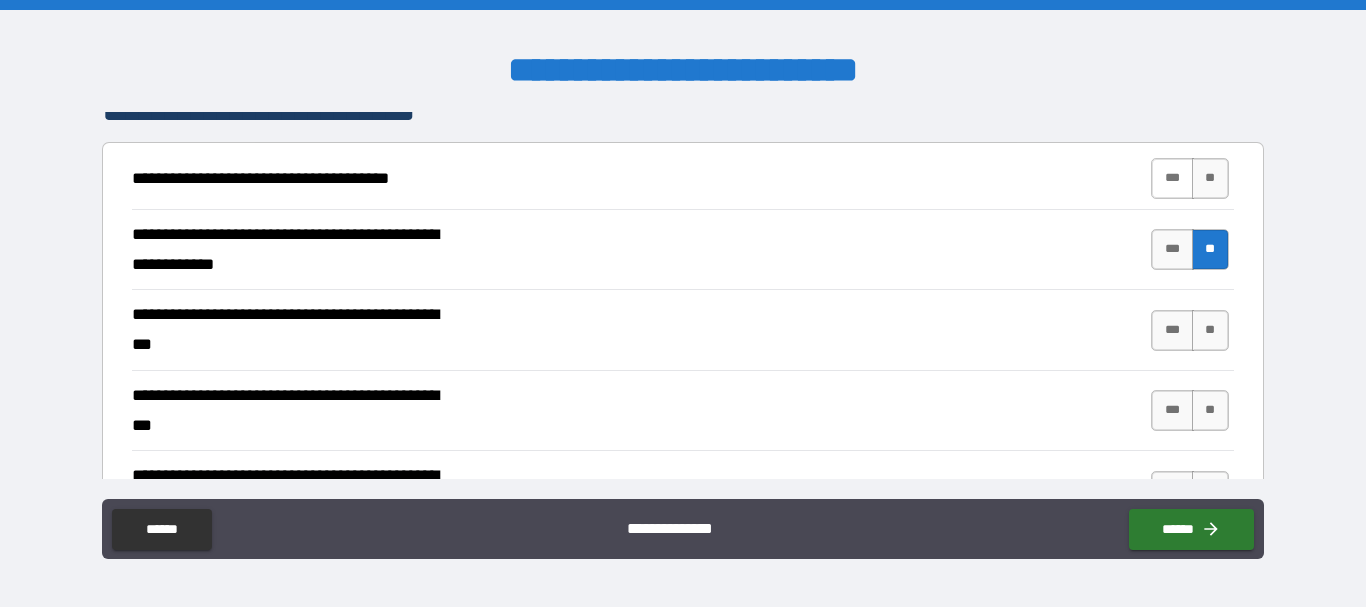 click on "***" at bounding box center (1172, 178) 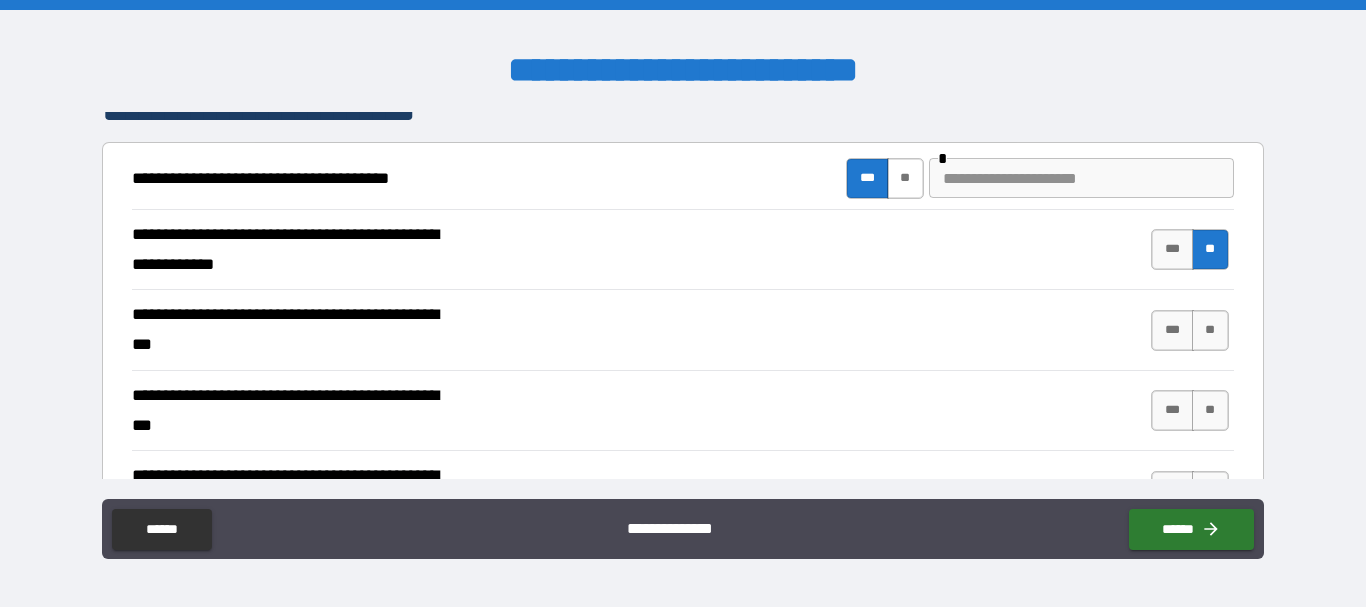click on "**" at bounding box center [905, 178] 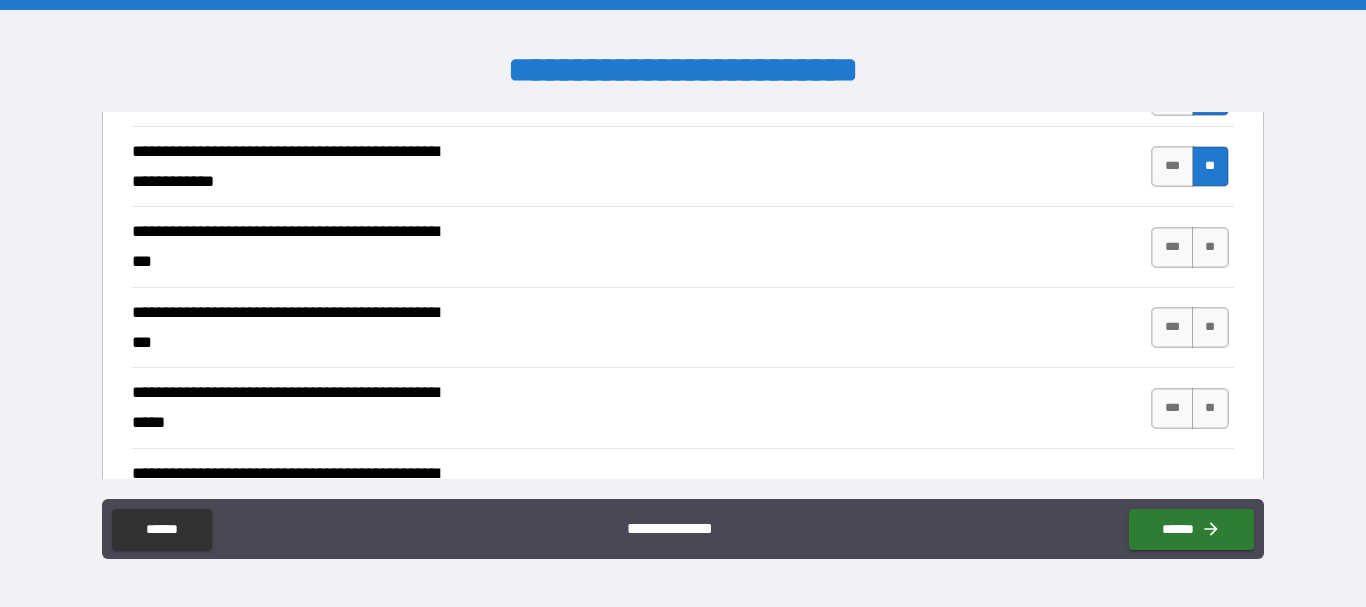 scroll, scrollTop: 466, scrollLeft: 0, axis: vertical 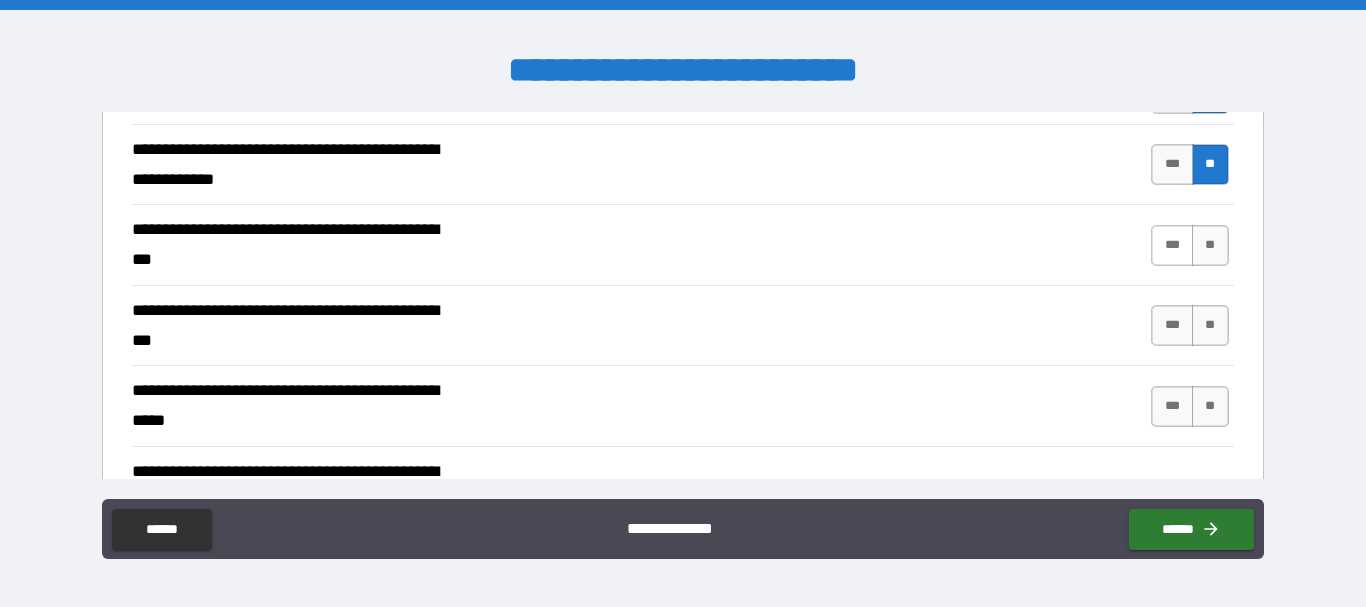click on "***" at bounding box center (1172, 245) 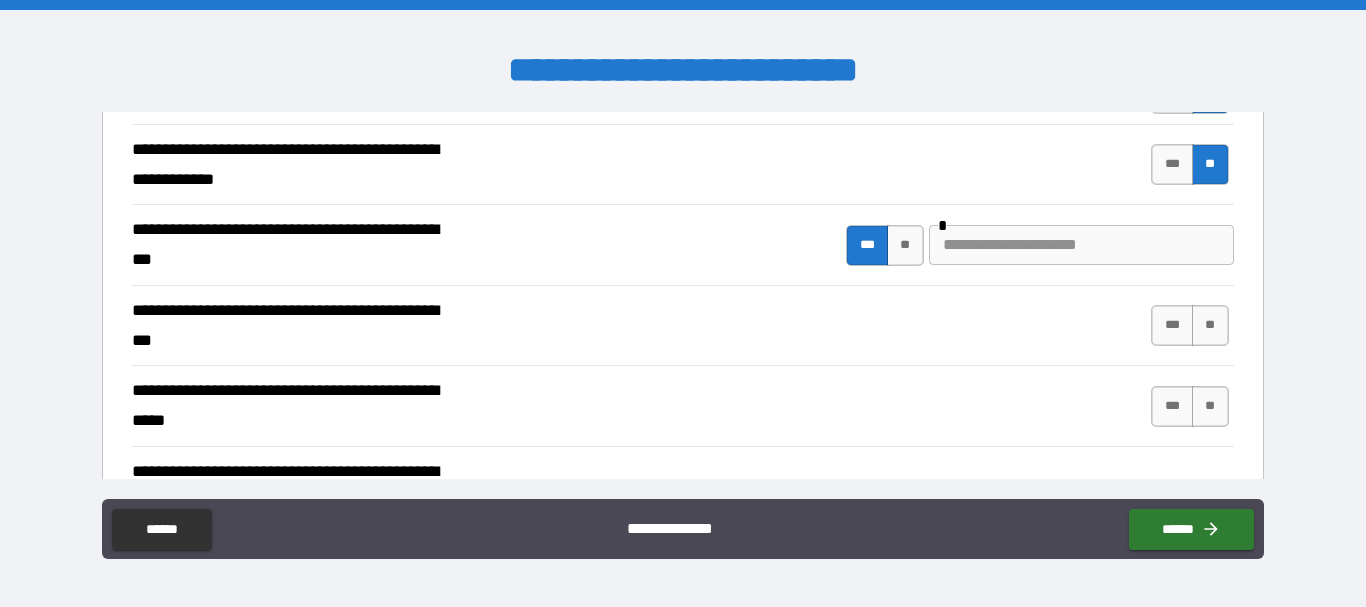 click at bounding box center (1081, 245) 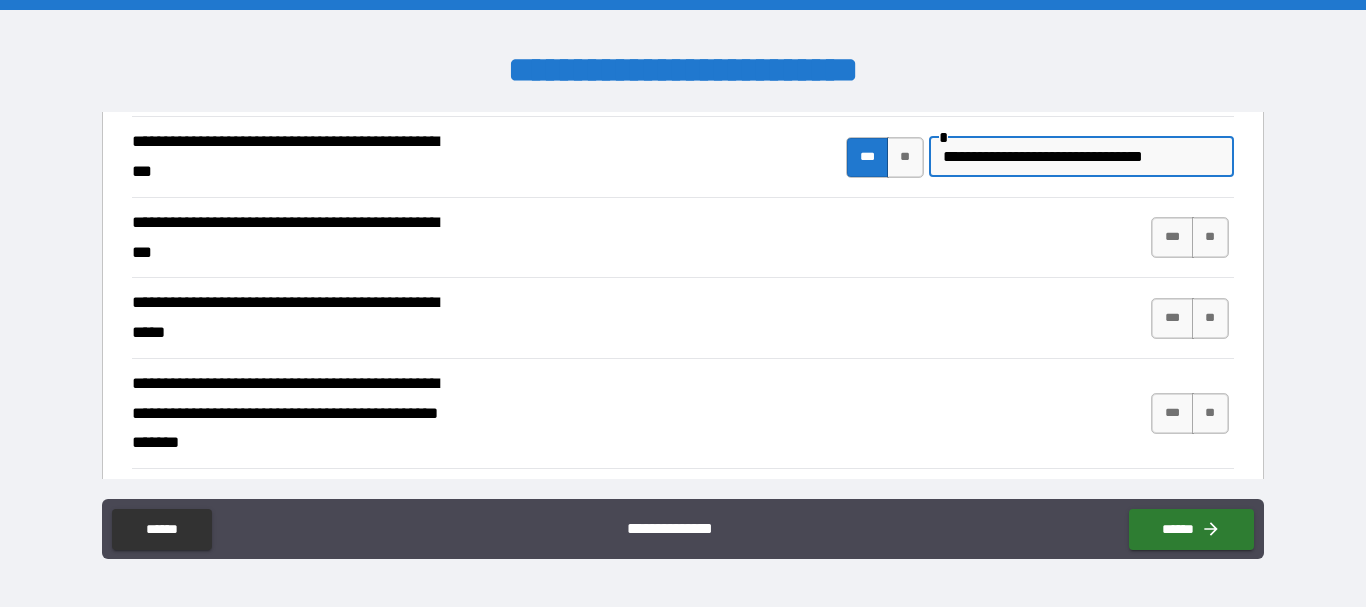 scroll, scrollTop: 566, scrollLeft: 0, axis: vertical 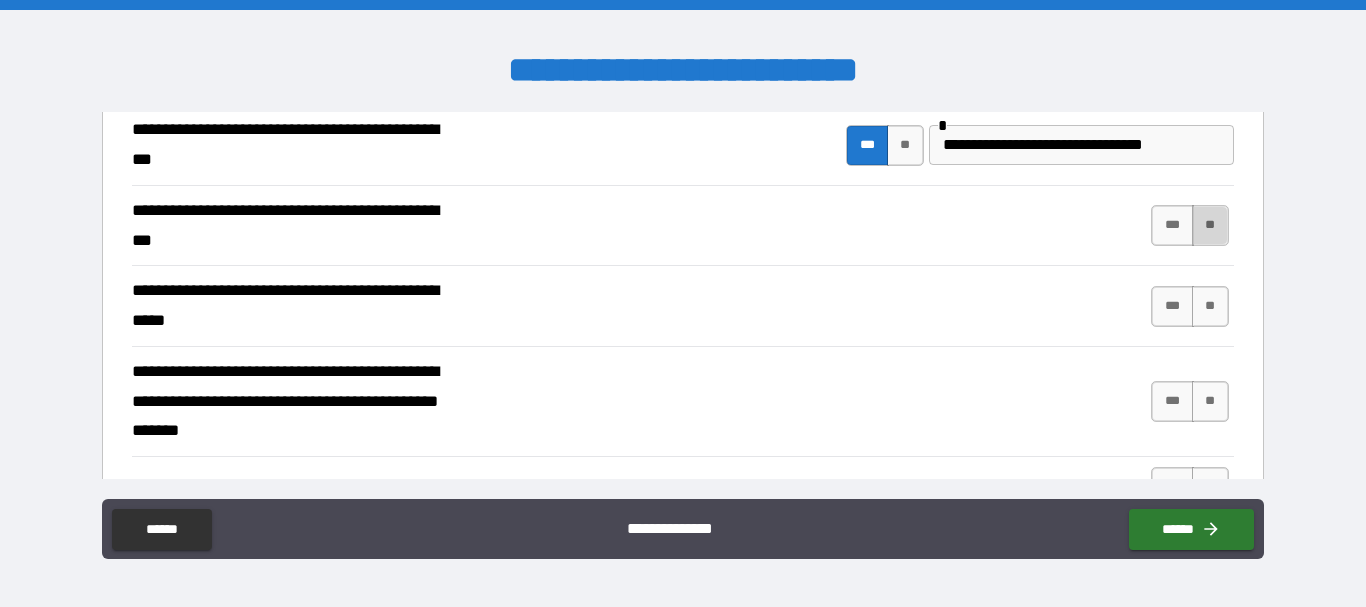 click on "**" at bounding box center [1210, 225] 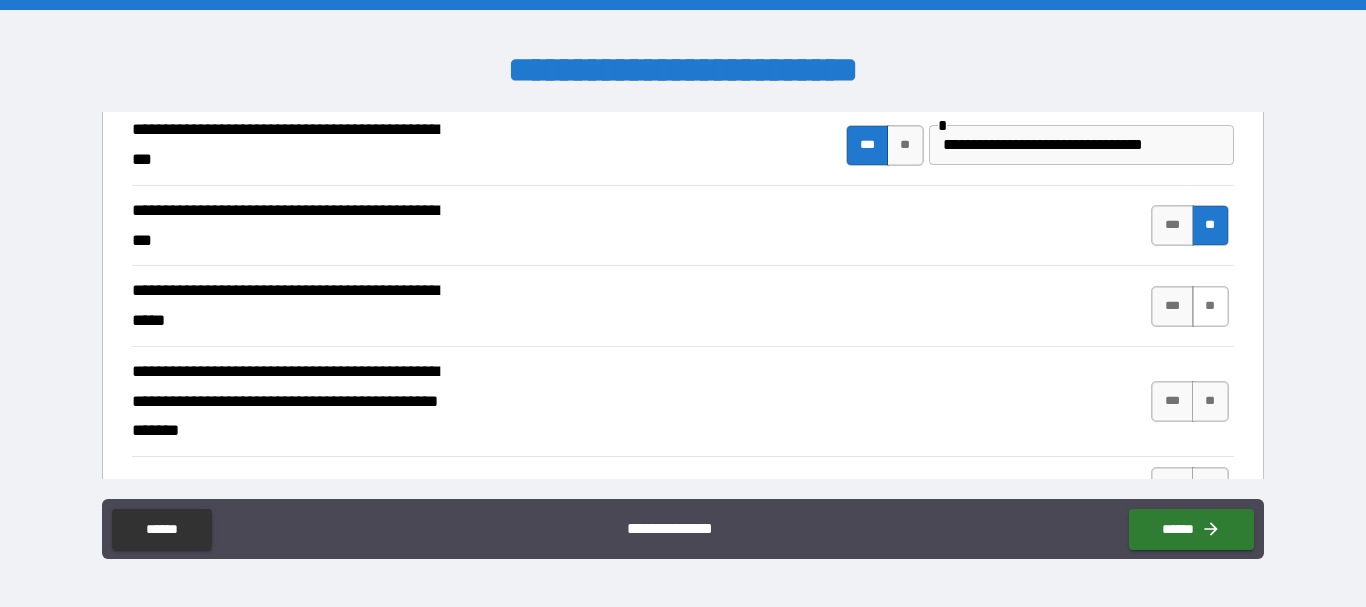 click on "**" at bounding box center (1210, 306) 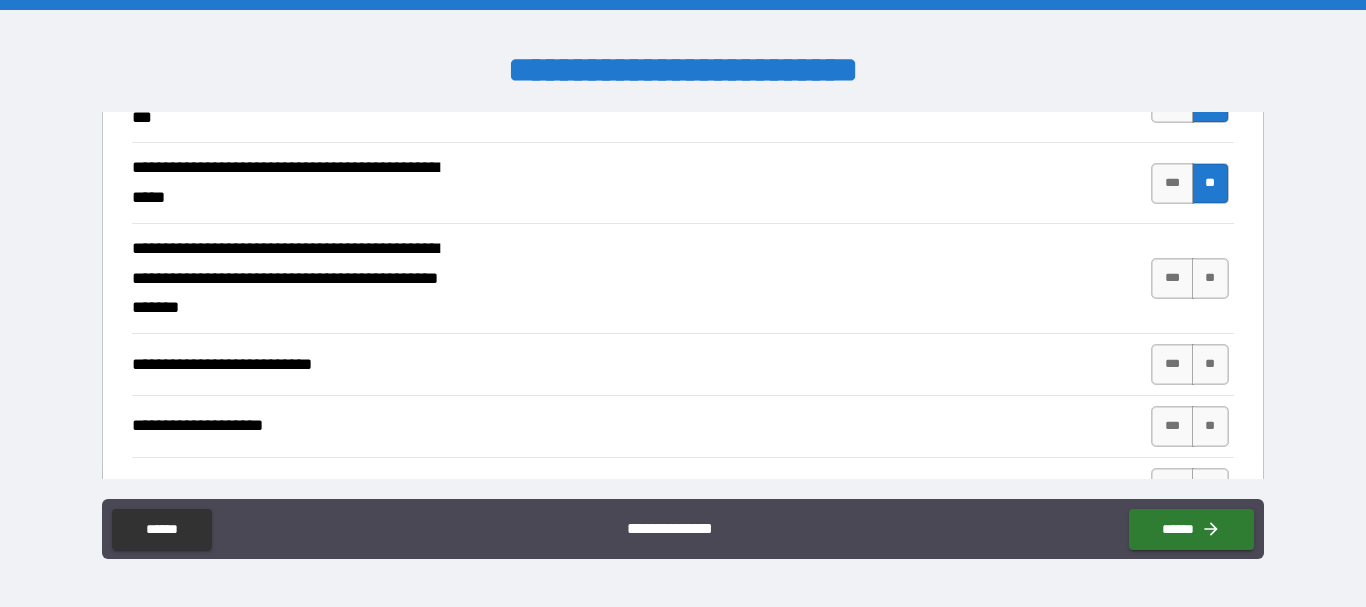 scroll, scrollTop: 697, scrollLeft: 0, axis: vertical 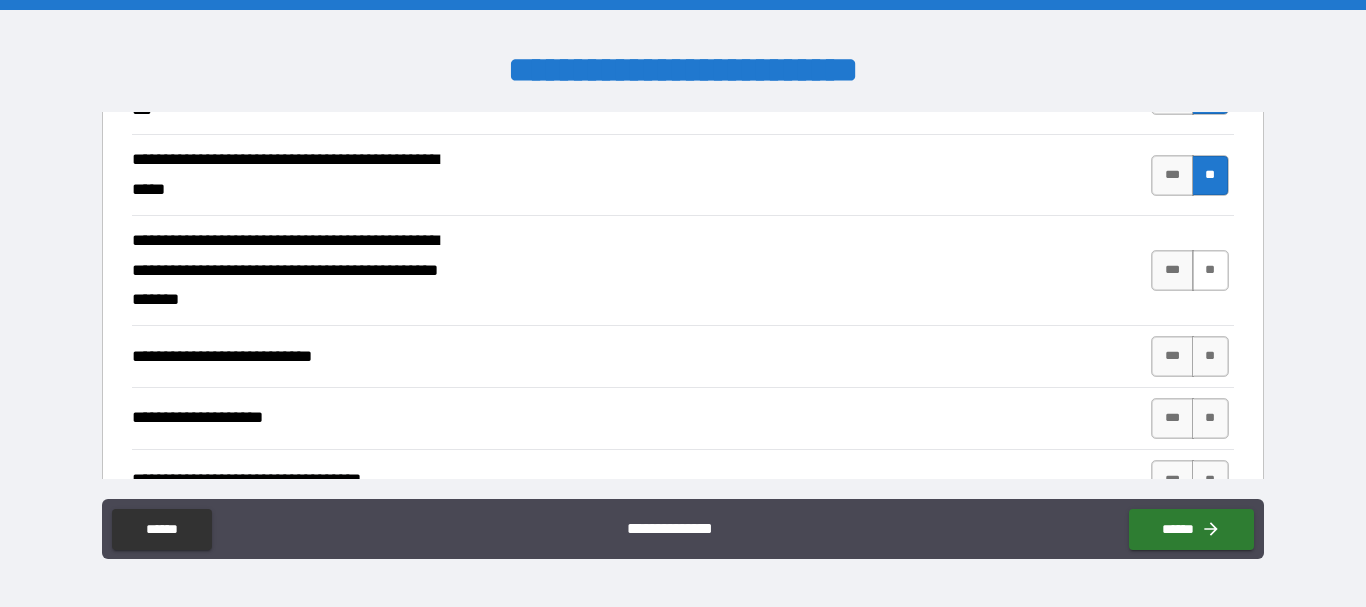 click on "**" at bounding box center (1210, 270) 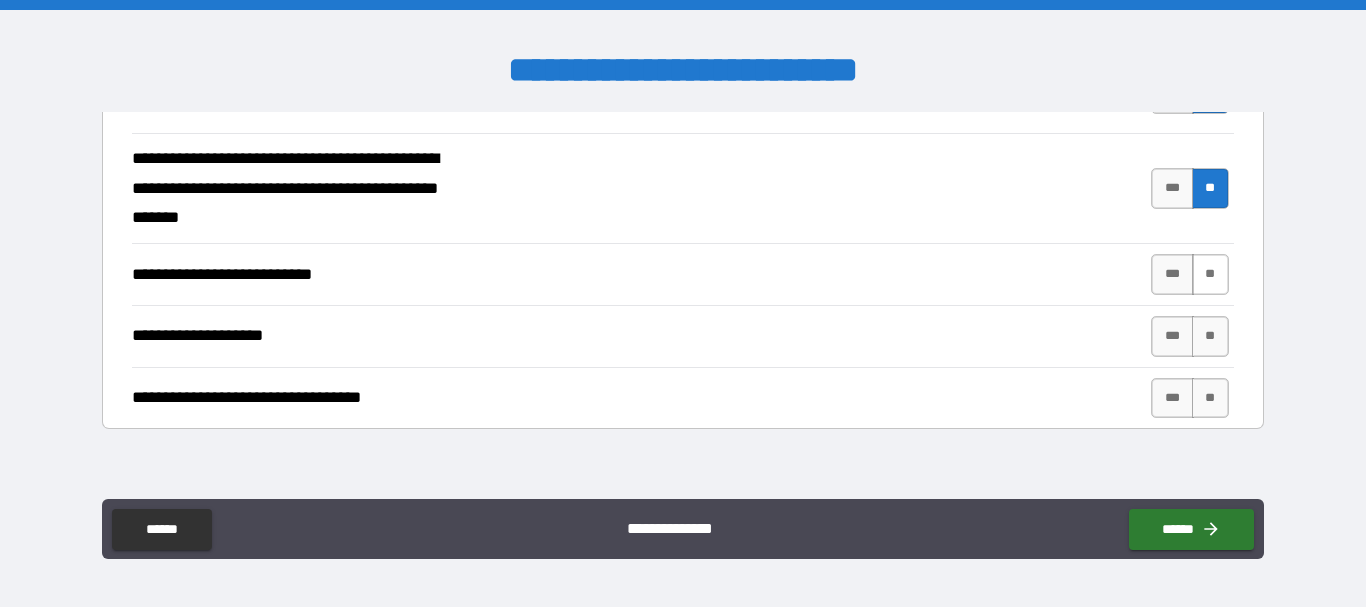 click on "**" at bounding box center [1210, 274] 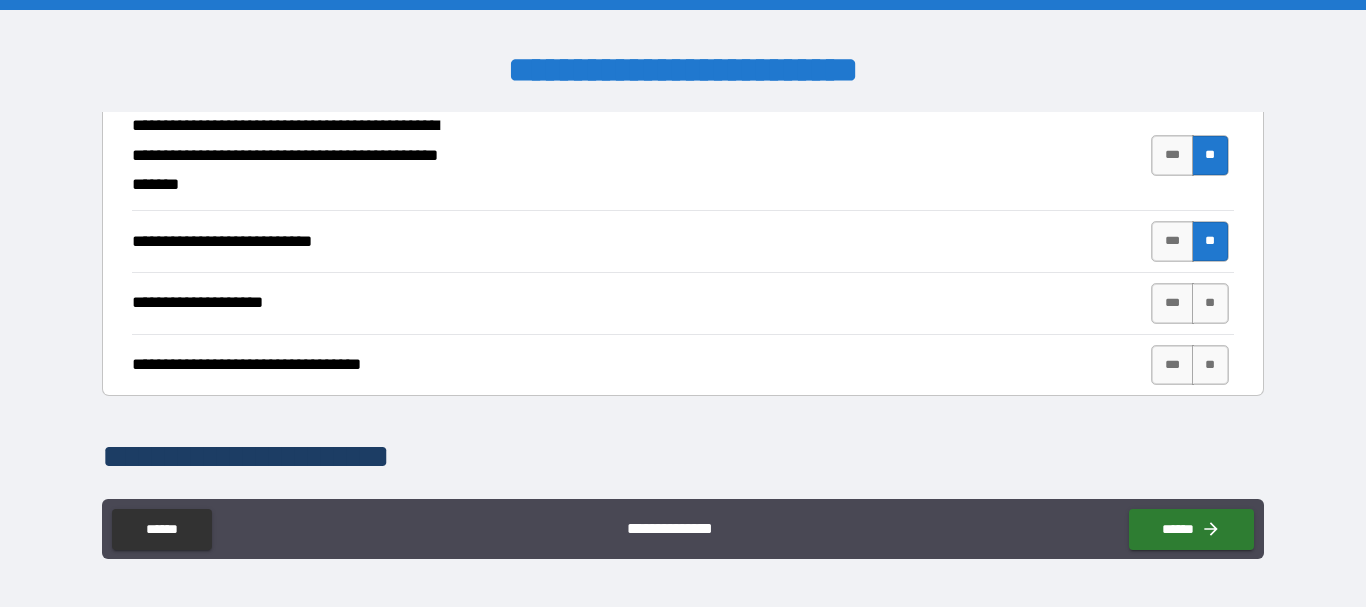 scroll, scrollTop: 831, scrollLeft: 0, axis: vertical 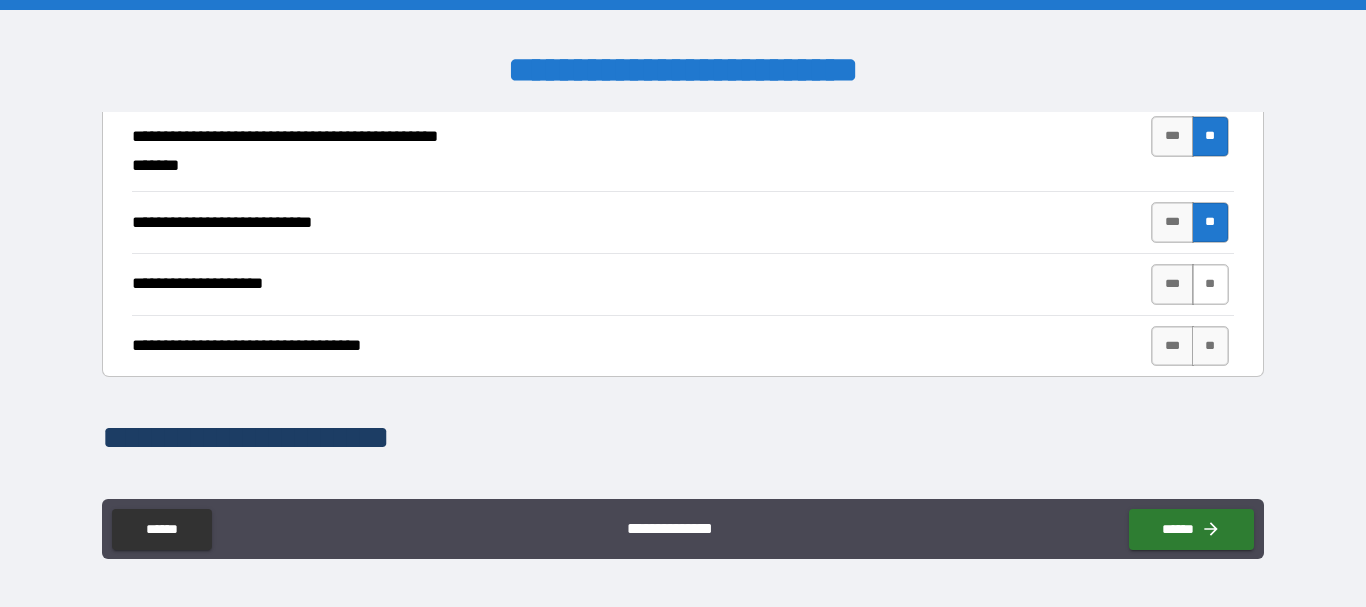 click on "**" at bounding box center (1210, 284) 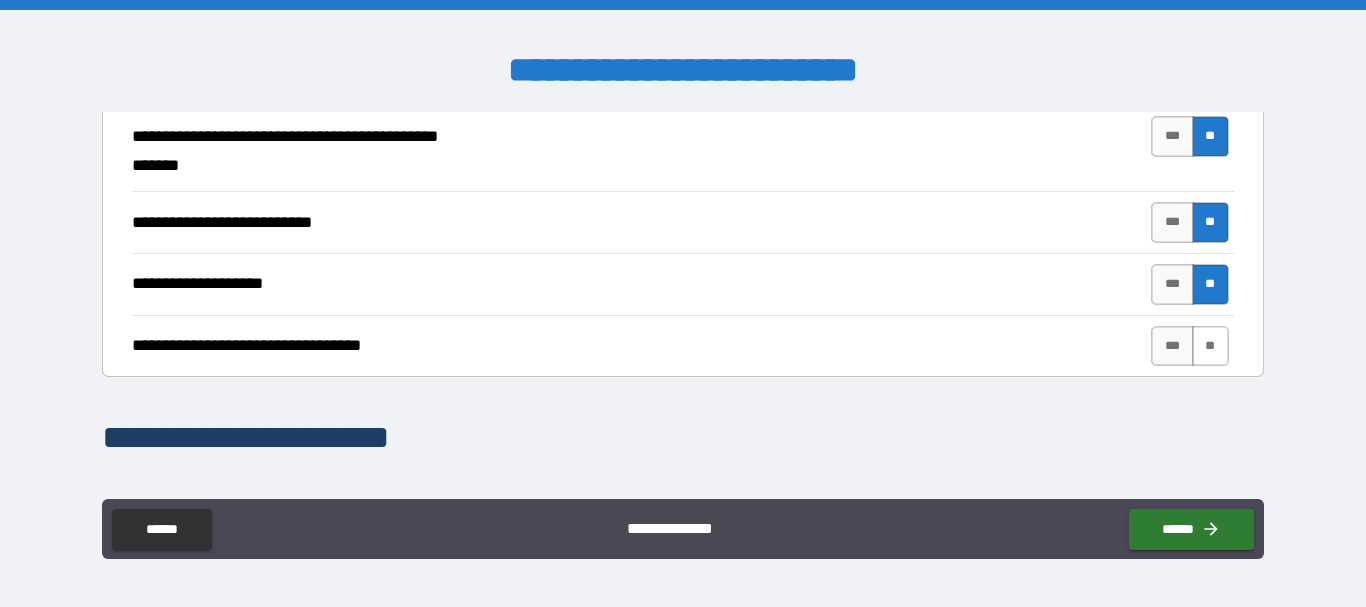 click on "**" at bounding box center [1210, 346] 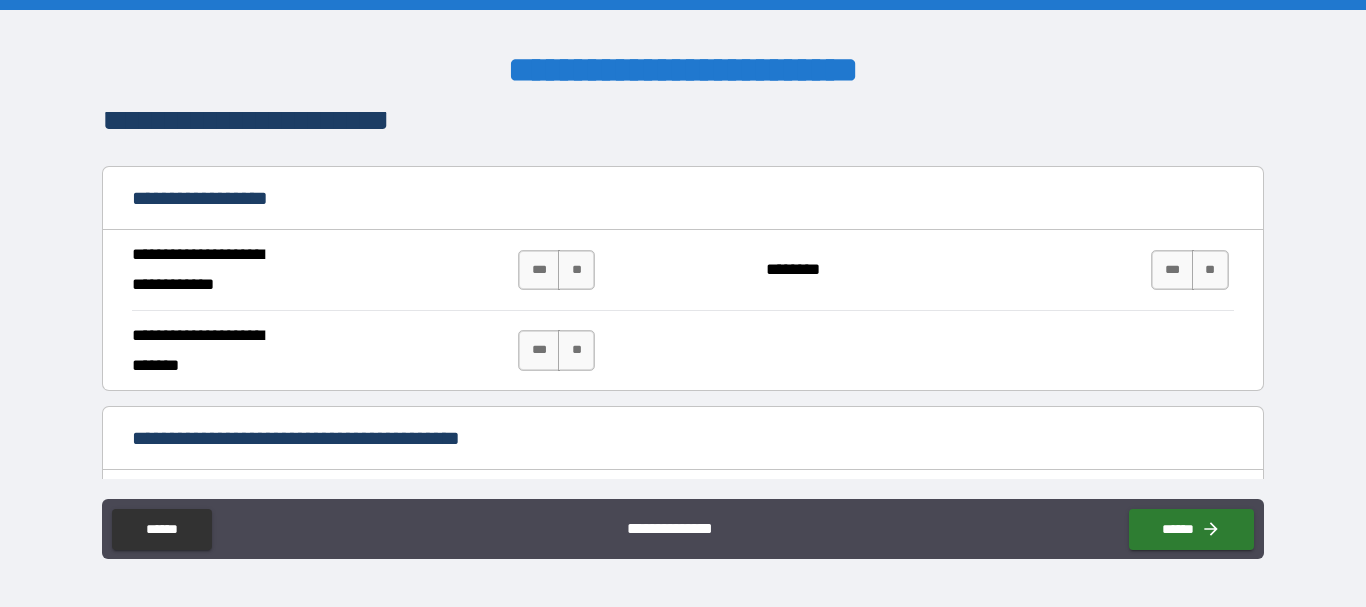 scroll, scrollTop: 1153, scrollLeft: 0, axis: vertical 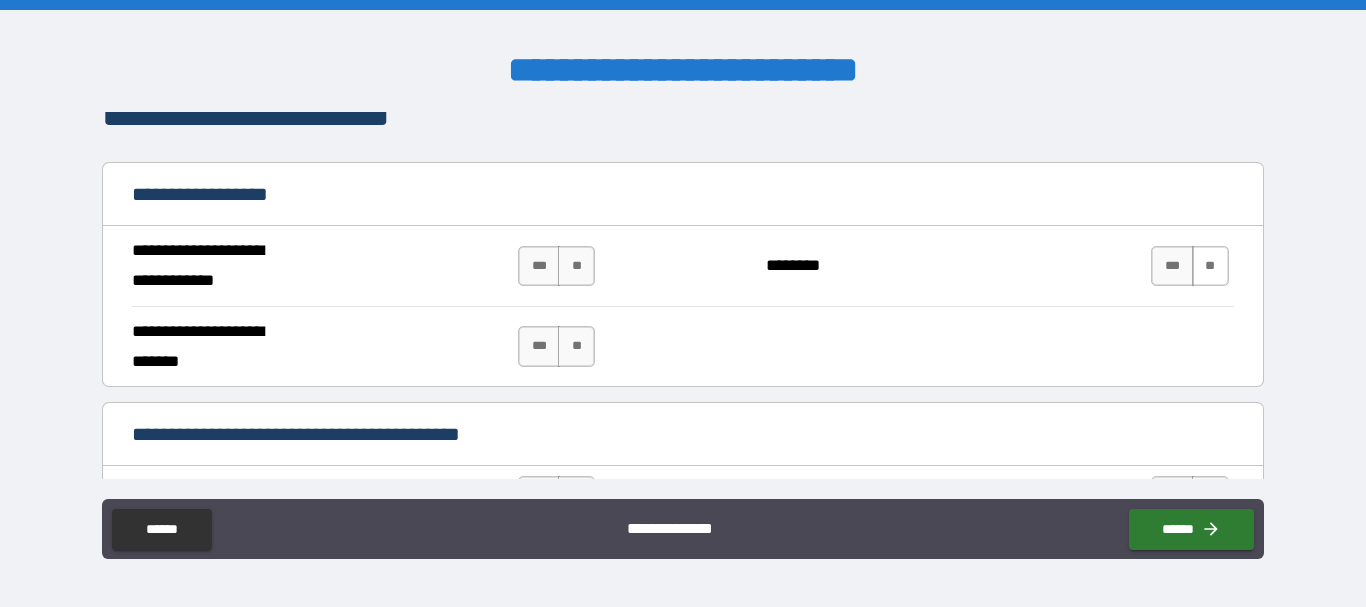 click on "**" at bounding box center (1210, 266) 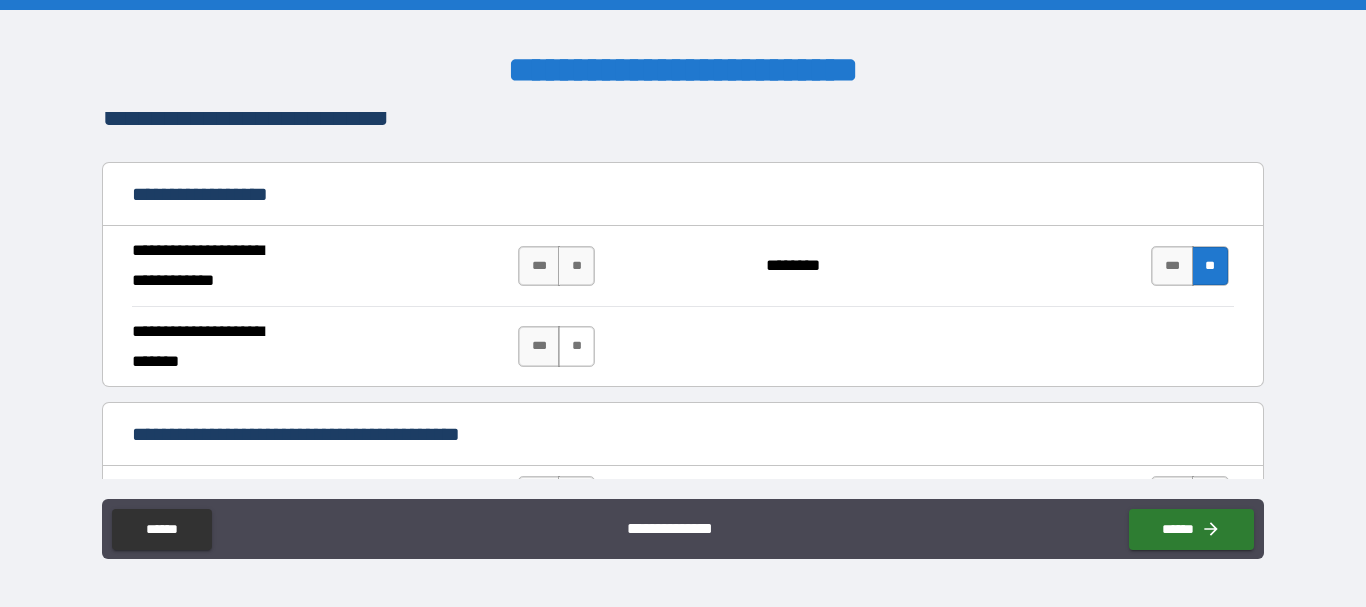 click on "**" at bounding box center (576, 346) 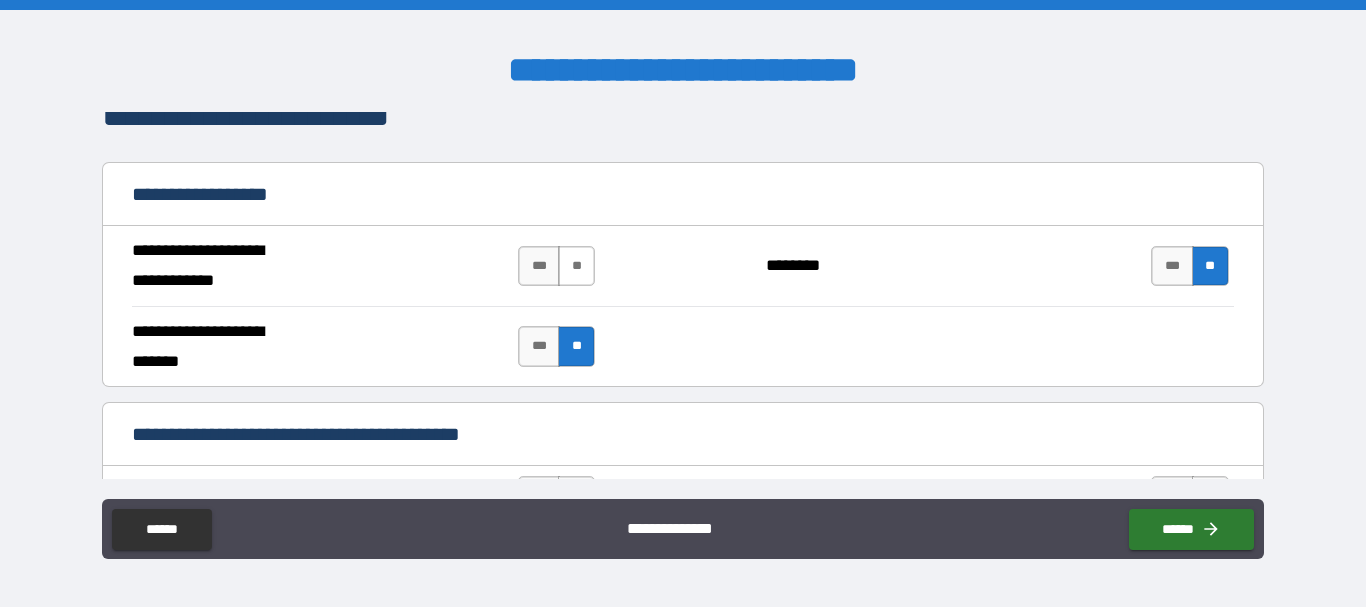 click on "**" at bounding box center [576, 266] 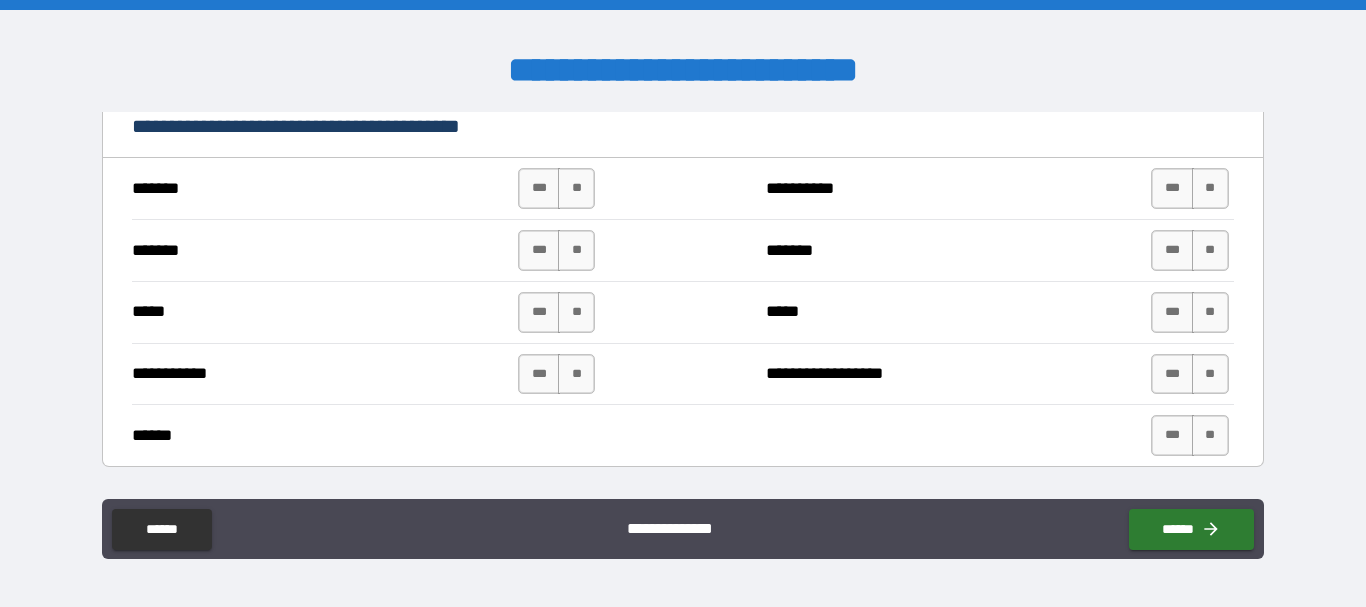 scroll, scrollTop: 1465, scrollLeft: 0, axis: vertical 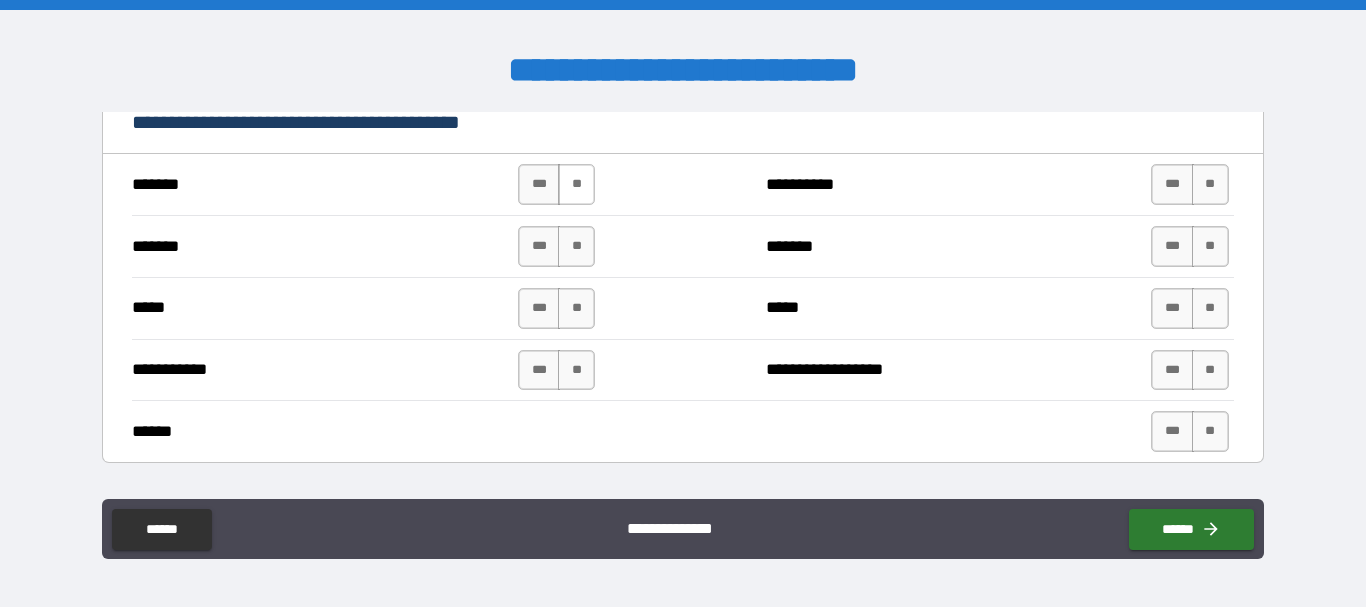 click on "**" at bounding box center (576, 184) 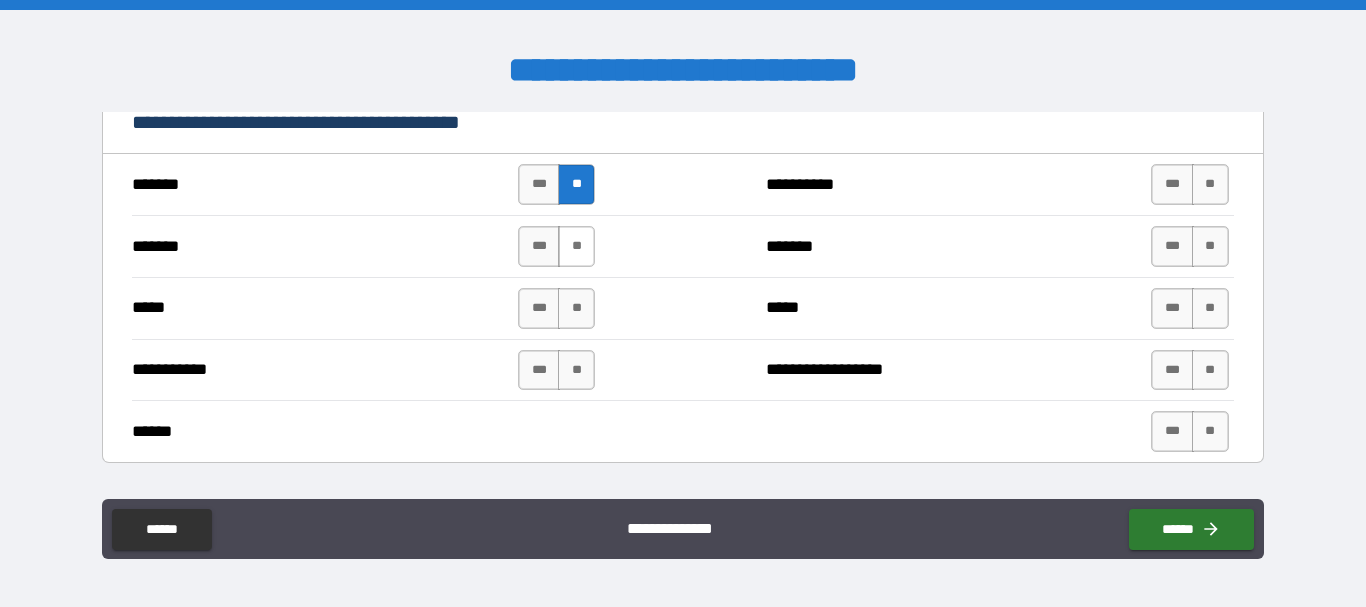 click on "**" at bounding box center [576, 246] 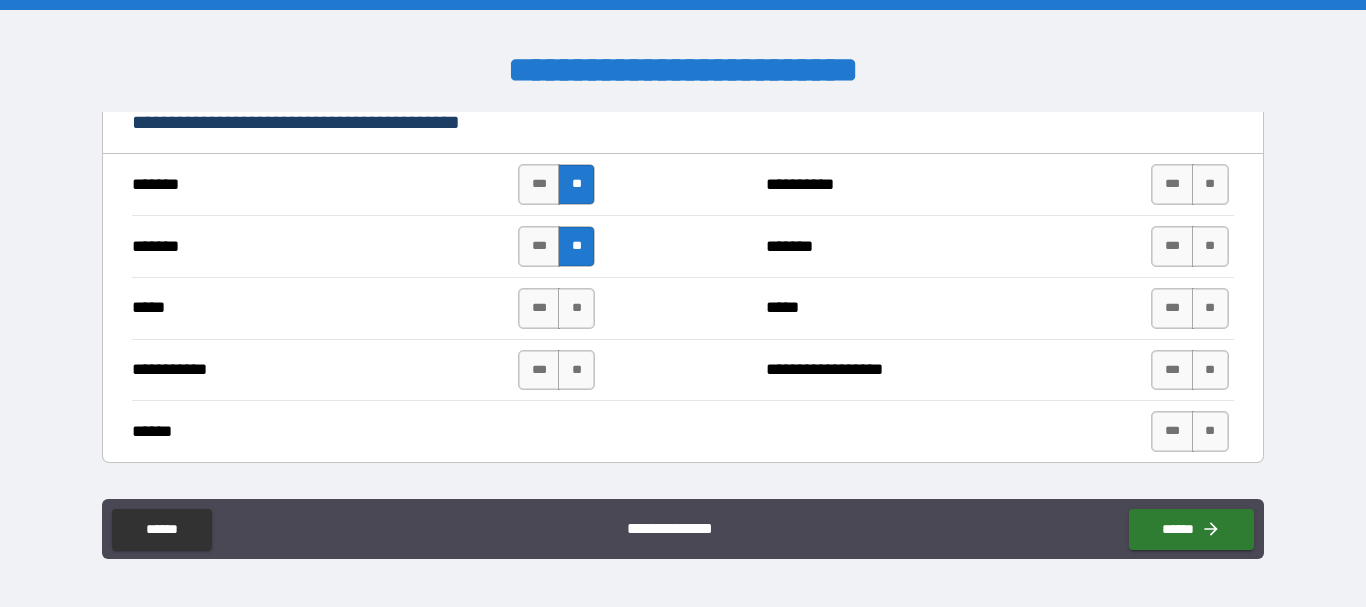 click on "**********" at bounding box center (682, 370) 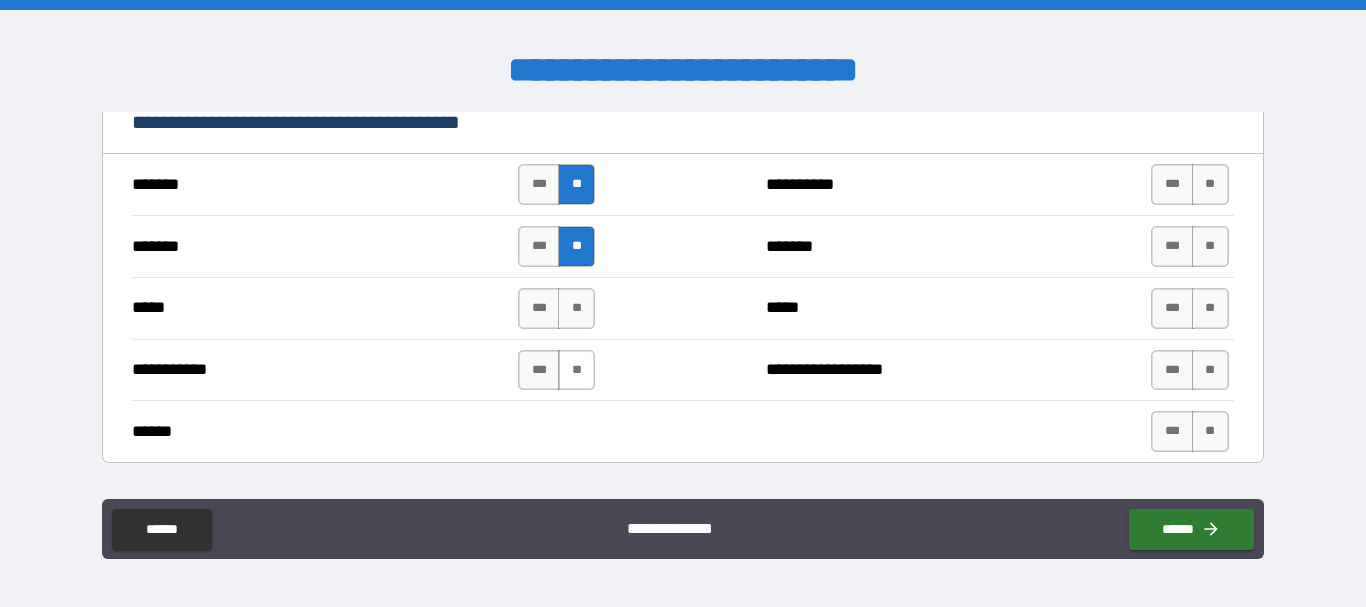 click on "**" at bounding box center [576, 370] 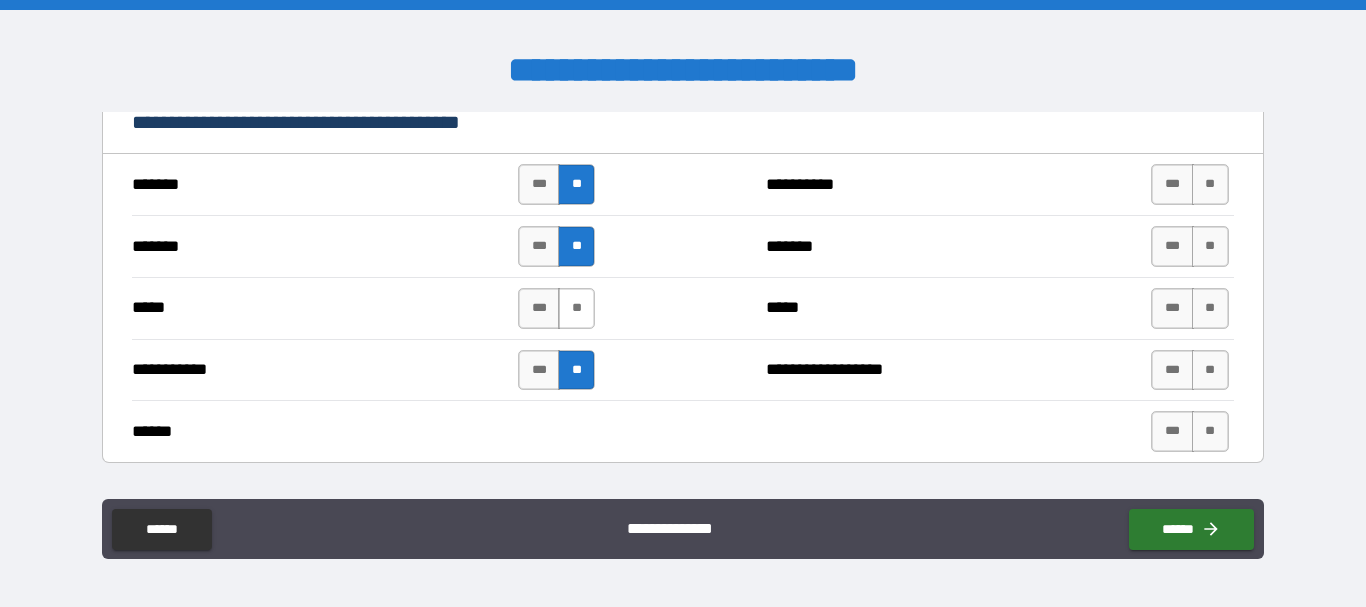 click on "**" at bounding box center (576, 308) 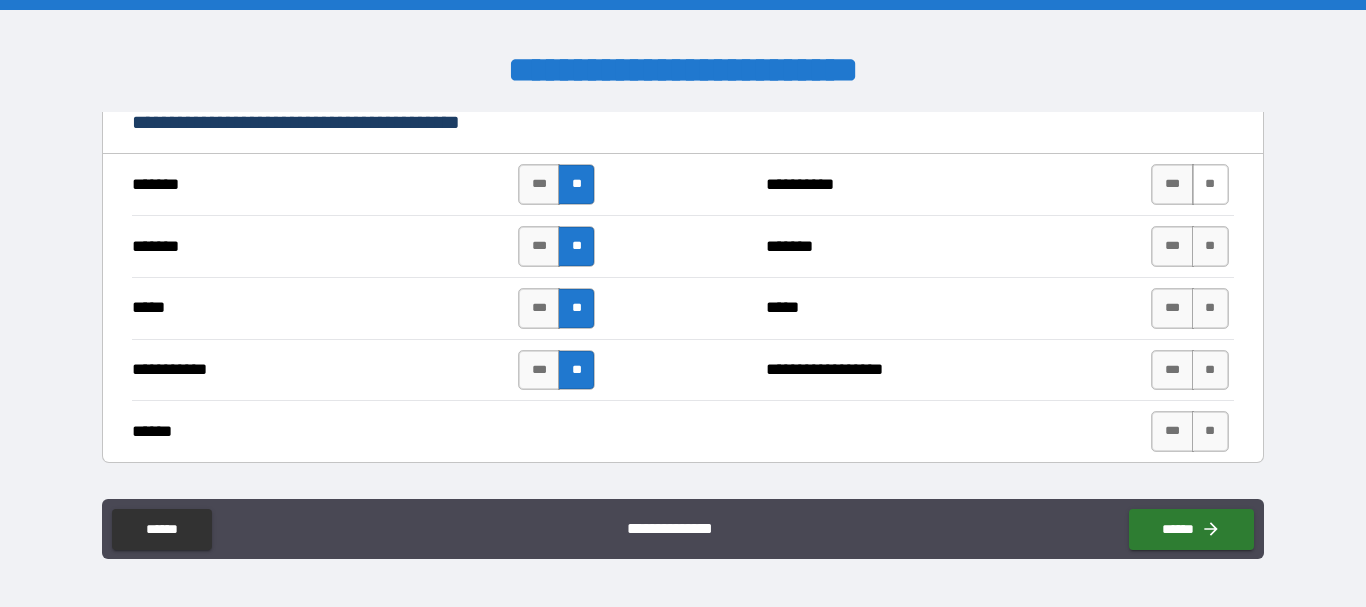 click on "**" at bounding box center (1210, 184) 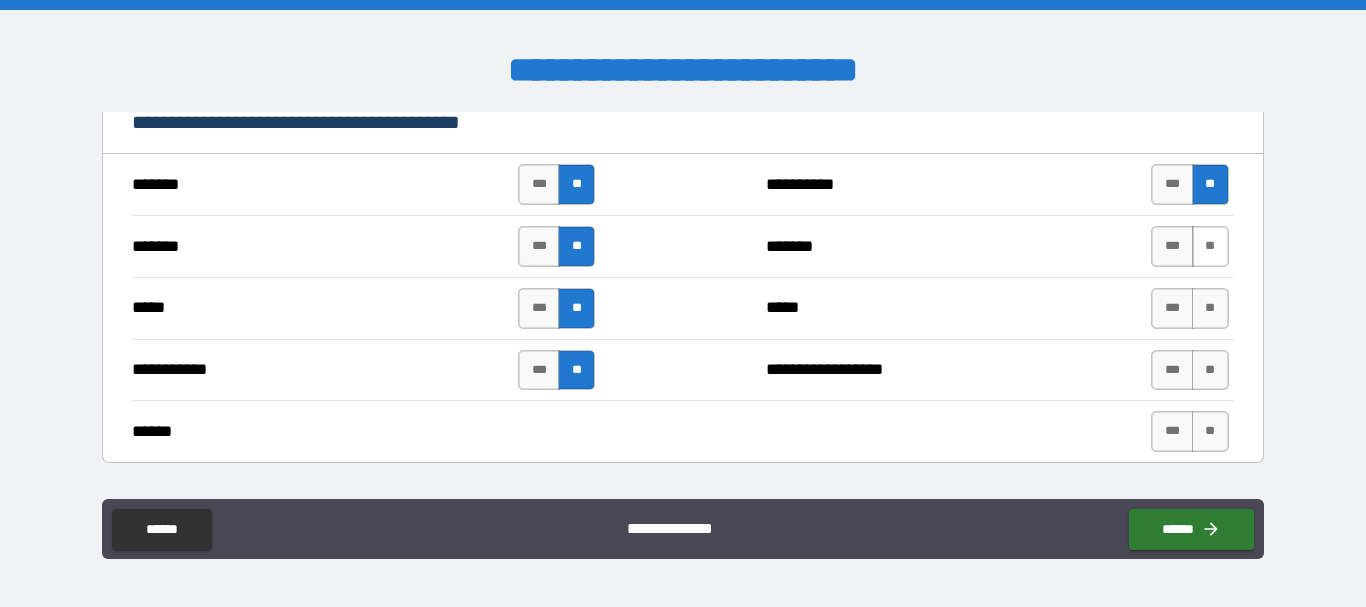click on "**" at bounding box center (1210, 246) 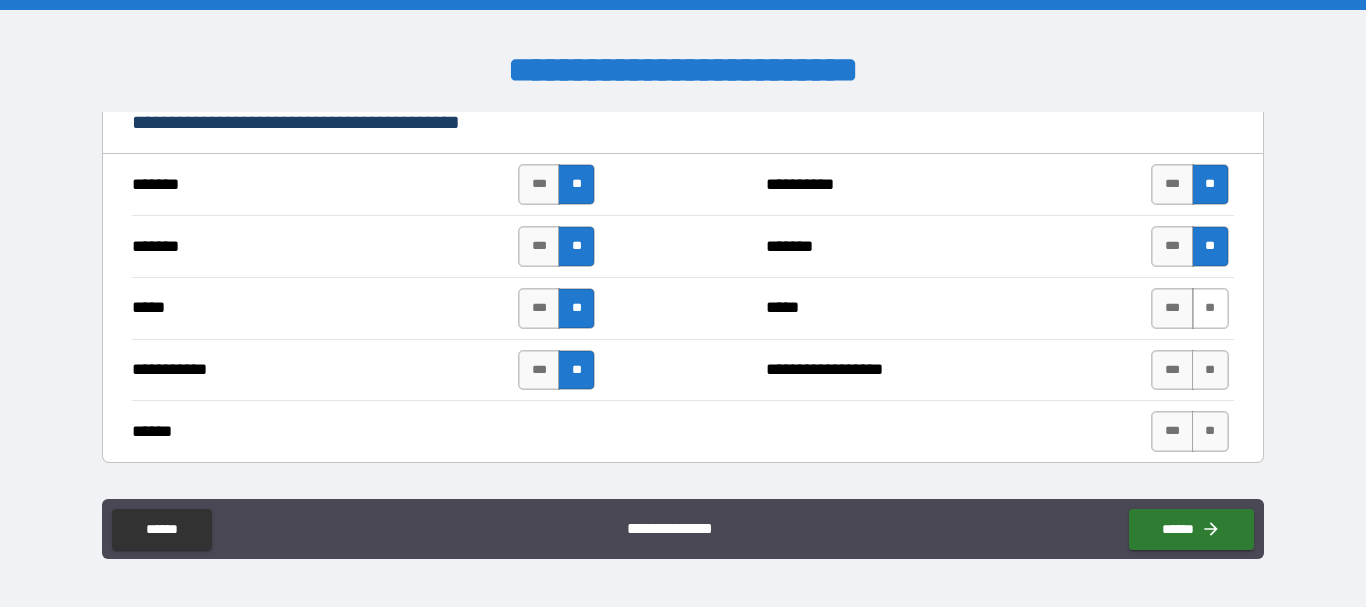 click on "**" at bounding box center (1210, 308) 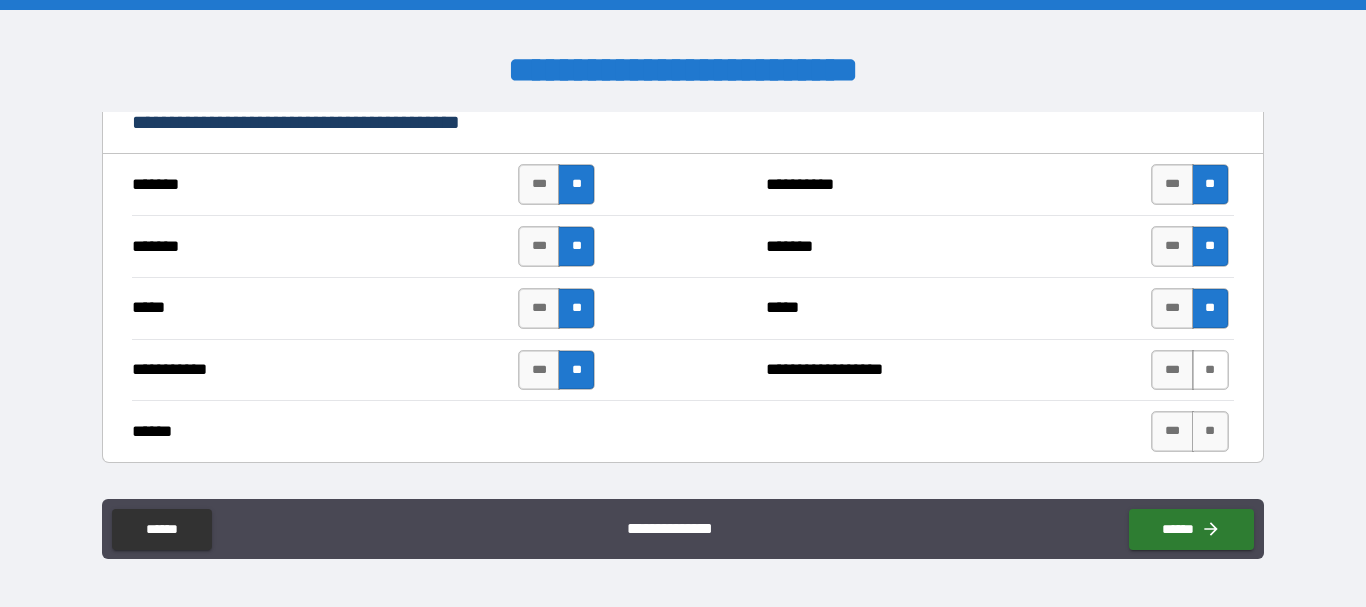 click on "**" at bounding box center (1210, 370) 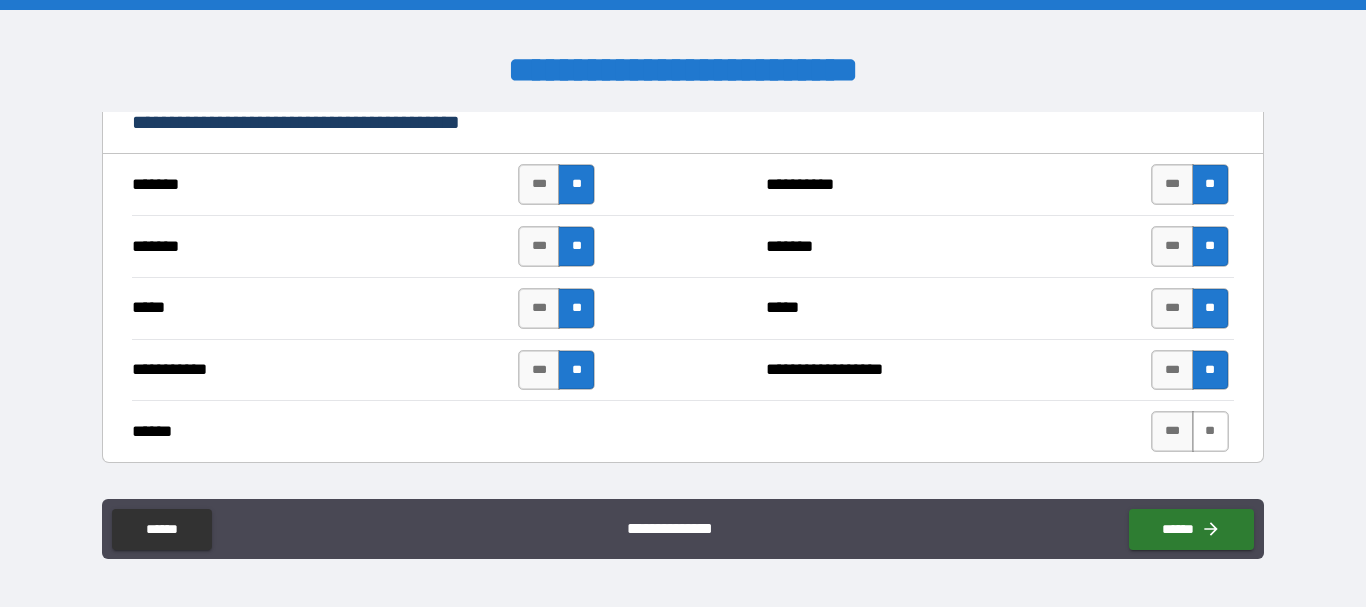 click on "**" at bounding box center [1210, 431] 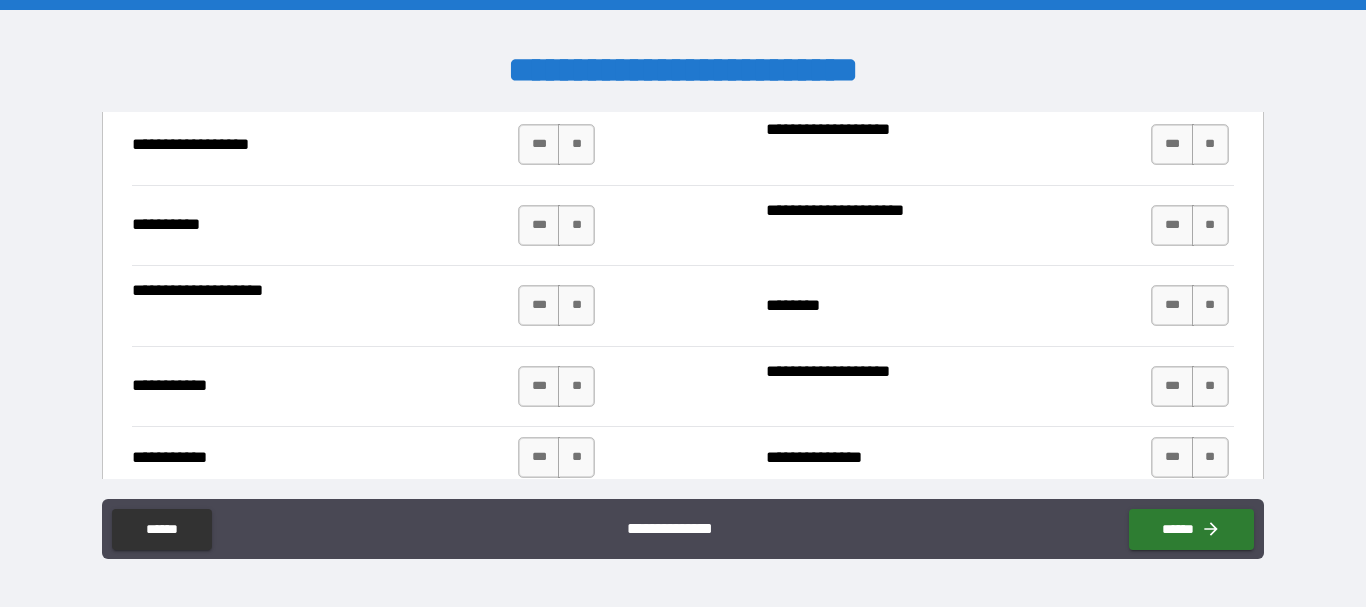 scroll, scrollTop: 1996, scrollLeft: 0, axis: vertical 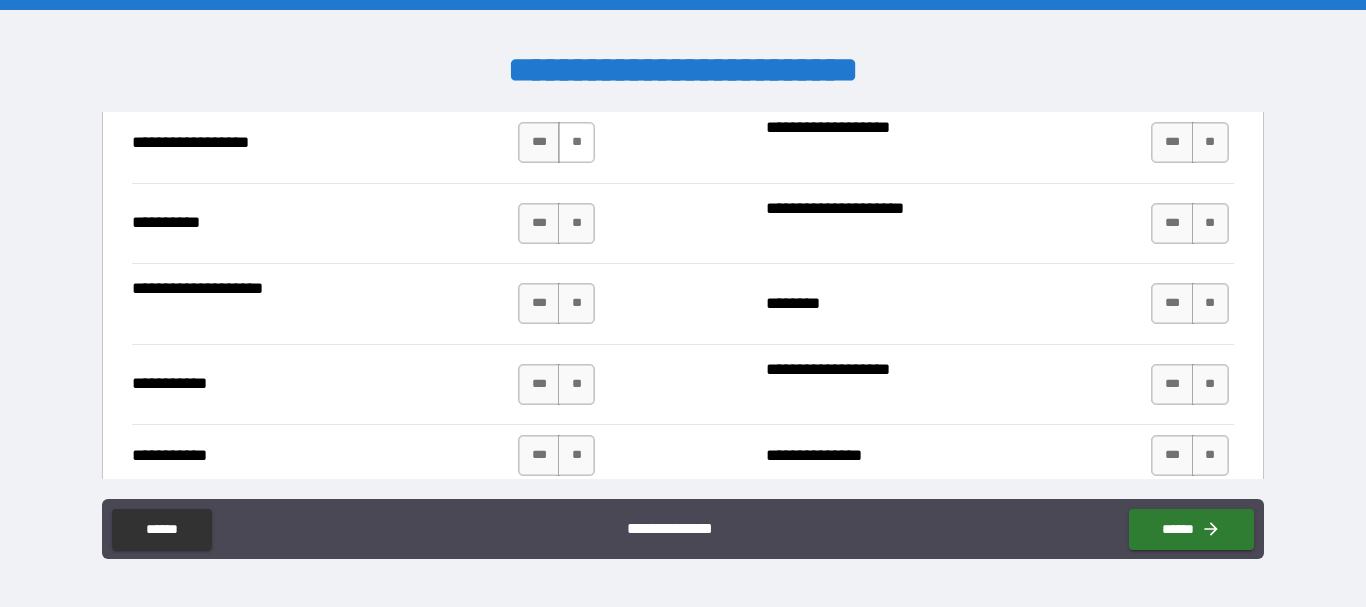 click on "**" at bounding box center (576, 142) 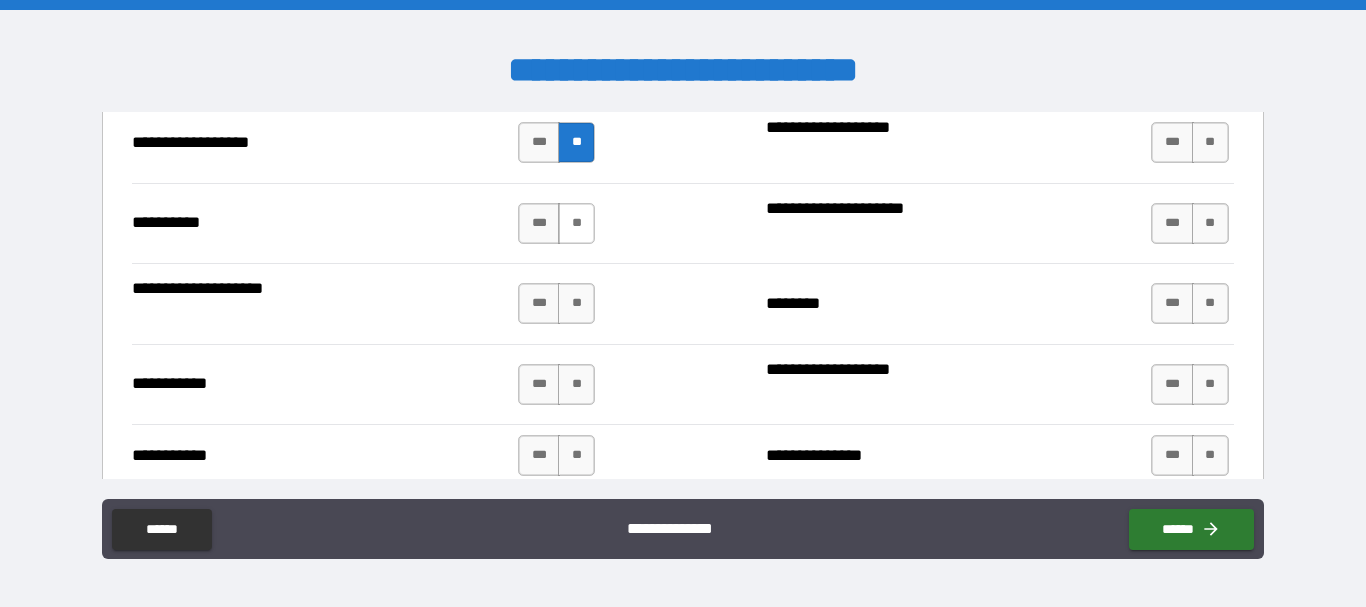 click on "**" at bounding box center (576, 223) 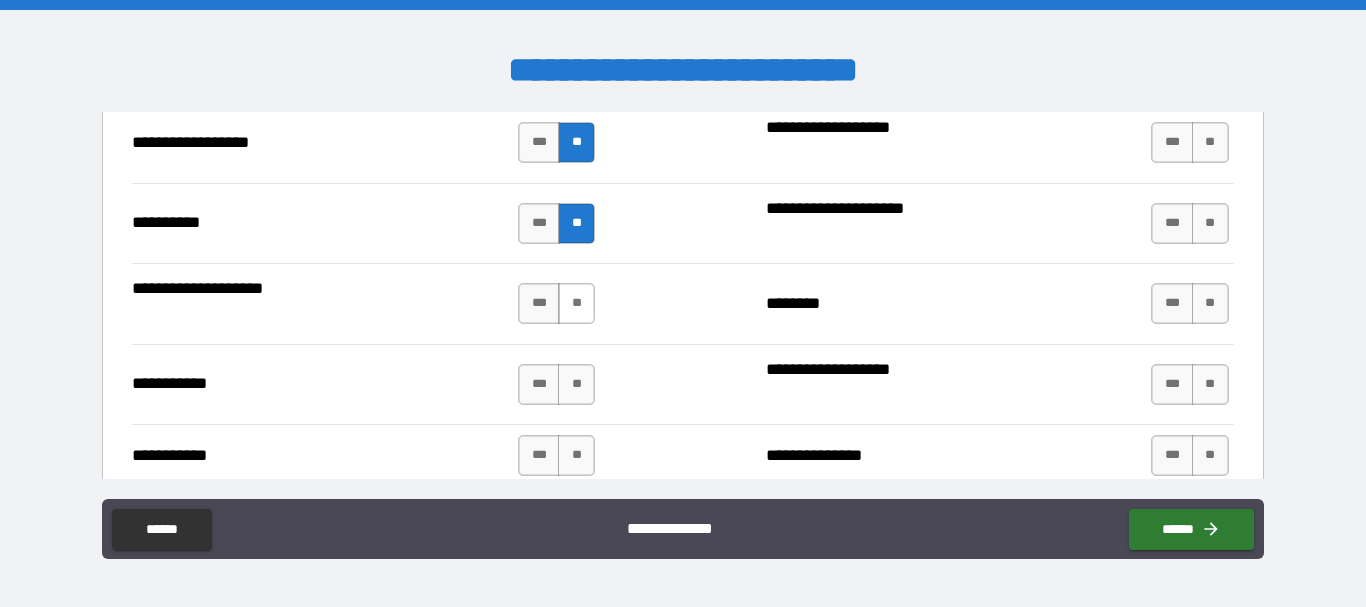click on "**" at bounding box center [576, 303] 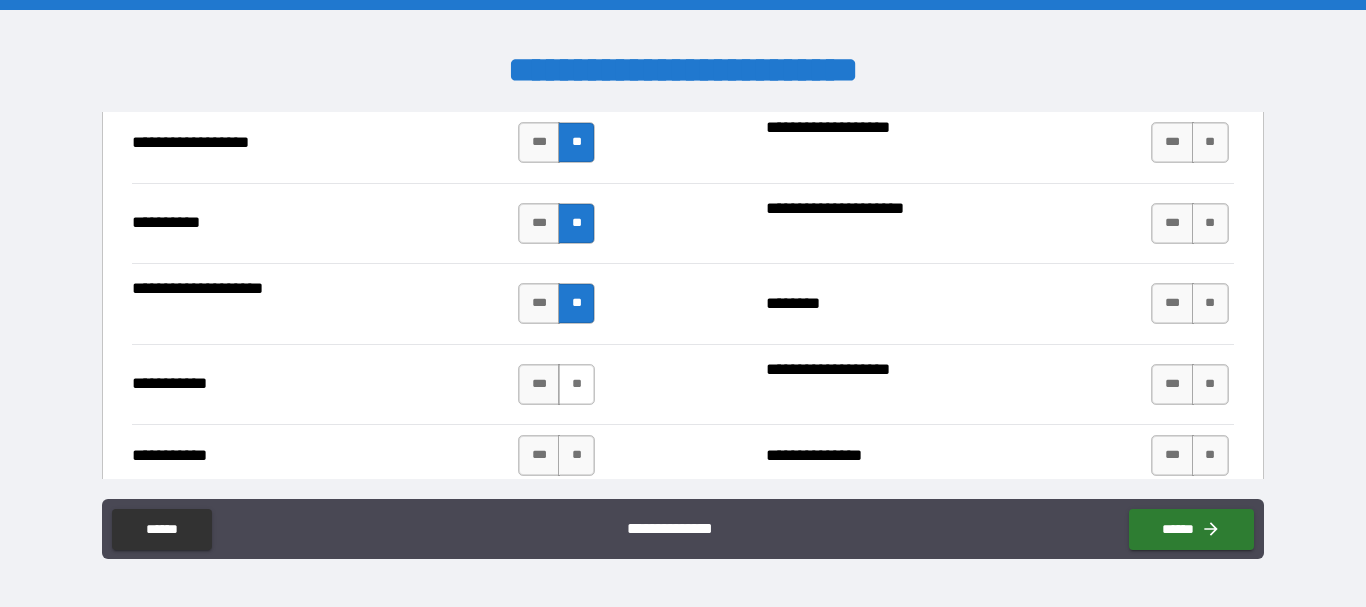 click on "**" at bounding box center (576, 384) 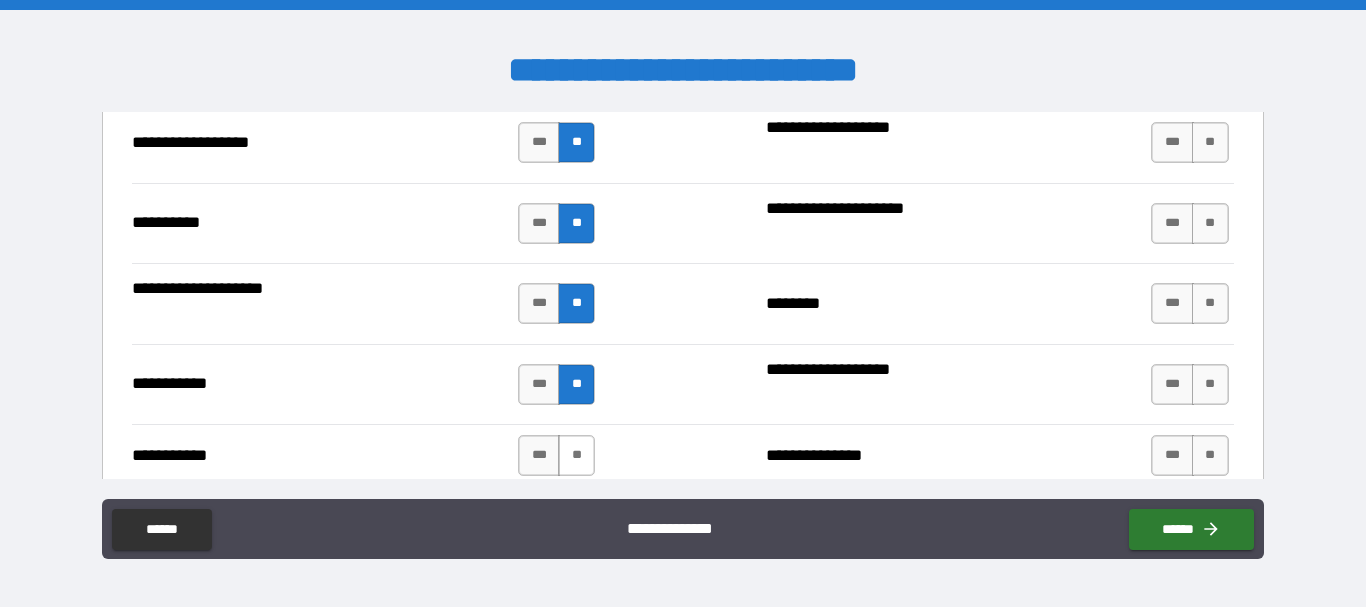 click on "**" at bounding box center (576, 455) 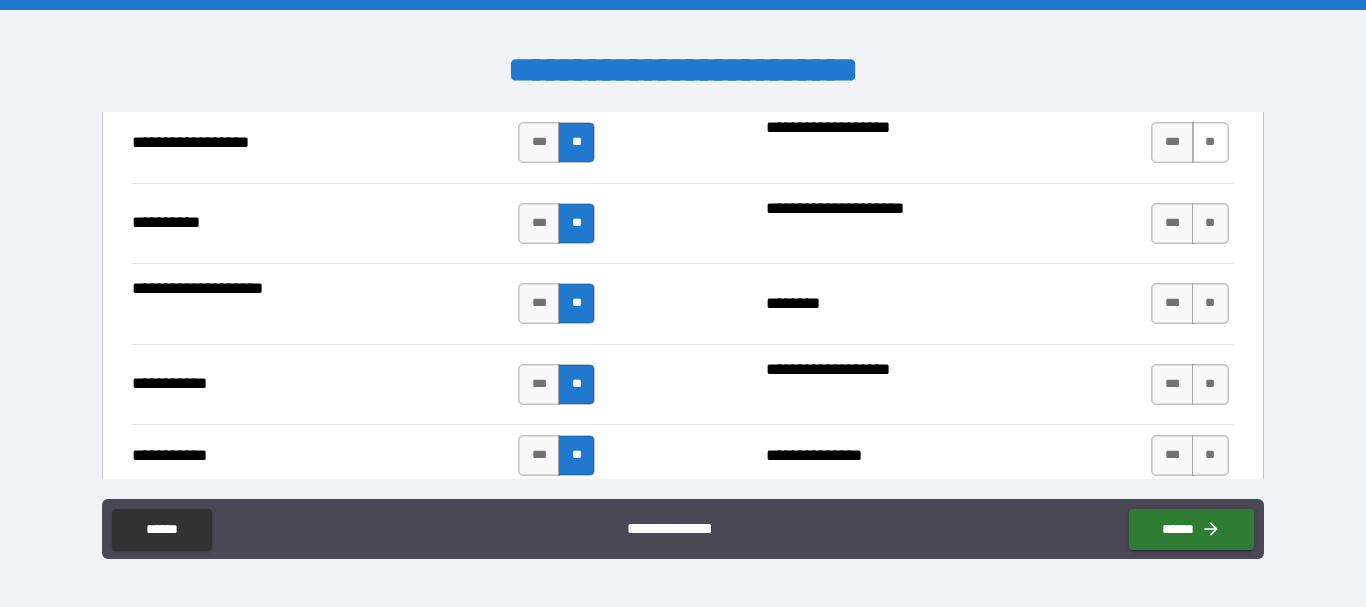 click on "**" at bounding box center (1210, 142) 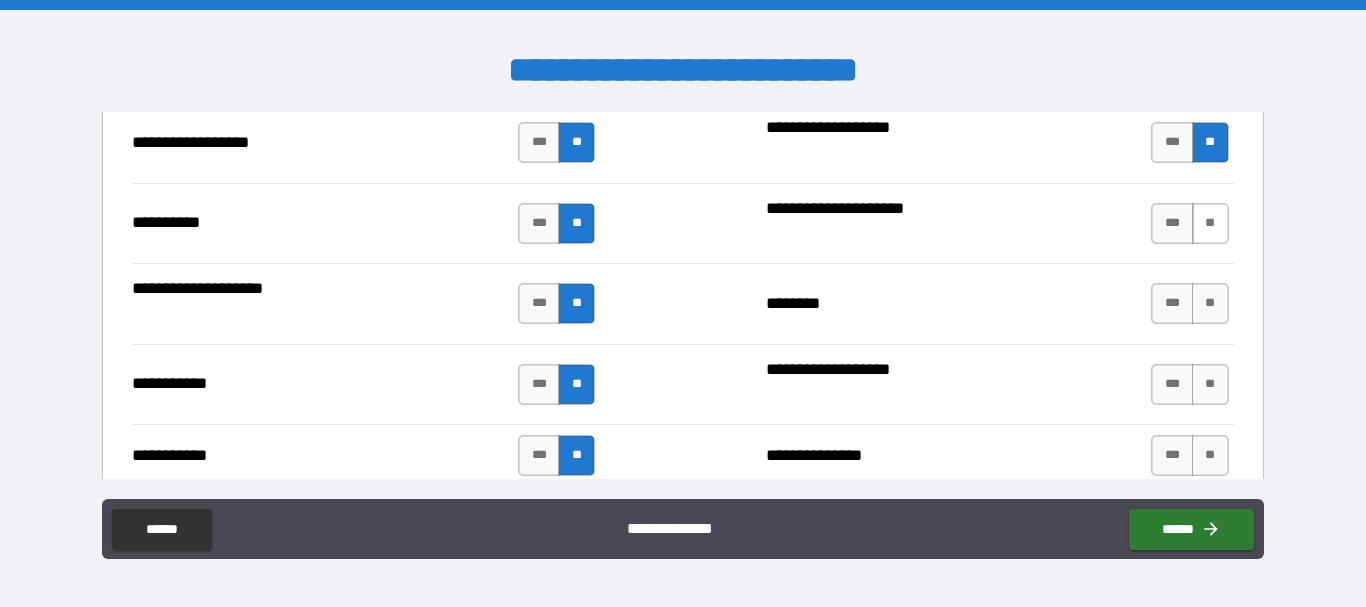 click on "**" at bounding box center [1210, 223] 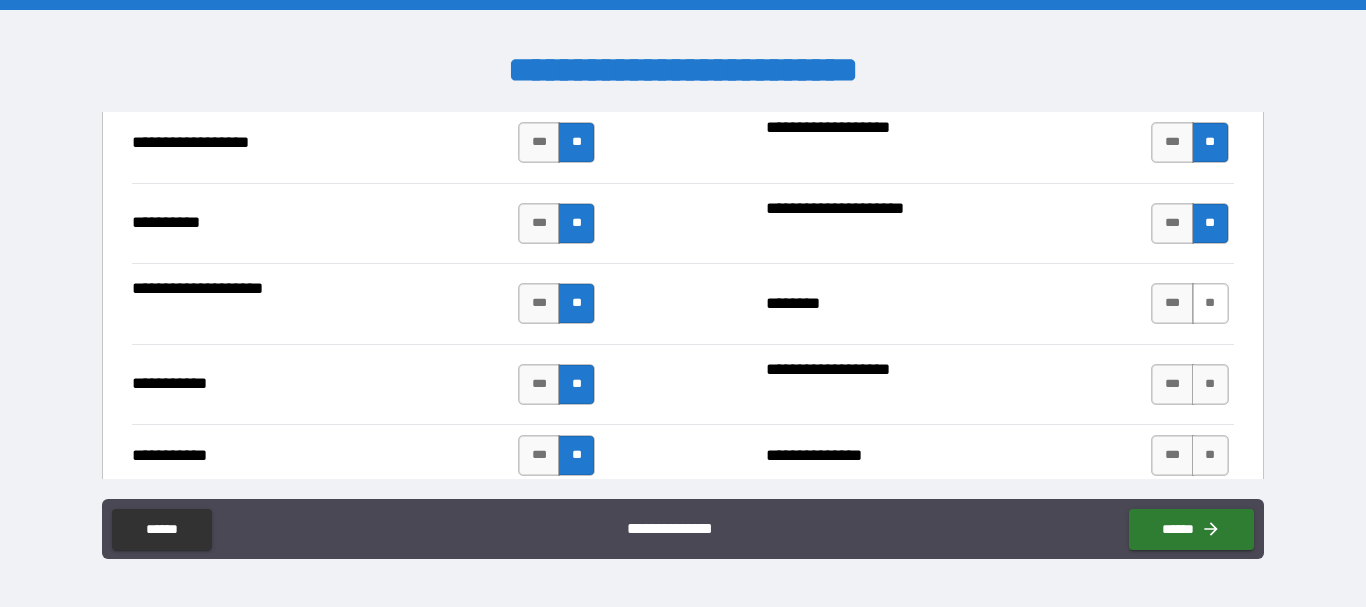 click on "**" at bounding box center (1210, 303) 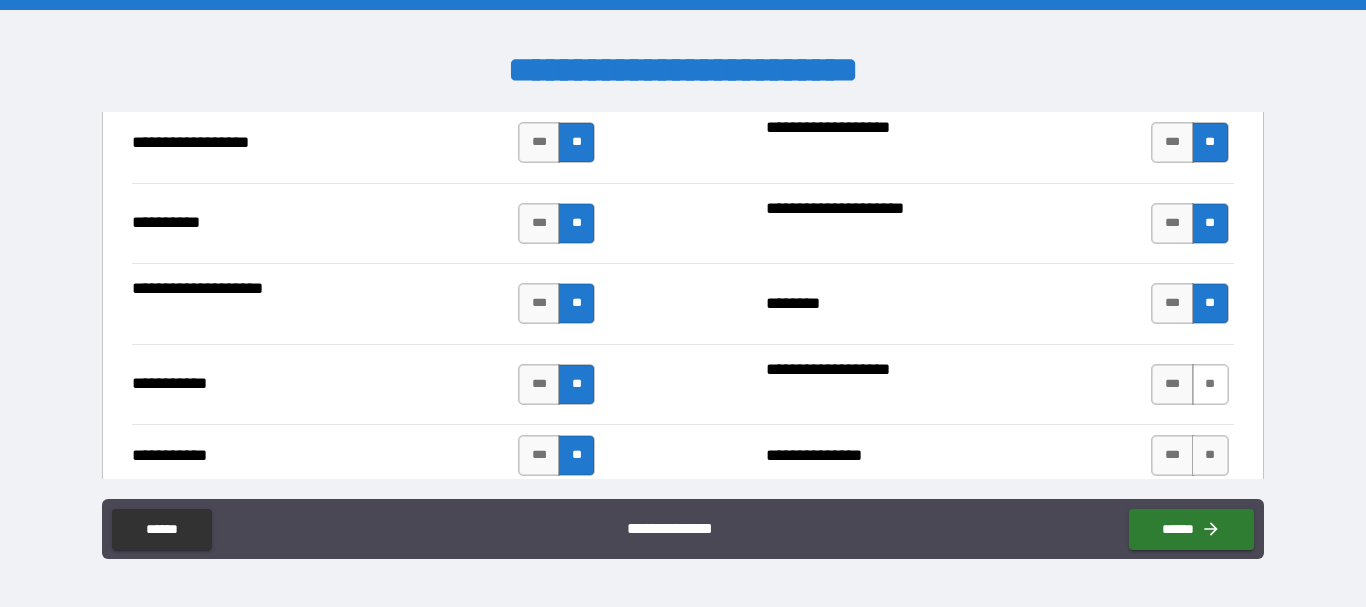 click on "**" at bounding box center [1210, 384] 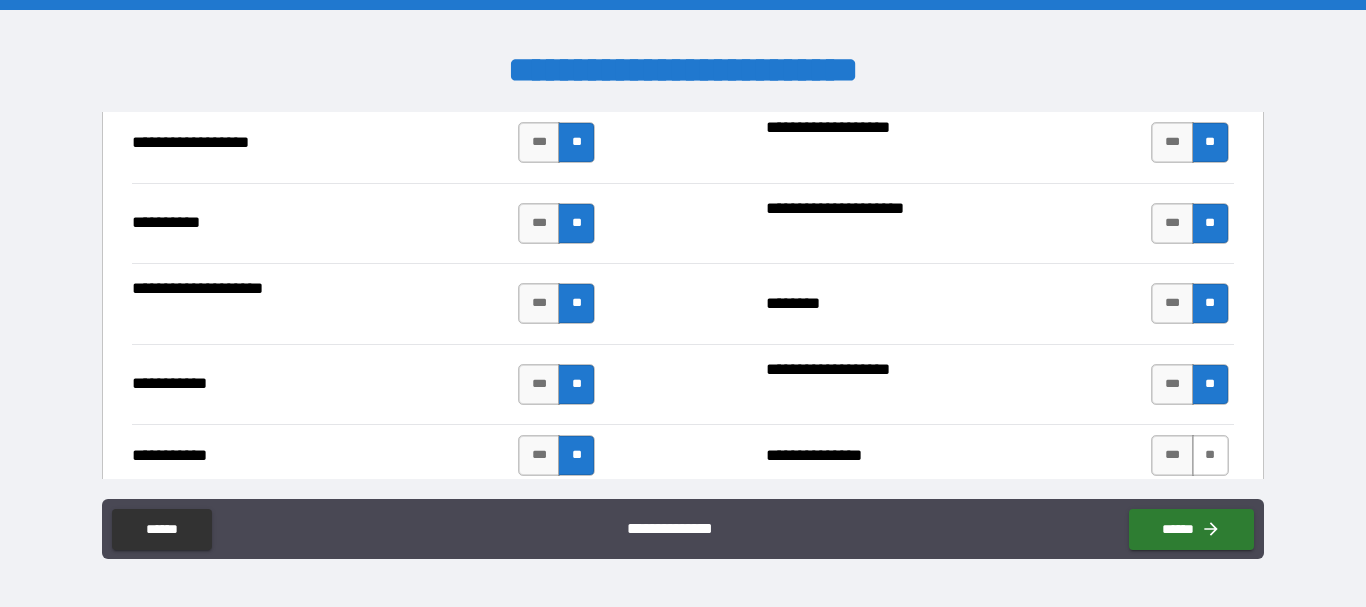 click on "**" at bounding box center (1210, 455) 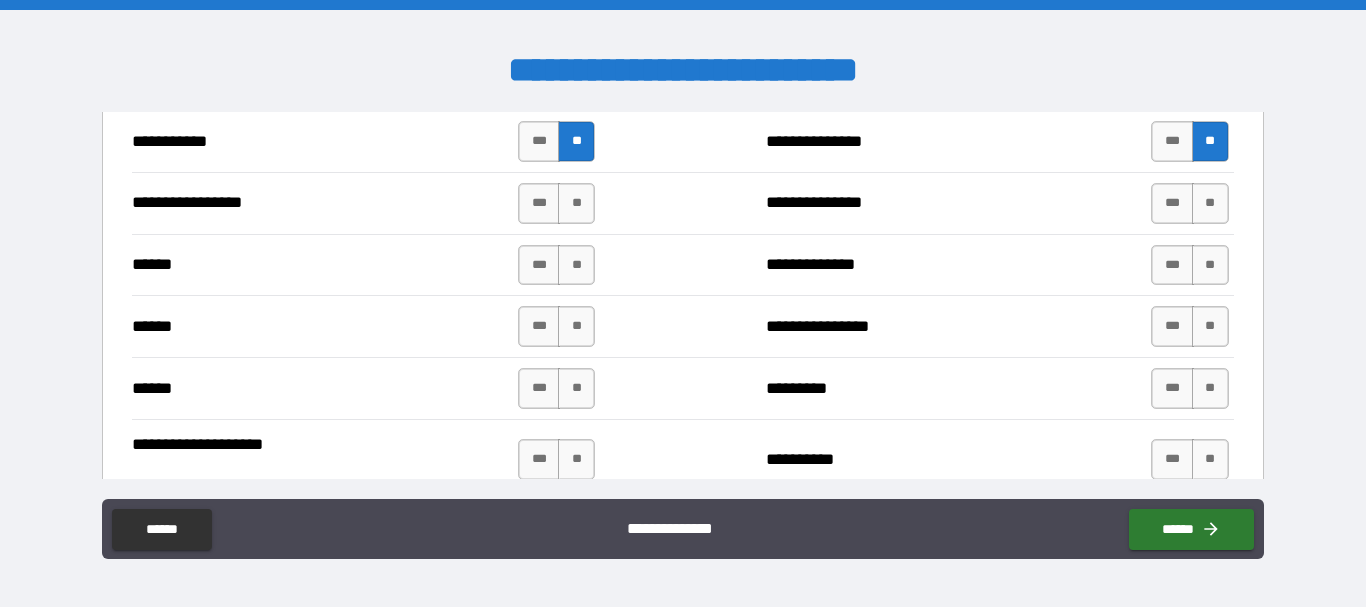 scroll, scrollTop: 2325, scrollLeft: 0, axis: vertical 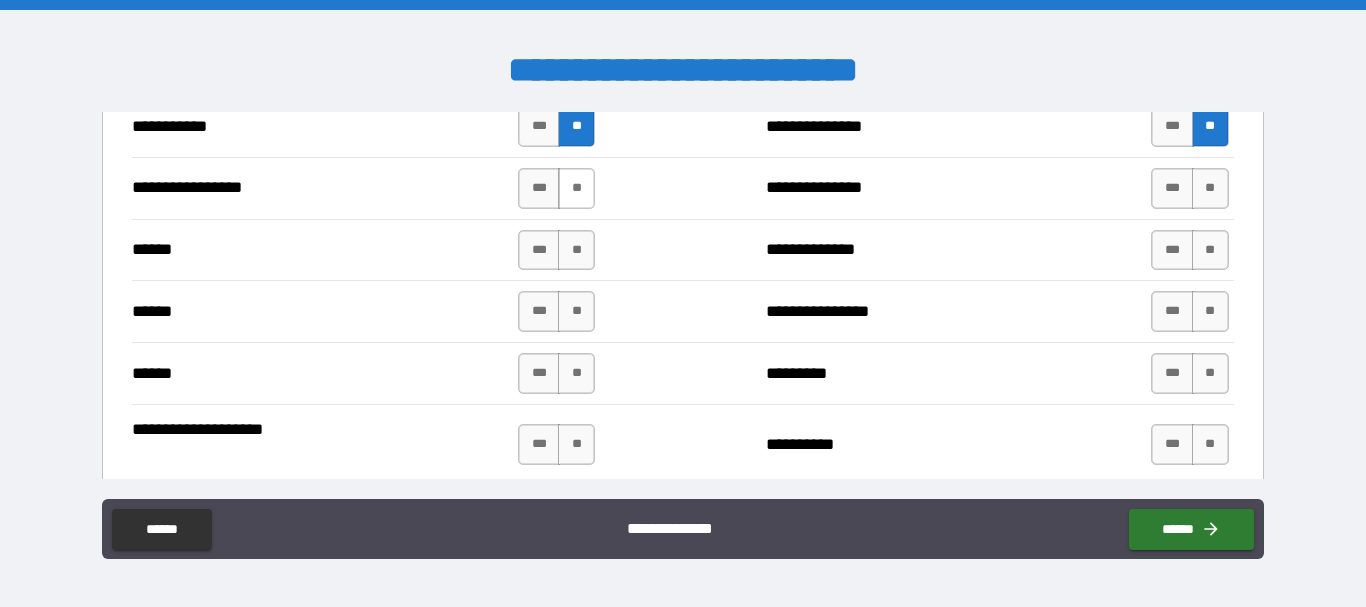 click on "**" at bounding box center [576, 188] 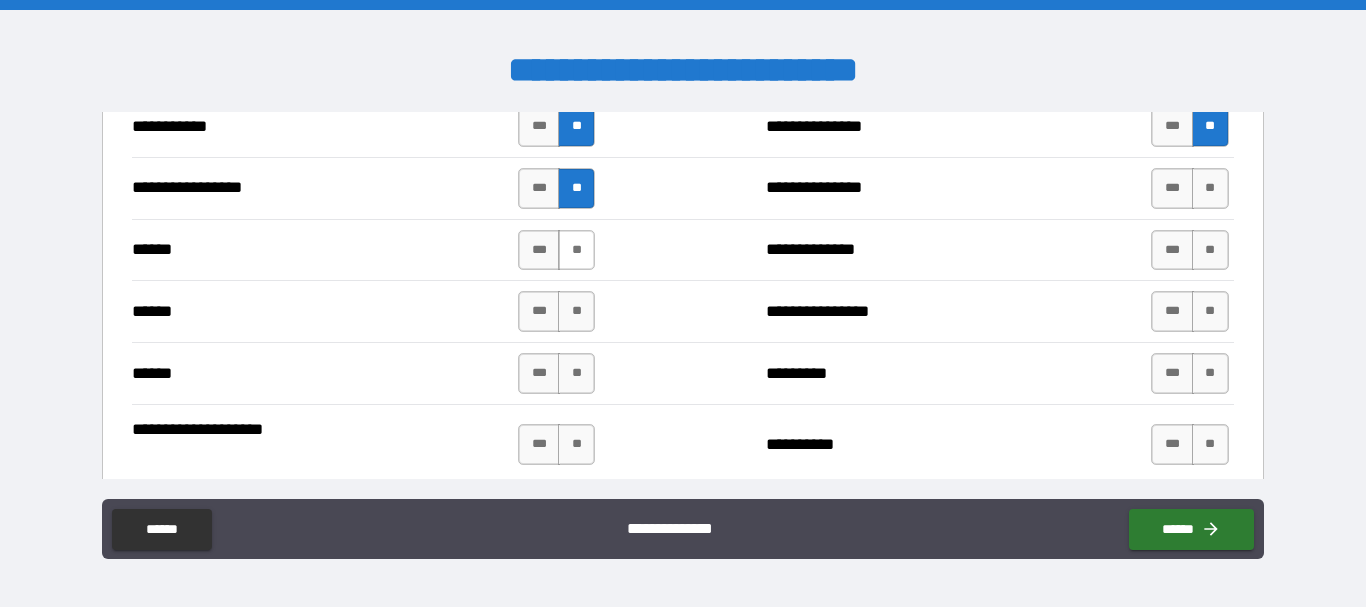 click on "**" at bounding box center (576, 250) 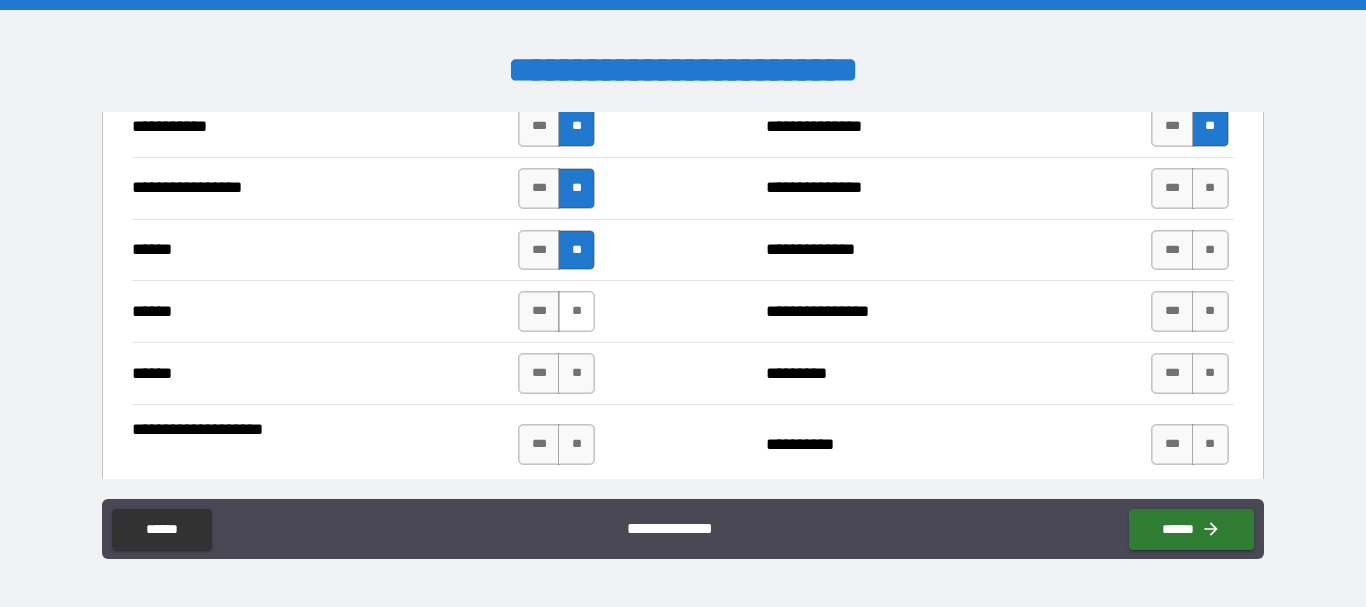 click on "**" at bounding box center (576, 311) 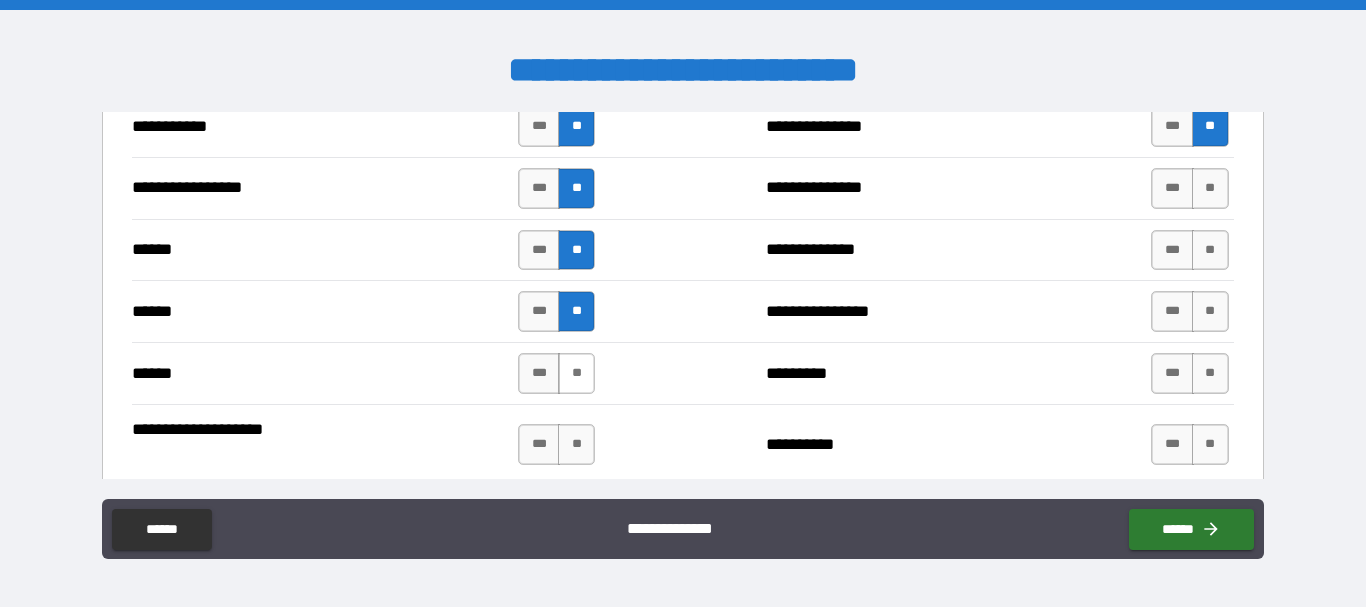 click on "**" at bounding box center [576, 373] 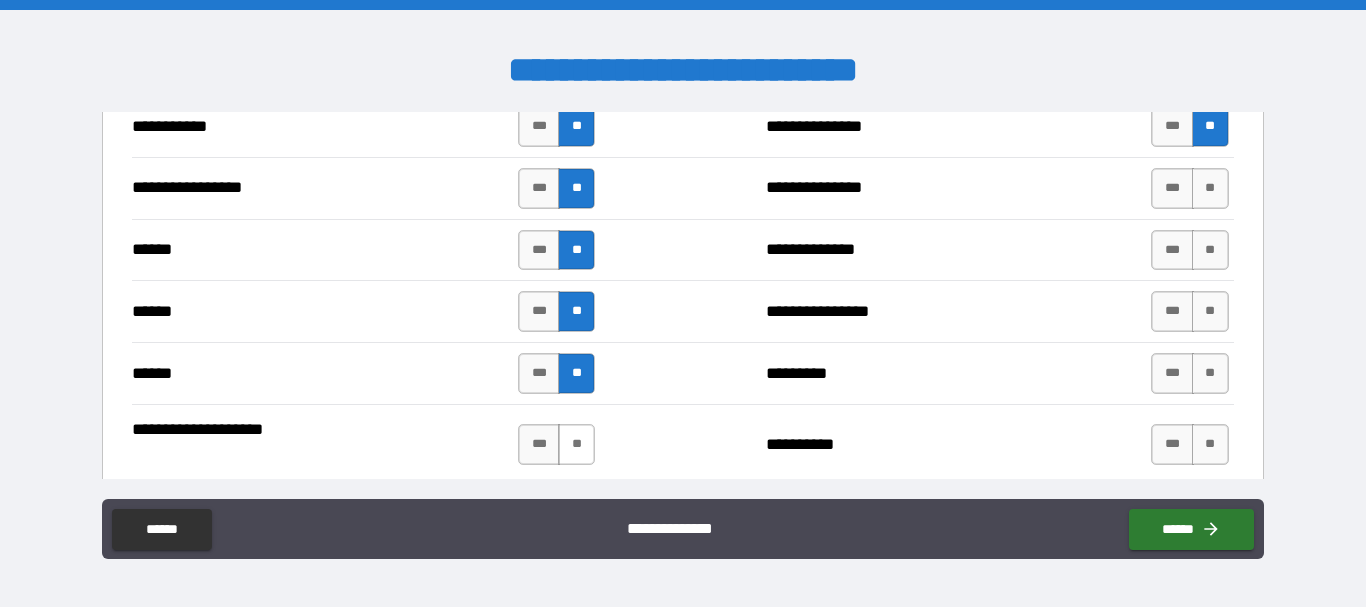 click on "**" at bounding box center (576, 444) 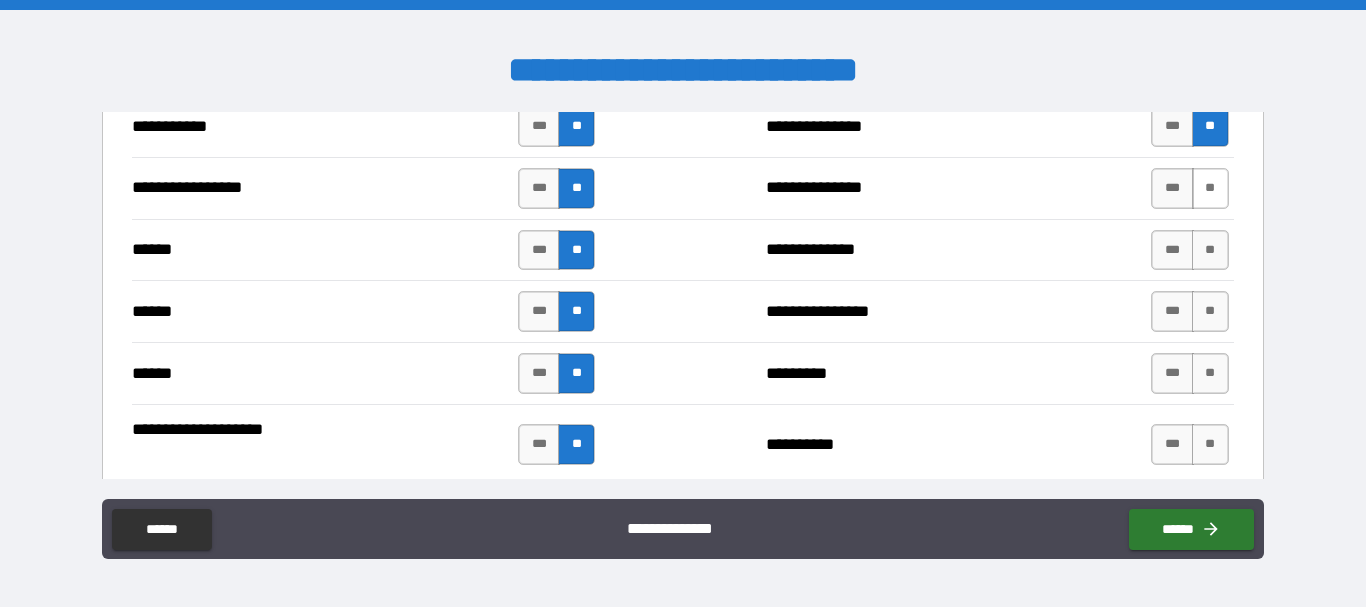 click on "**" at bounding box center [1210, 188] 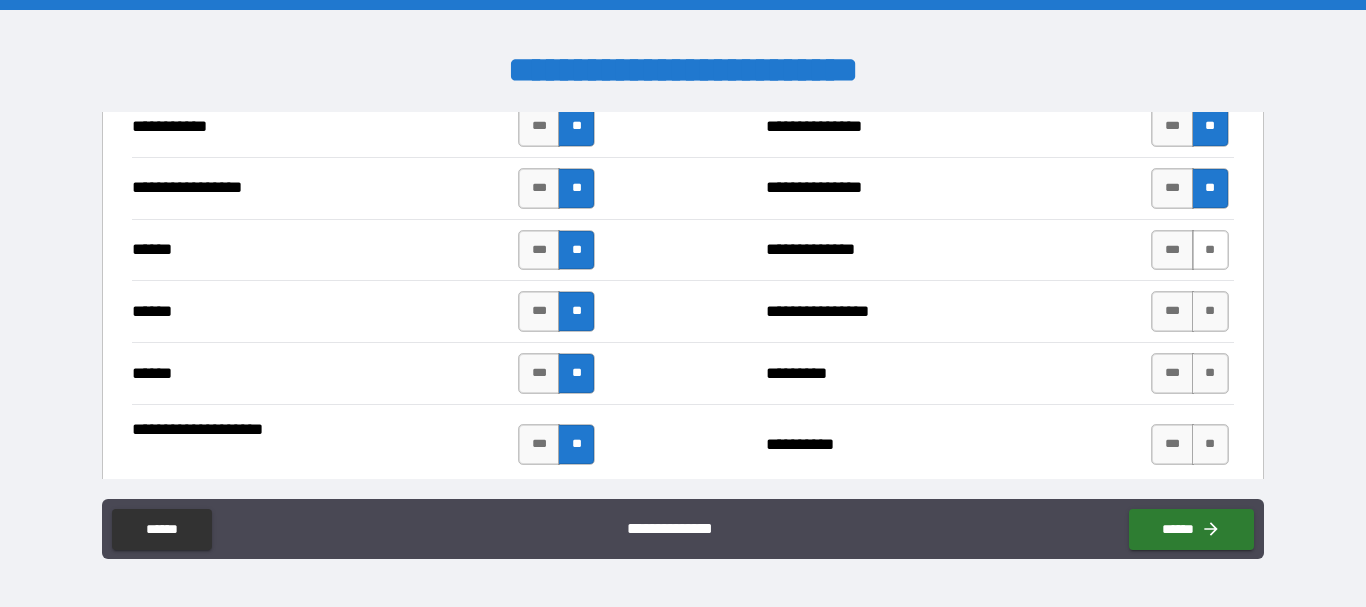 click on "**" at bounding box center [1210, 250] 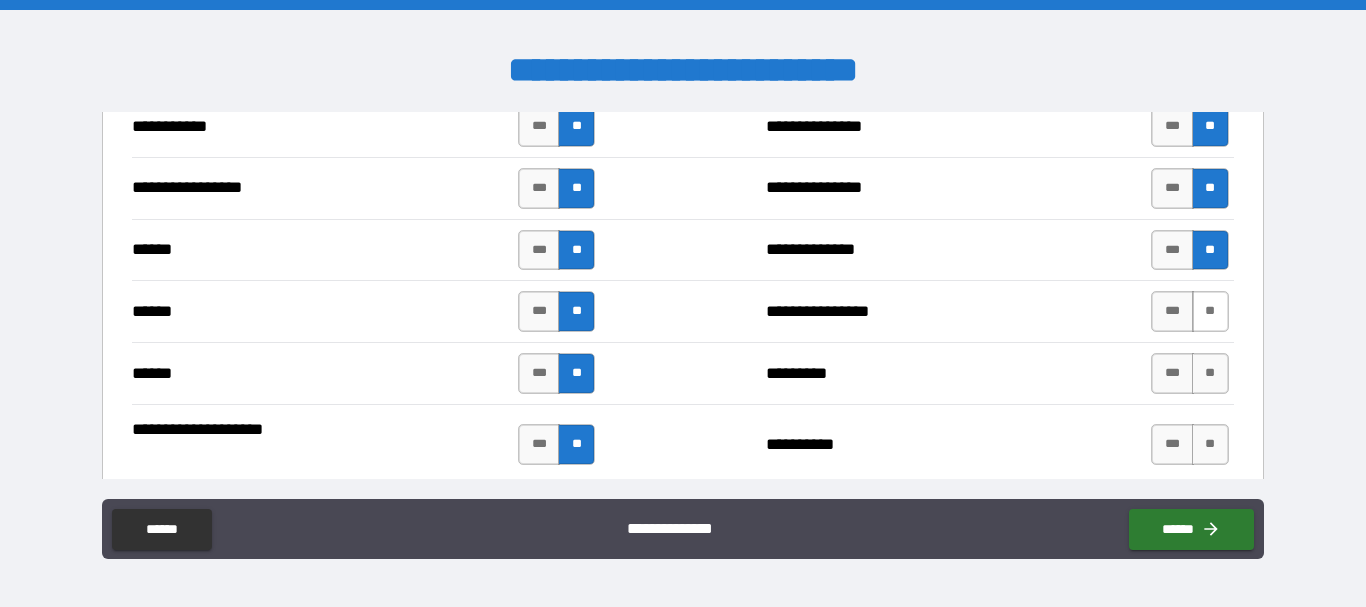 click on "**" at bounding box center (1210, 311) 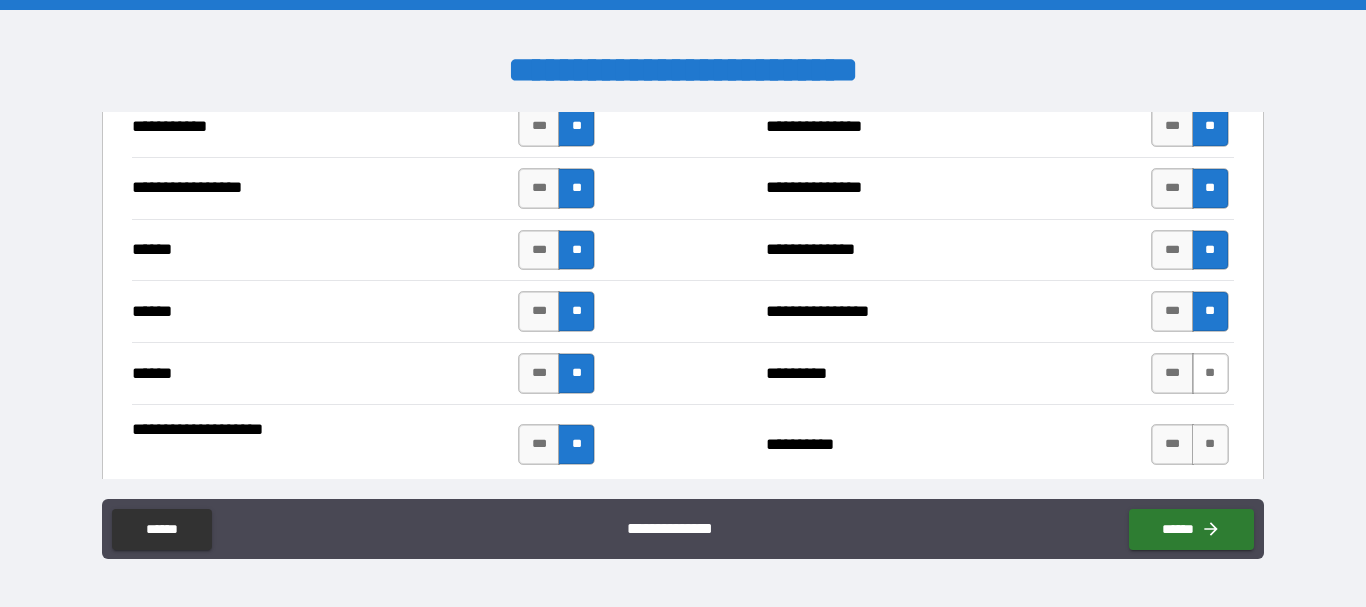 click on "**" at bounding box center [1210, 373] 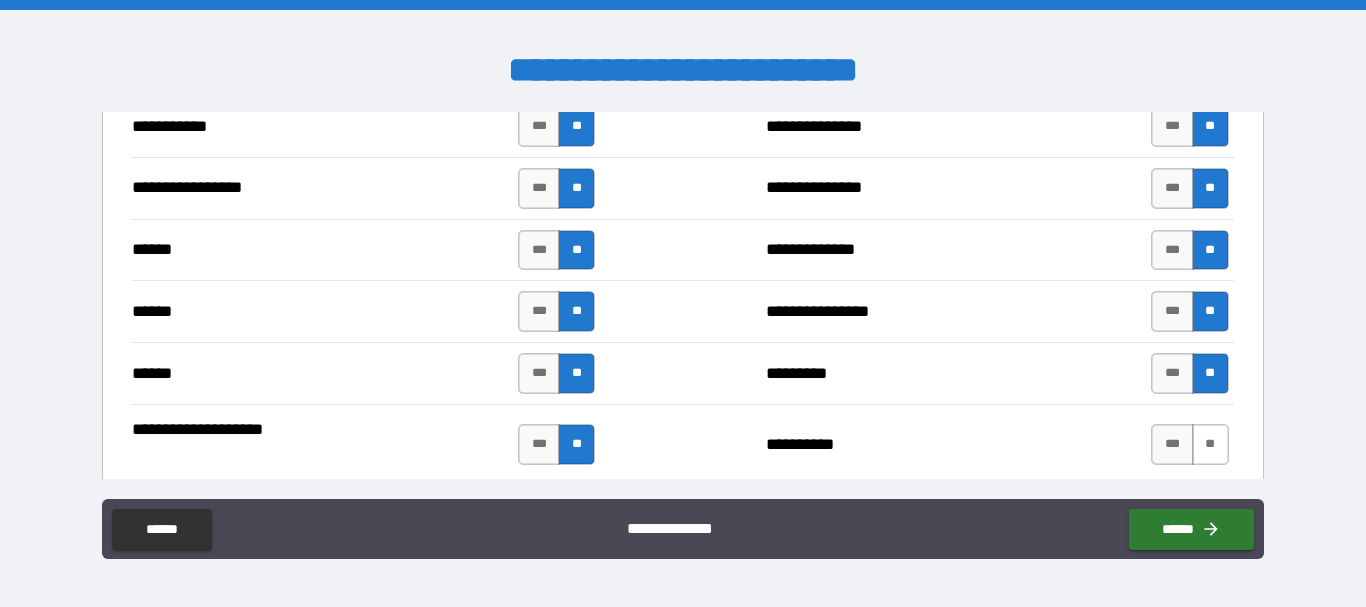click on "**" at bounding box center [1210, 444] 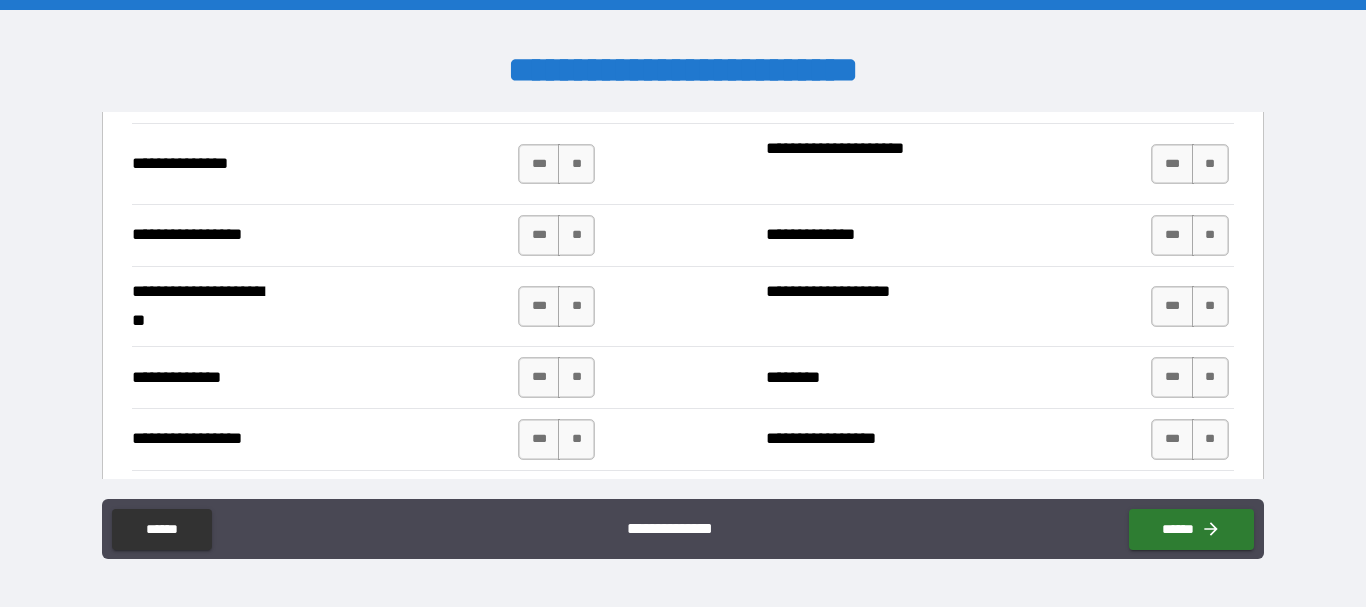 scroll, scrollTop: 2688, scrollLeft: 0, axis: vertical 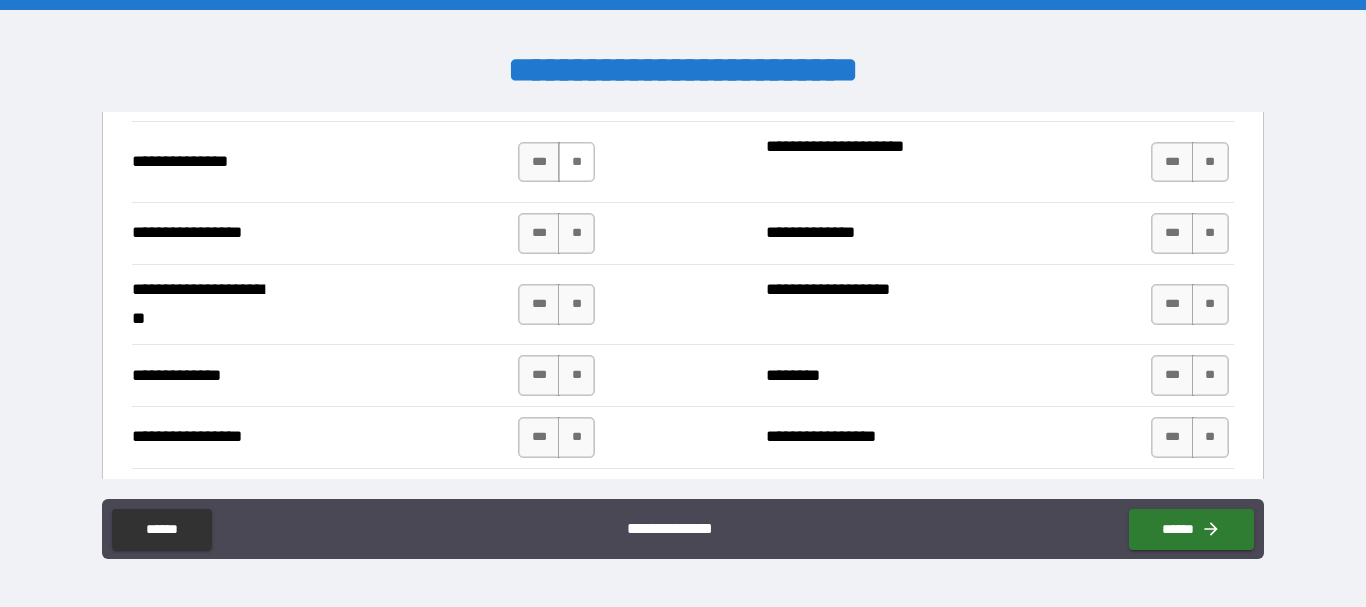click on "**" at bounding box center (576, 162) 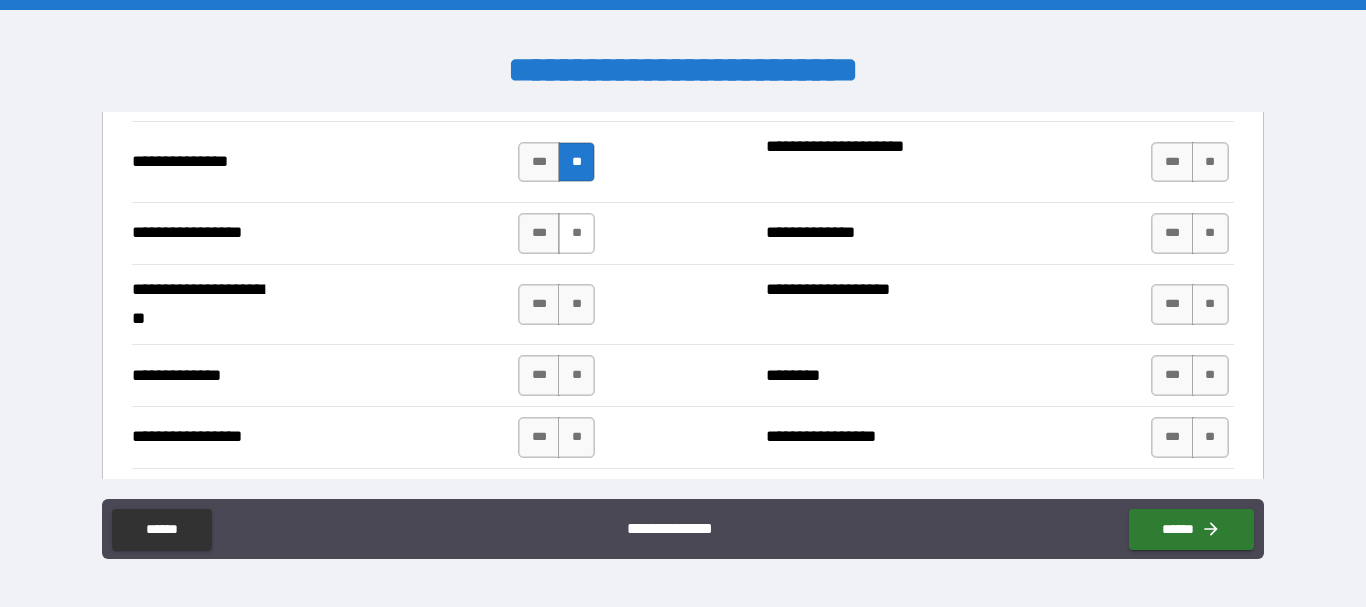 click on "**" at bounding box center [576, 233] 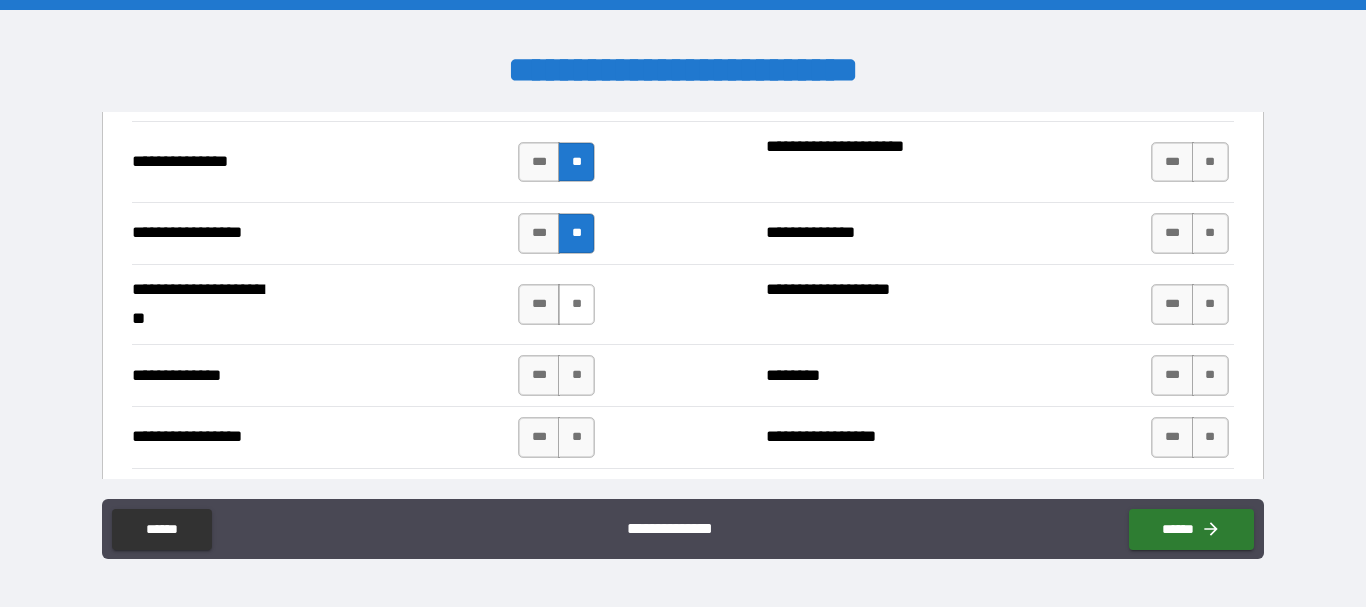 click on "**" at bounding box center [576, 304] 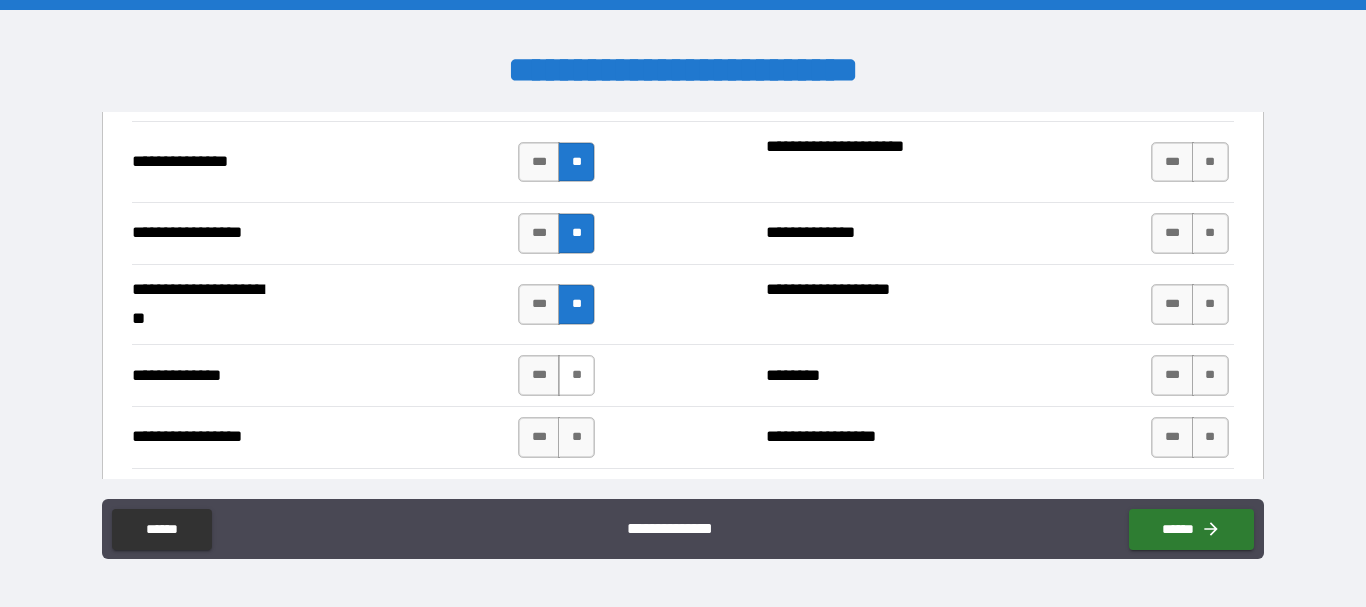 click on "**" at bounding box center (576, 375) 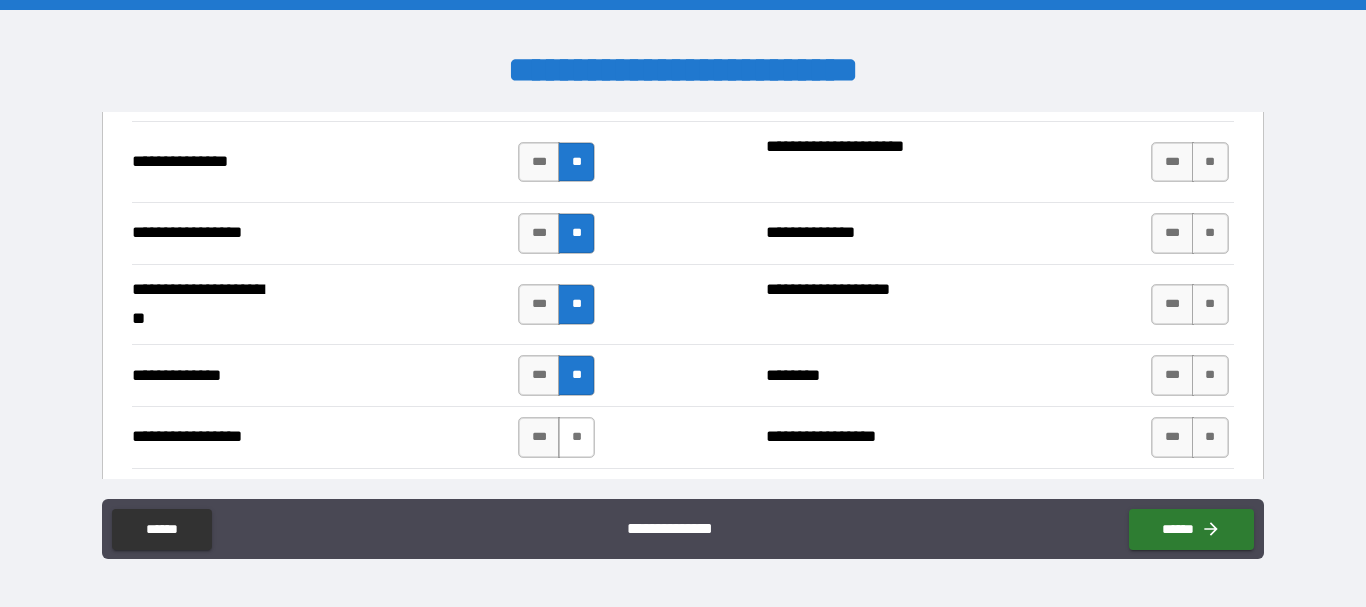 click on "**" at bounding box center (576, 437) 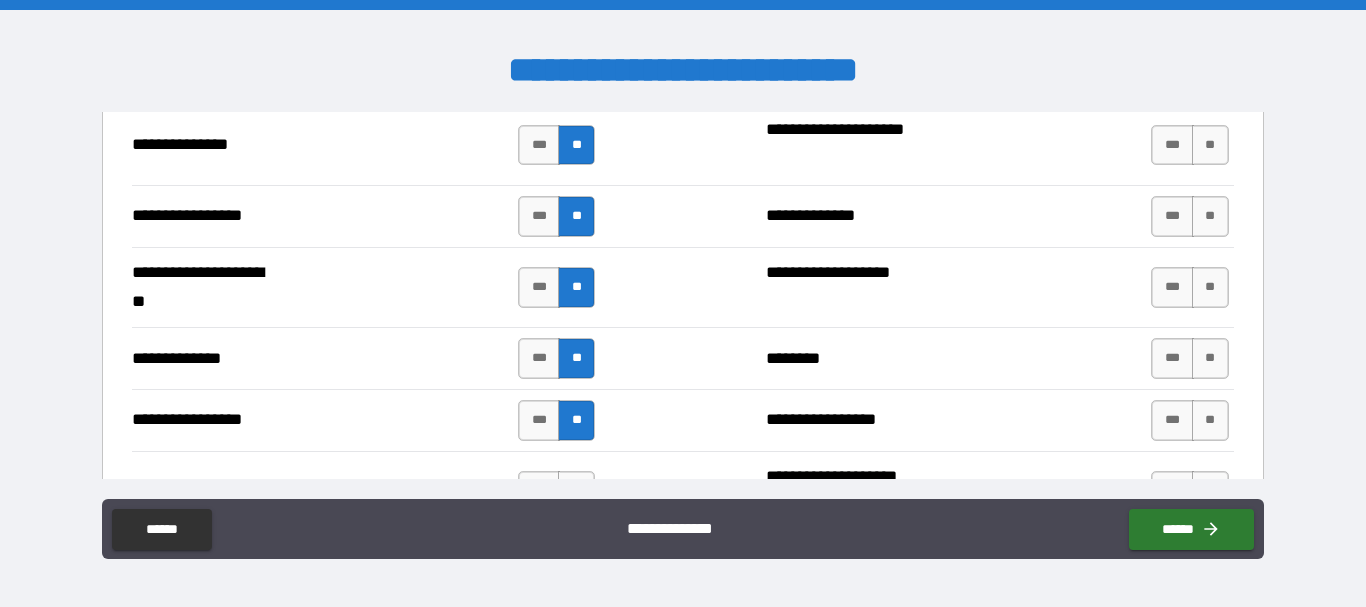 scroll, scrollTop: 2704, scrollLeft: 0, axis: vertical 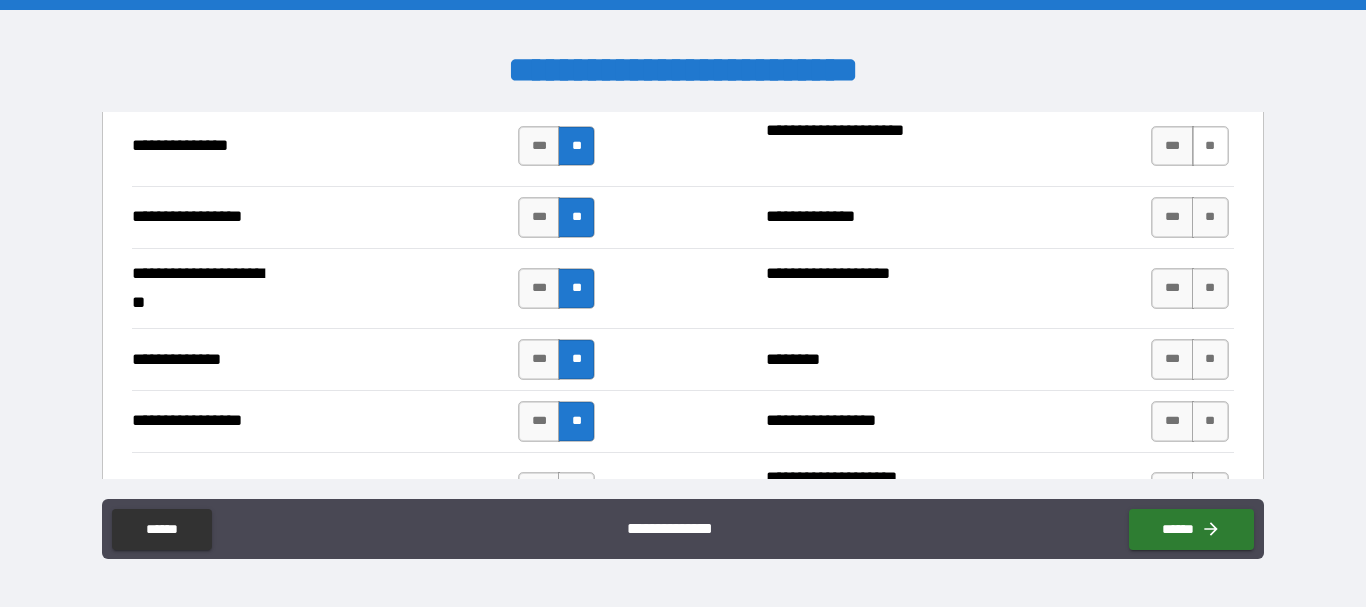 click on "**" at bounding box center (1210, 146) 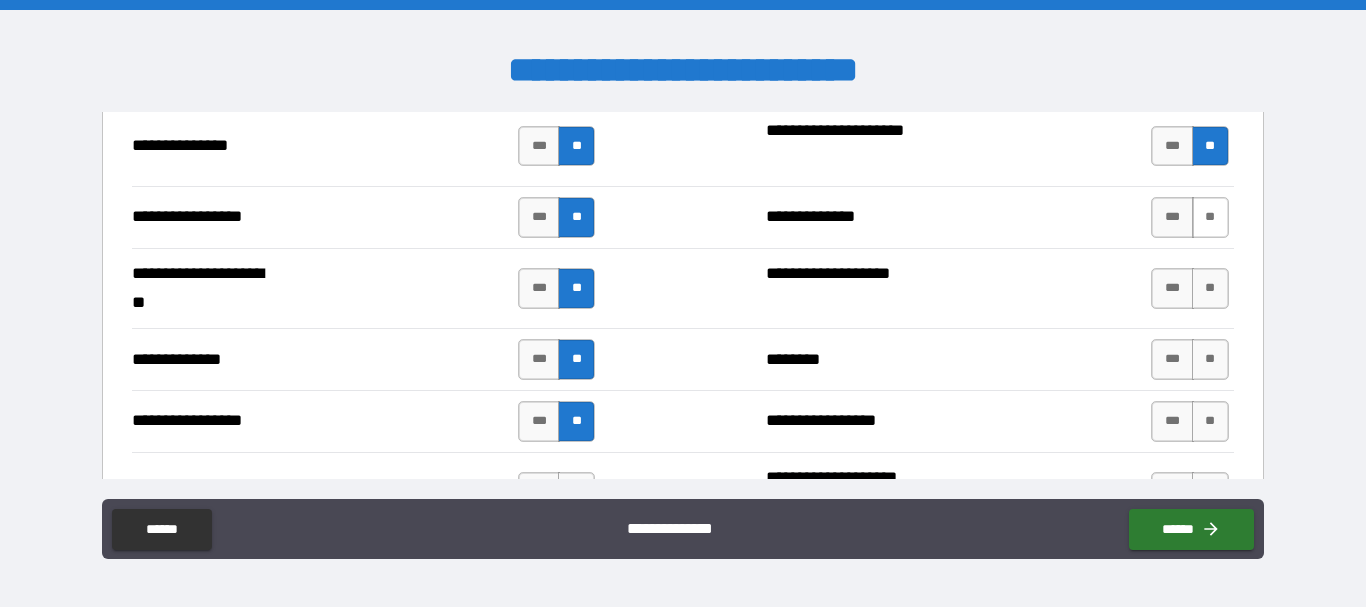 click on "**" at bounding box center (1210, 217) 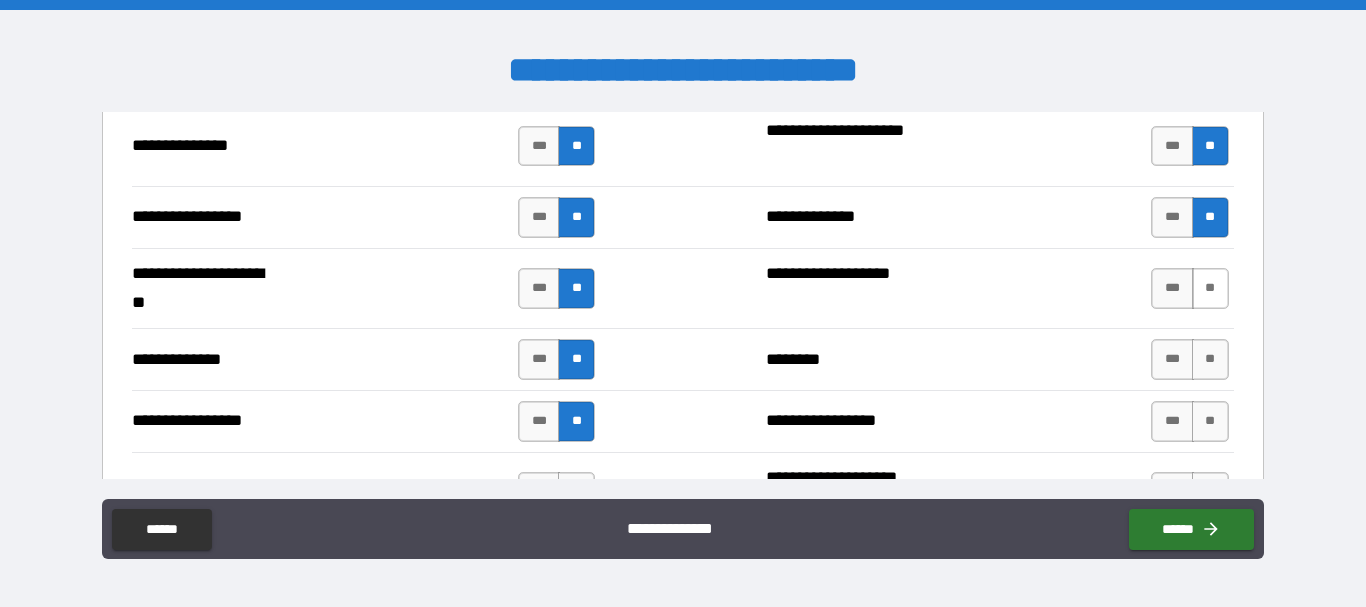 click on "**" at bounding box center [1210, 288] 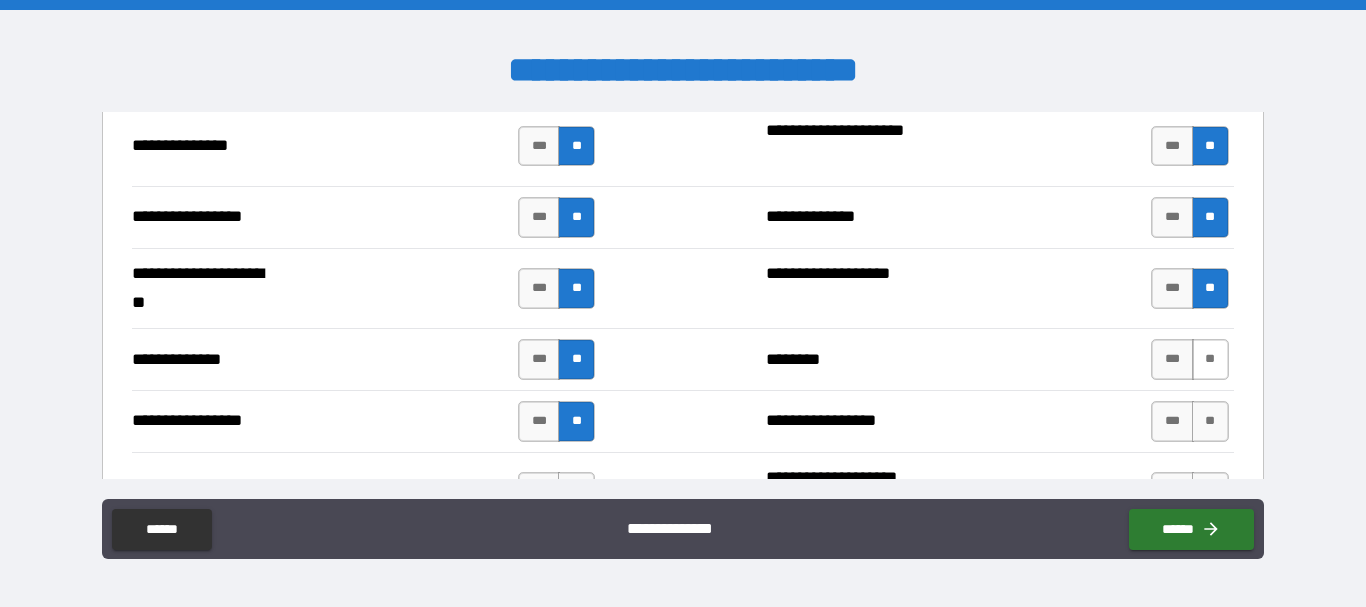 click on "**" at bounding box center (1210, 359) 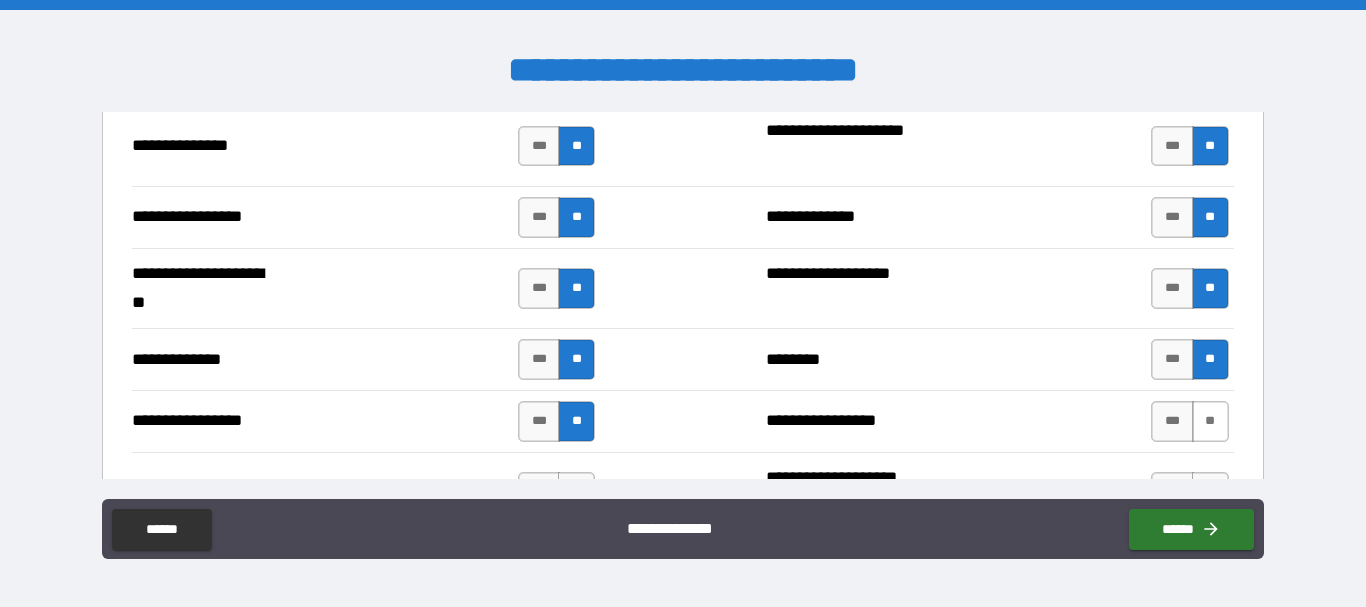 click on "**" at bounding box center [1210, 421] 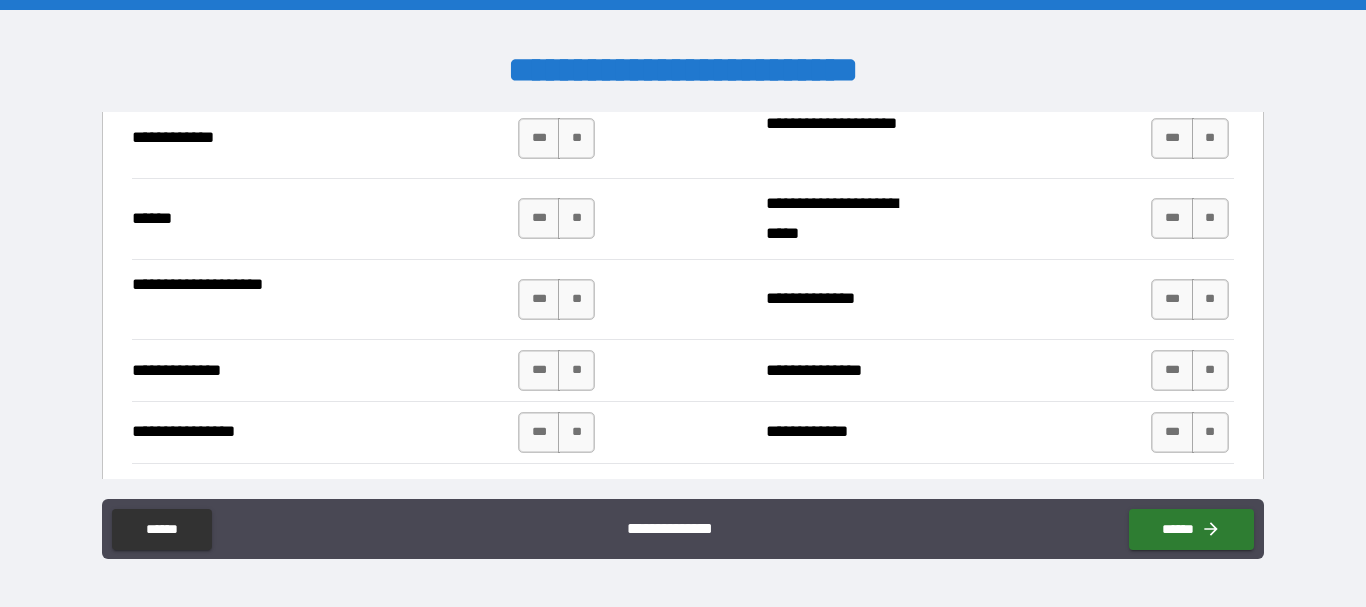 scroll, scrollTop: 3056, scrollLeft: 0, axis: vertical 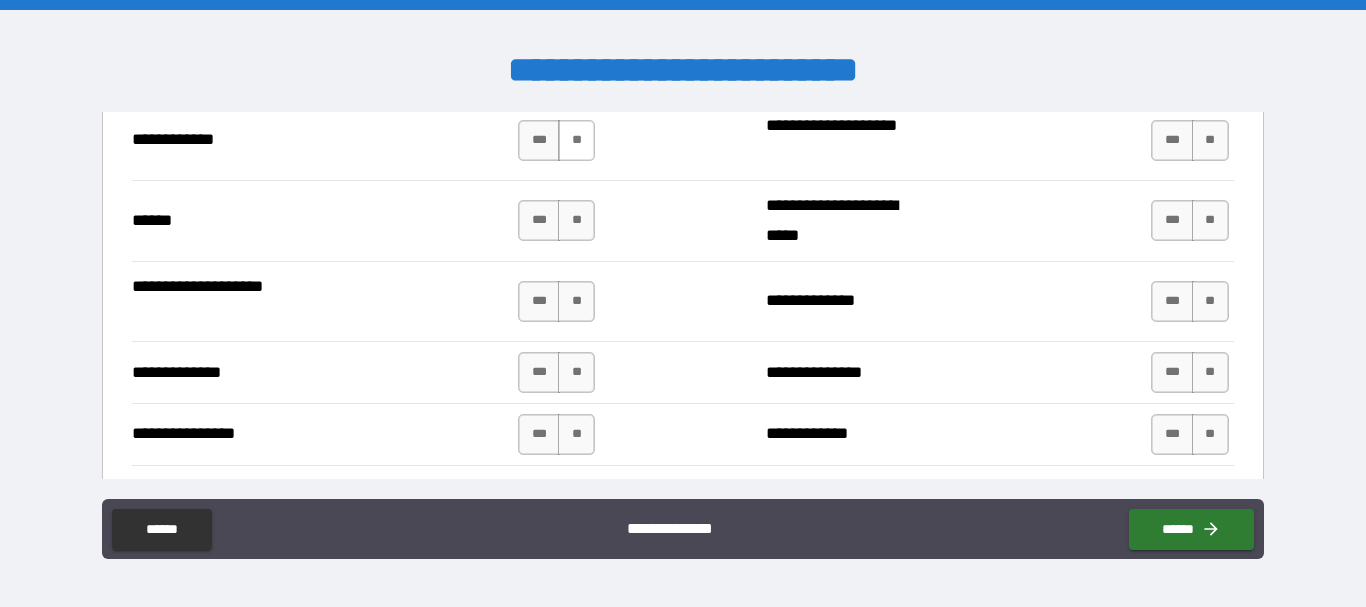 click on "**" at bounding box center [576, 140] 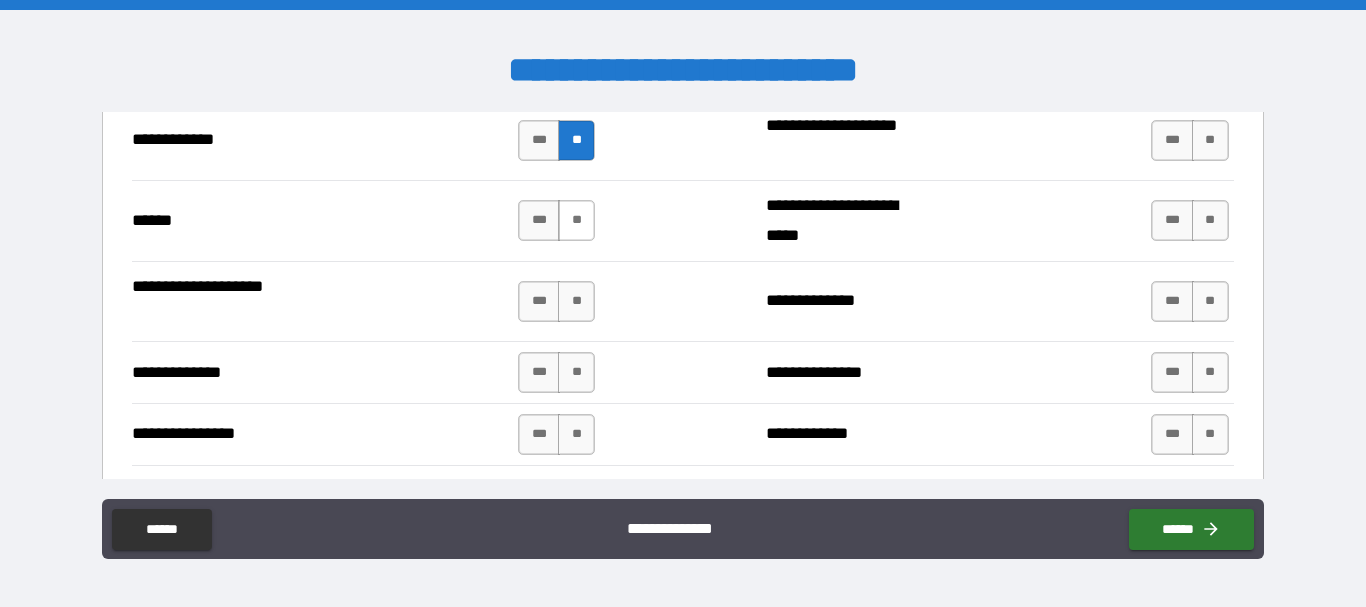 click on "**" at bounding box center [576, 220] 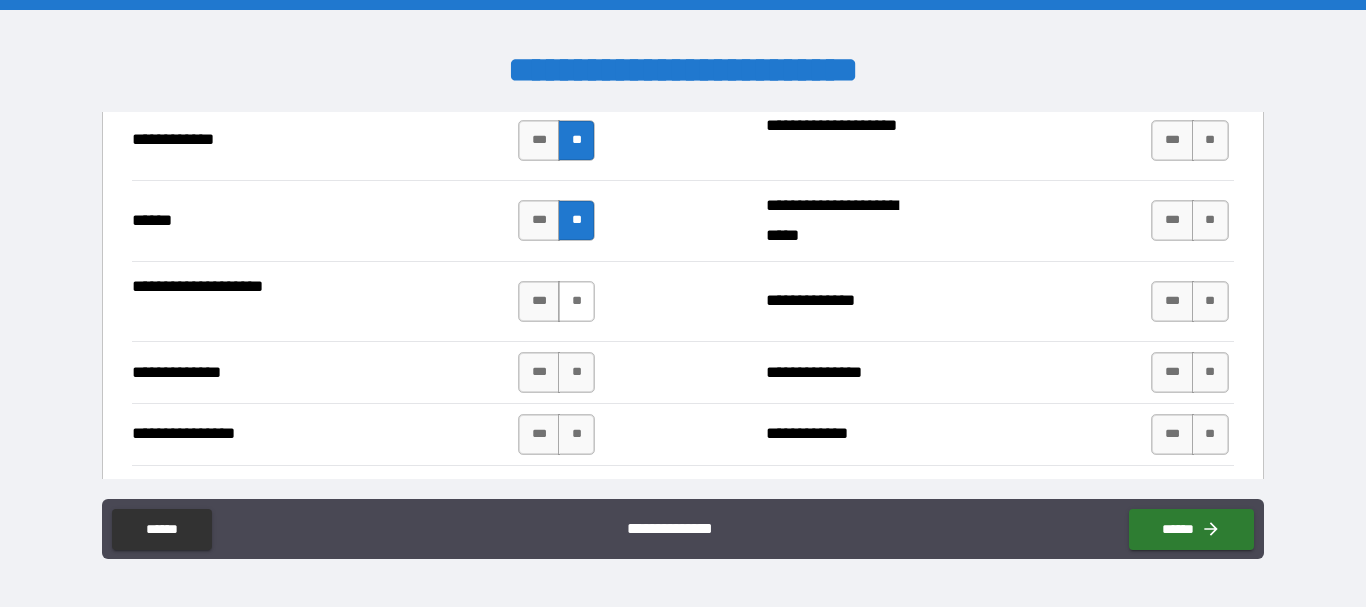 click on "**" at bounding box center [576, 301] 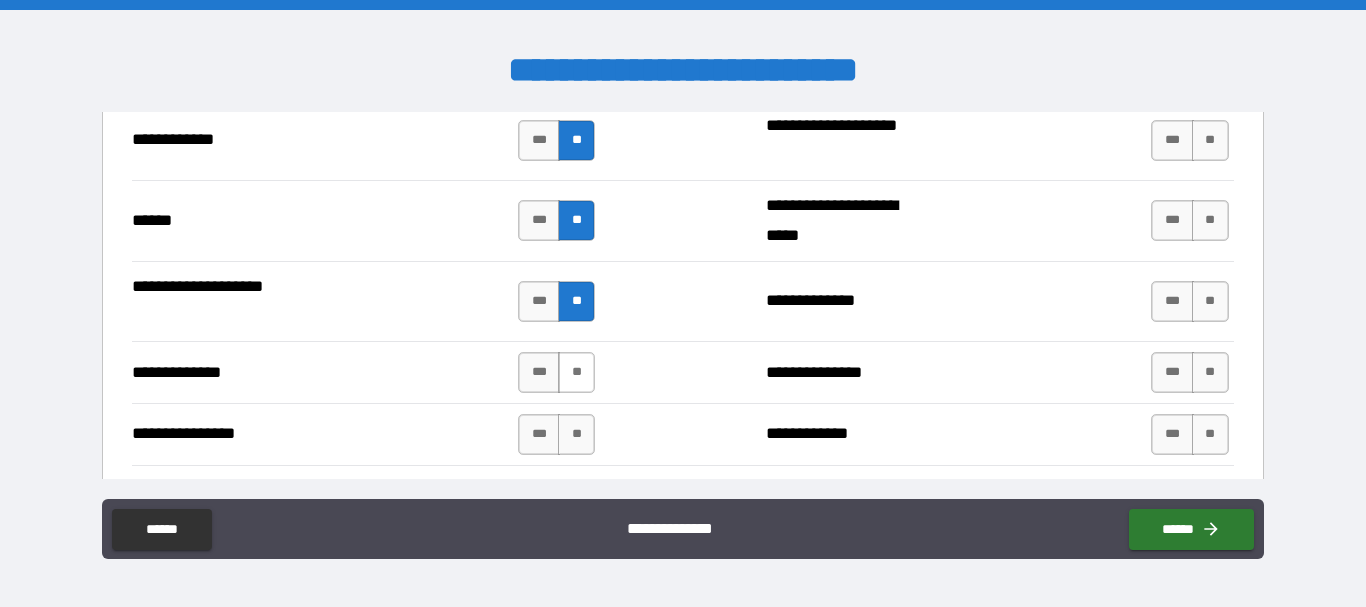 click on "**" at bounding box center [576, 372] 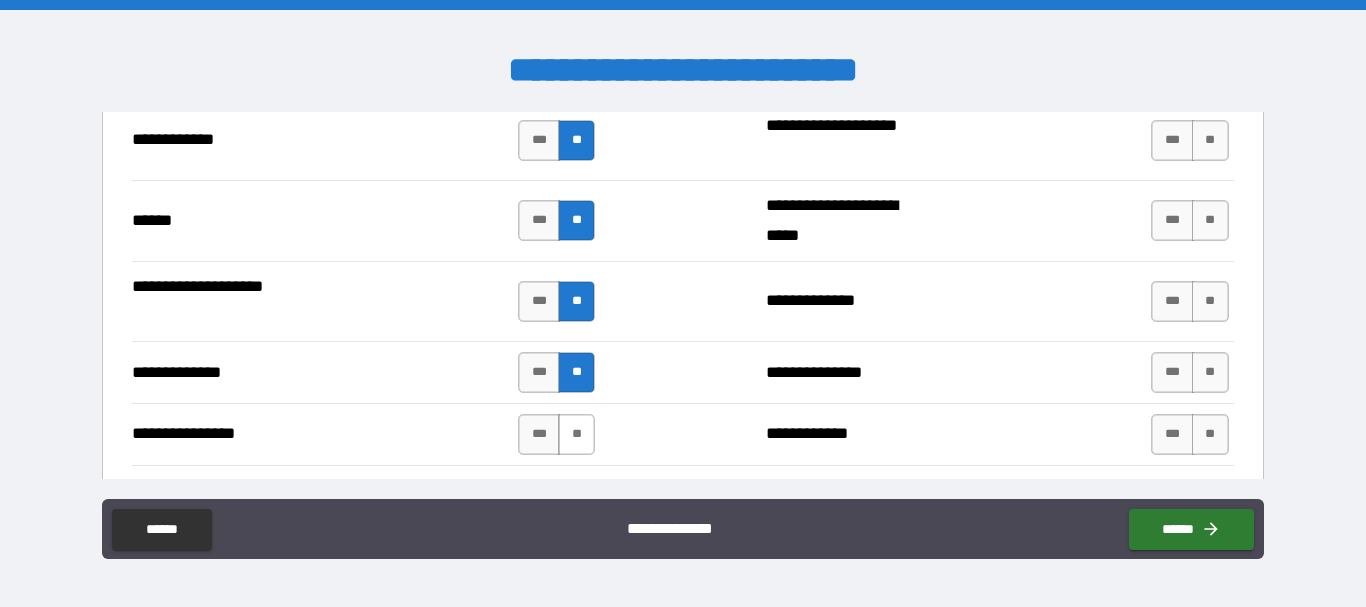 click on "**" at bounding box center [576, 434] 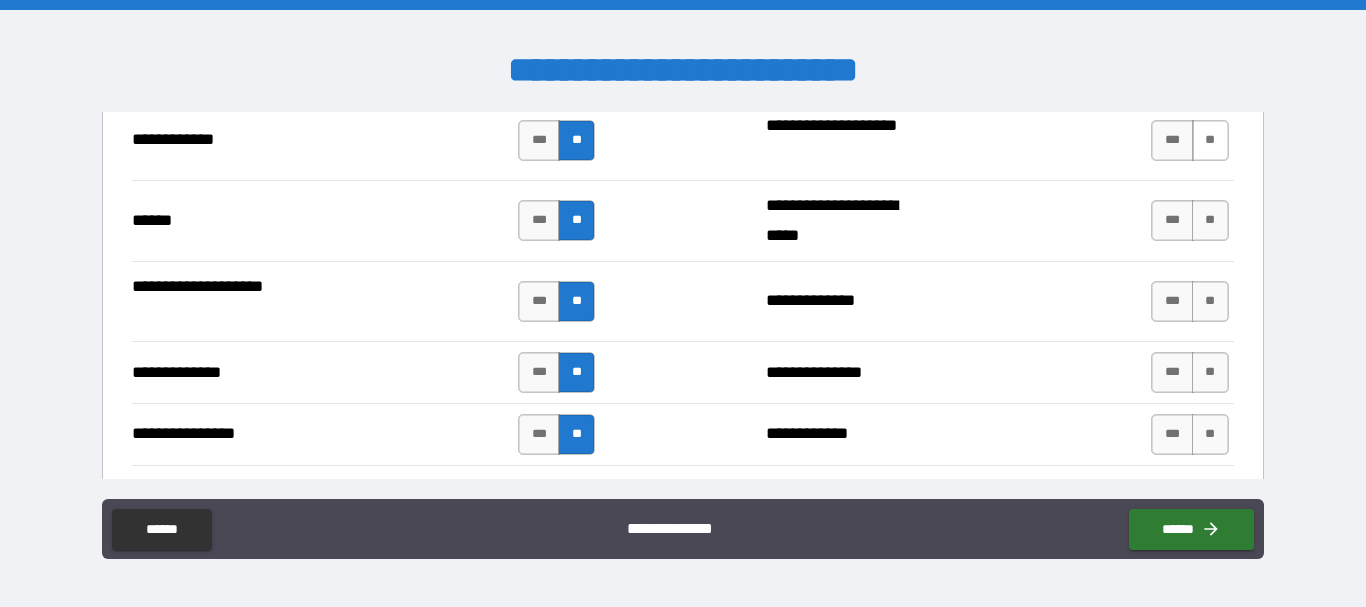 click on "**" at bounding box center [1210, 140] 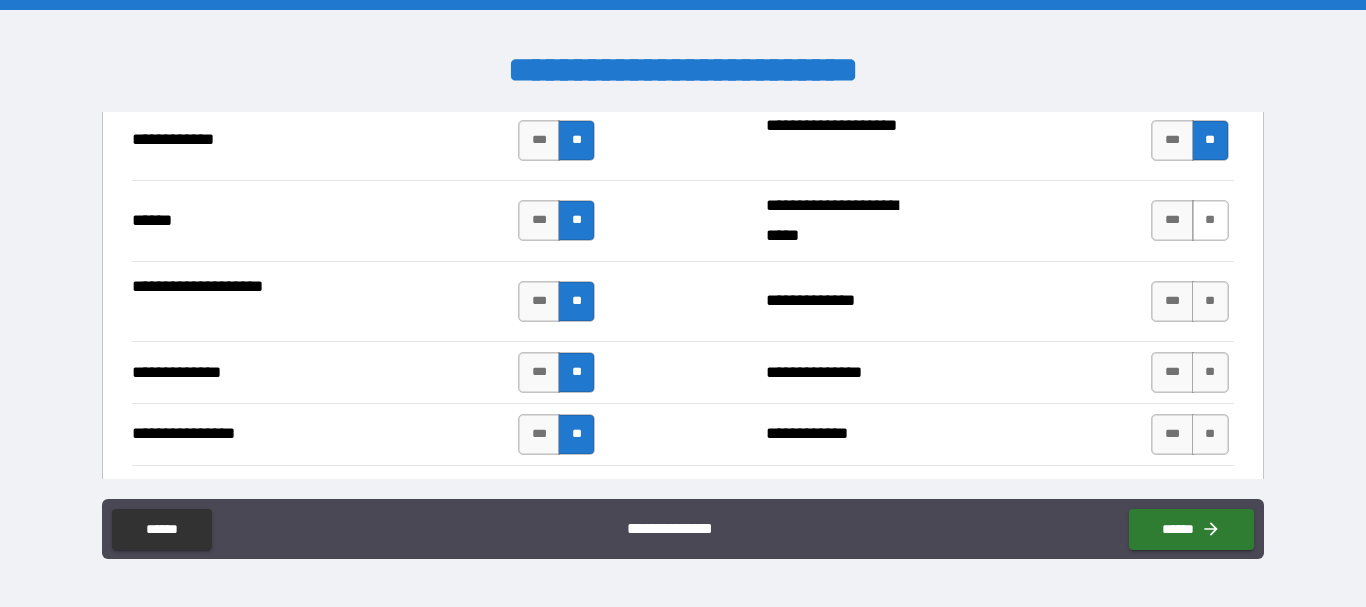click on "**" at bounding box center (1210, 220) 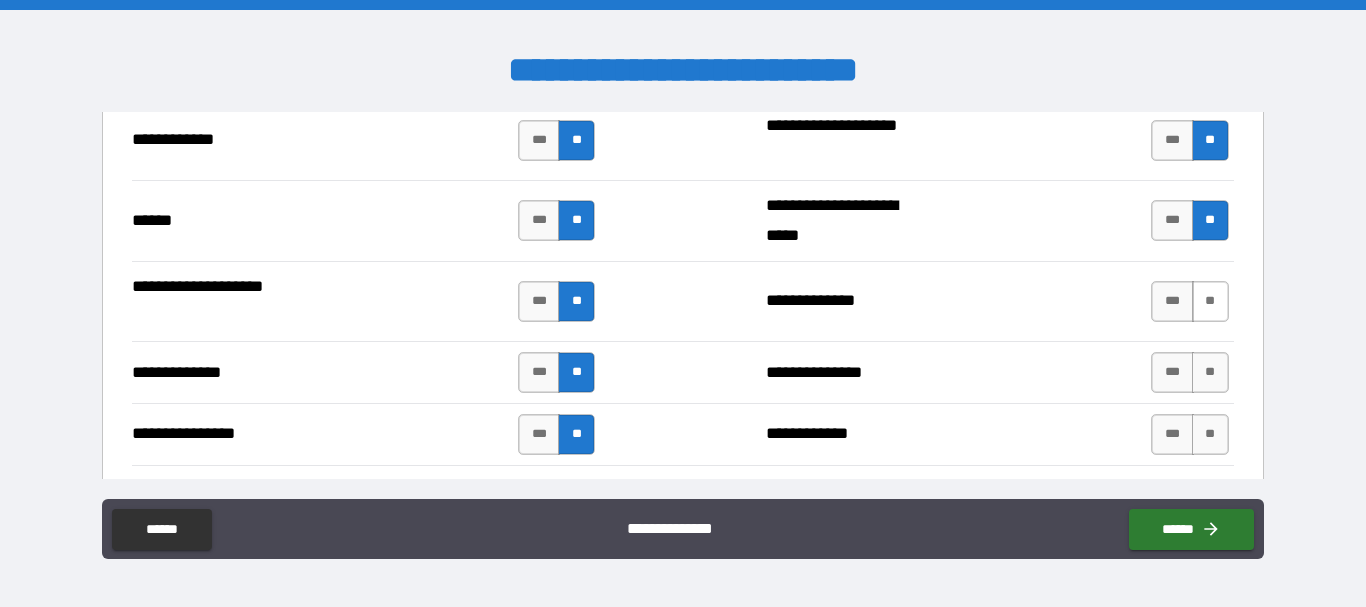 click on "**" at bounding box center [1210, 301] 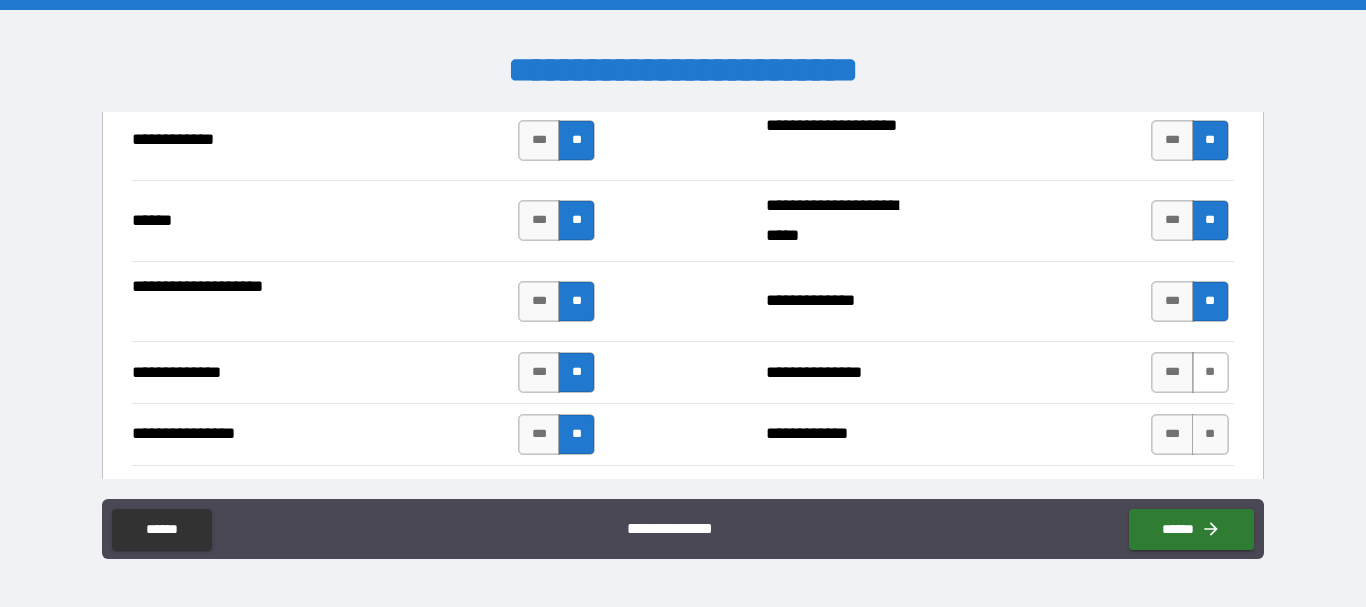 click on "**" at bounding box center [1210, 372] 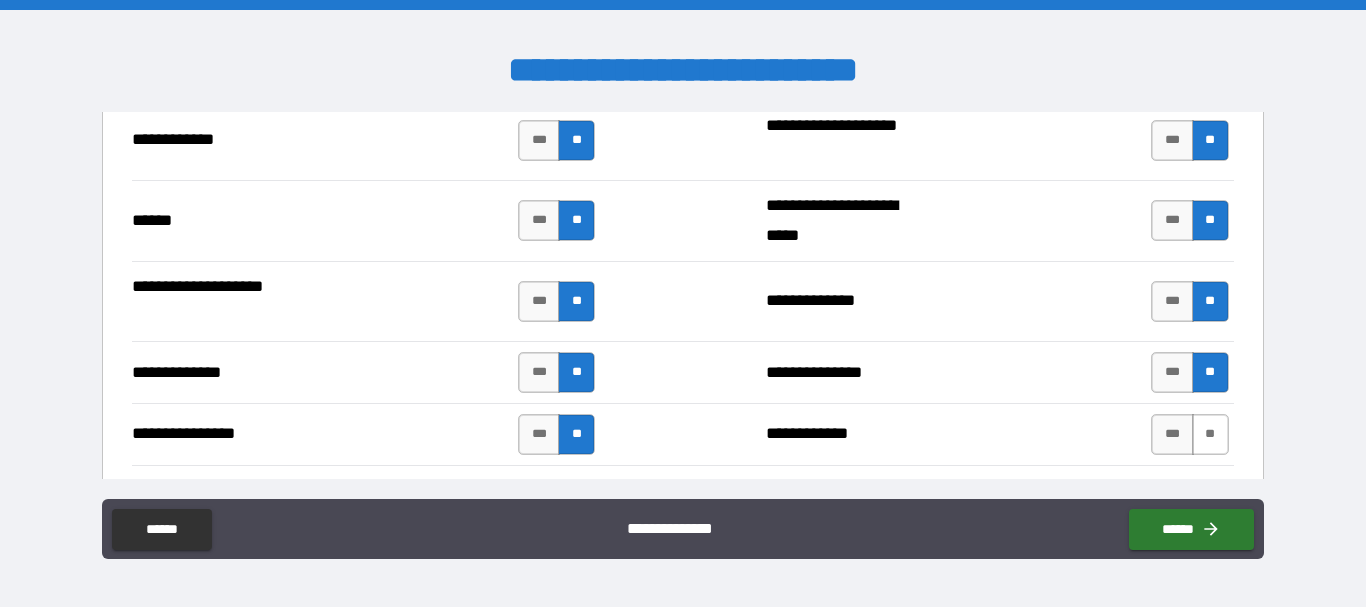 click on "**" at bounding box center (1210, 434) 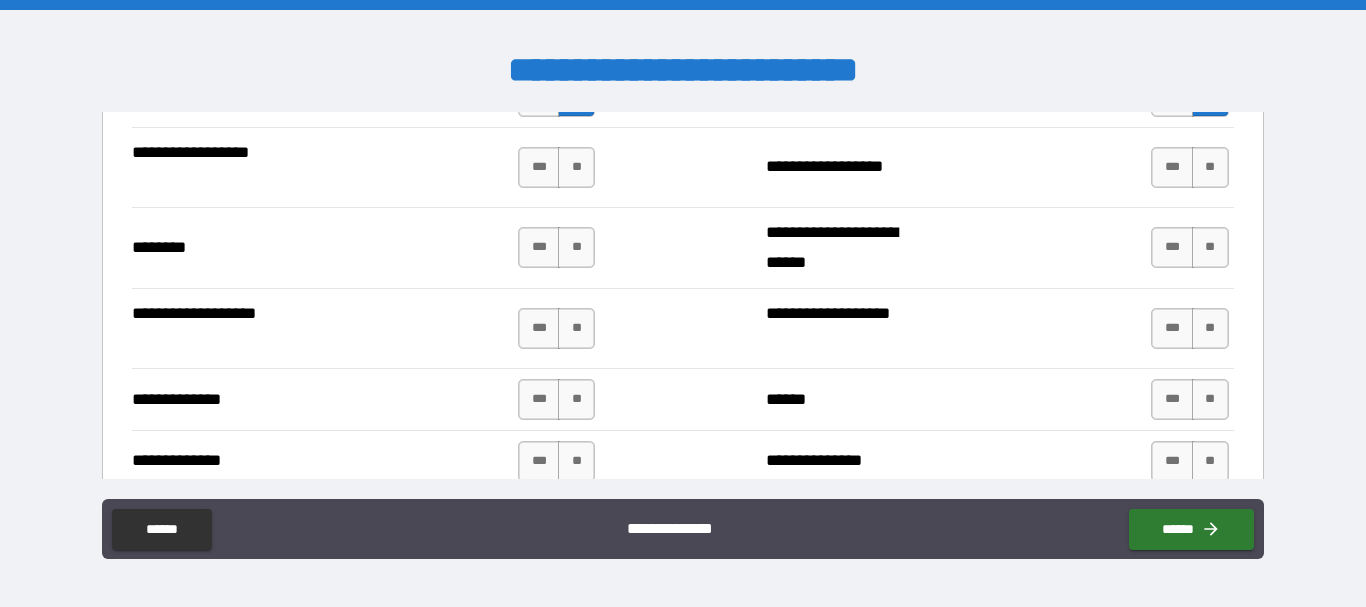 scroll, scrollTop: 3396, scrollLeft: 0, axis: vertical 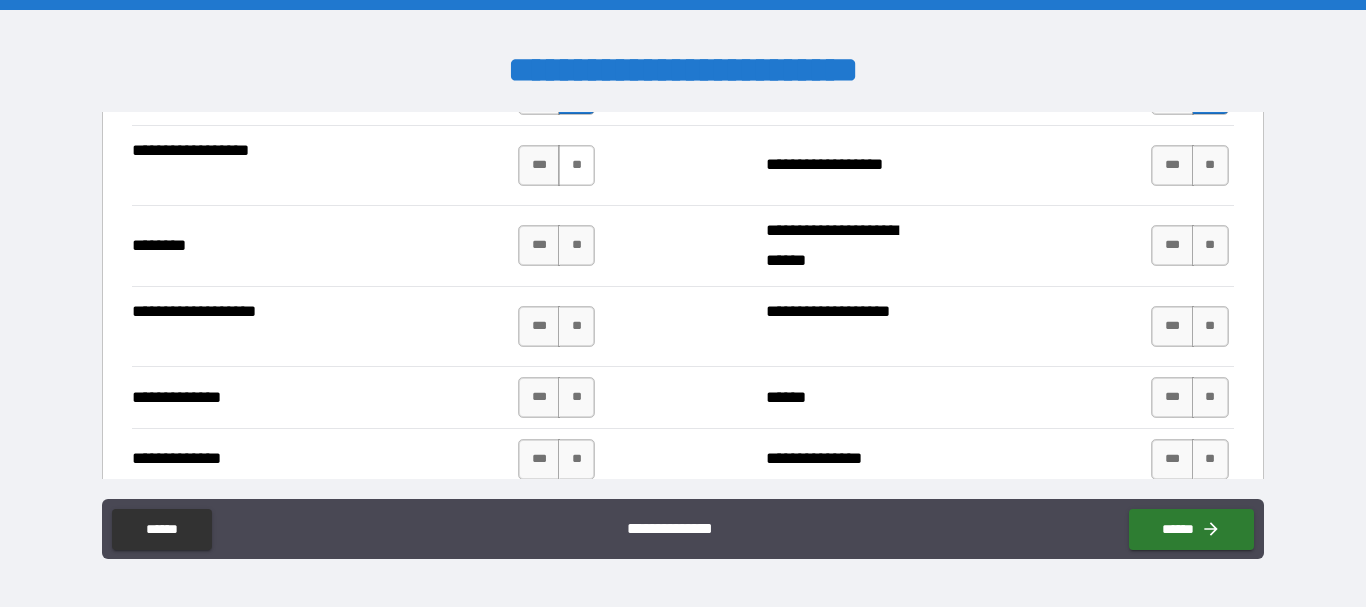 click on "**" at bounding box center (576, 165) 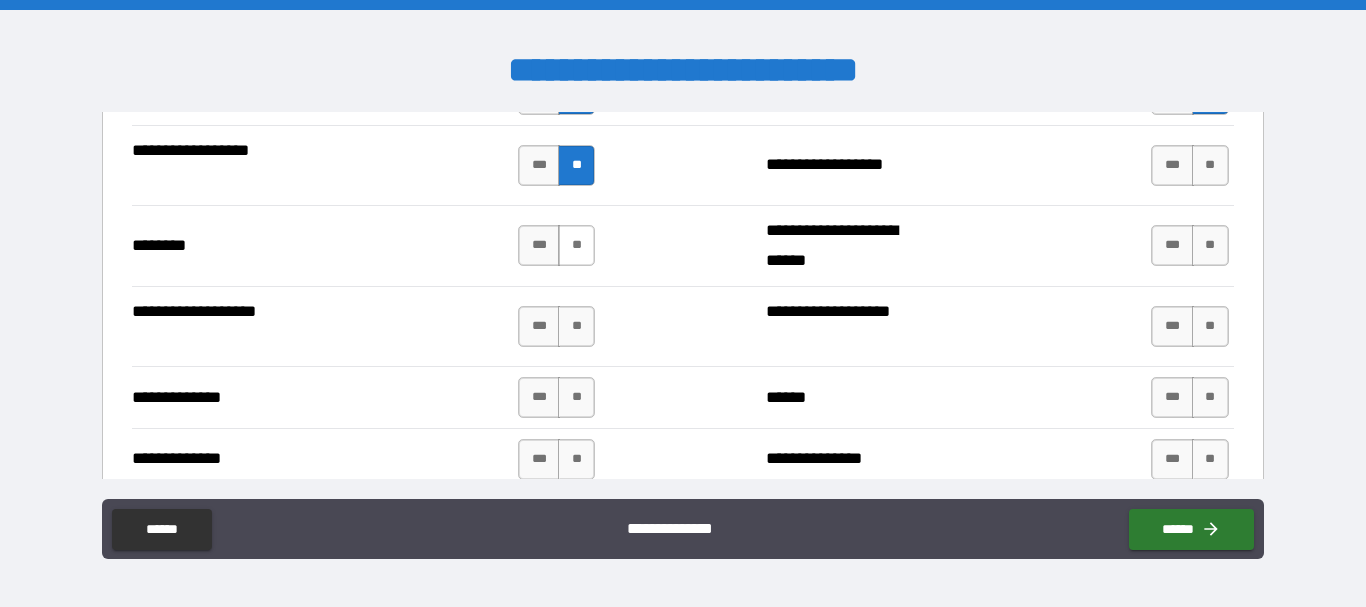 click on "**" at bounding box center (576, 245) 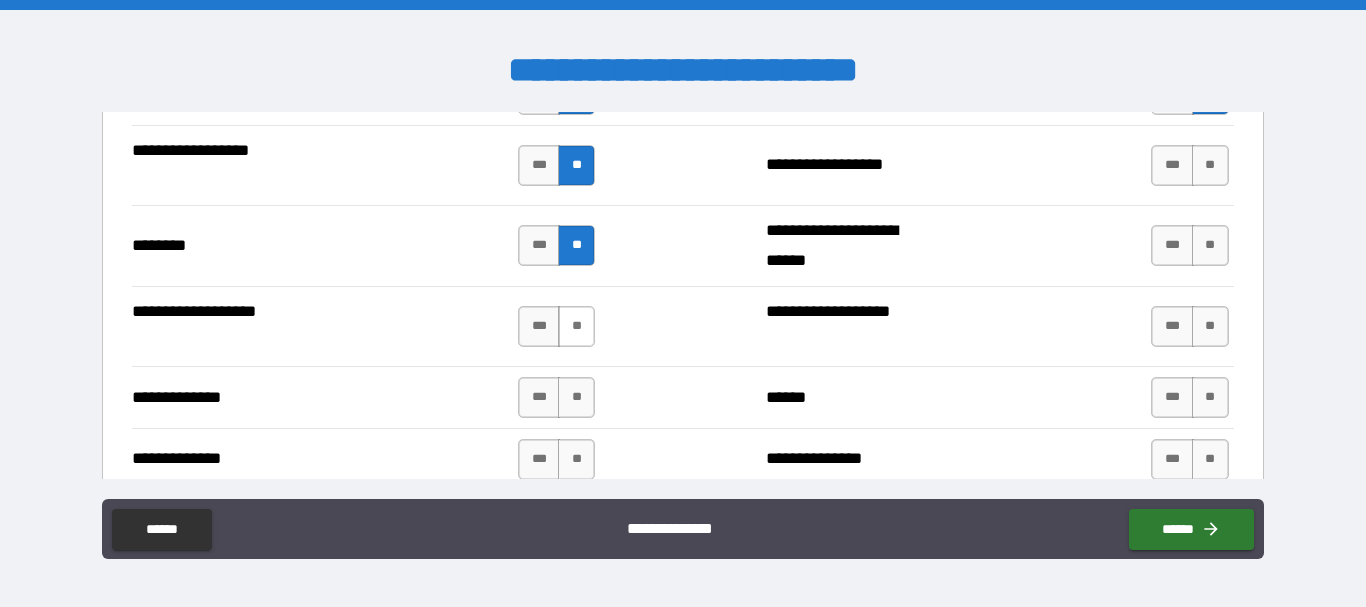 click on "**" at bounding box center [576, 326] 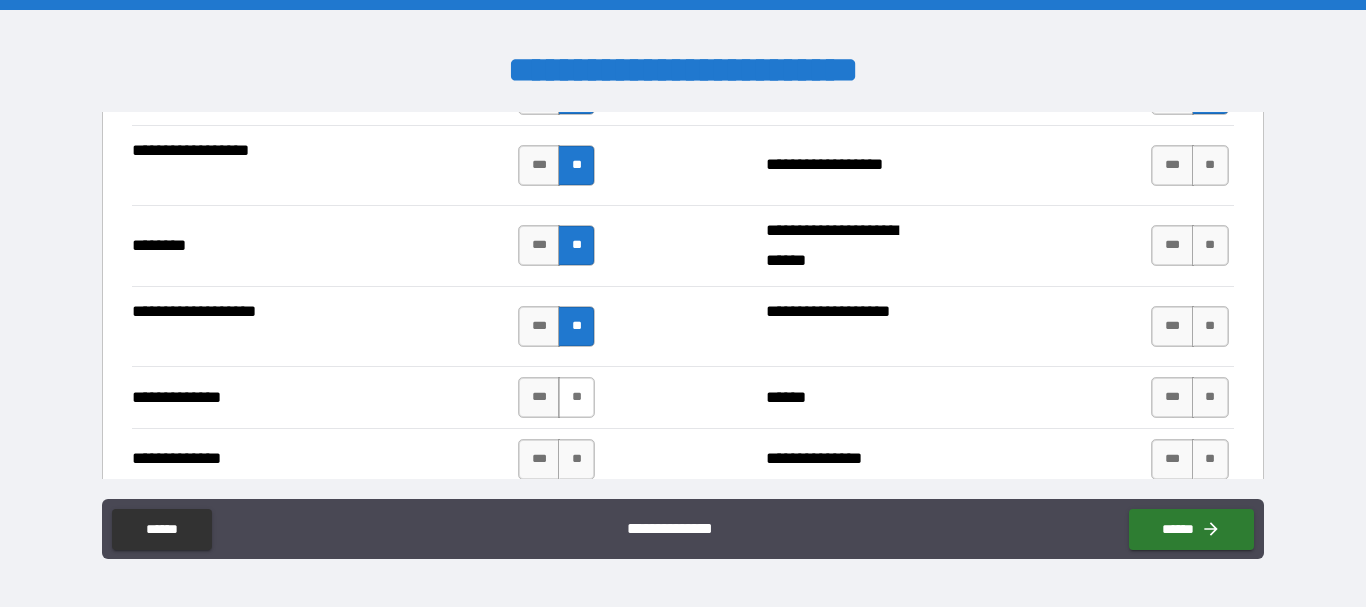 click on "**" at bounding box center [576, 397] 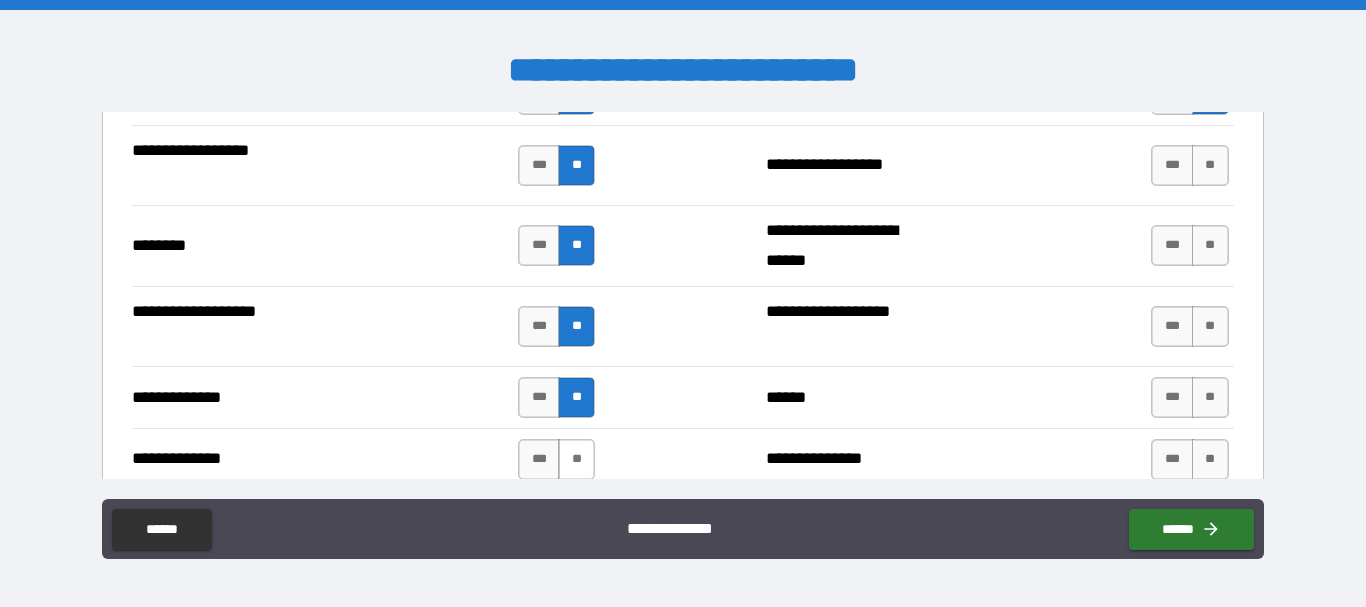 click on "**" at bounding box center [576, 459] 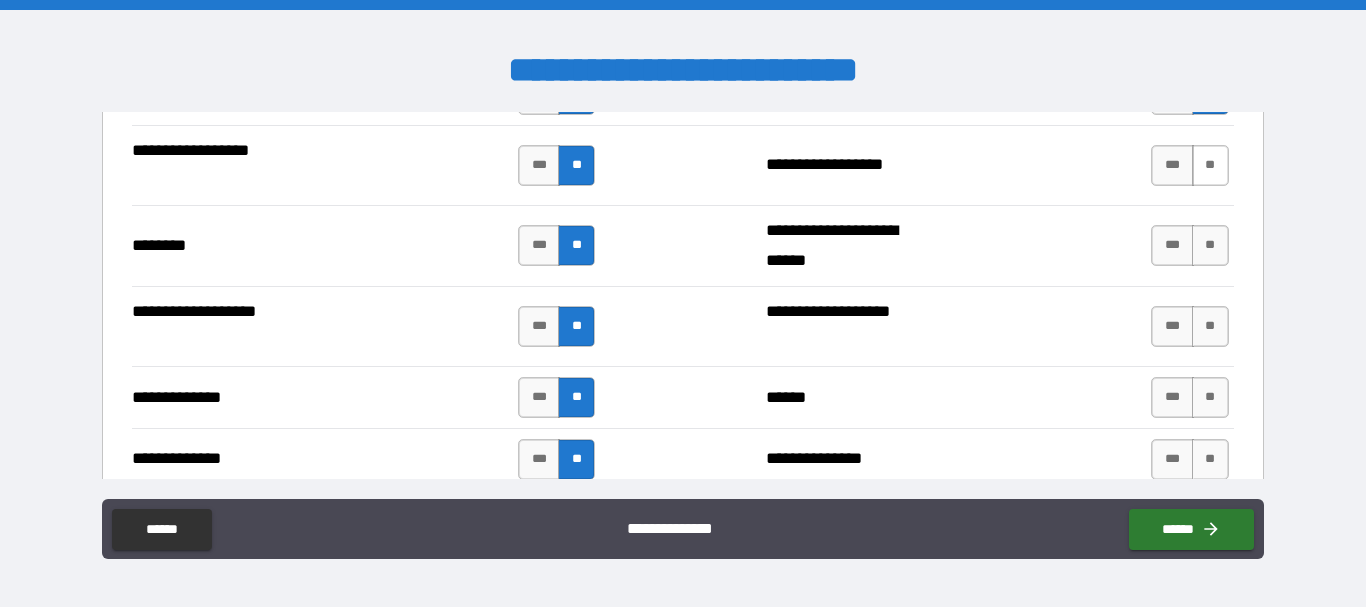 click on "**" at bounding box center [1210, 165] 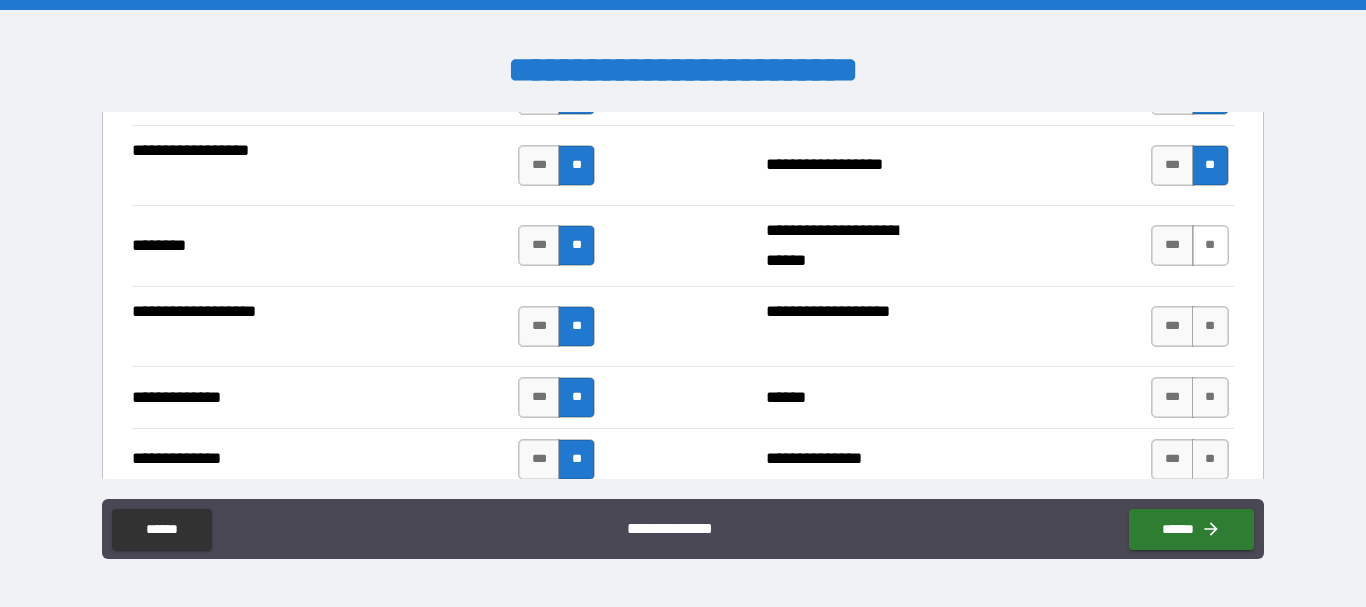 click on "**" at bounding box center (1210, 245) 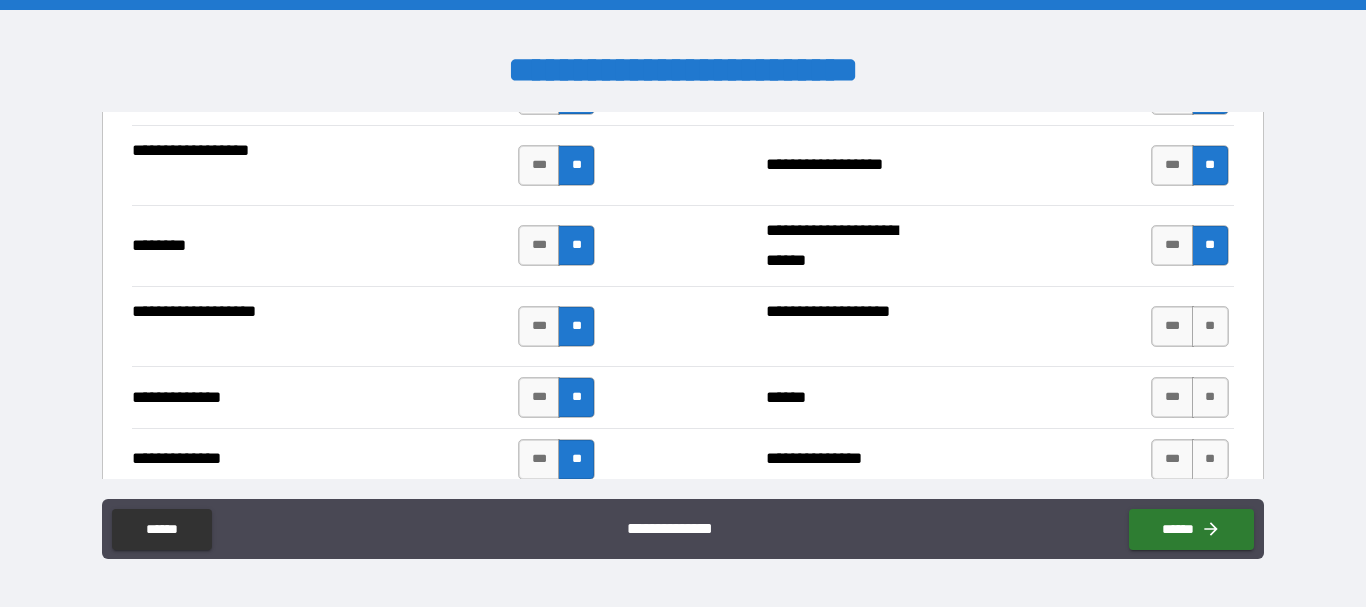 click on "**" at bounding box center (1210, 326) 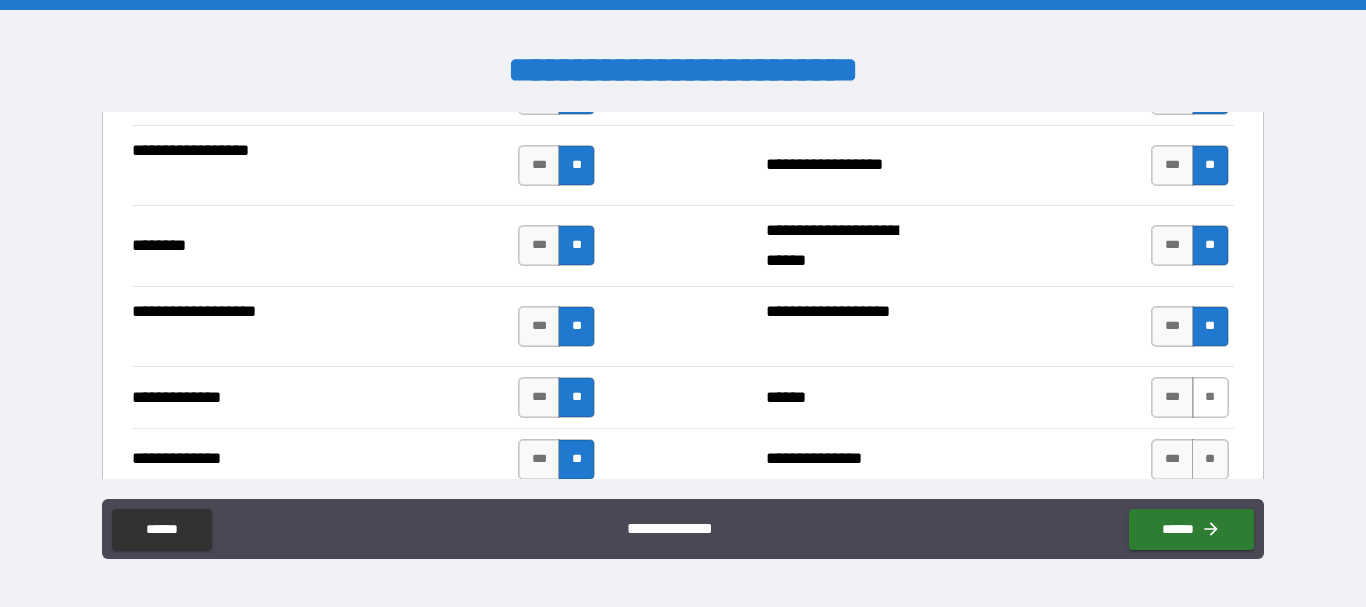 click on "**" at bounding box center (1210, 397) 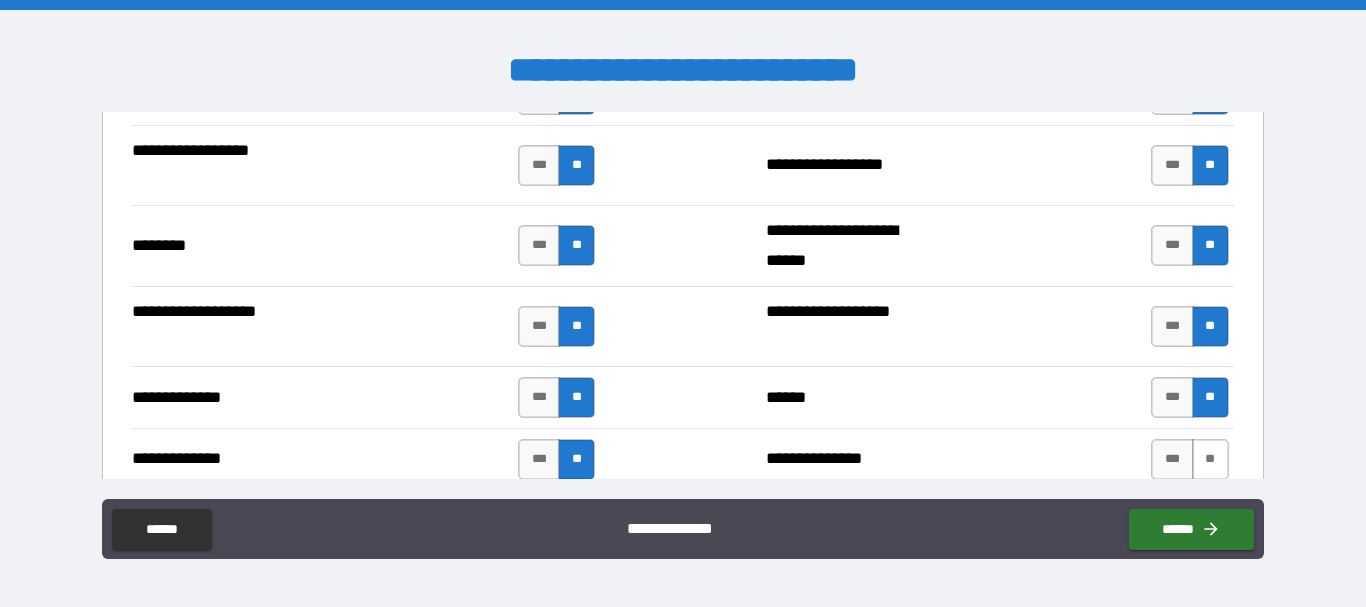 click on "**" at bounding box center [1210, 459] 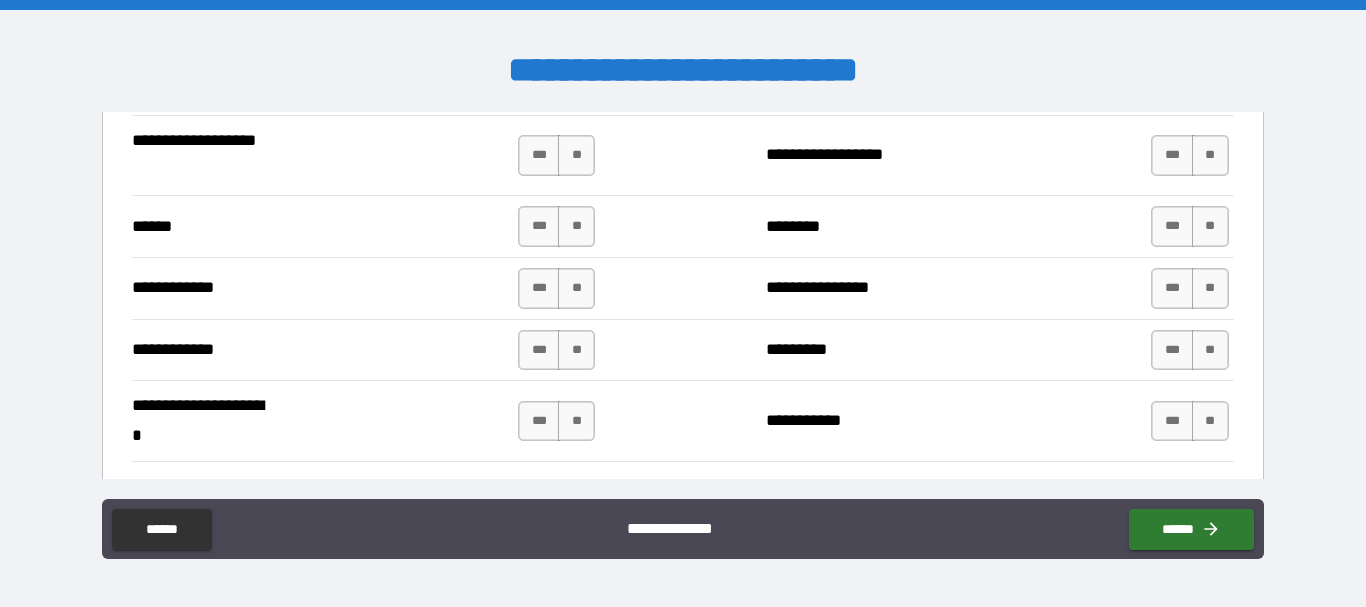 scroll, scrollTop: 3772, scrollLeft: 0, axis: vertical 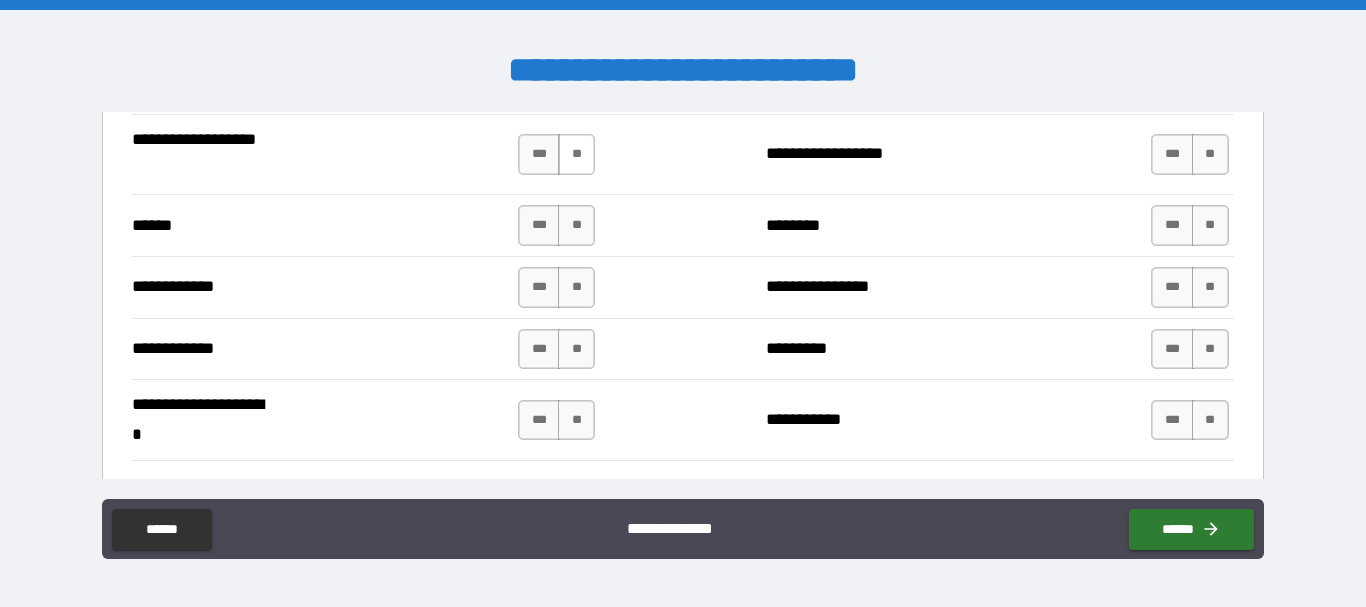 click on "**" at bounding box center [576, 154] 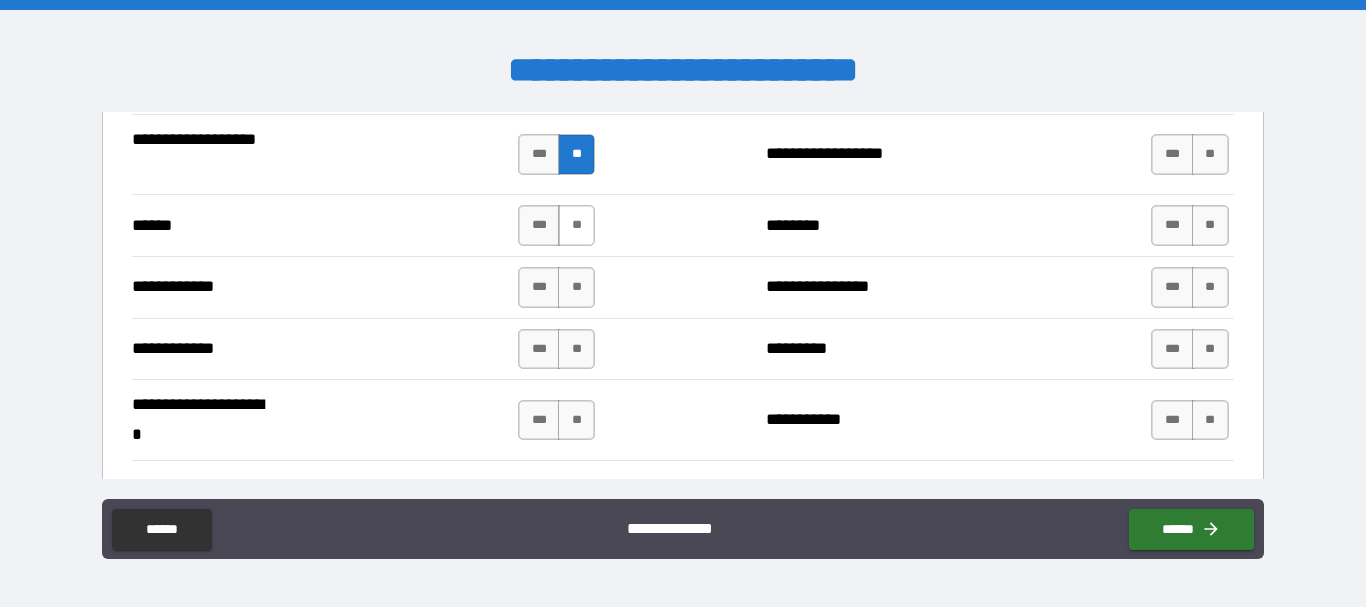 click on "**" at bounding box center [576, 225] 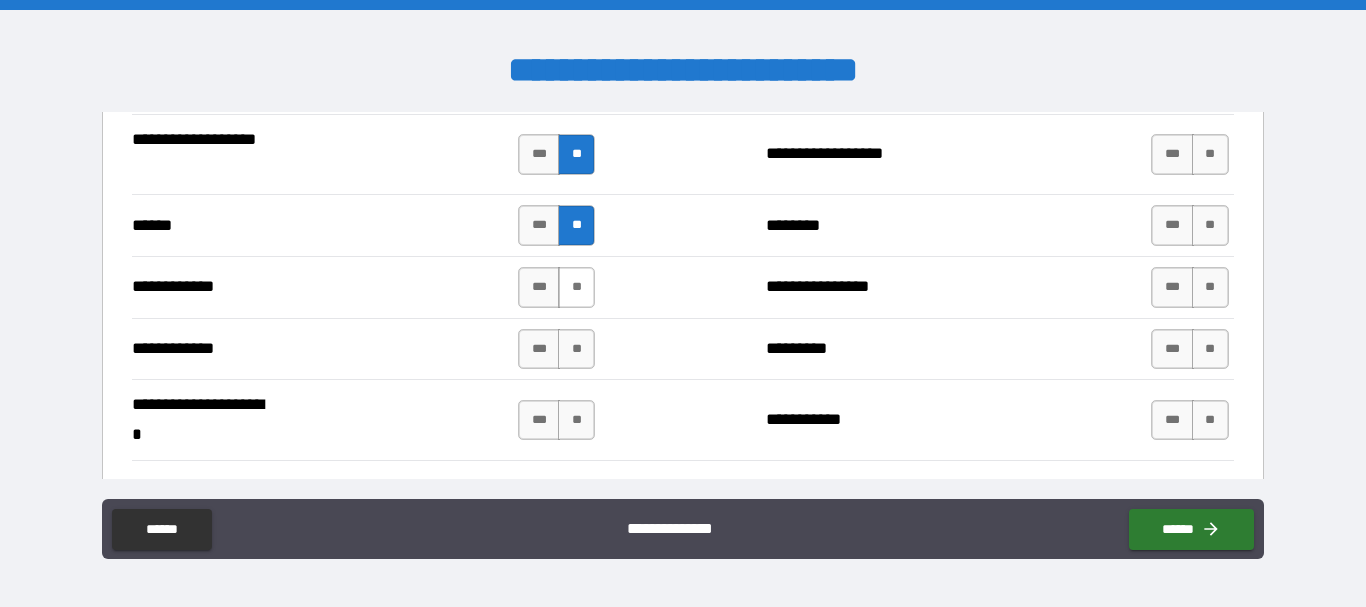 click on "**" at bounding box center [576, 287] 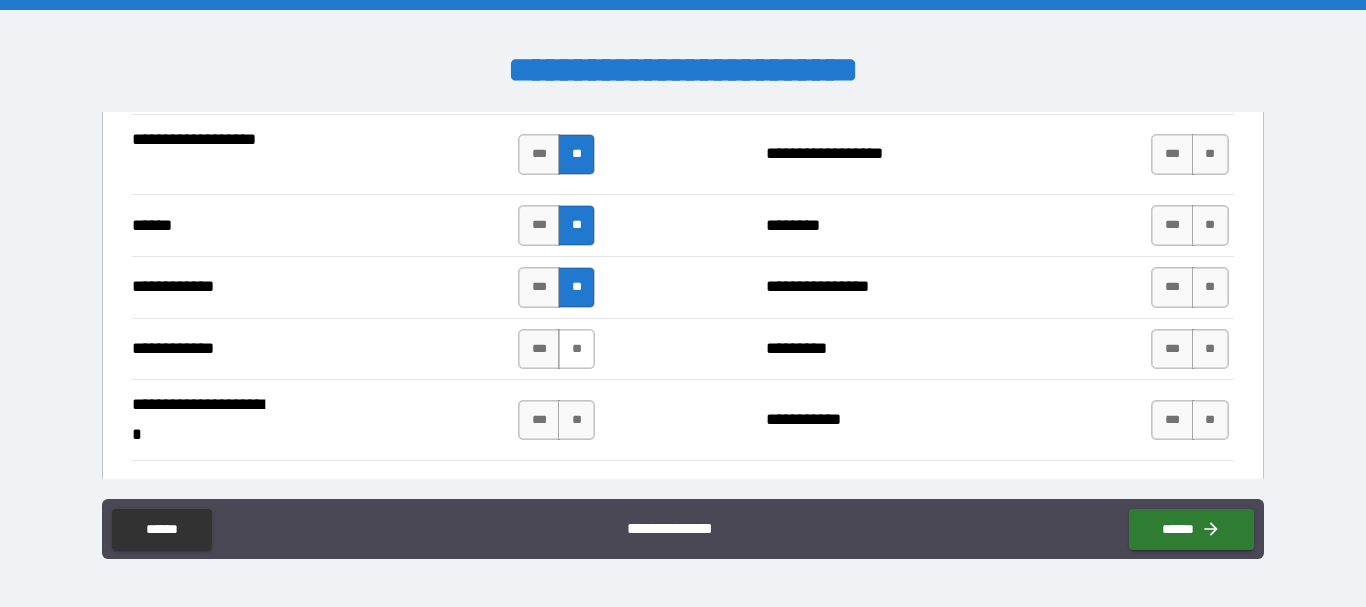 click on "**" at bounding box center [576, 349] 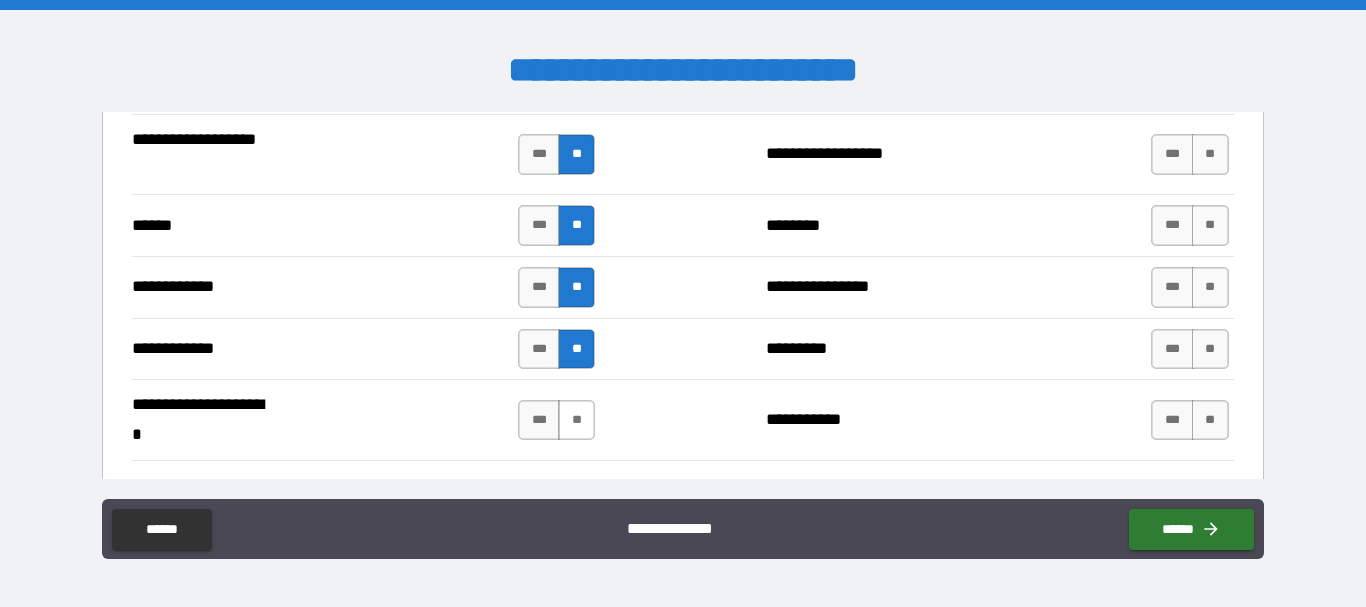 click on "**" at bounding box center [576, 420] 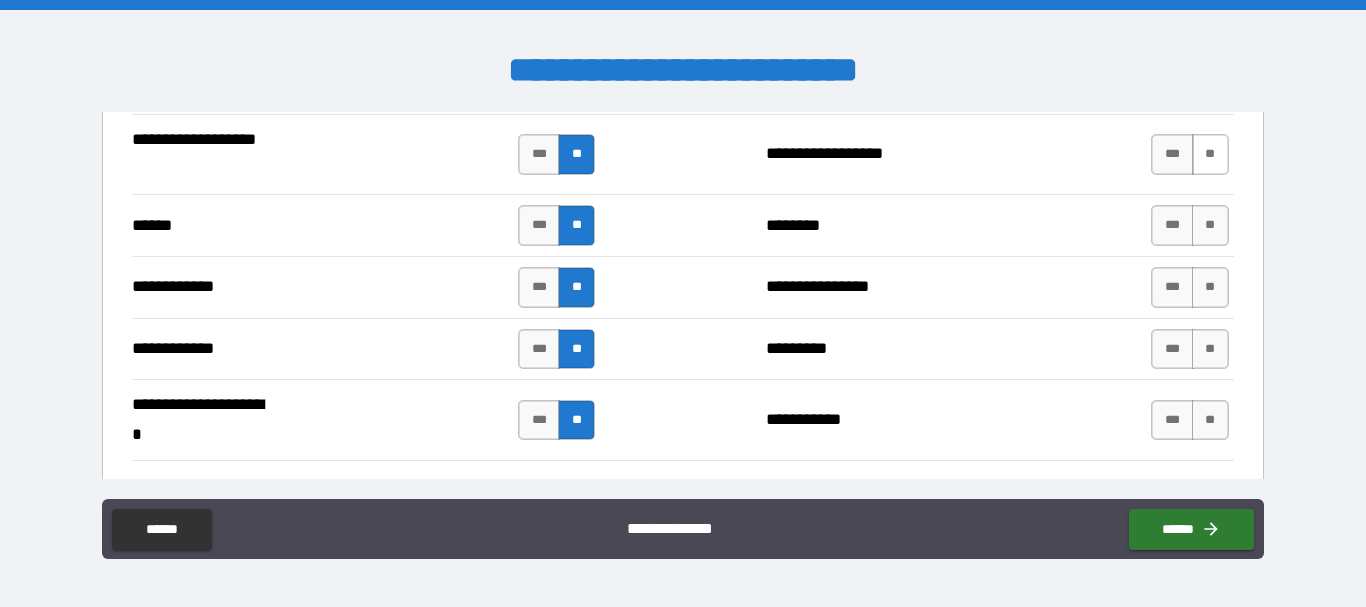 click on "**" at bounding box center [1210, 154] 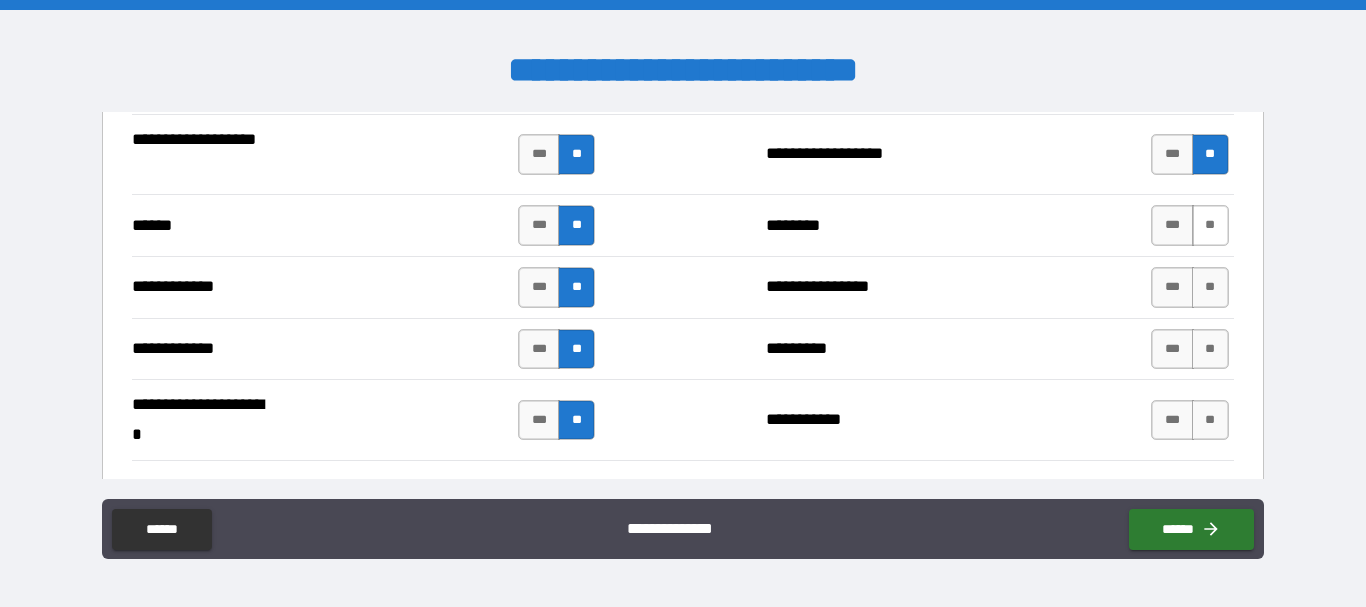 click on "**" at bounding box center (1210, 225) 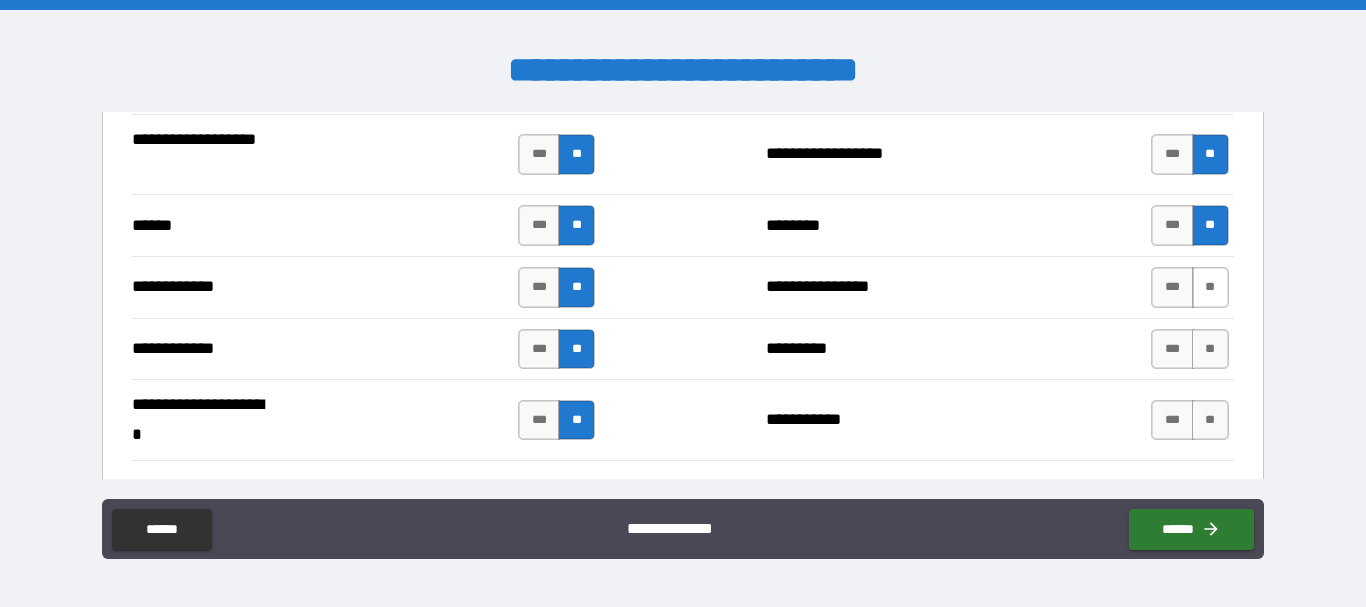 click on "**" at bounding box center [1210, 287] 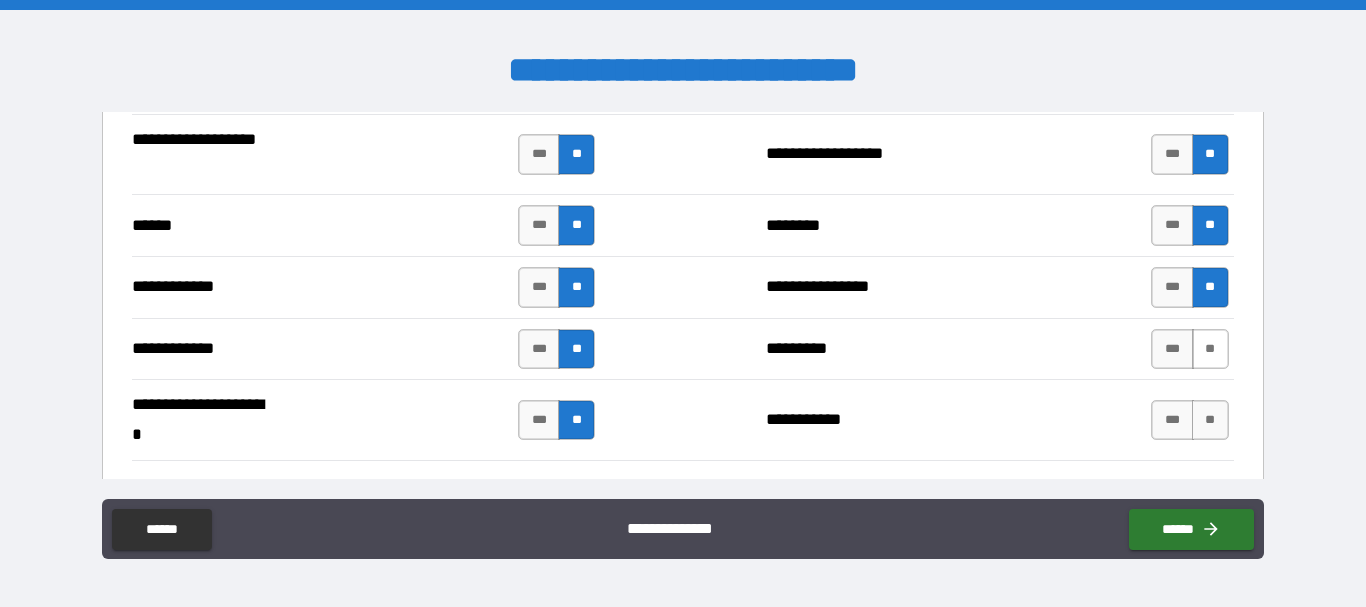 click on "**" at bounding box center [1210, 349] 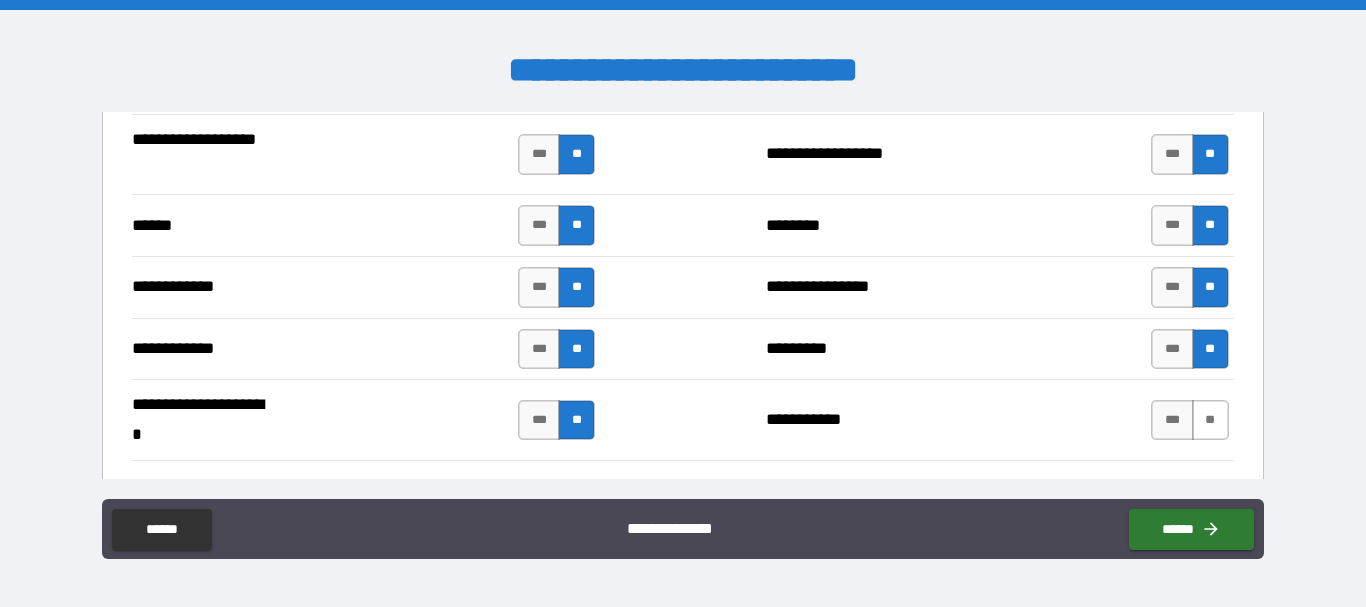 click on "**" at bounding box center [1210, 420] 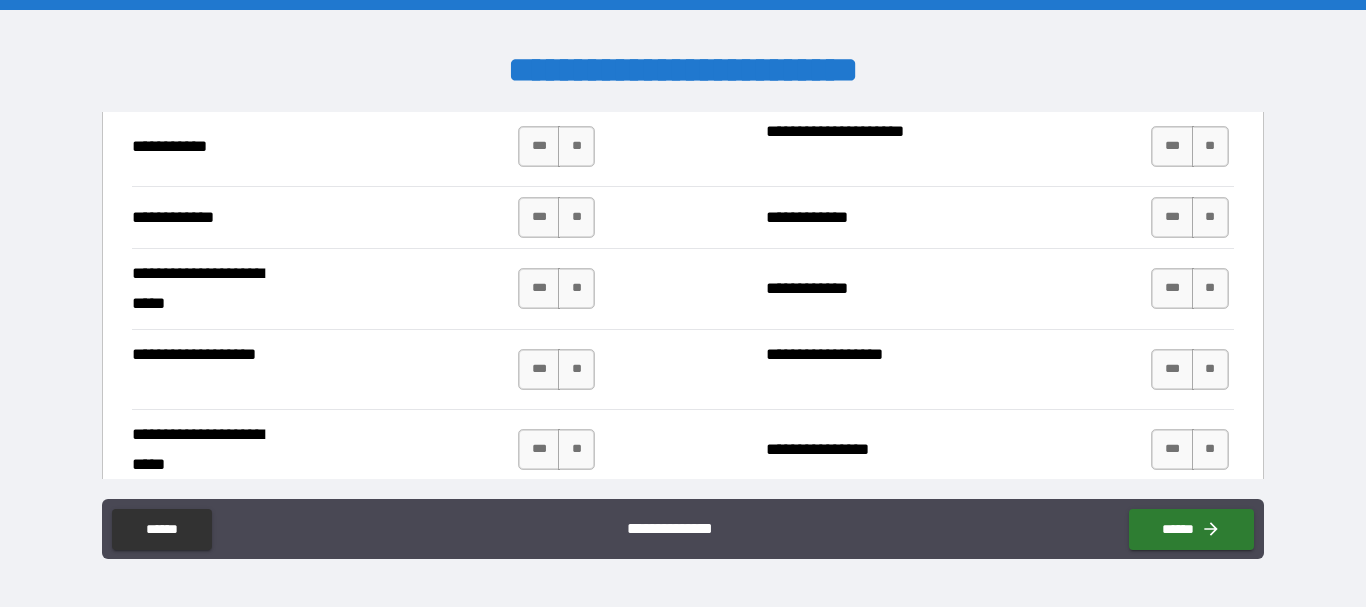 scroll, scrollTop: 4127, scrollLeft: 0, axis: vertical 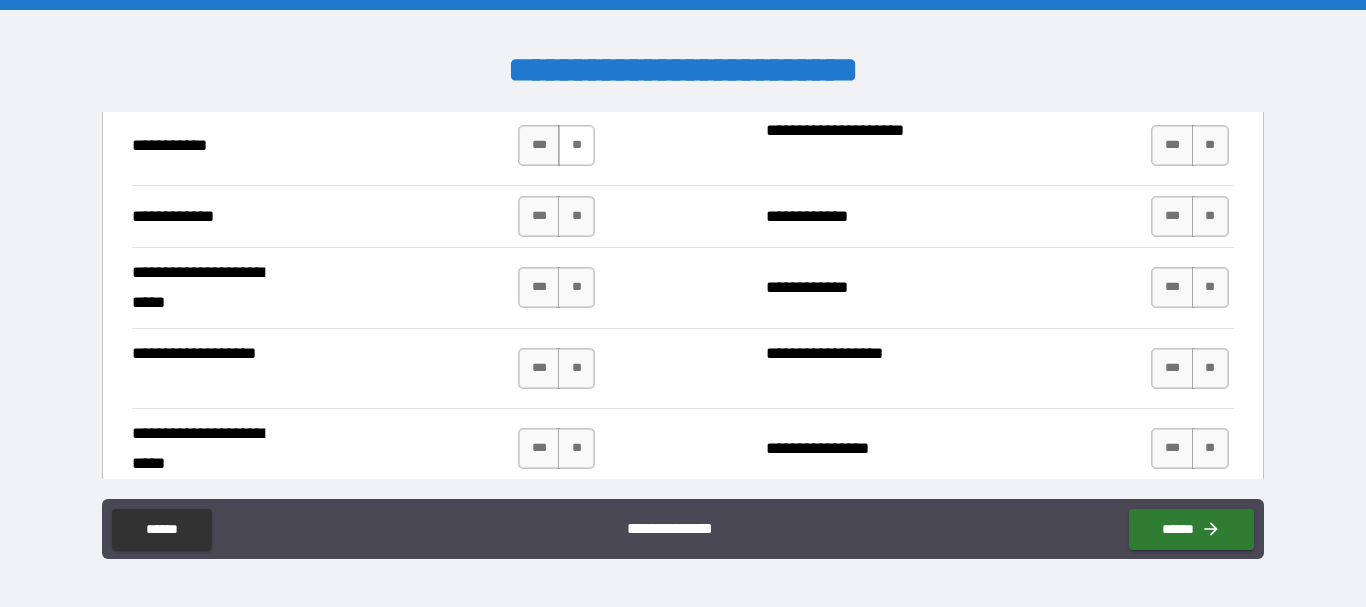 click on "**" at bounding box center [576, 145] 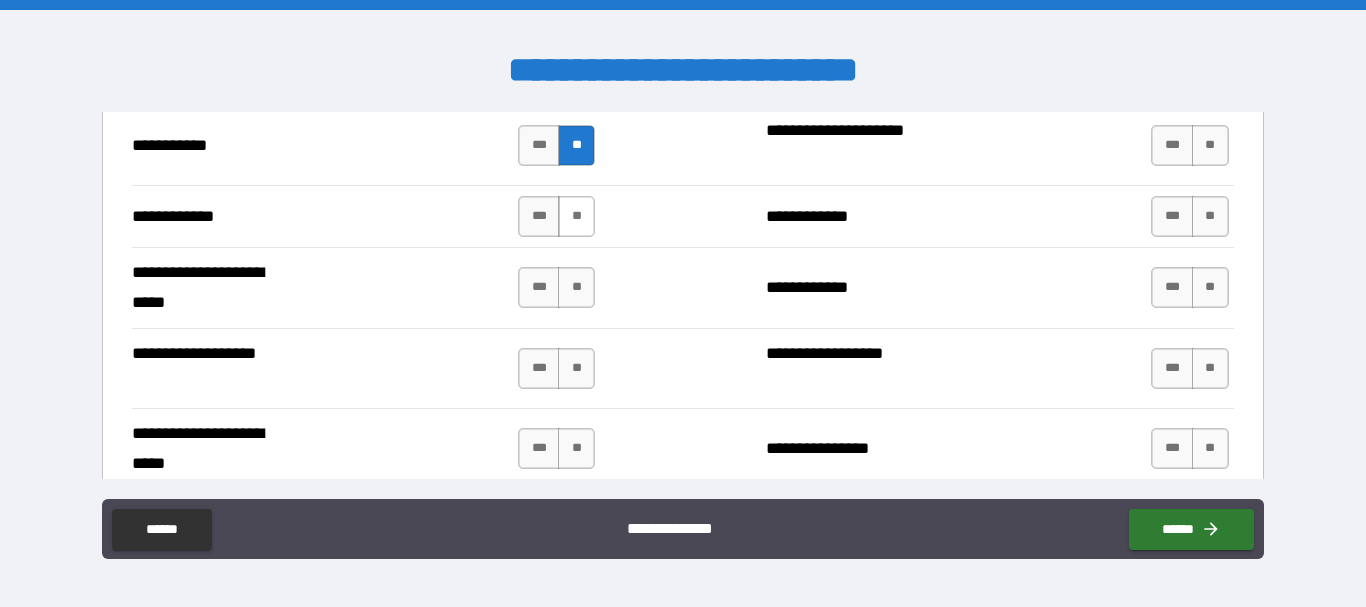 click on "**" at bounding box center (576, 216) 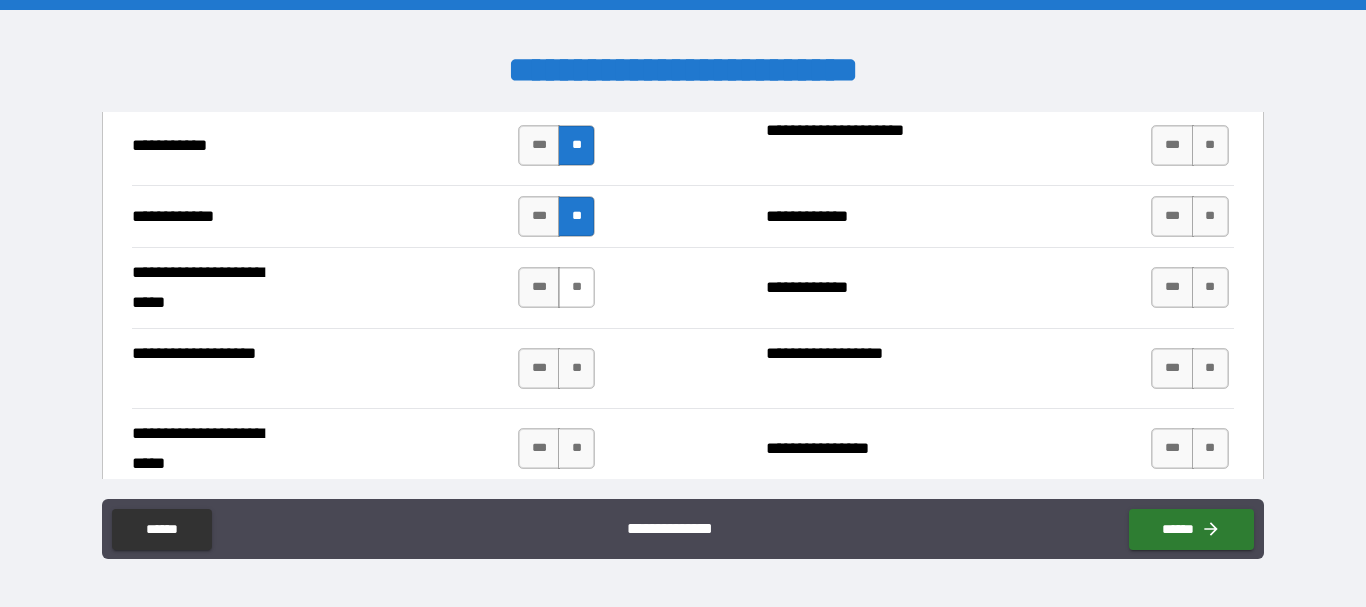 click on "**" at bounding box center [576, 287] 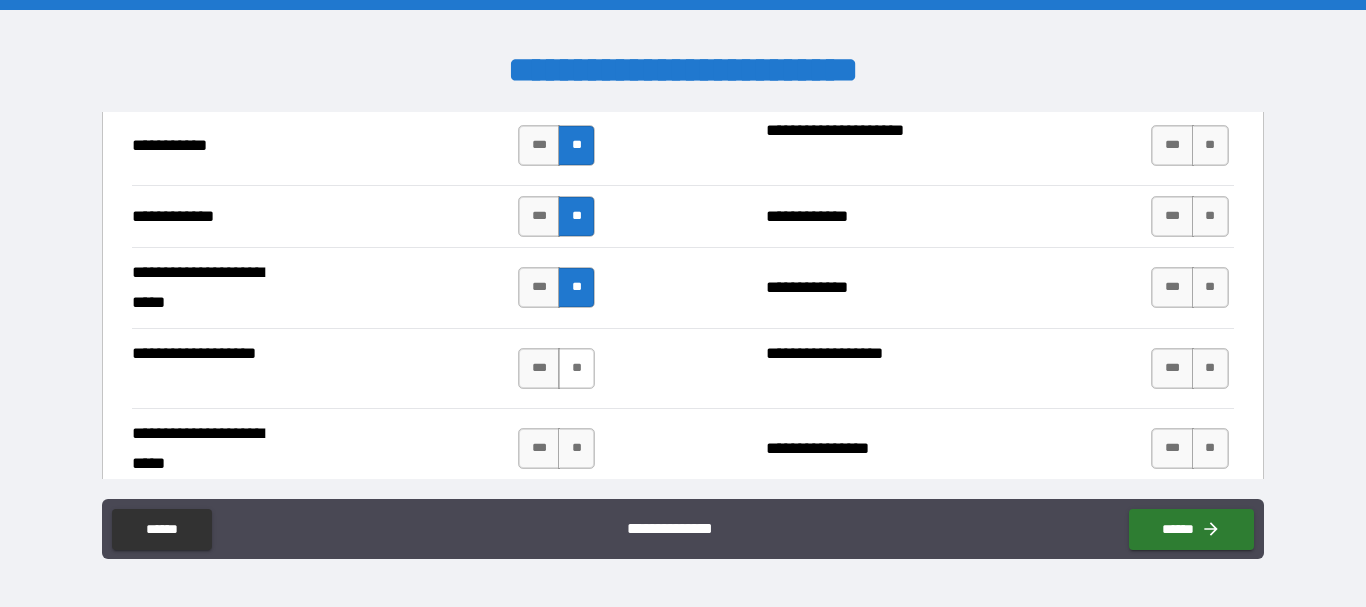 click on "**" at bounding box center [576, 368] 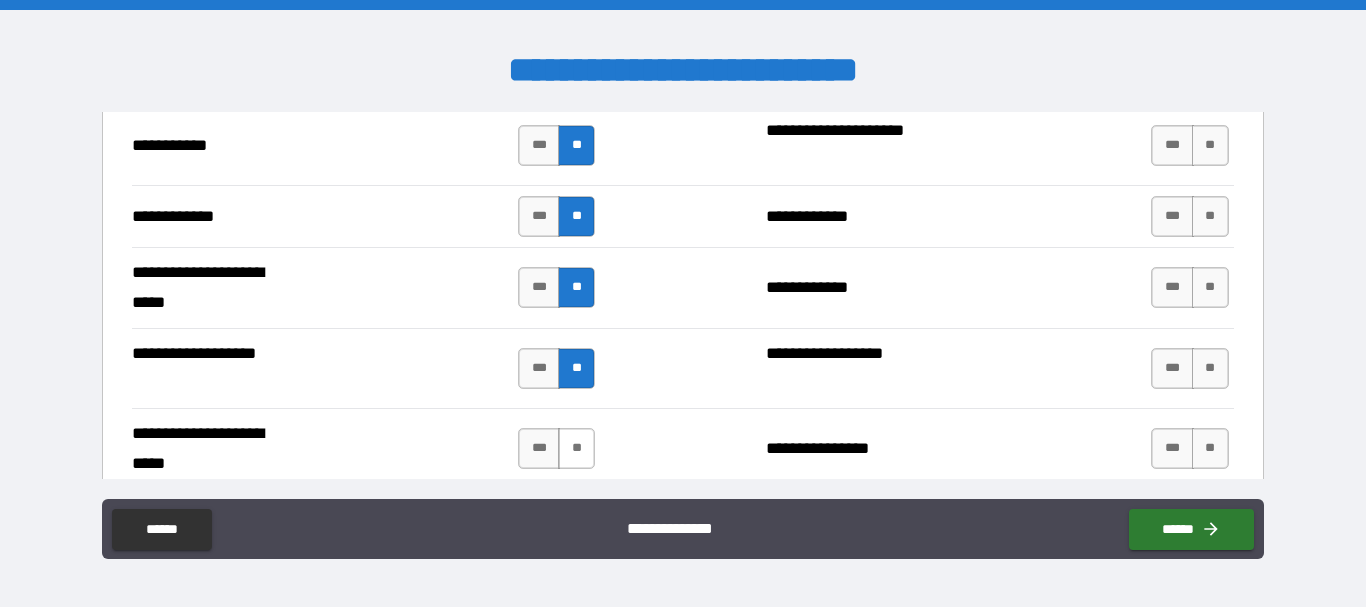 click on "**" at bounding box center [576, 448] 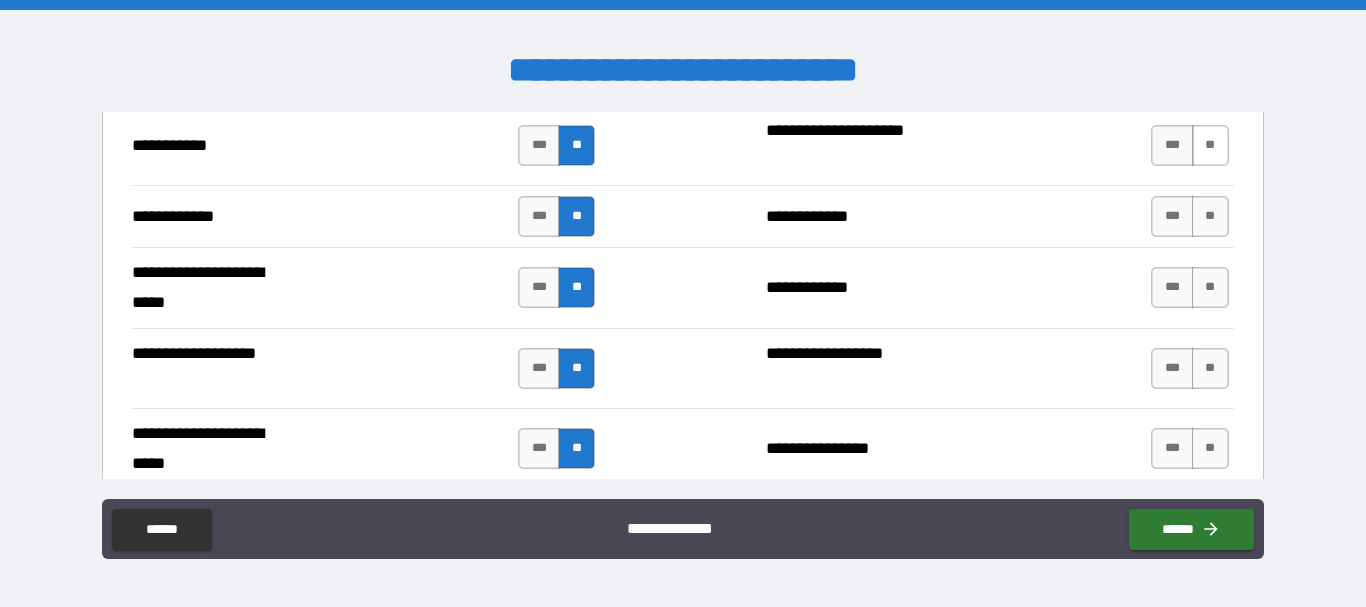 click on "**" at bounding box center [1210, 145] 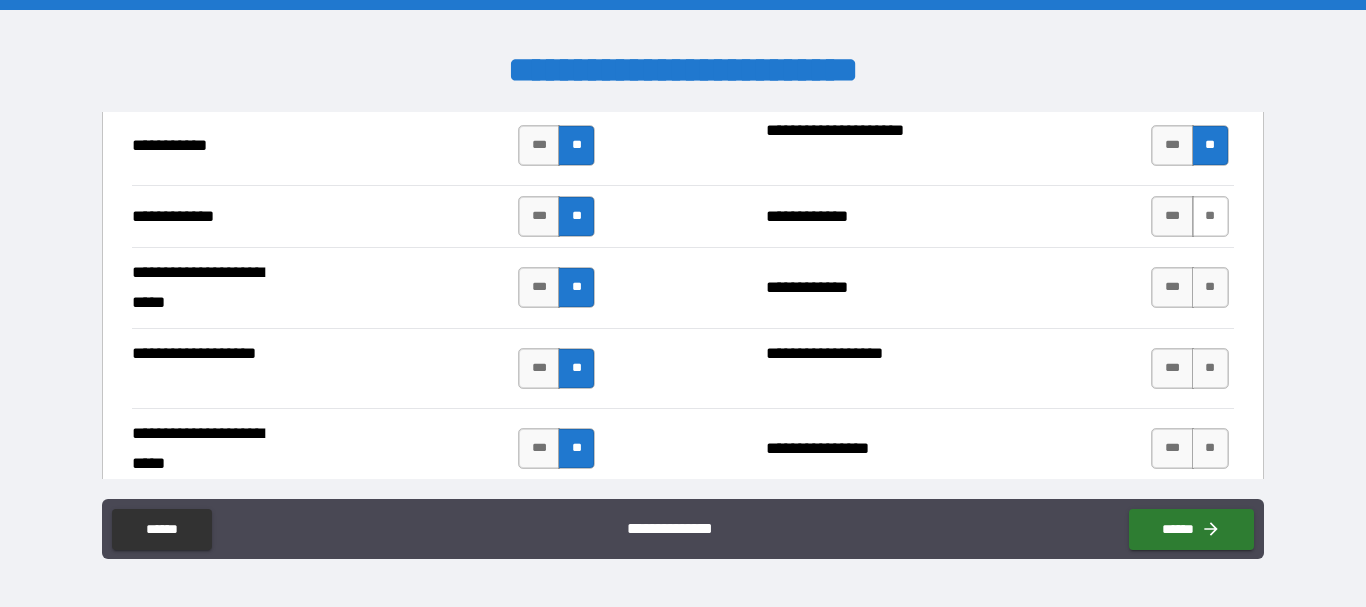 click on "**" at bounding box center (1210, 216) 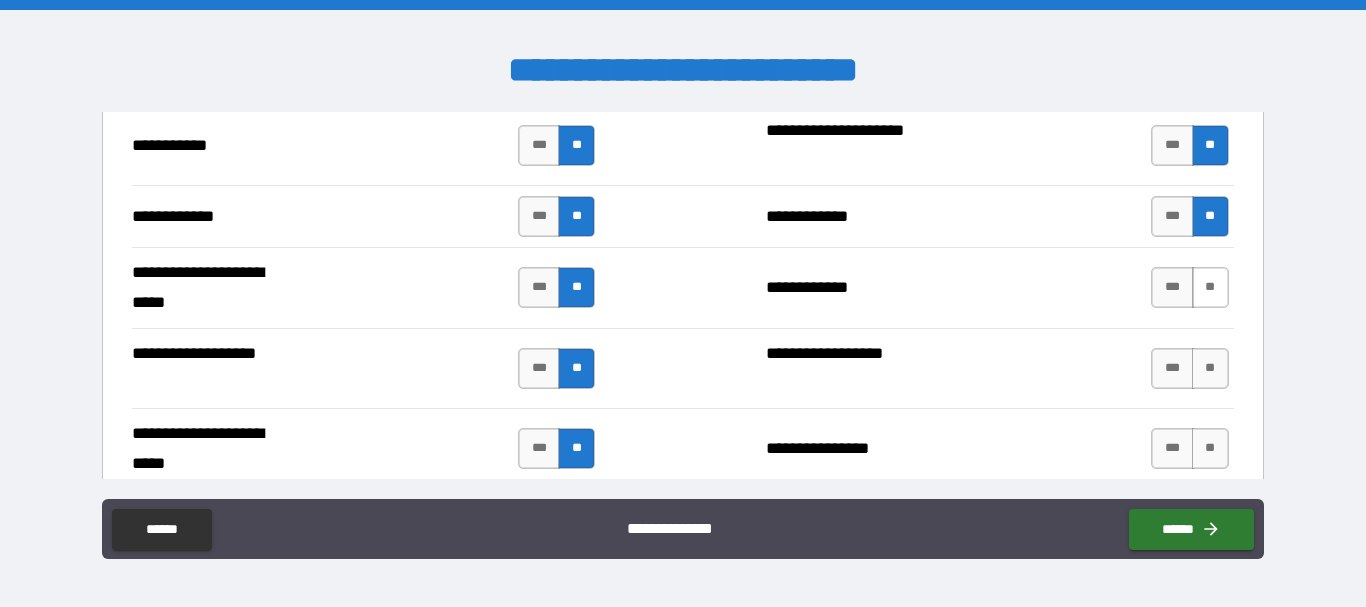 click on "**" at bounding box center [1210, 287] 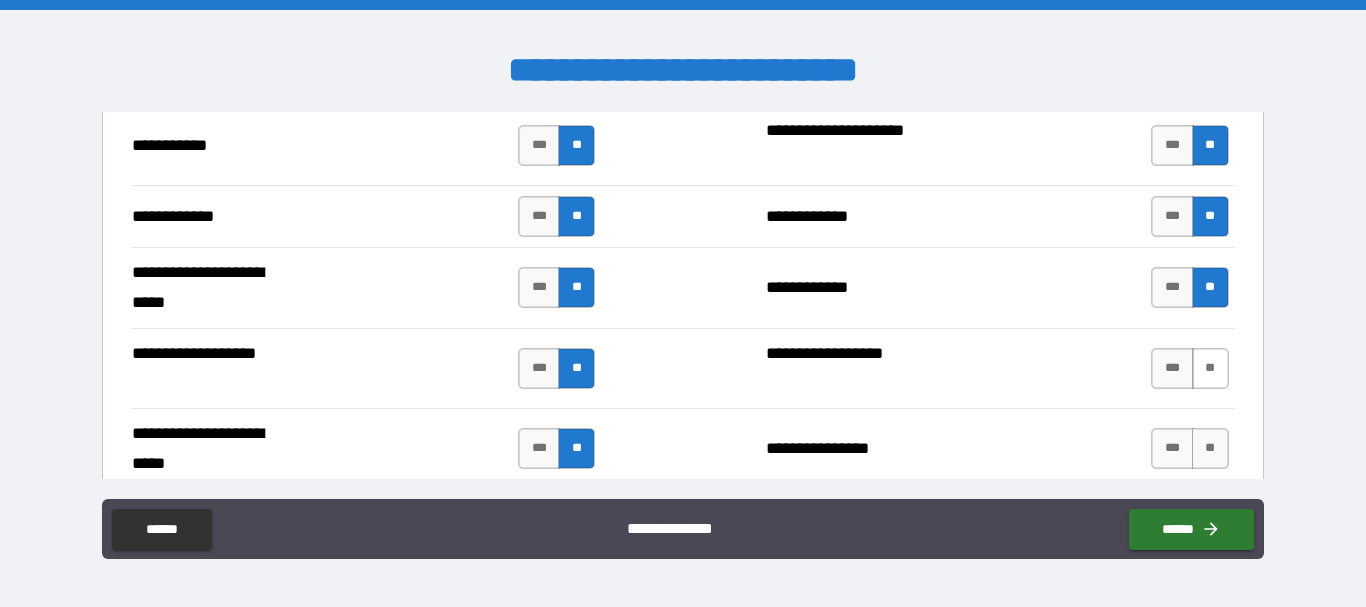 click on "**" at bounding box center [1210, 368] 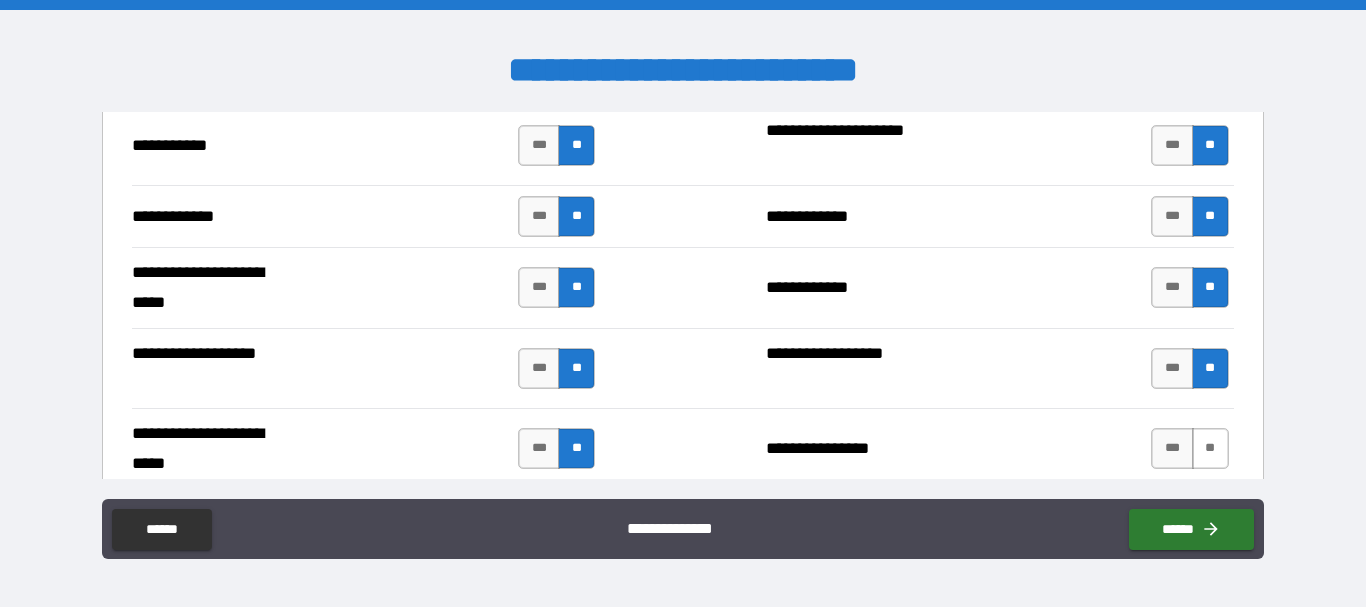 click on "**" at bounding box center (1210, 448) 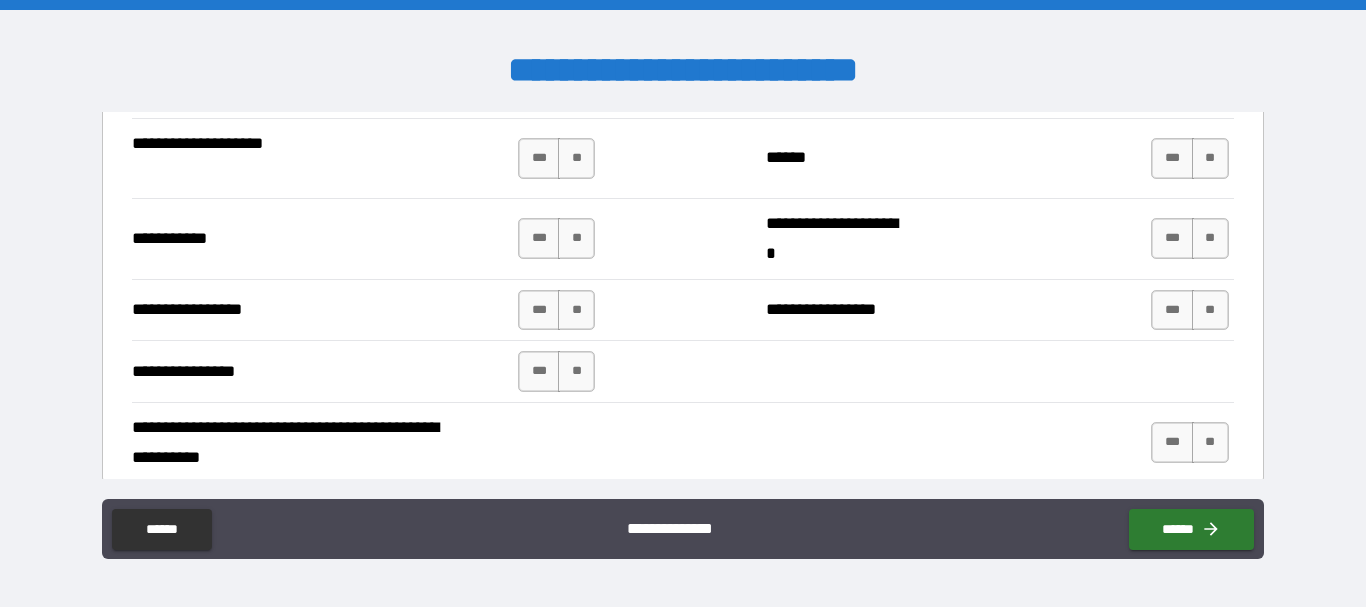 scroll, scrollTop: 4499, scrollLeft: 0, axis: vertical 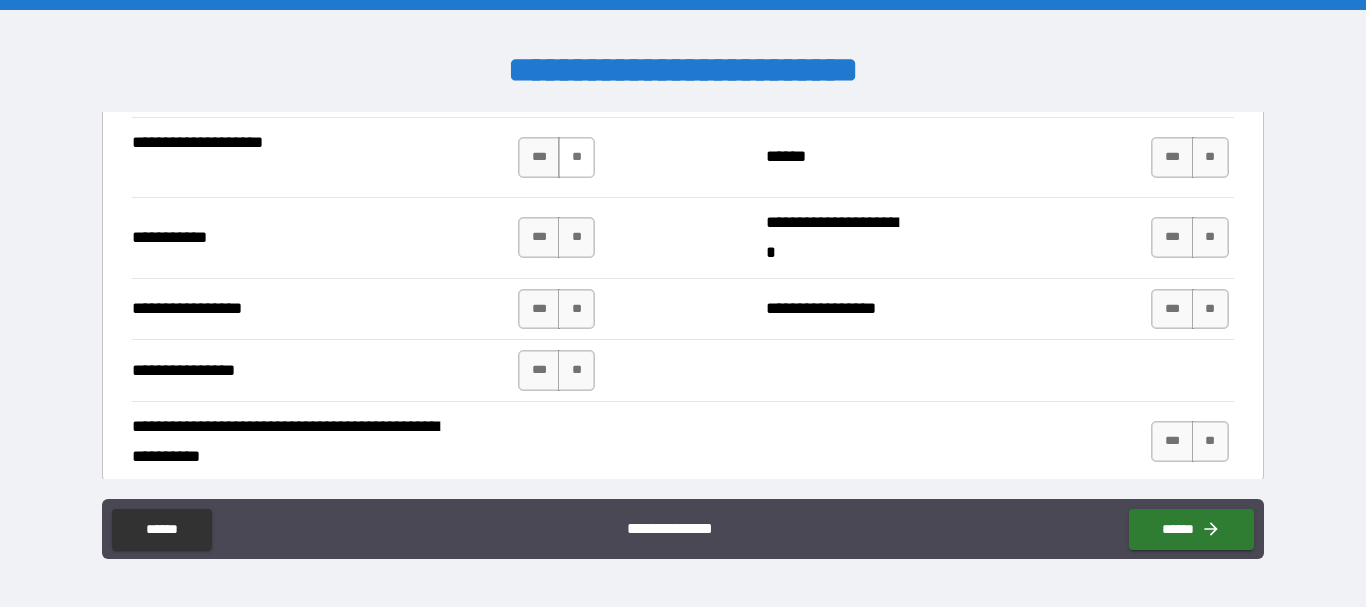click on "**" at bounding box center (576, 157) 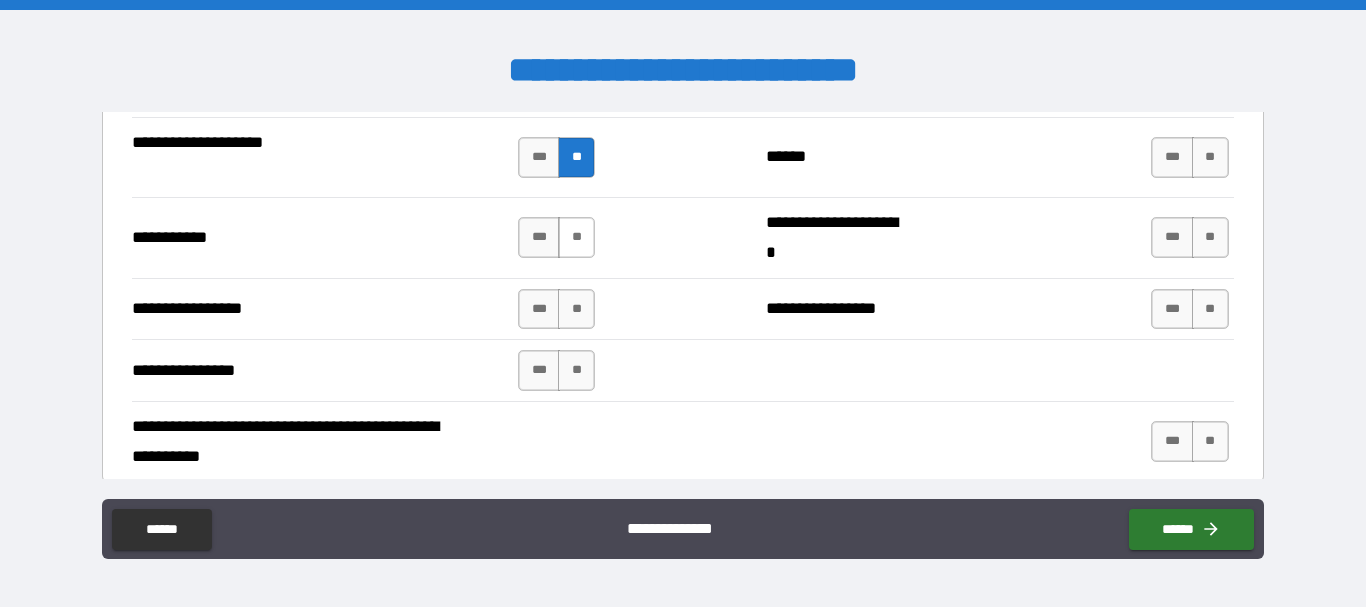 click on "**" at bounding box center [576, 237] 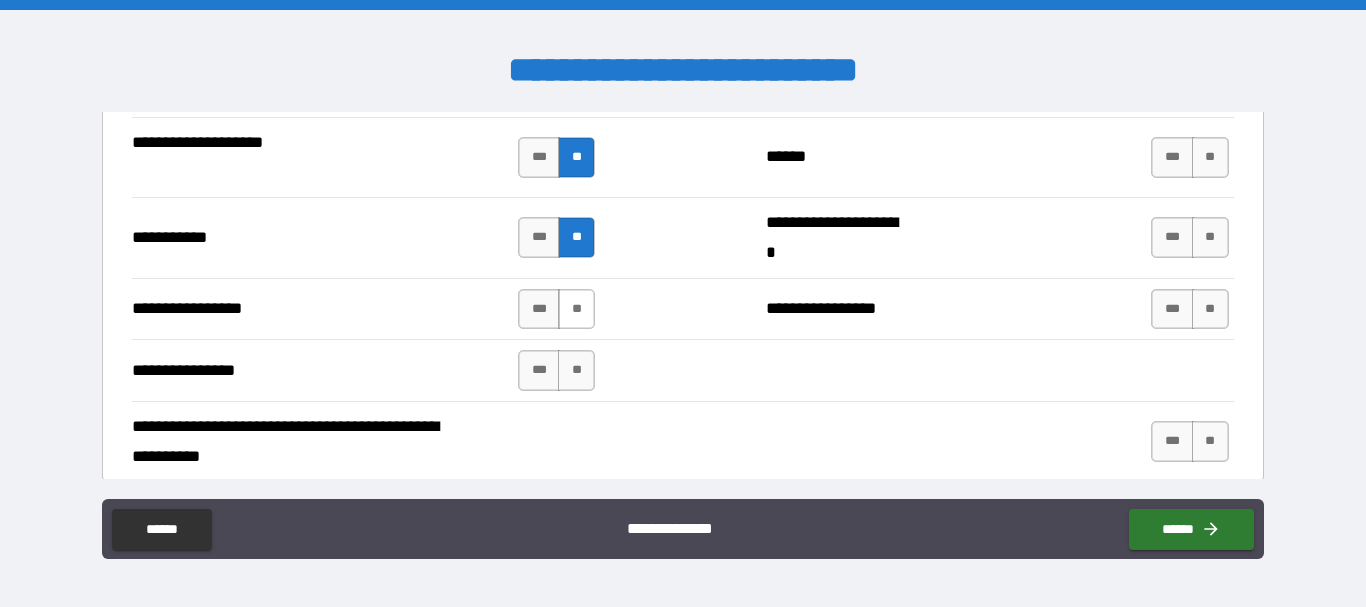 click on "**" at bounding box center [576, 309] 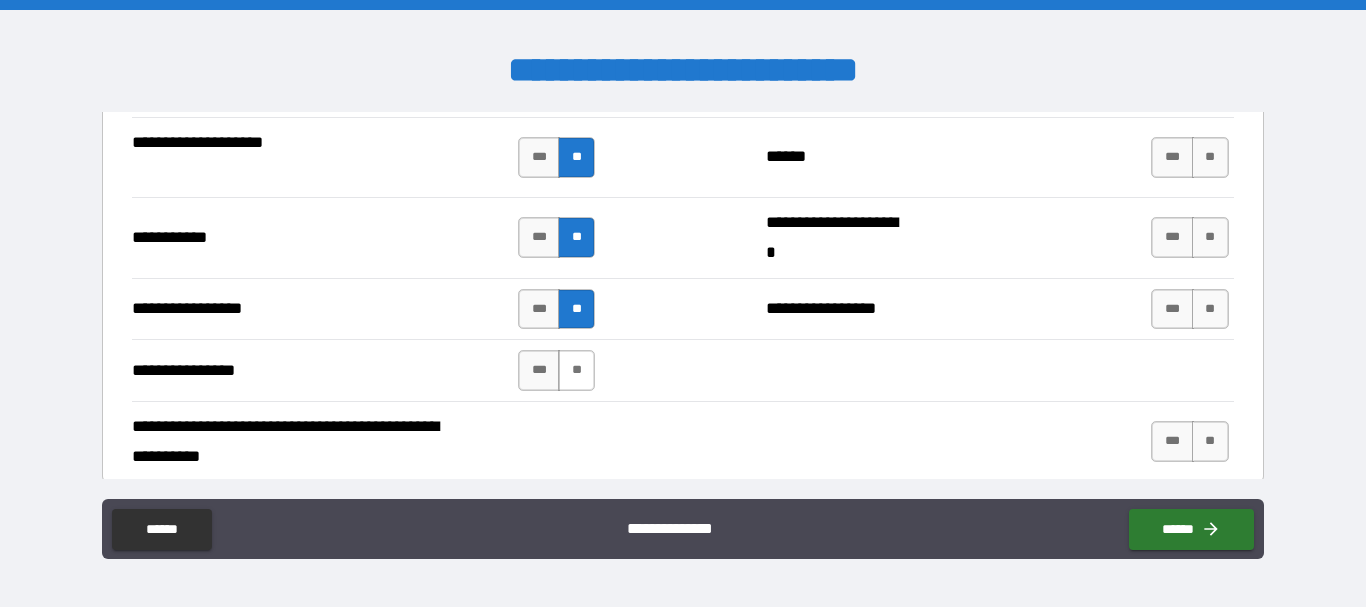 click on "**" at bounding box center [576, 370] 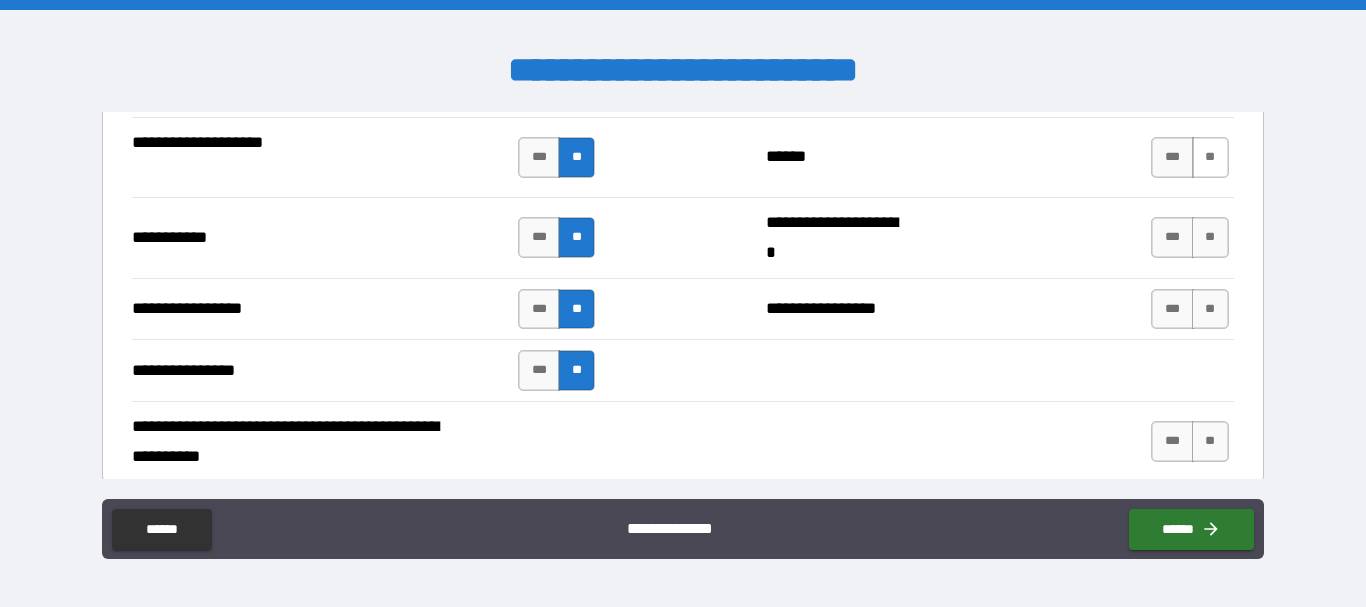 click on "**" at bounding box center [1210, 157] 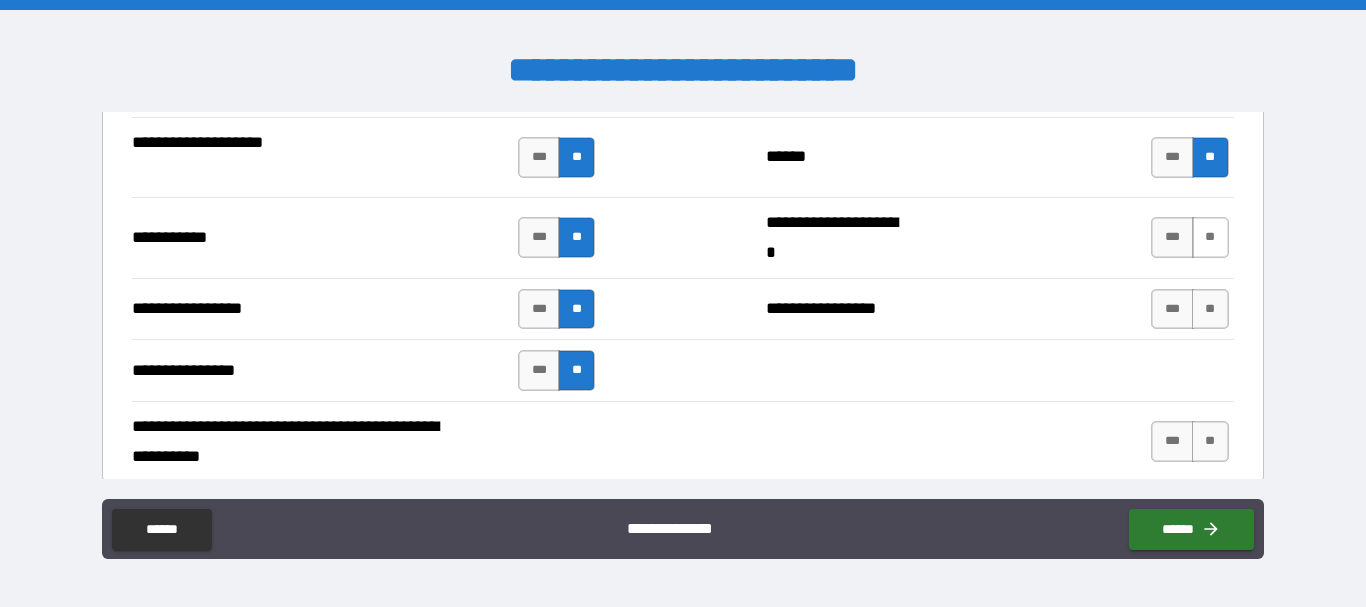 click on "**" at bounding box center (1210, 237) 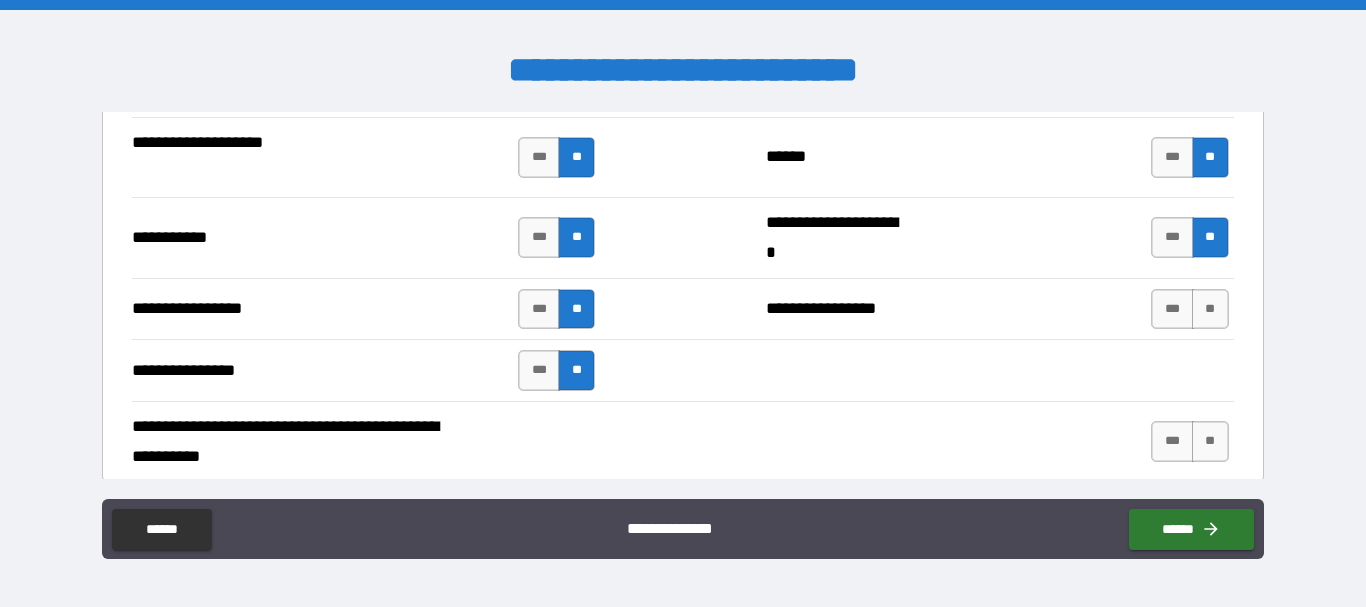 click on "**" at bounding box center [1210, 309] 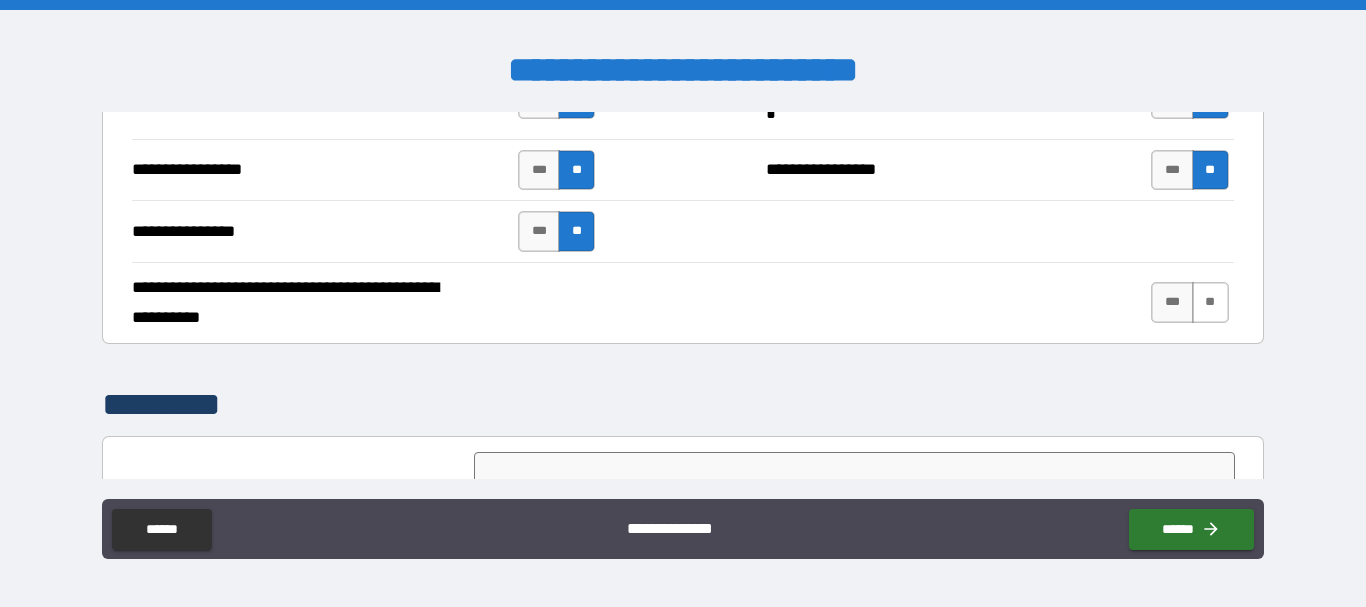 click on "**" at bounding box center [1210, 302] 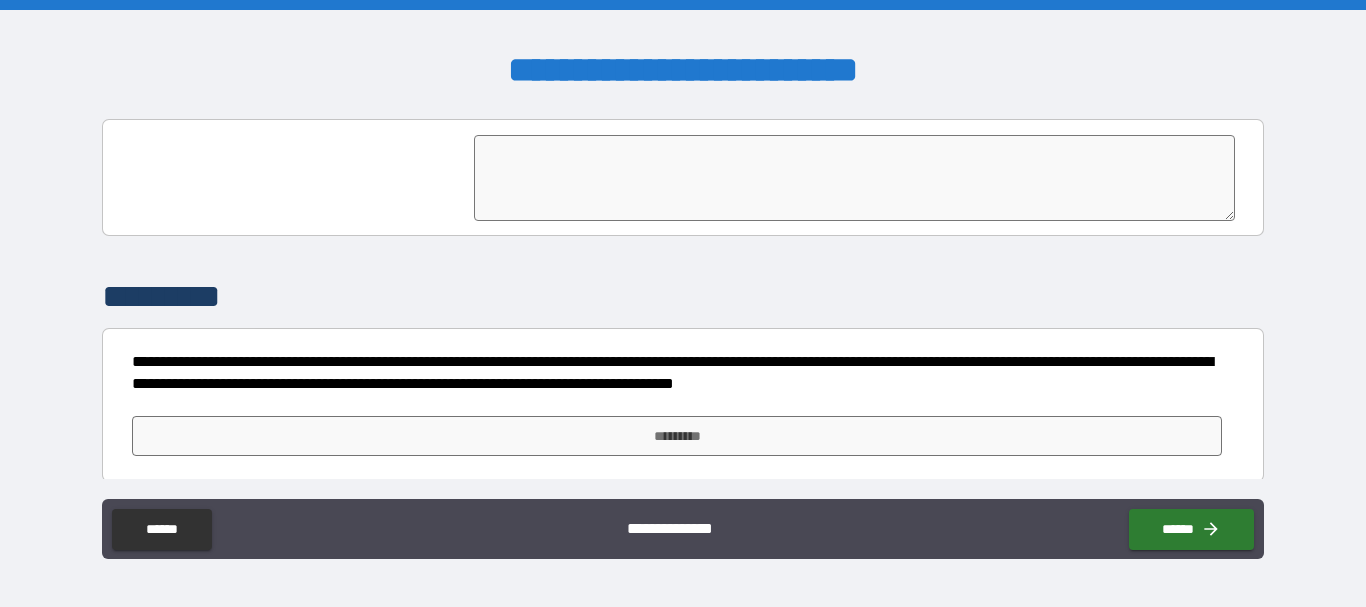 scroll, scrollTop: 4963, scrollLeft: 0, axis: vertical 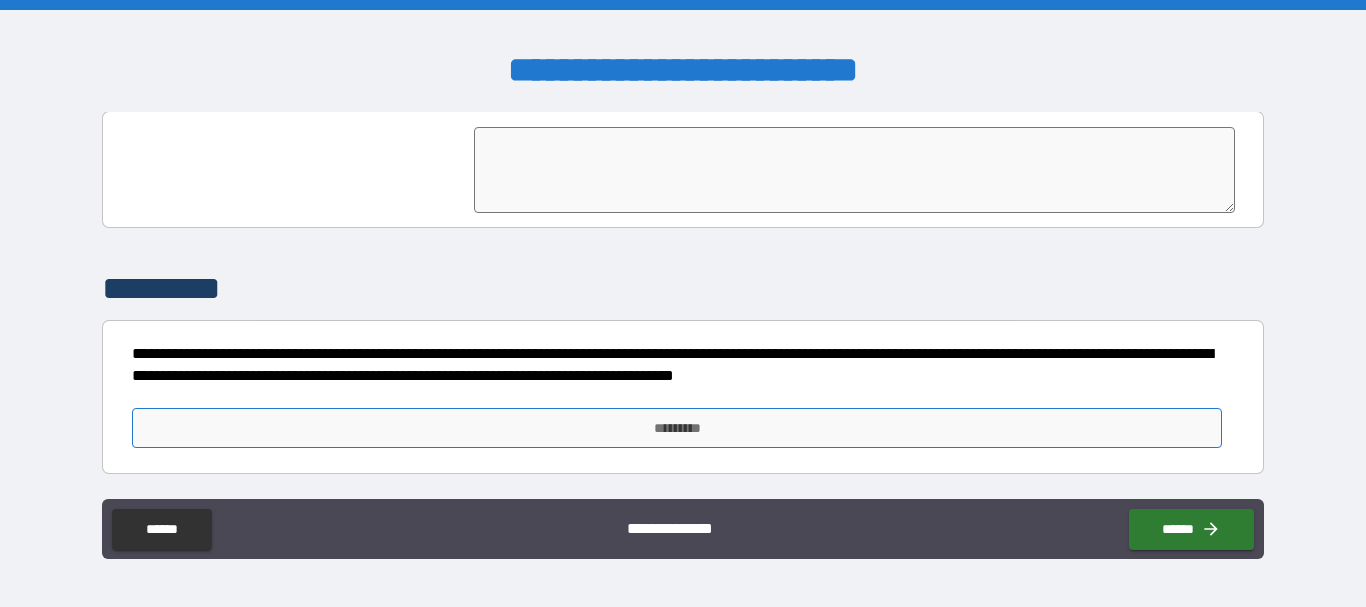 click on "*********" at bounding box center (677, 428) 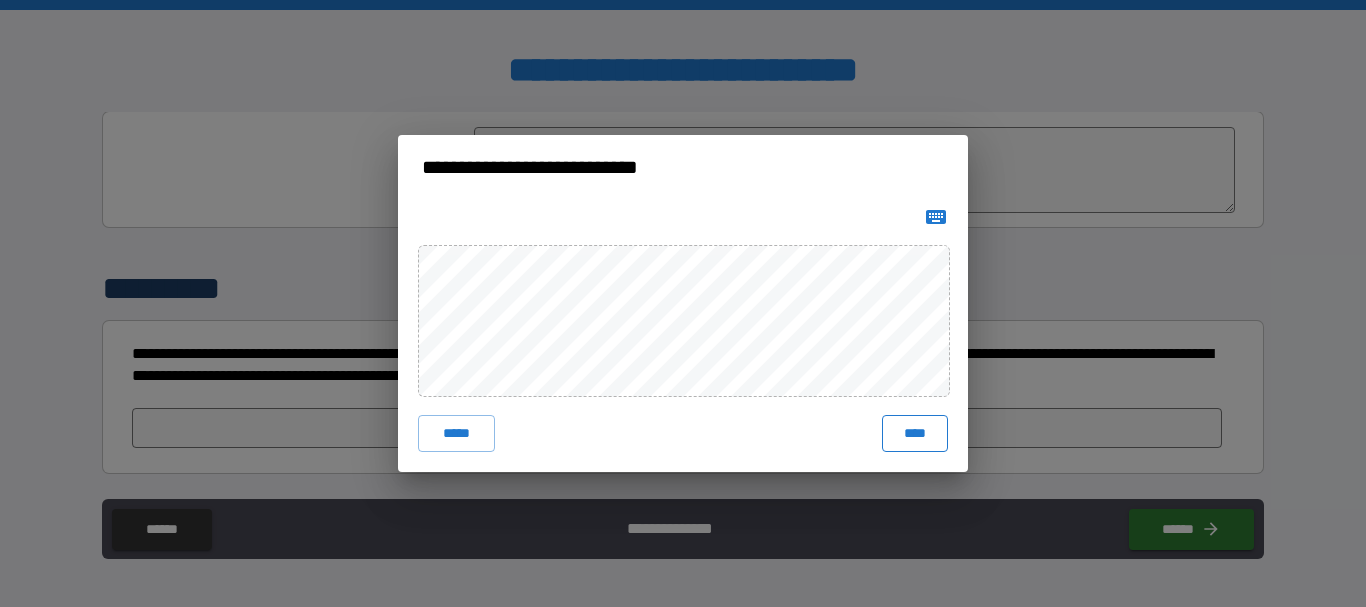 click on "****" at bounding box center [915, 433] 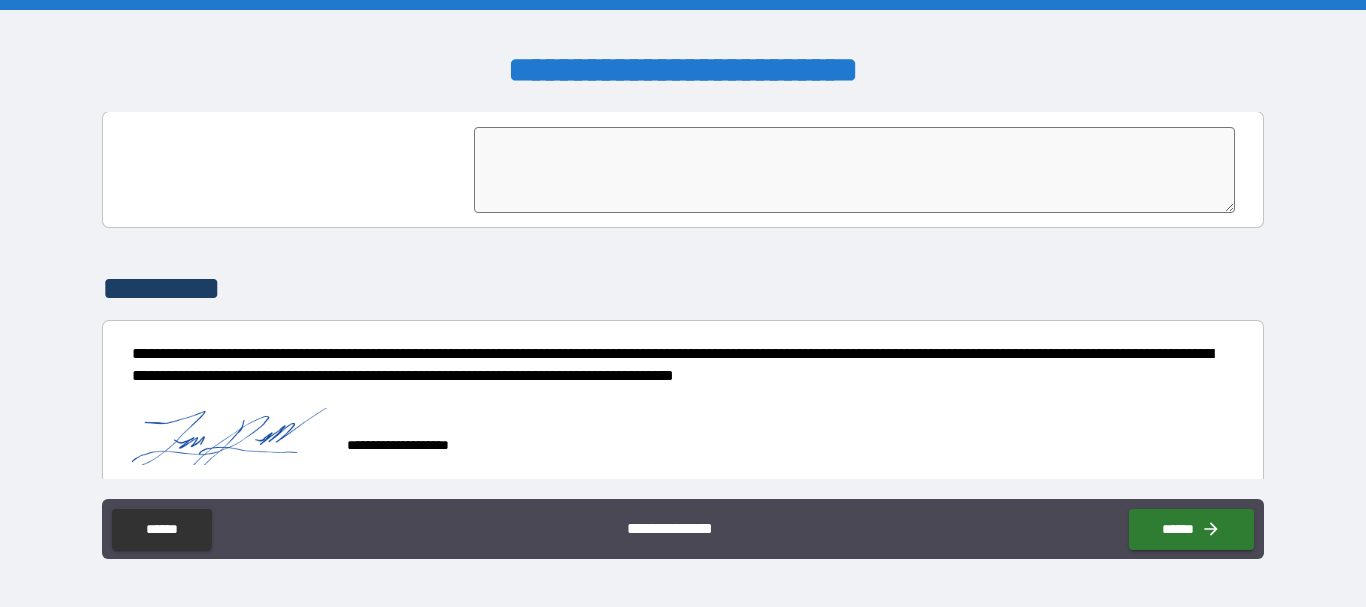 scroll, scrollTop: 4980, scrollLeft: 0, axis: vertical 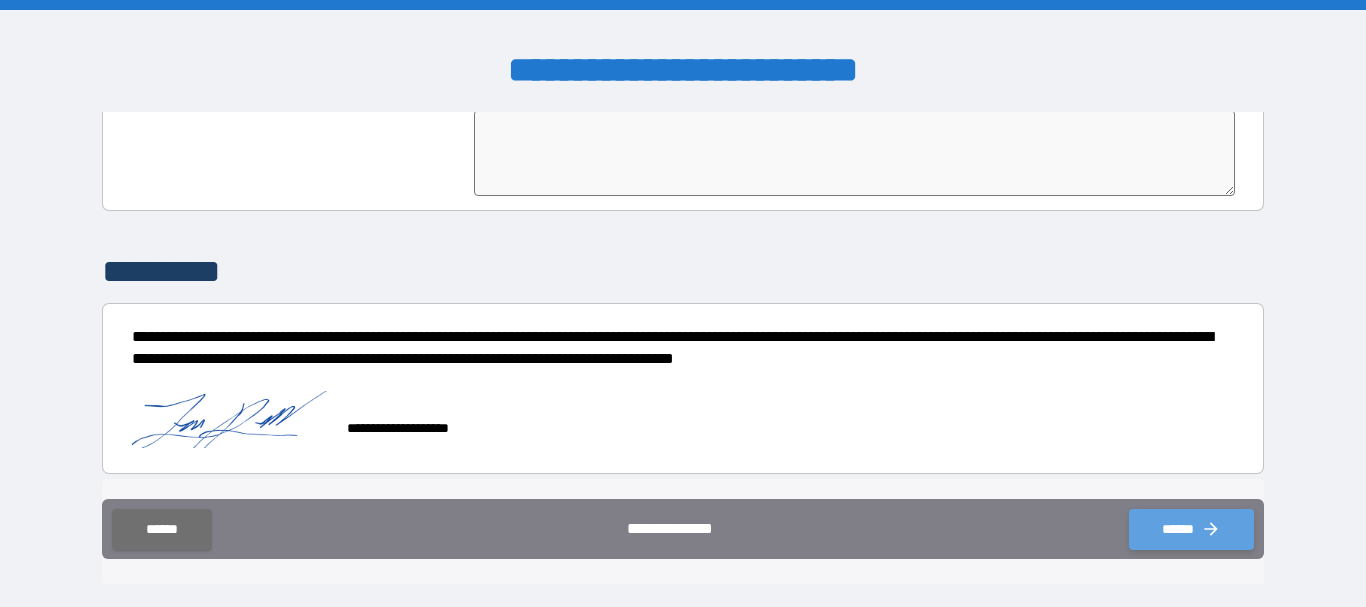 click on "******" at bounding box center (1191, 529) 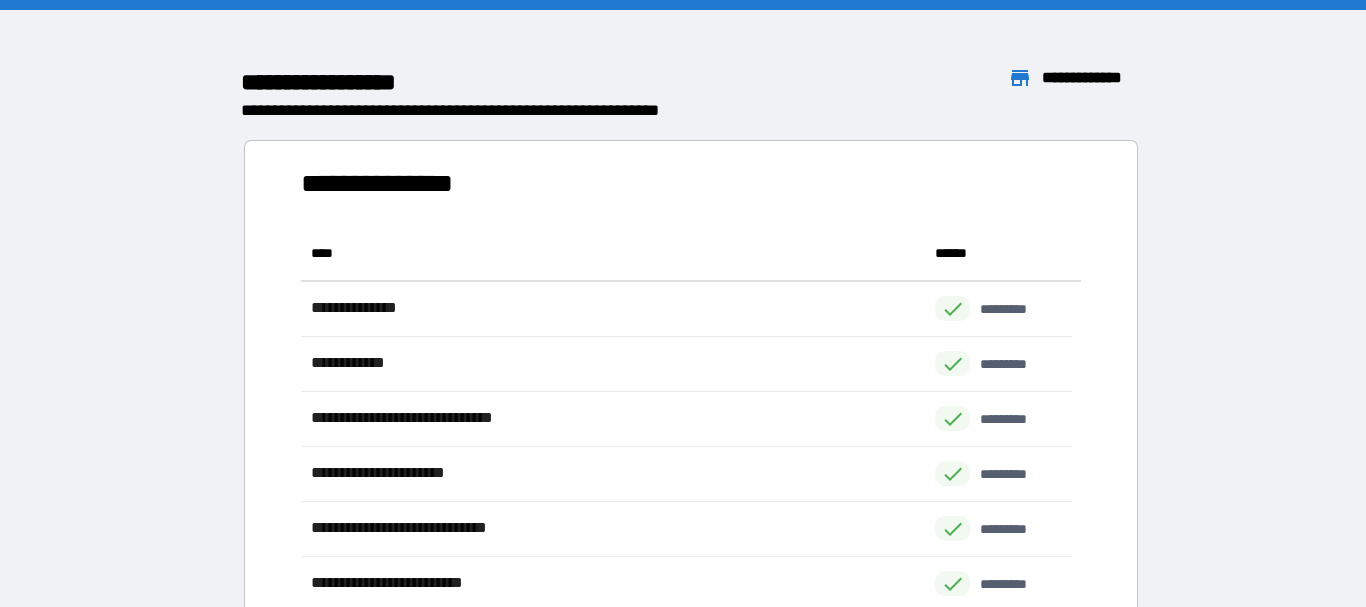 scroll, scrollTop: 426, scrollLeft: 755, axis: both 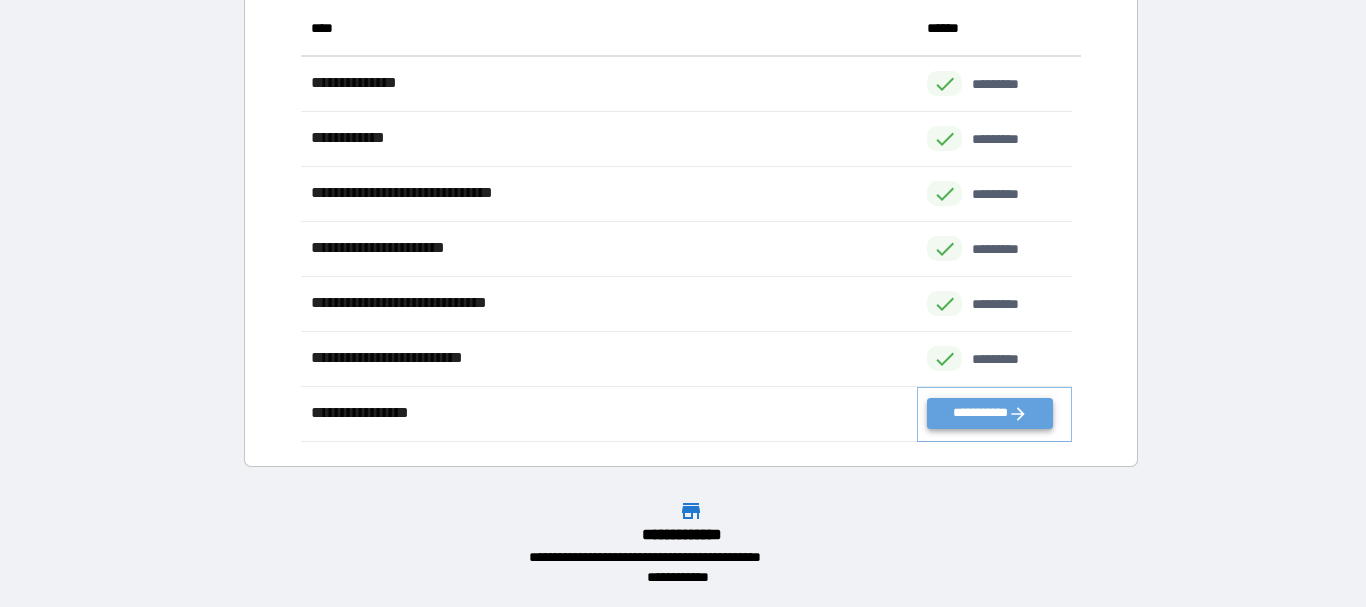 click on "**********" at bounding box center [989, 413] 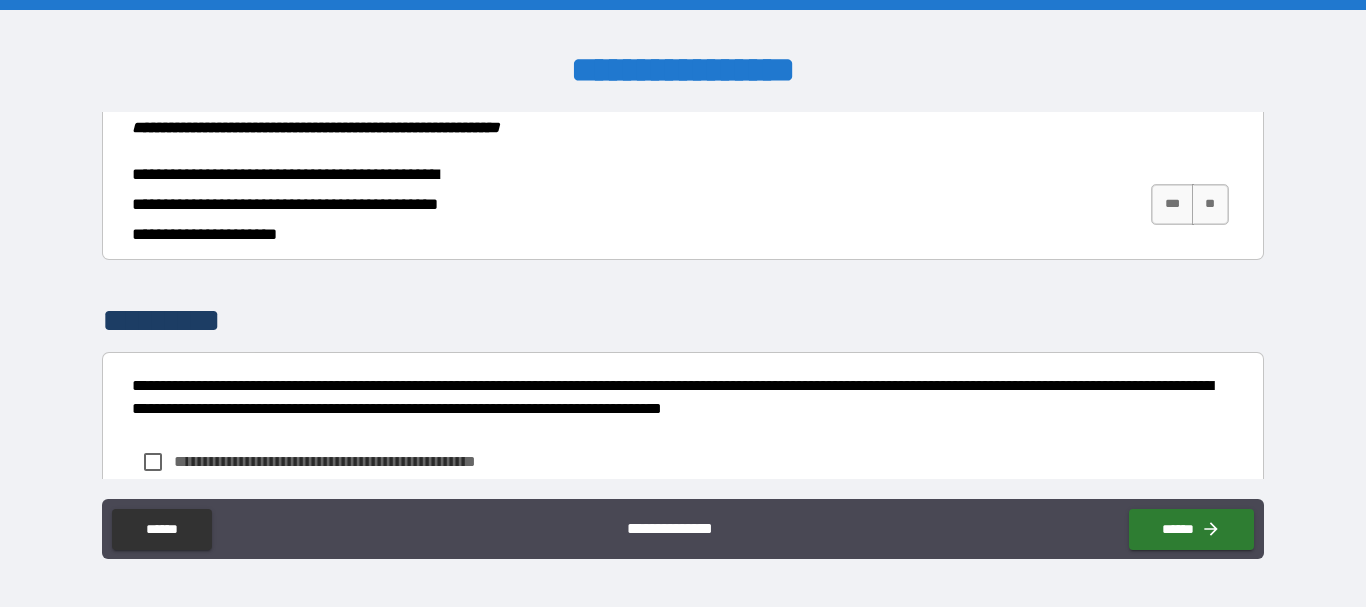scroll, scrollTop: 1282, scrollLeft: 0, axis: vertical 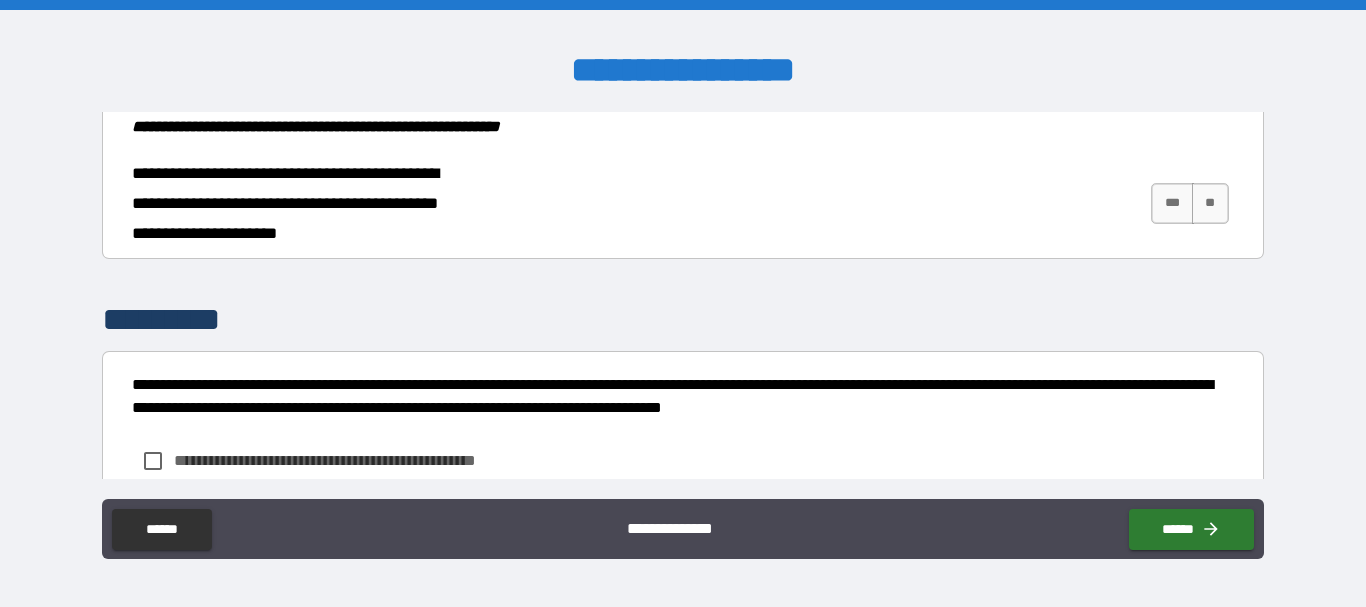 click on "**********" at bounding box center [682, 203] 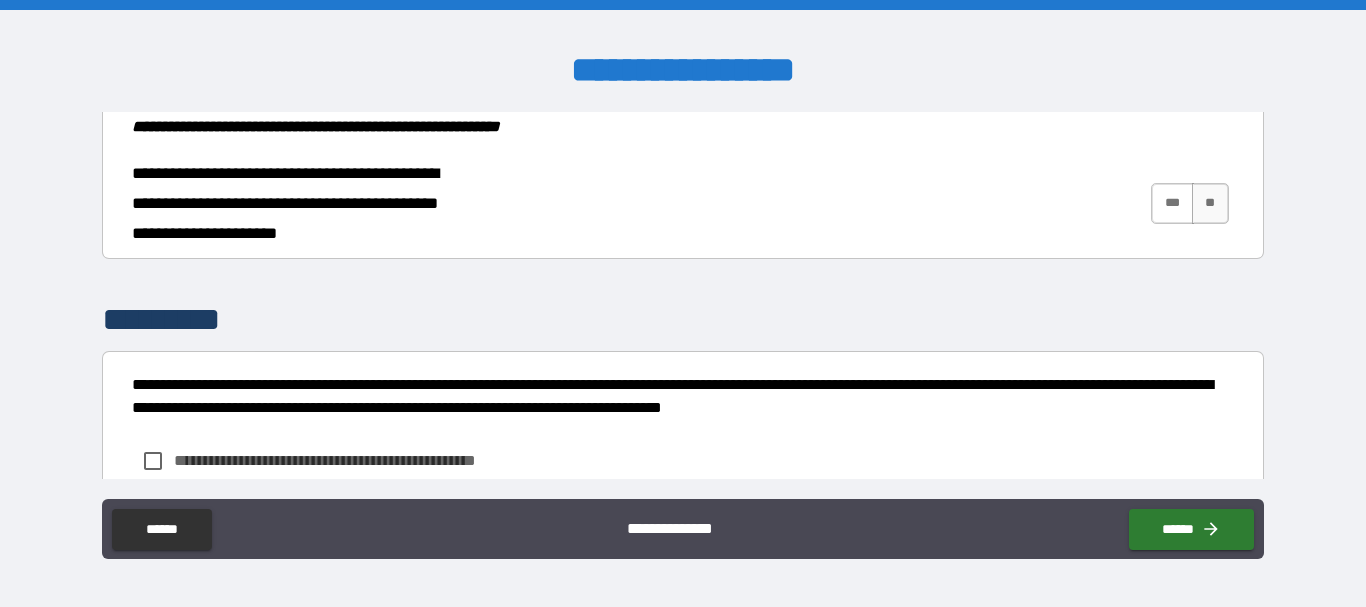 click on "***" at bounding box center [1172, 203] 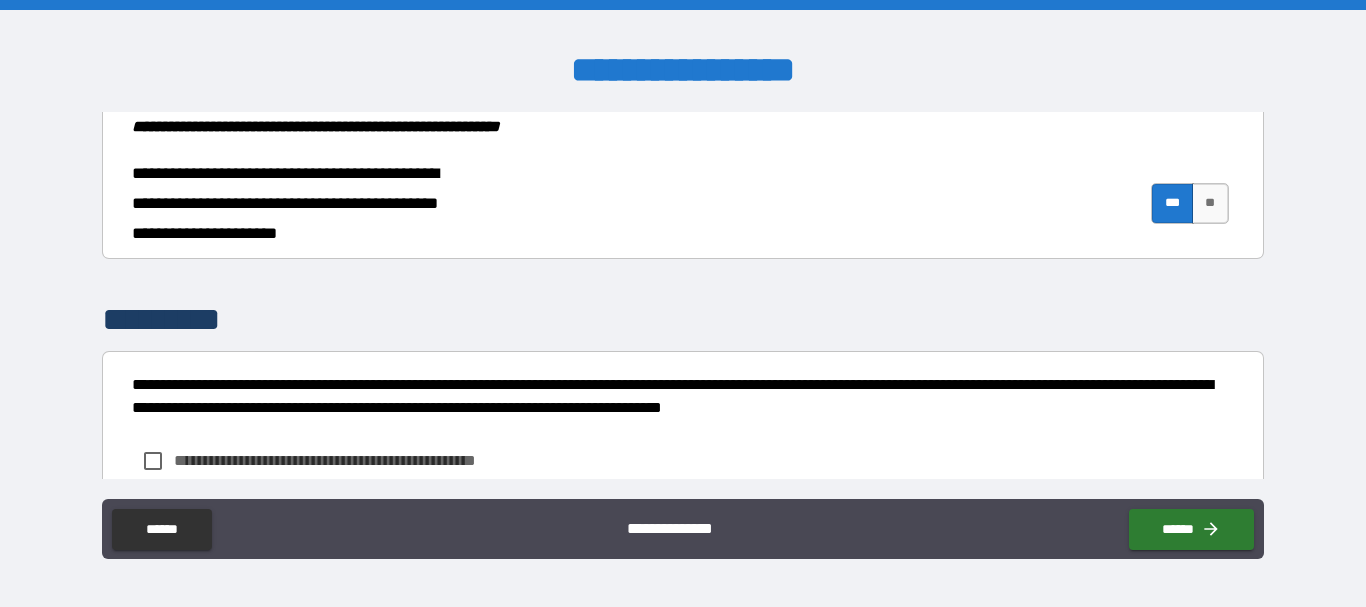 scroll, scrollTop: 1508, scrollLeft: 0, axis: vertical 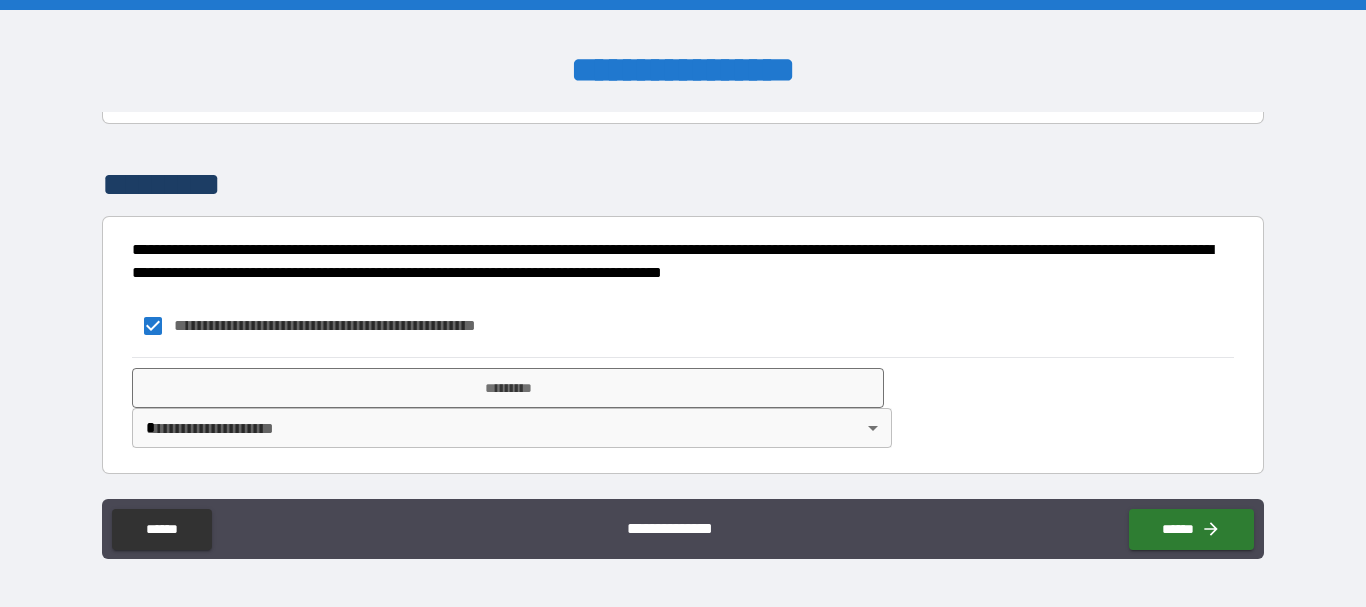 click on "**********" at bounding box center (683, 303) 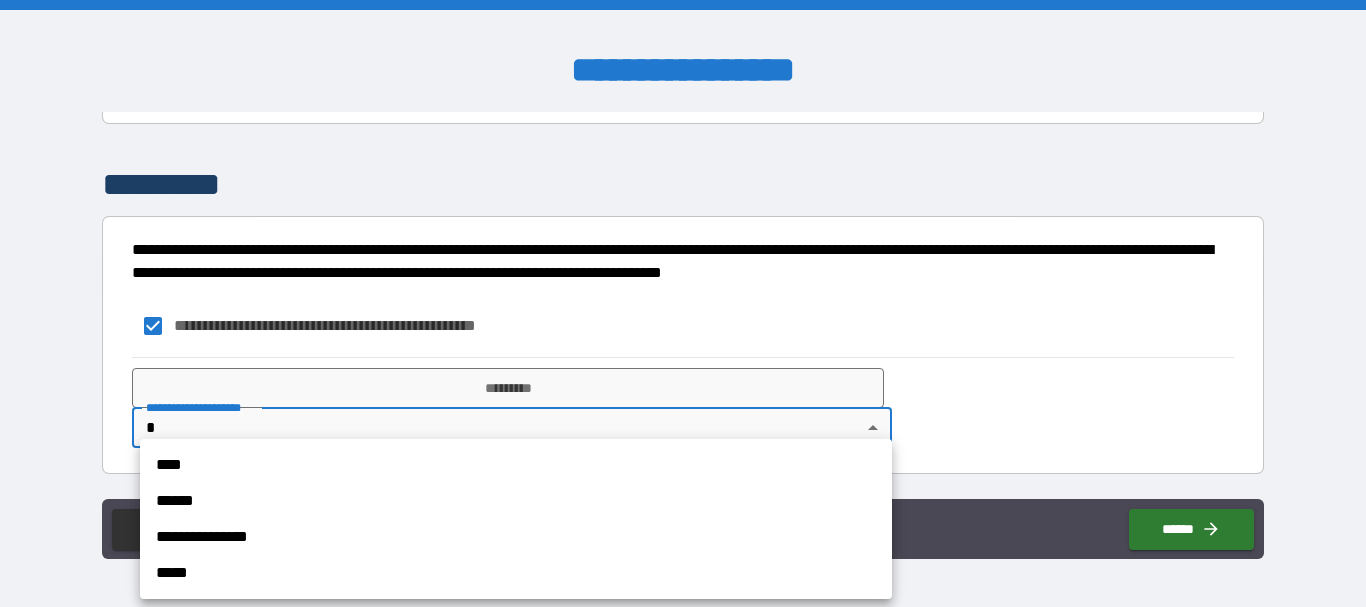 click on "****" at bounding box center [516, 465] 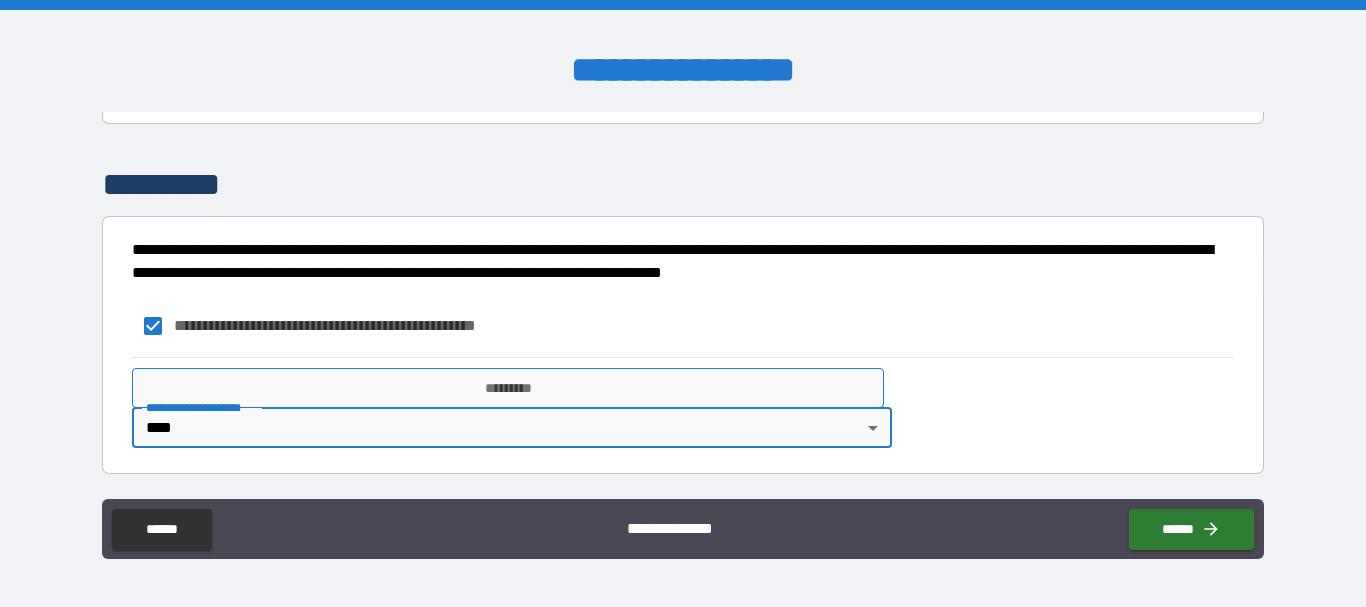 click on "*********" at bounding box center [508, 388] 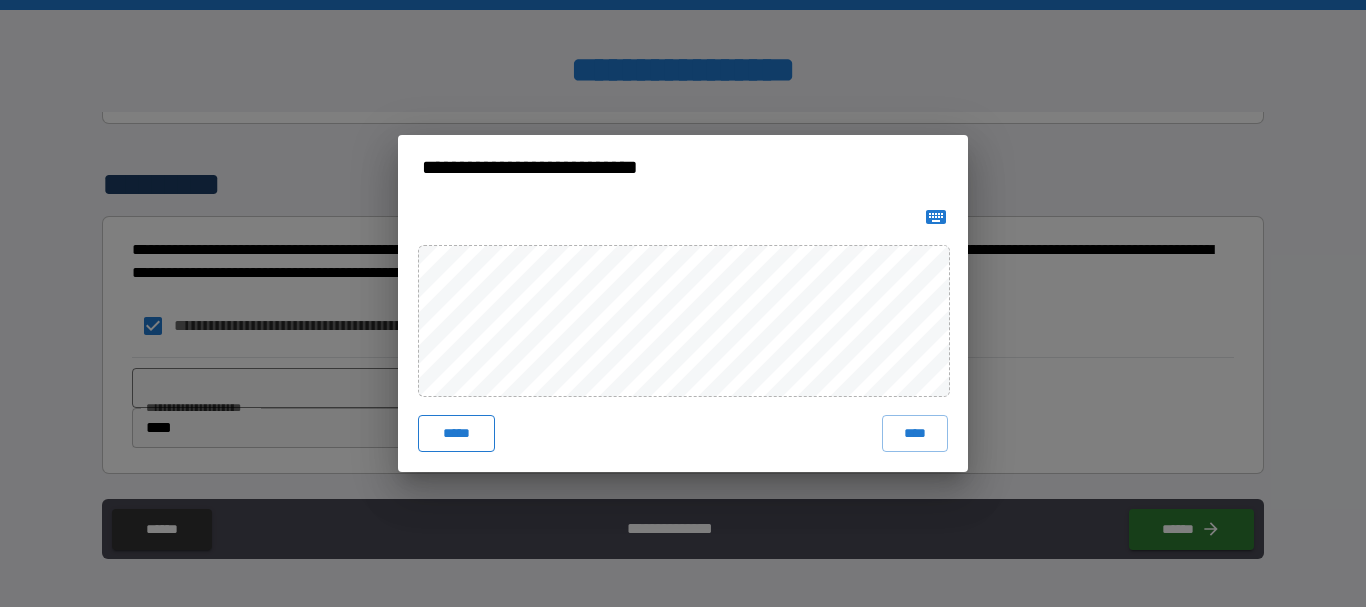 click on "*****" at bounding box center (456, 433) 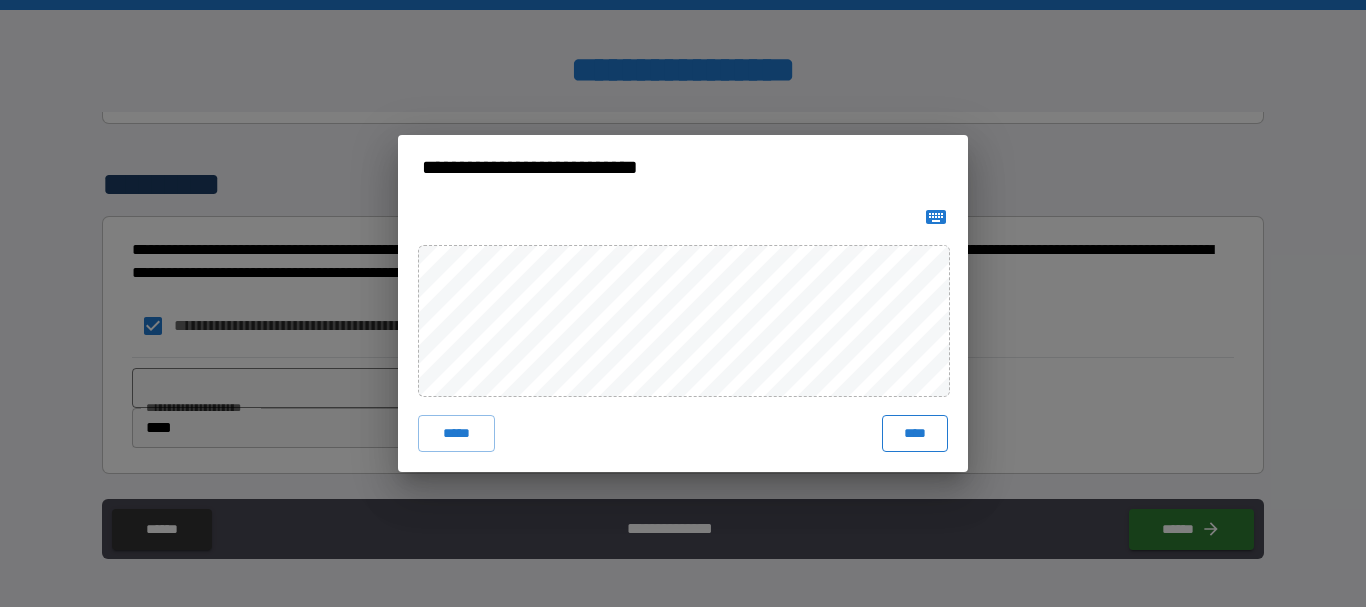 click on "****" at bounding box center (915, 433) 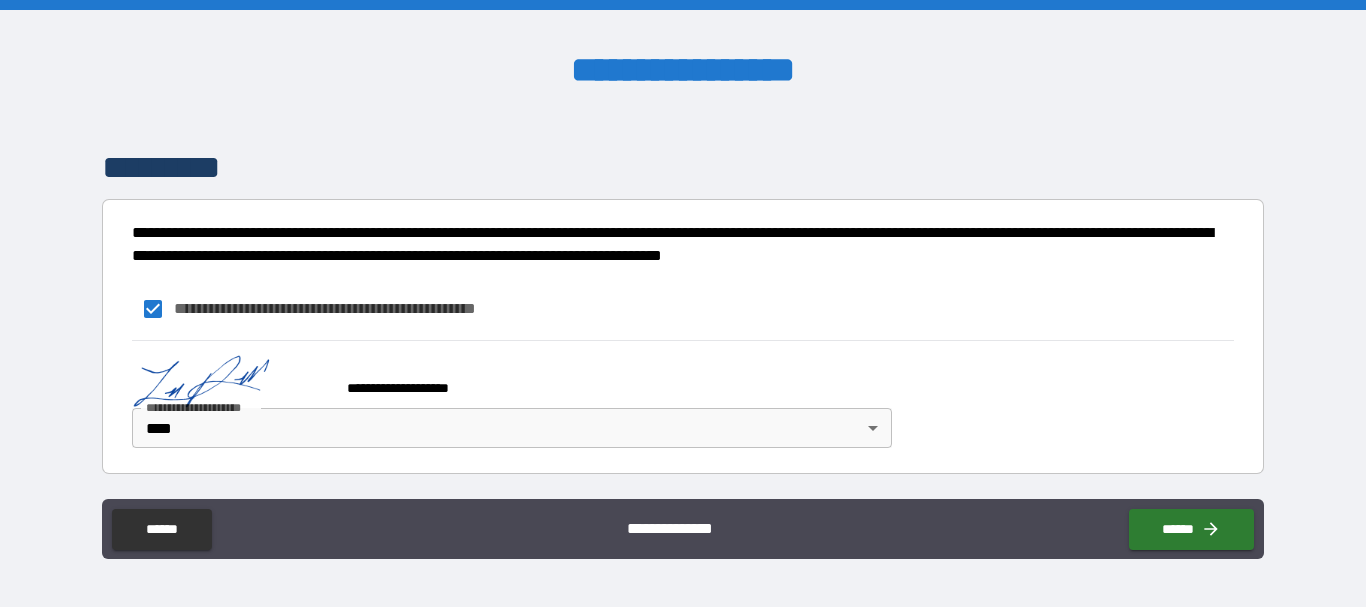 scroll, scrollTop: 1525, scrollLeft: 0, axis: vertical 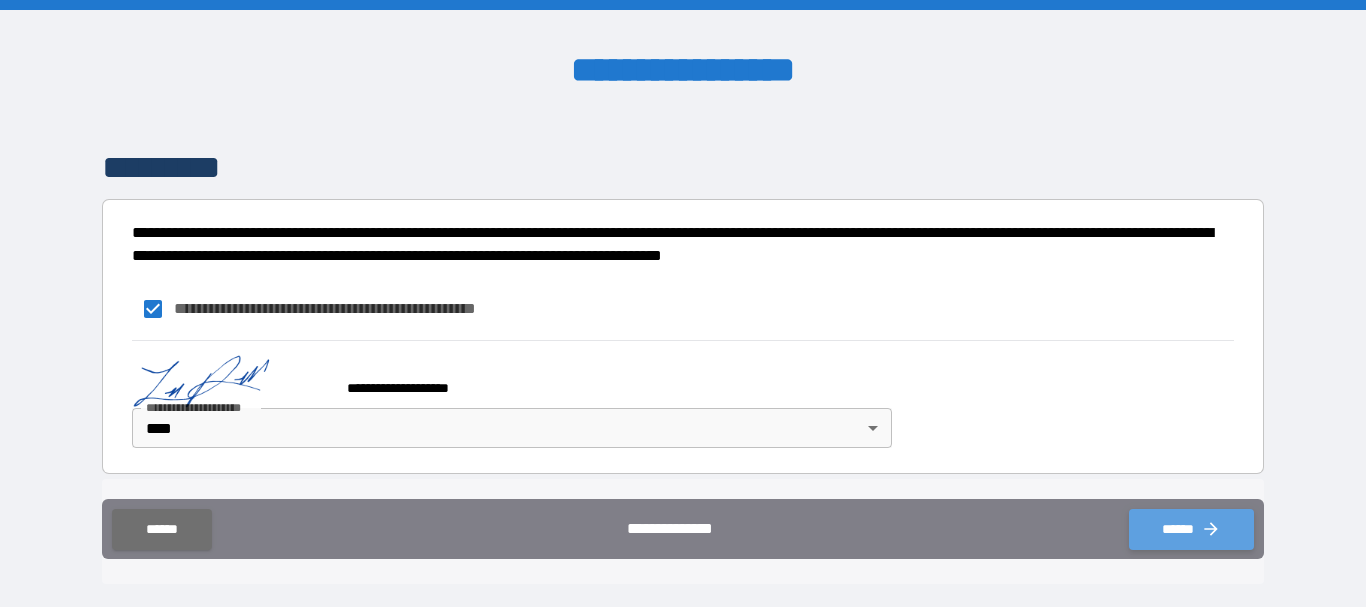 click on "******" at bounding box center (1191, 529) 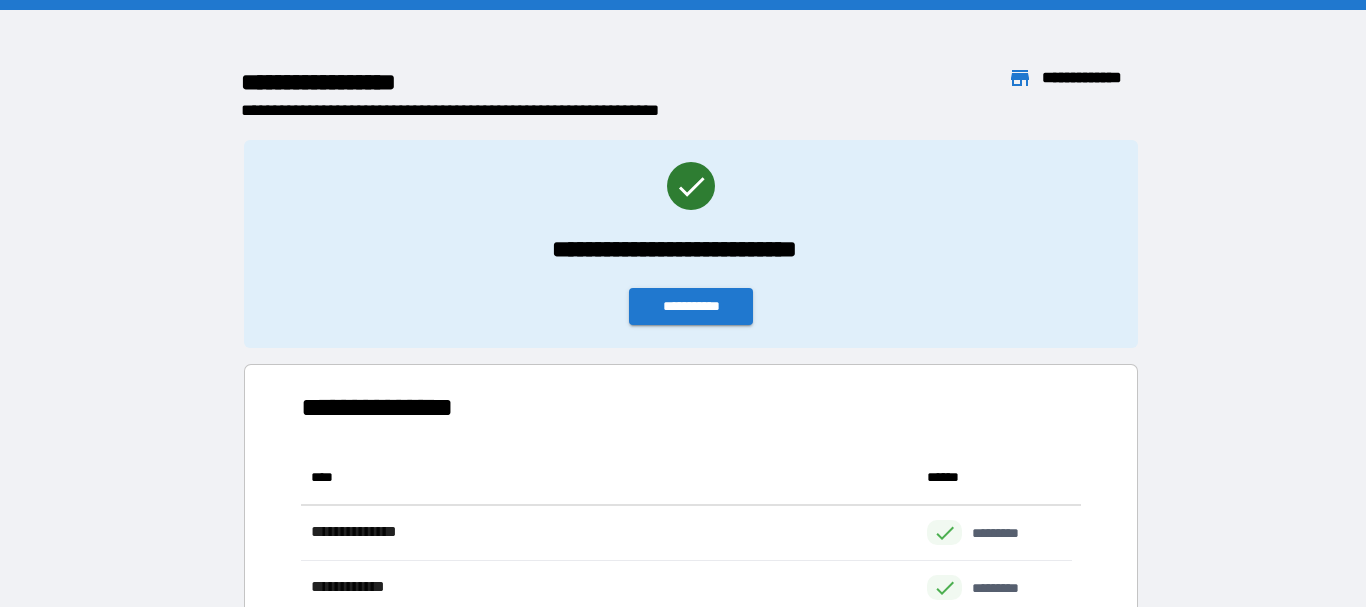 scroll, scrollTop: 16, scrollLeft: 16, axis: both 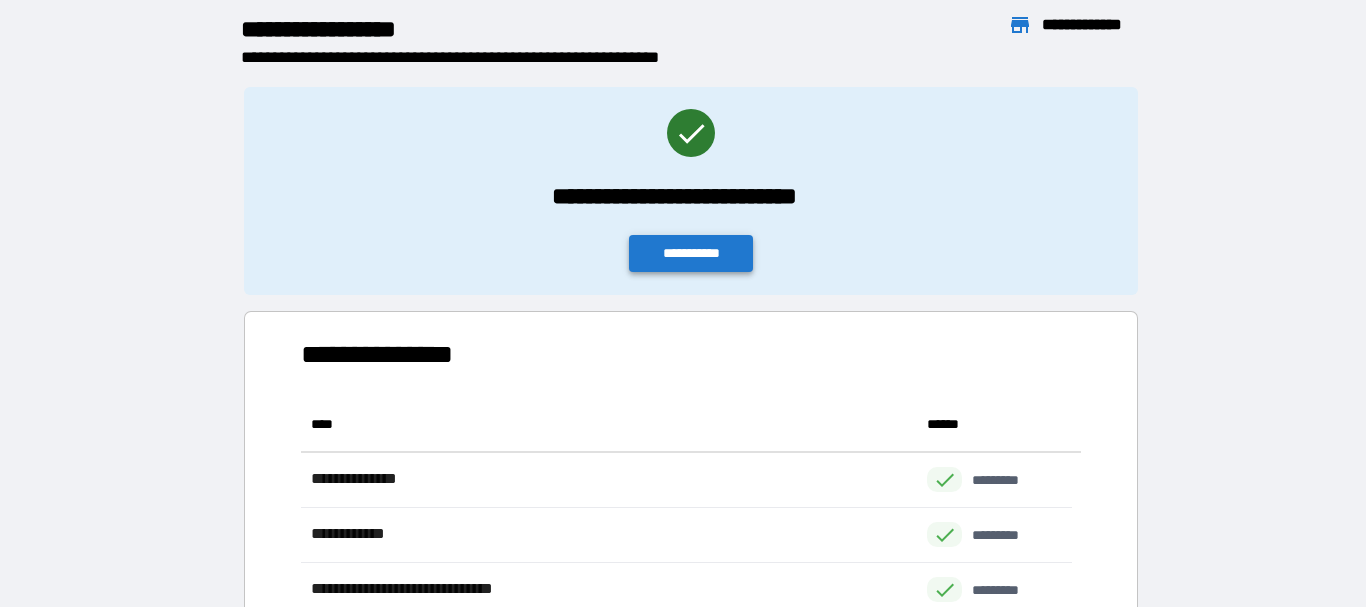 click on "**********" at bounding box center [691, 253] 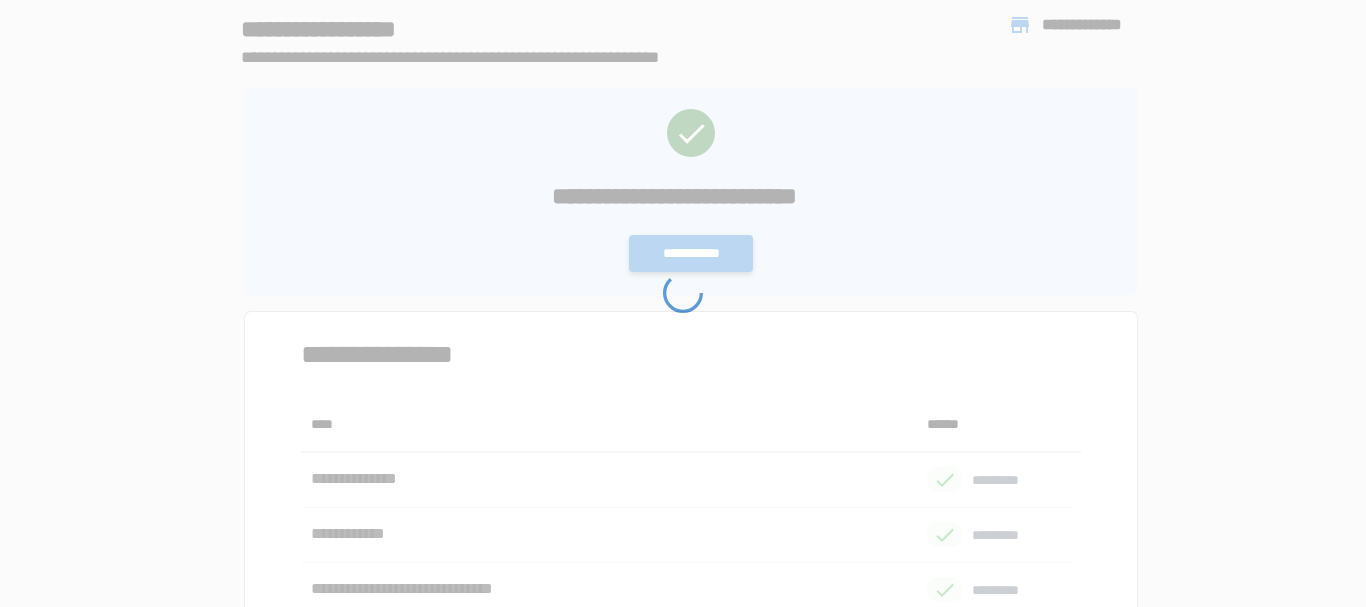 scroll, scrollTop: 0, scrollLeft: 0, axis: both 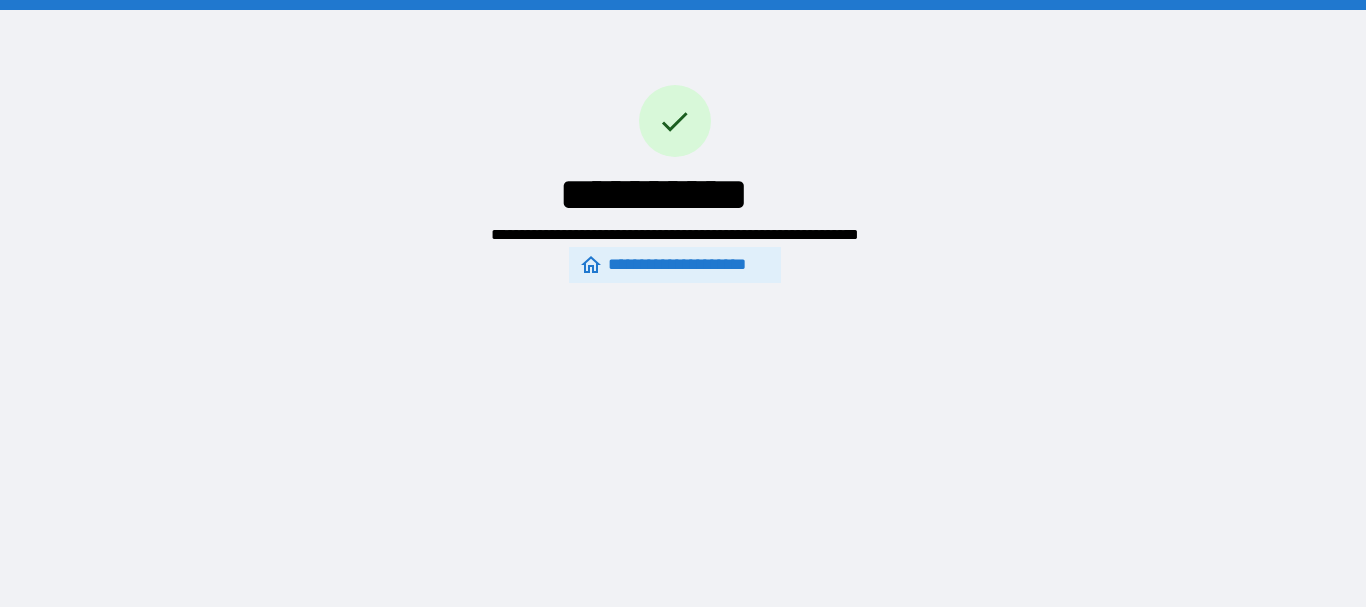 click on "**********" at bounding box center (674, 265) 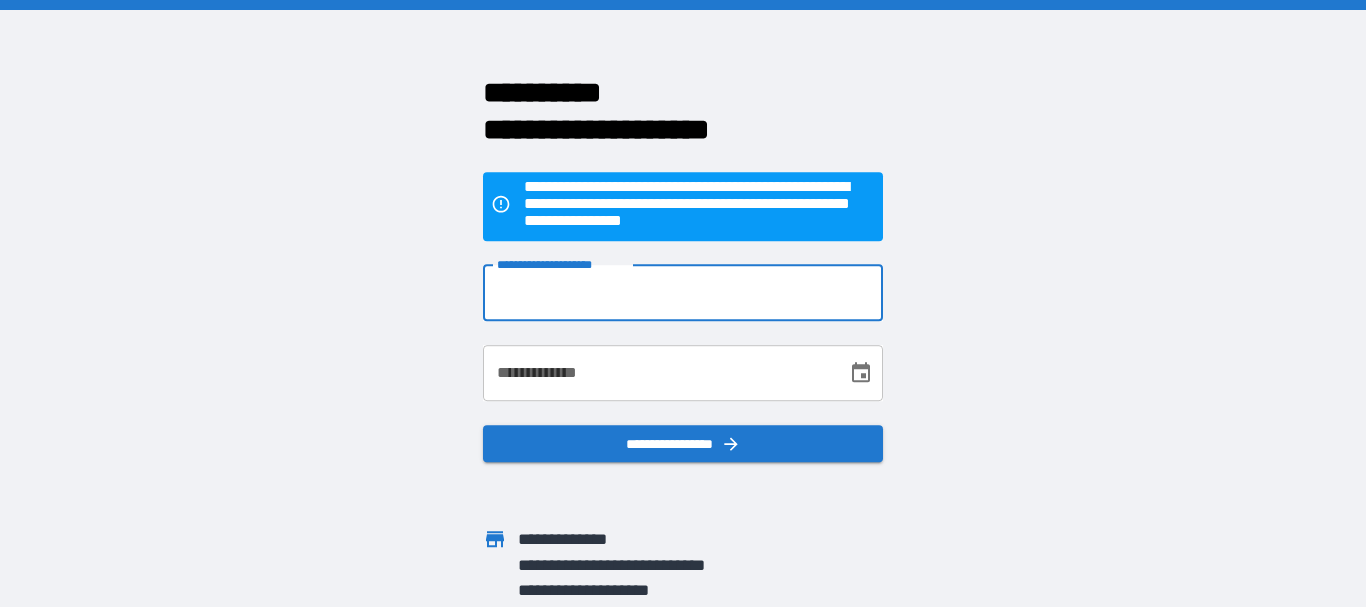 click on "**********" at bounding box center [683, 293] 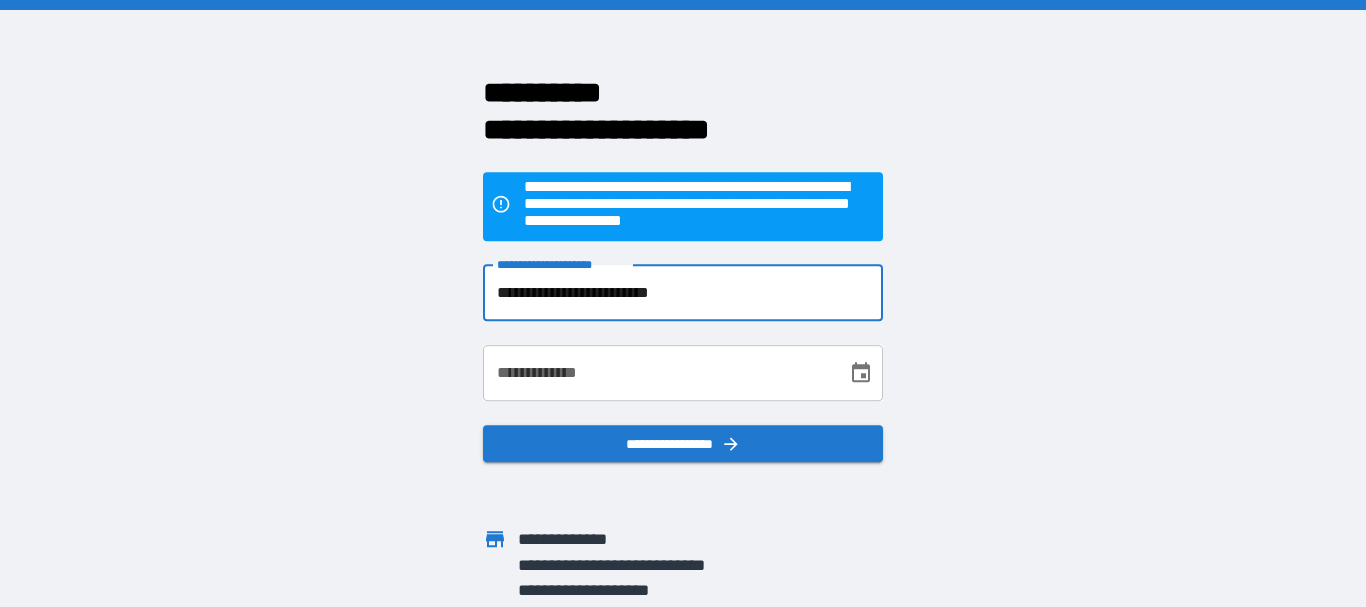 click on "**********" at bounding box center (658, 373) 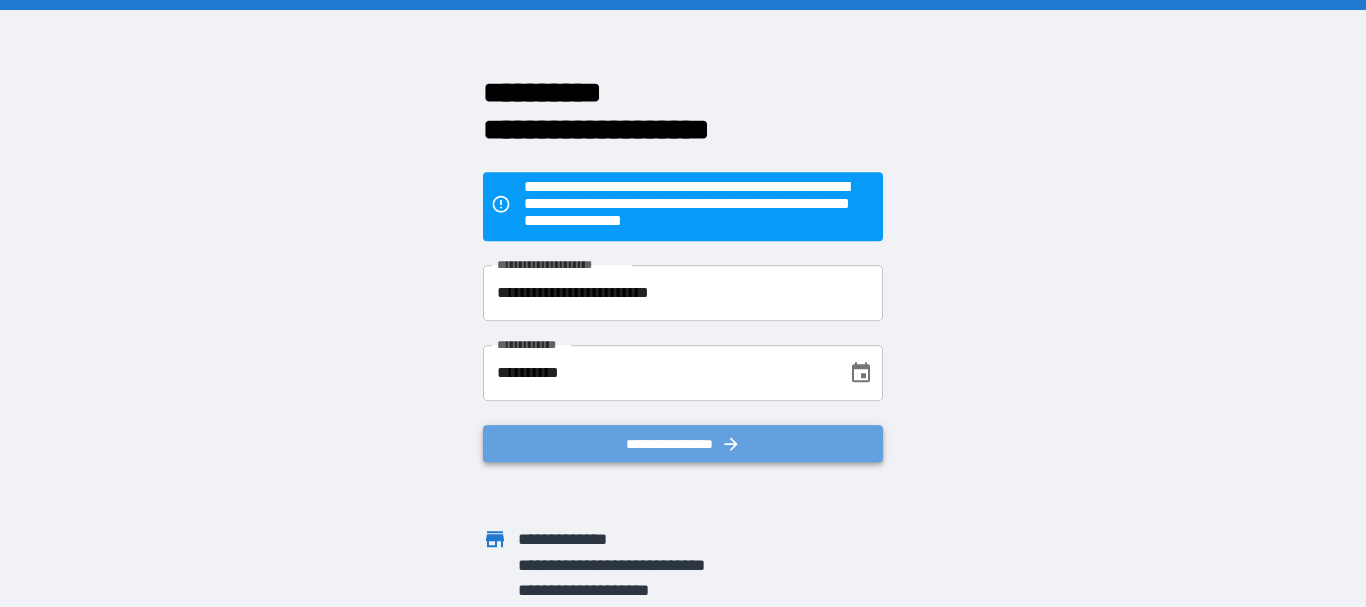 click on "**********" at bounding box center [683, 444] 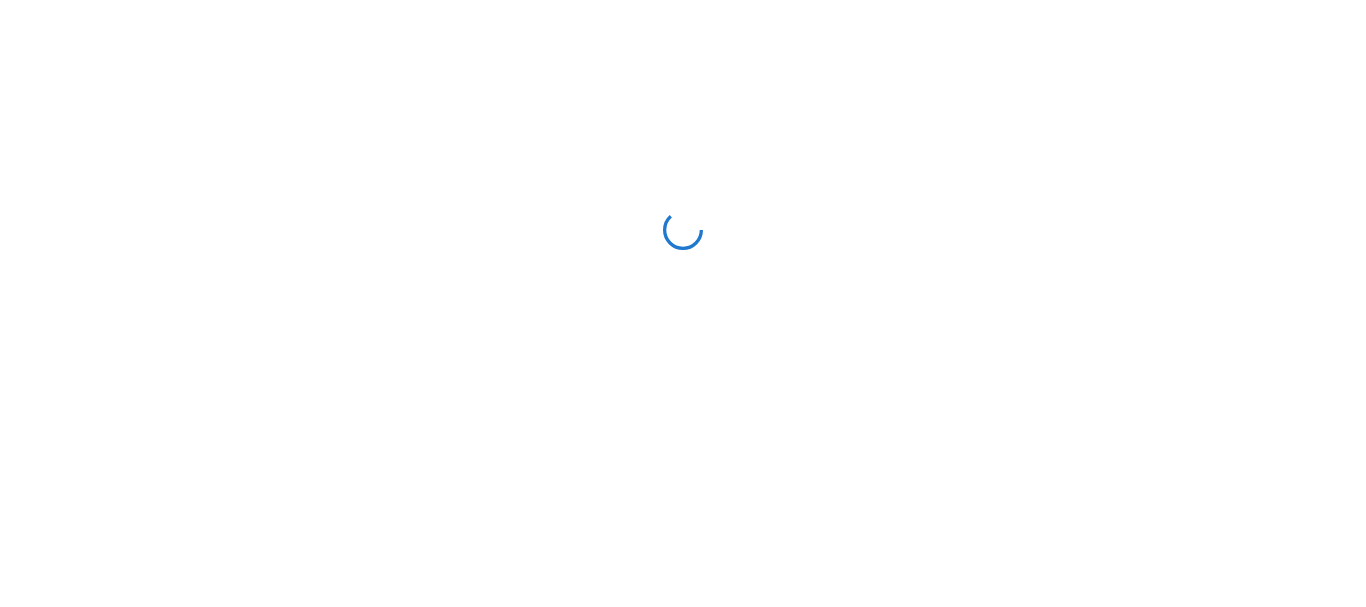 scroll, scrollTop: 0, scrollLeft: 0, axis: both 